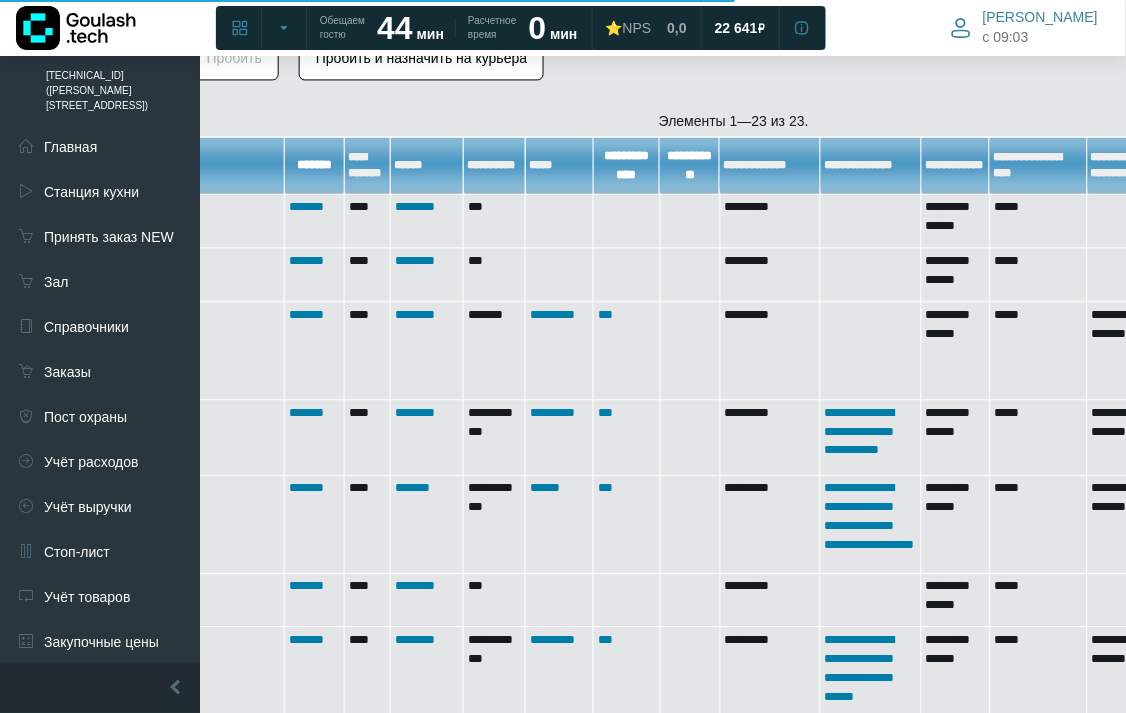 scroll, scrollTop: 922, scrollLeft: 286, axis: both 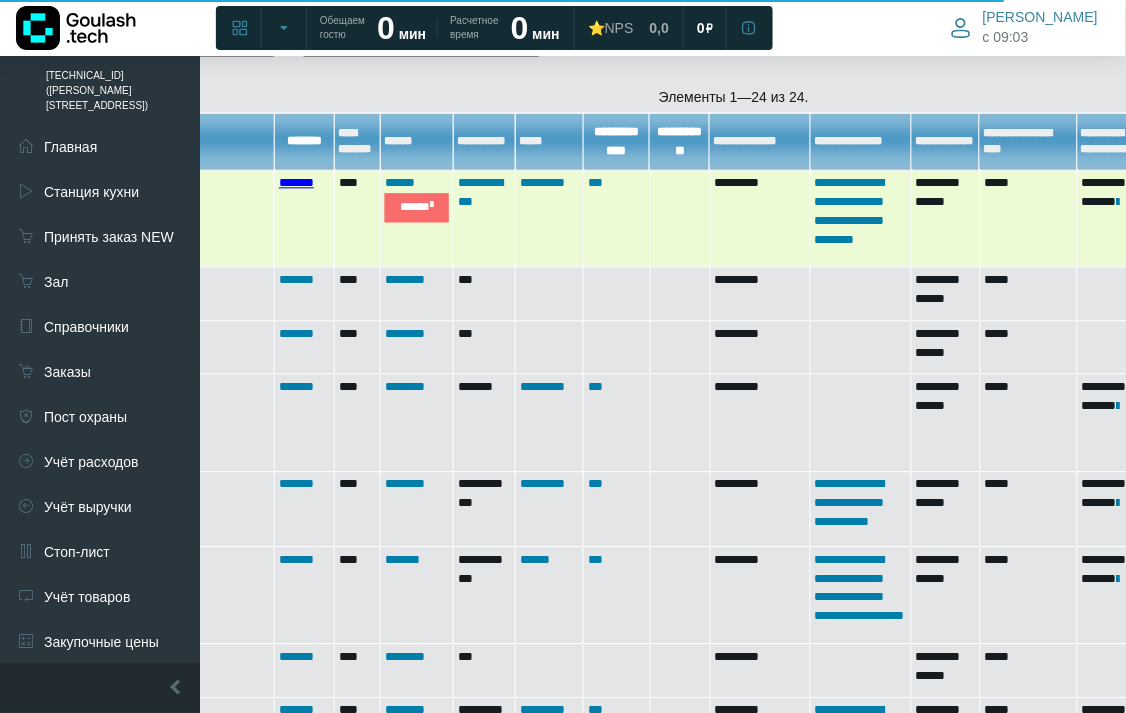 click on "*******" at bounding box center (296, 182) 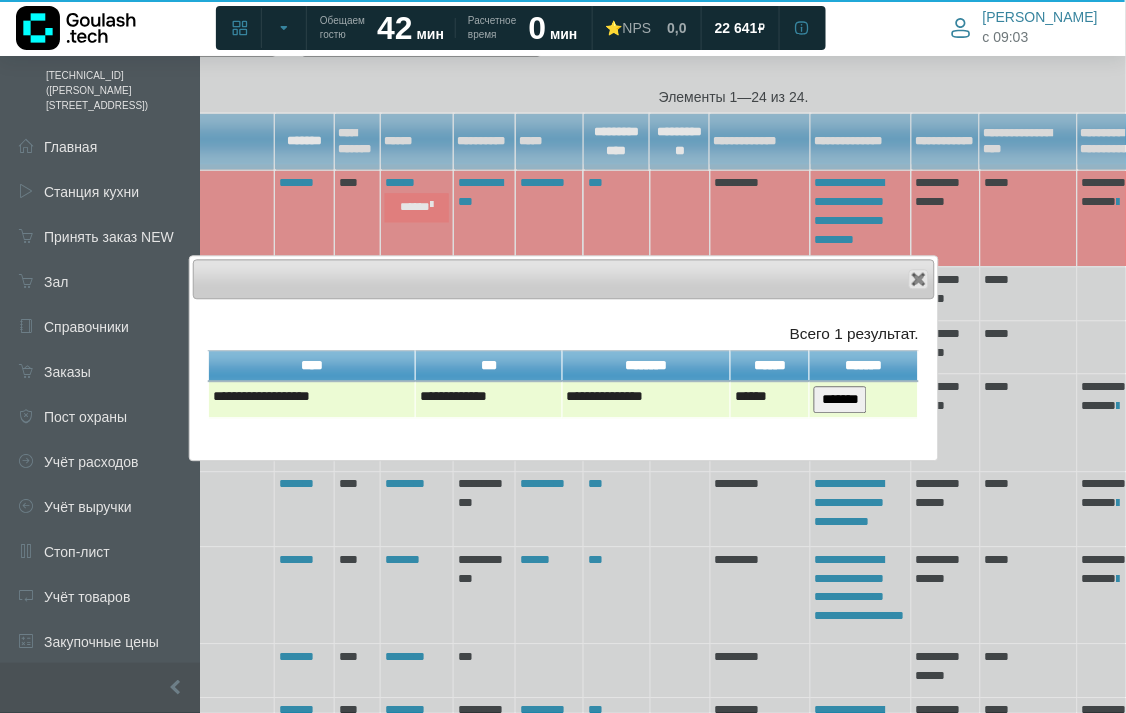 click on "*******" at bounding box center (840, 399) 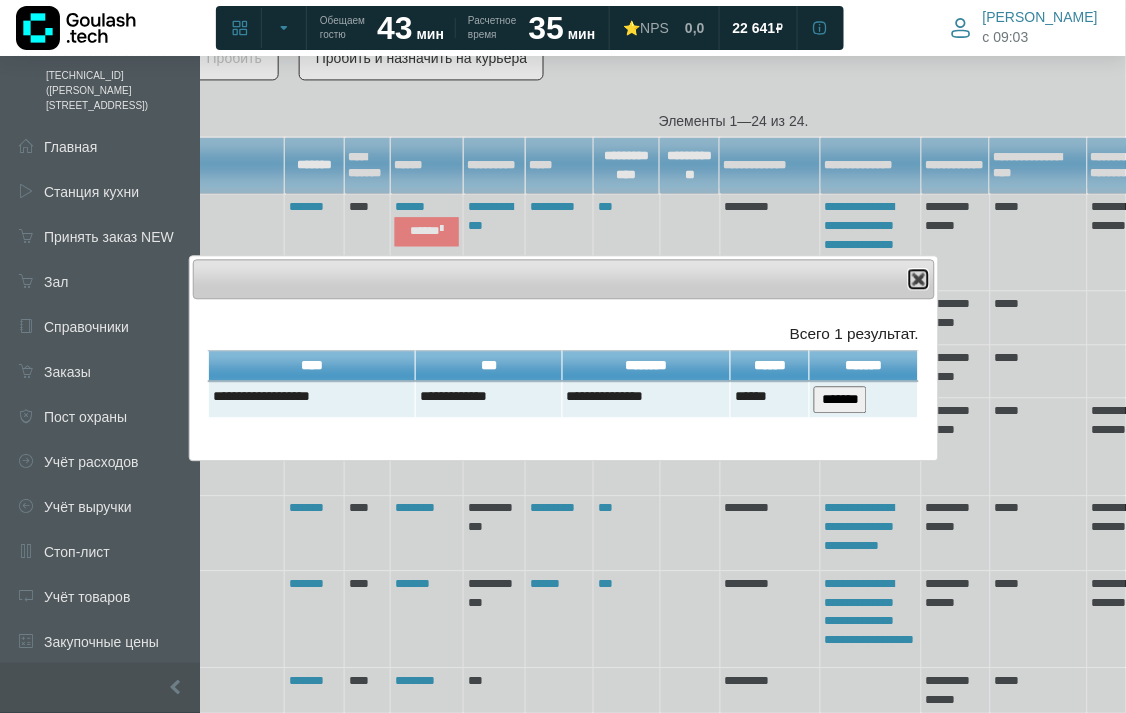 click at bounding box center [919, 279] 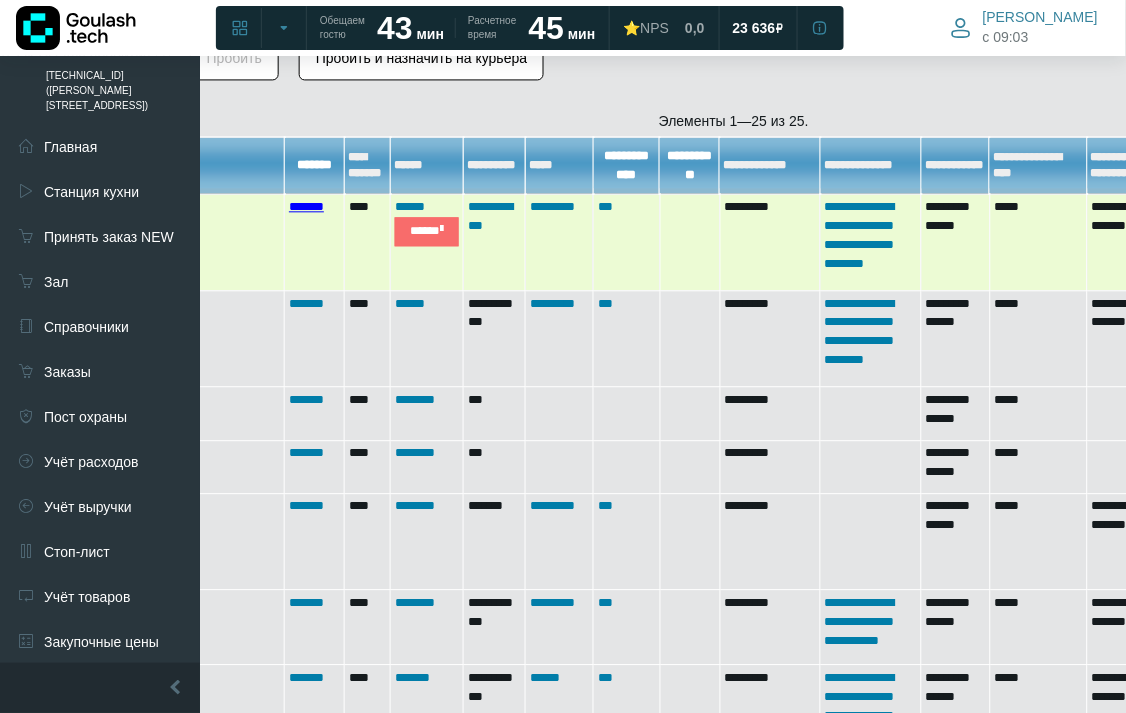 click on "*******" at bounding box center [306, 206] 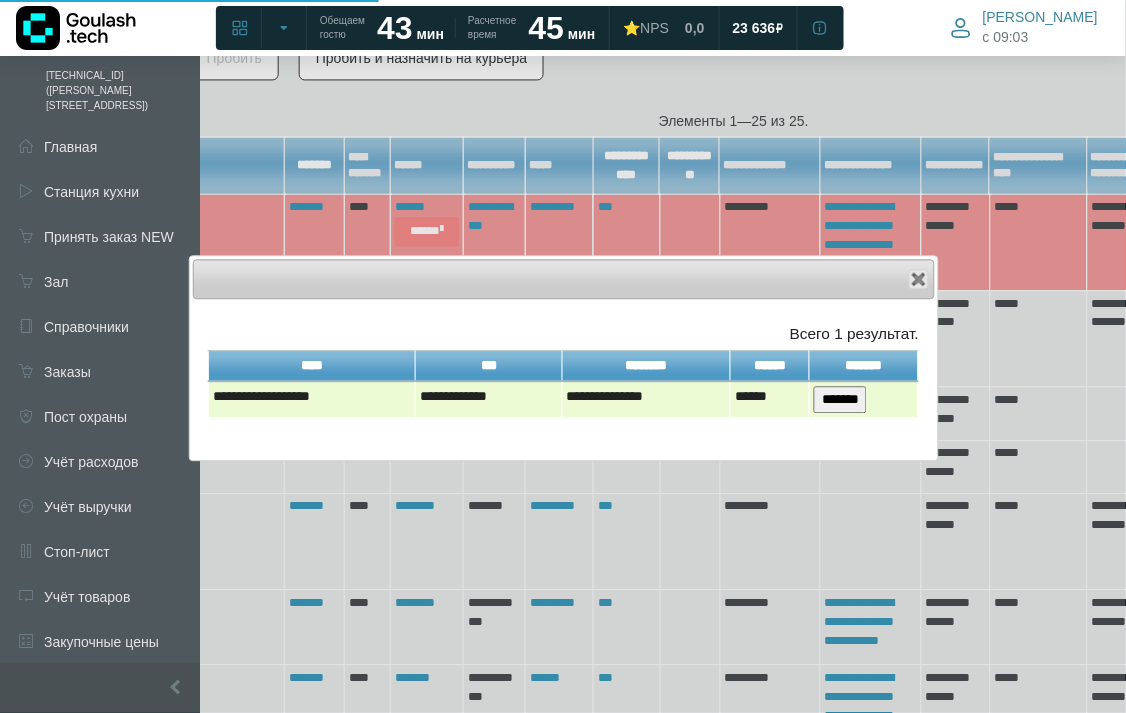 click on "*******" at bounding box center [840, 399] 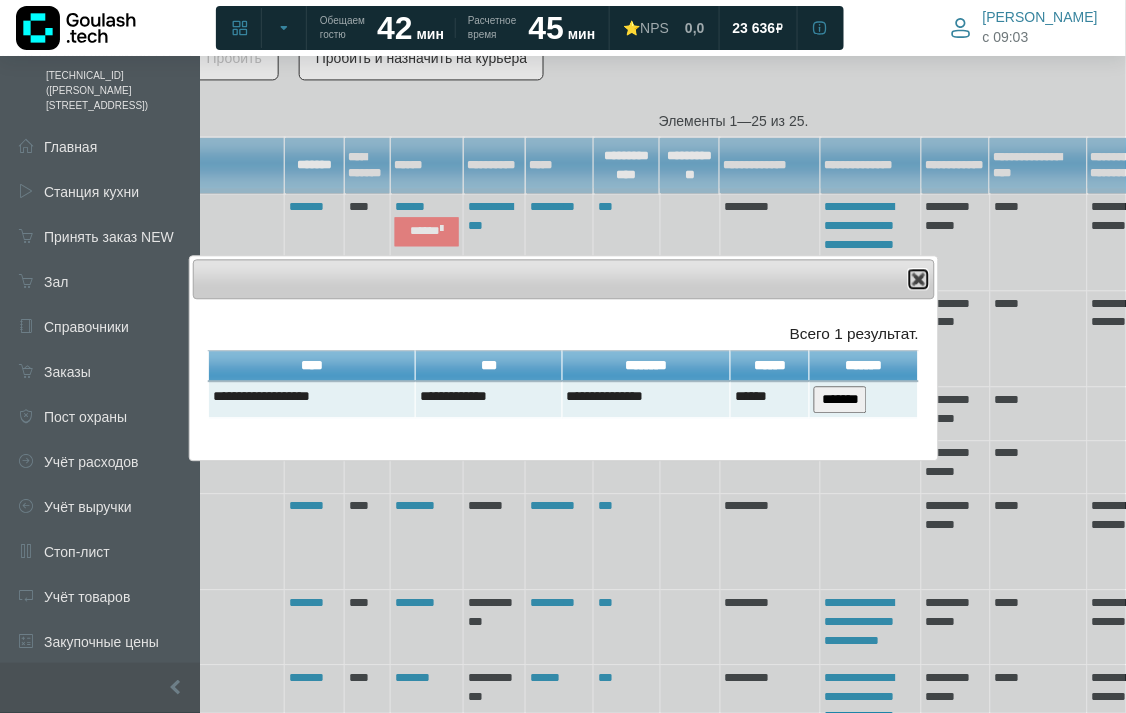 click at bounding box center [919, 279] 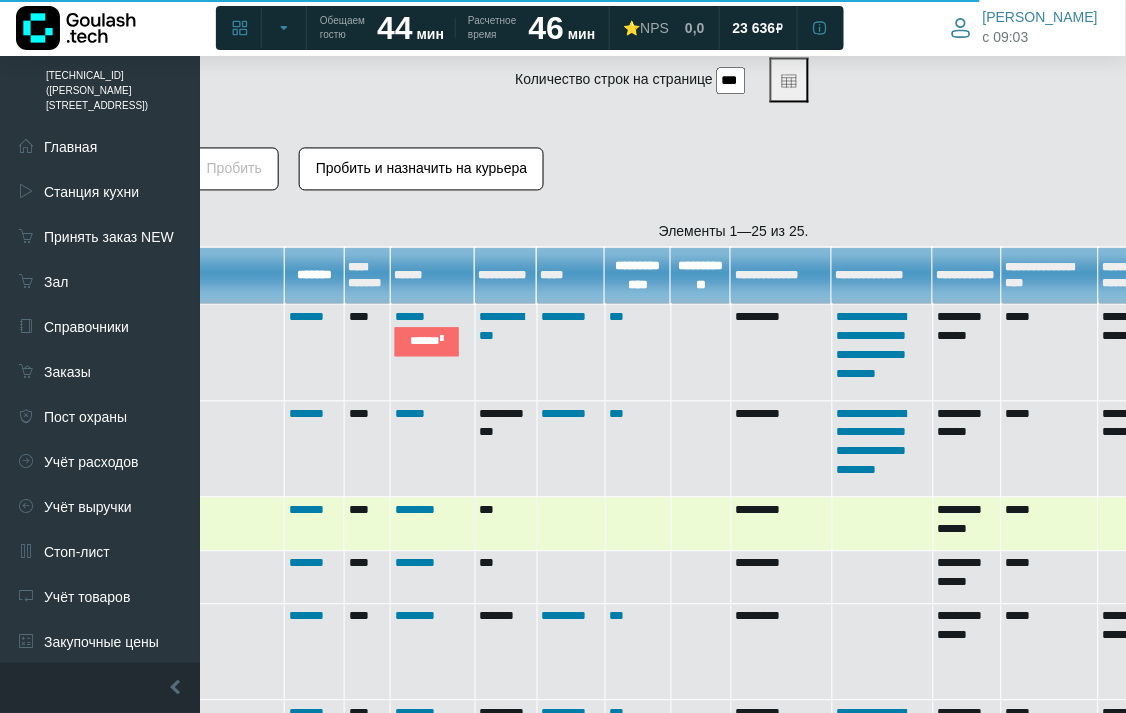 scroll, scrollTop: 700, scrollLeft: 286, axis: both 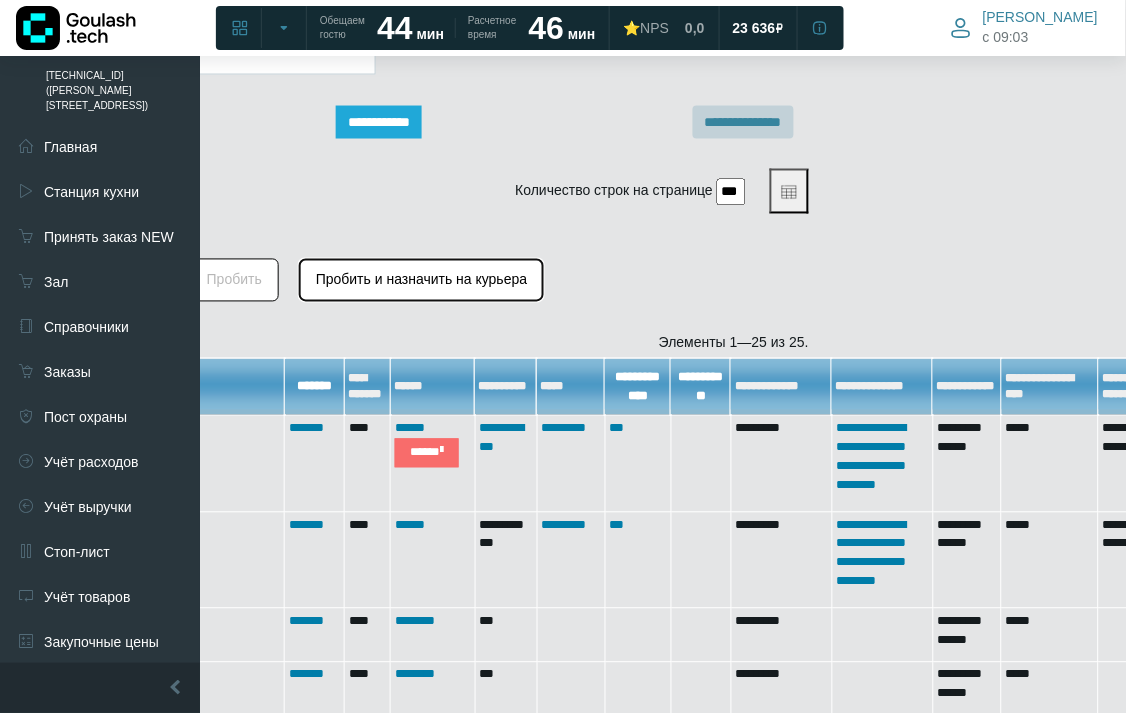 click on "Пробить и назначить на курьера" at bounding box center [421, 280] 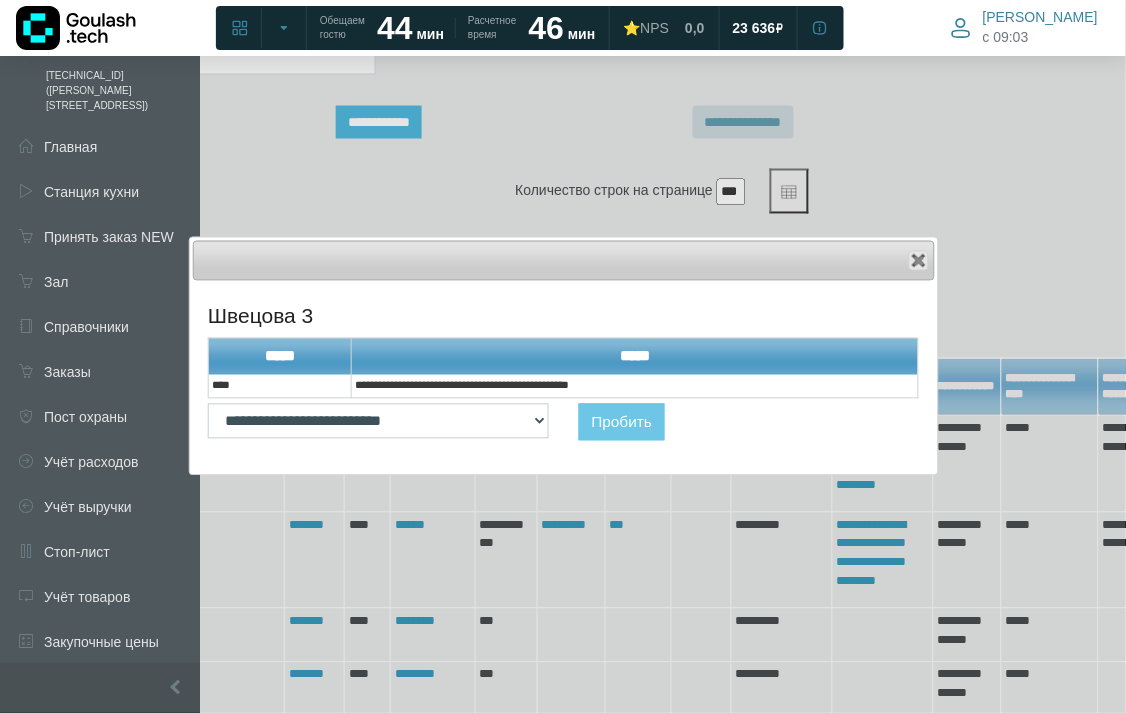 click on "**********" at bounding box center [563, 376] 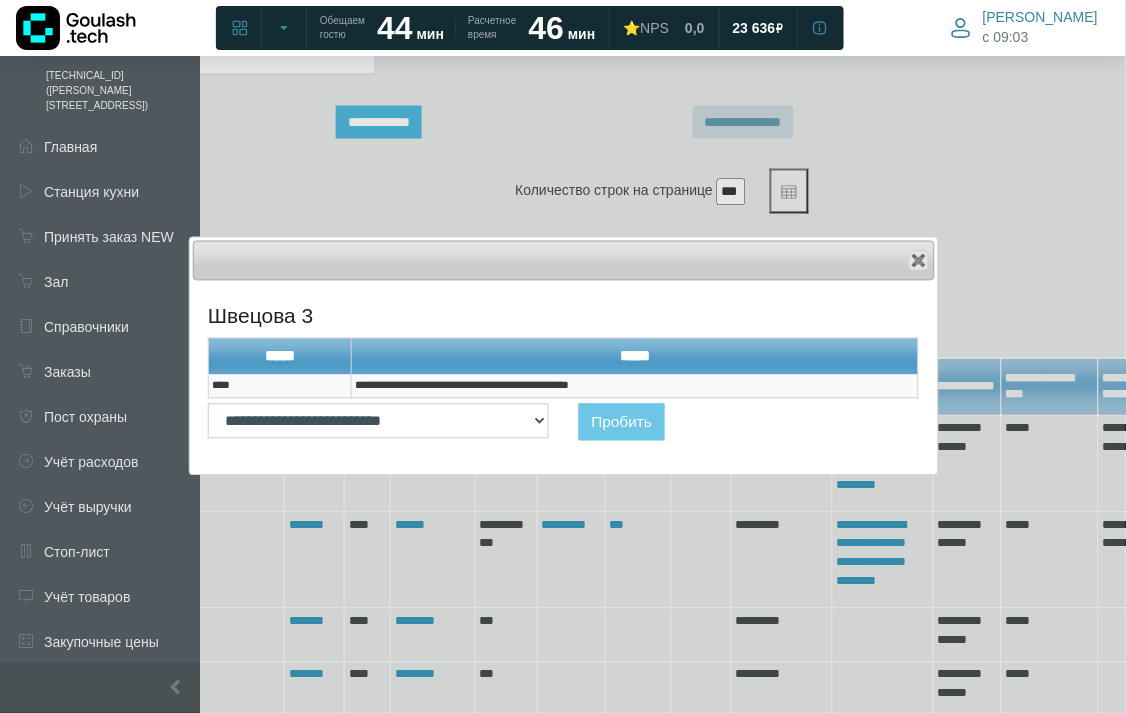 click on "**********" at bounding box center [635, 387] 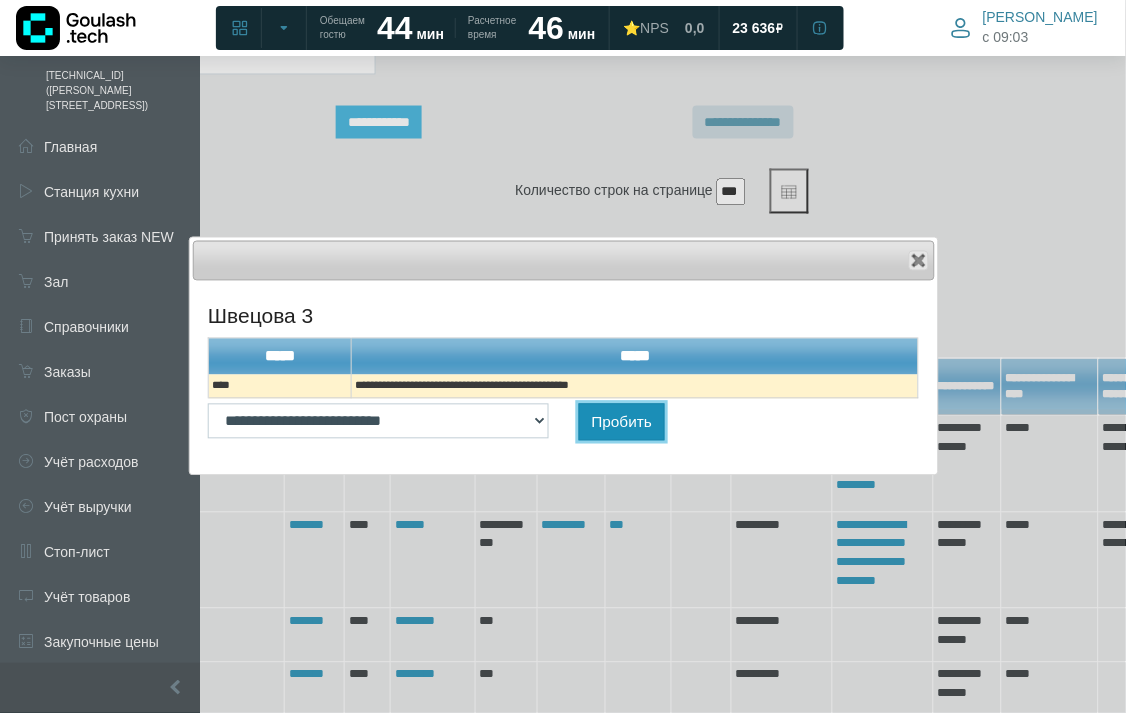 click on "Пробить" at bounding box center (622, 422) 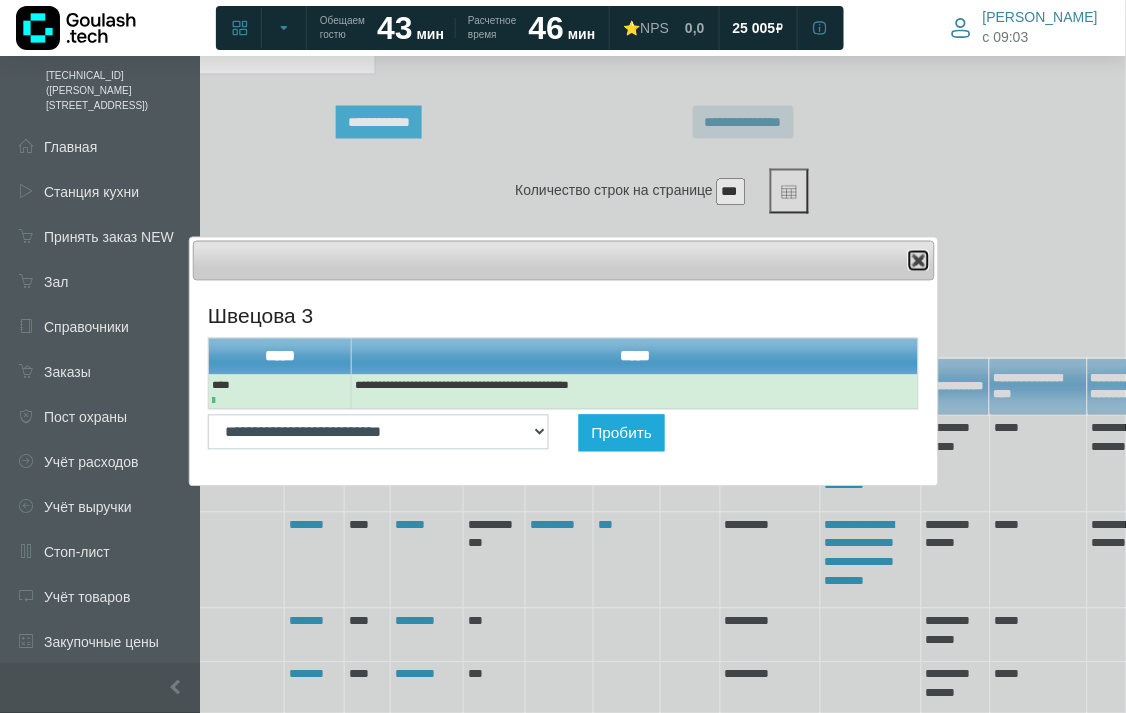 click at bounding box center [919, 261] 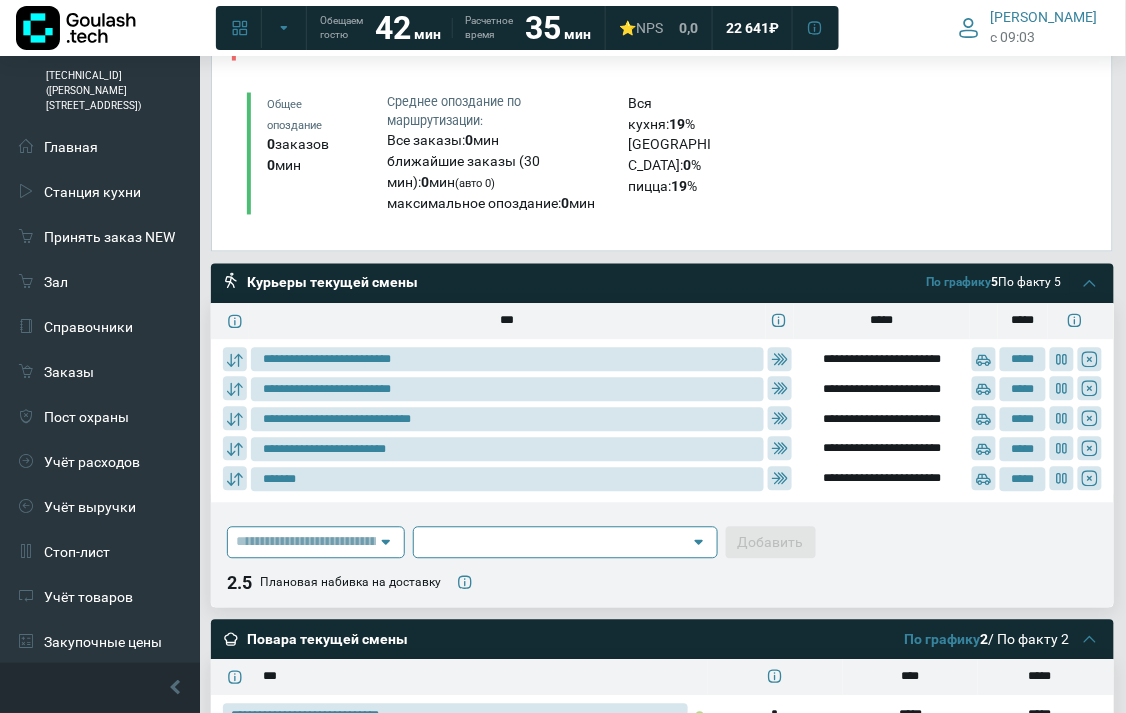 scroll, scrollTop: 712, scrollLeft: 0, axis: vertical 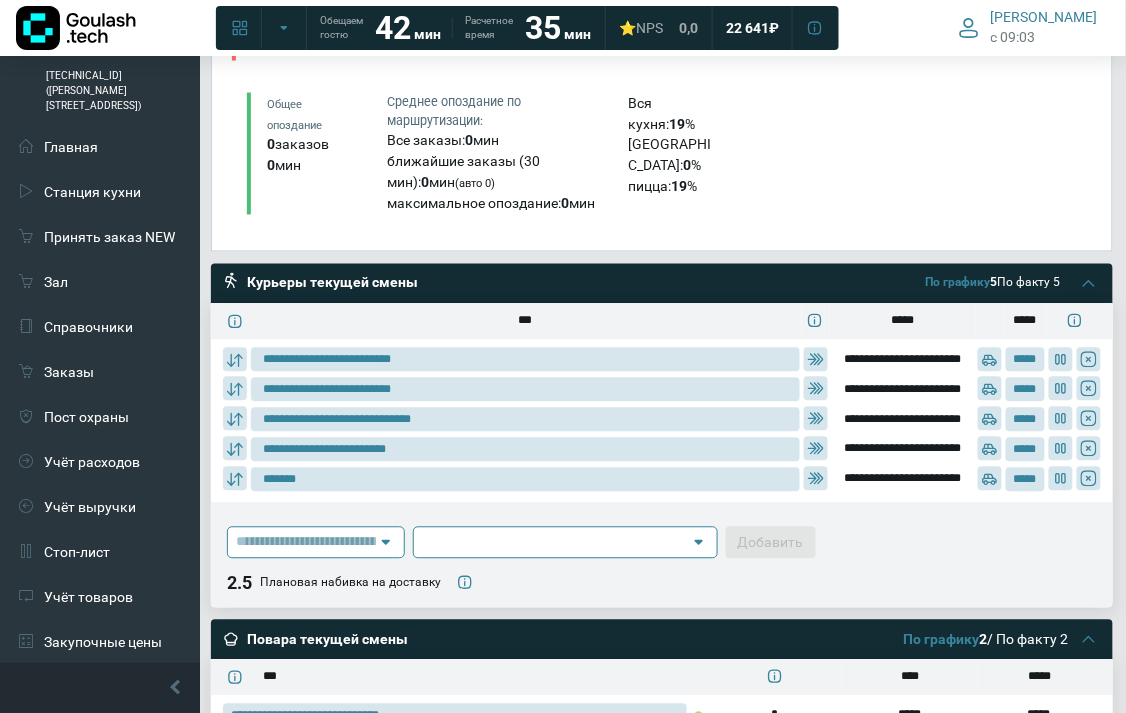 type on "**********" 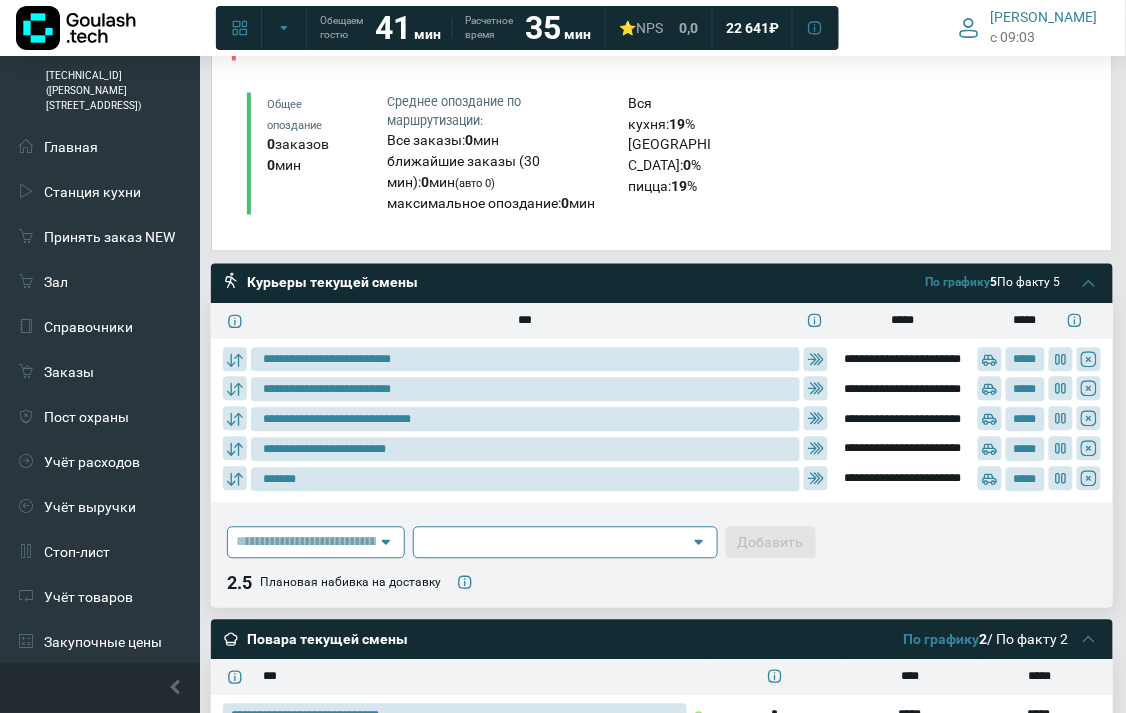type on "**********" 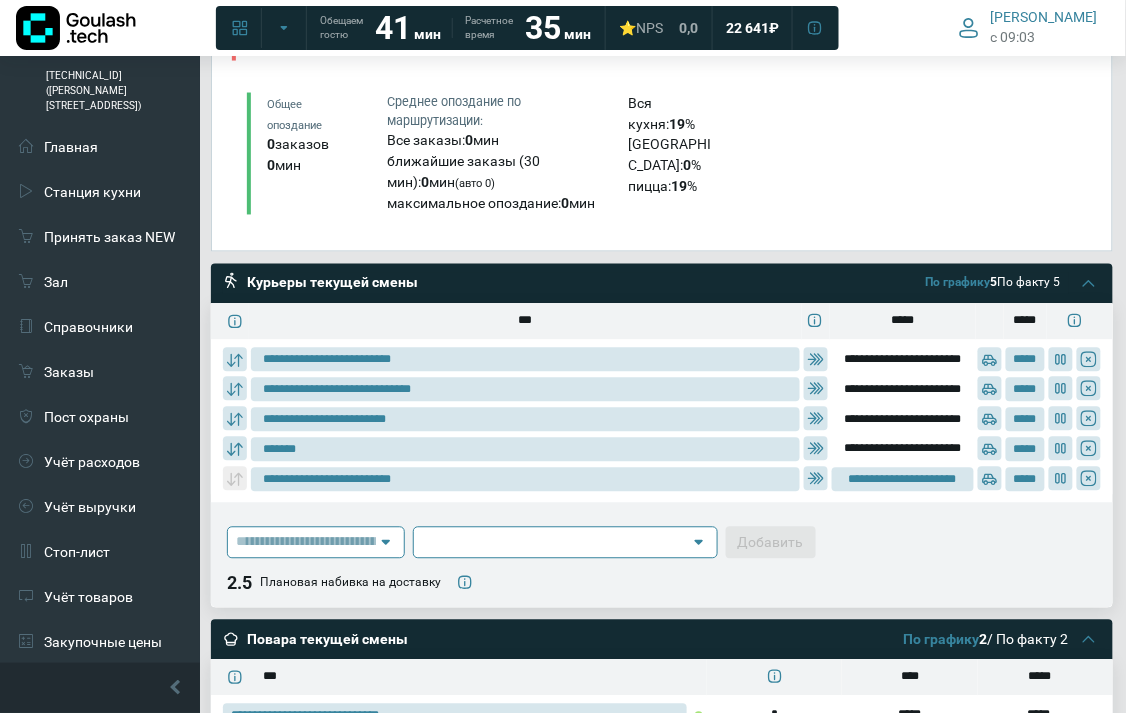 type on "**********" 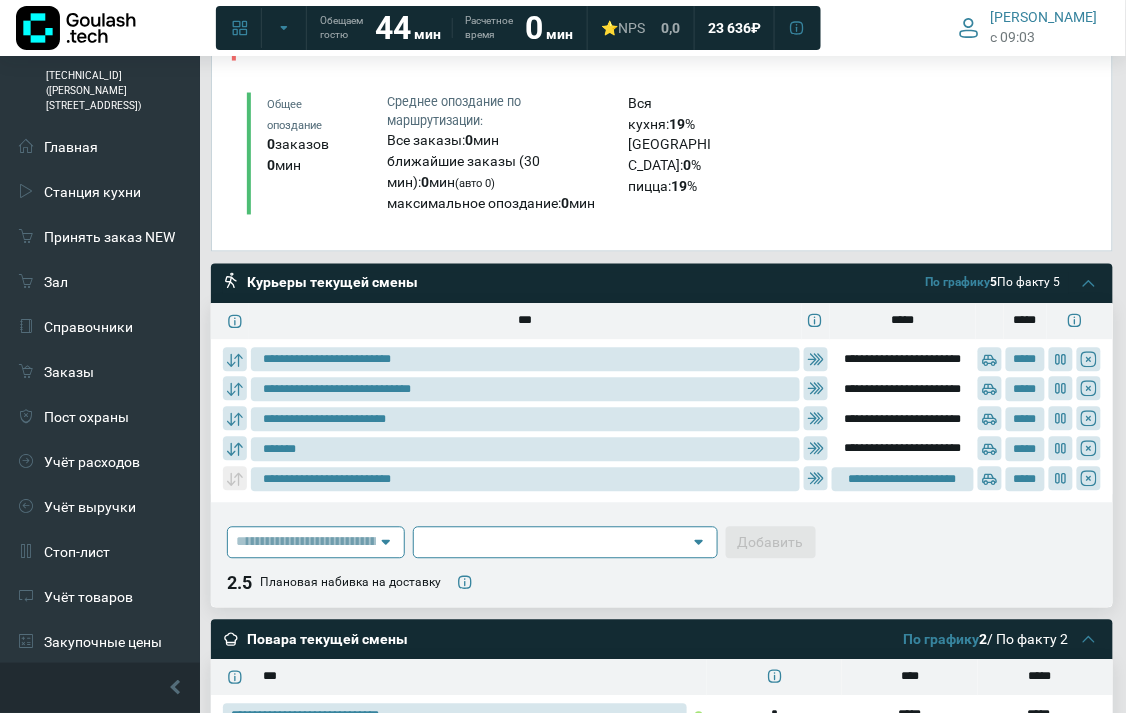type on "**********" 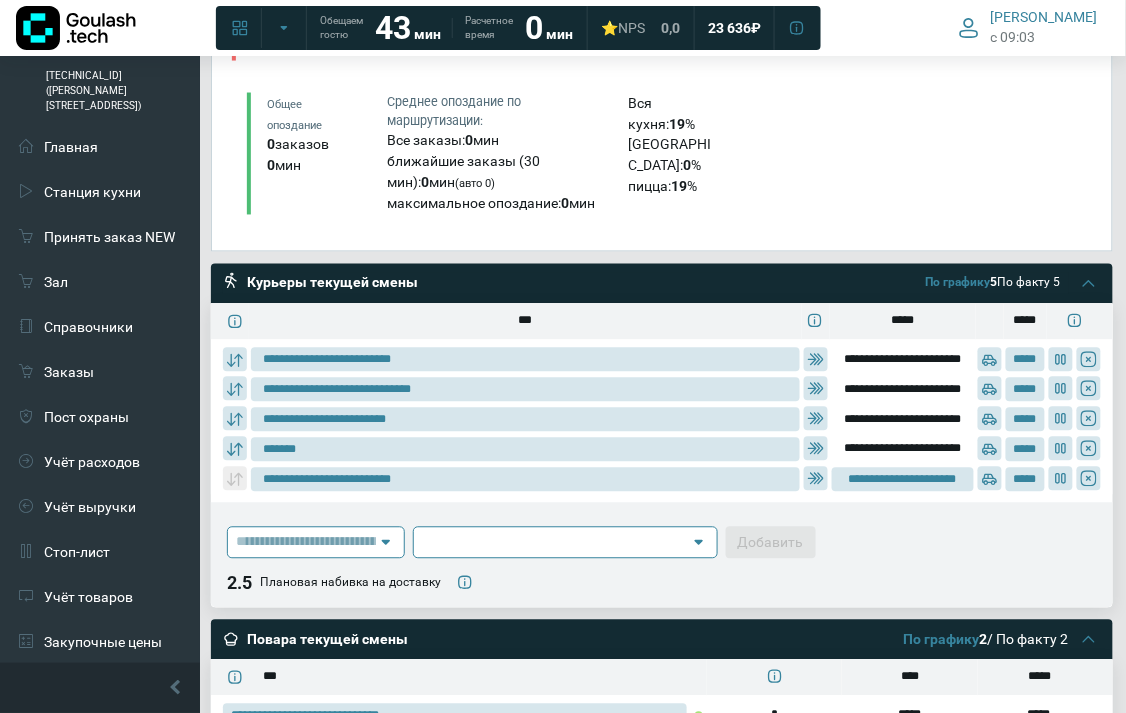 type on "**********" 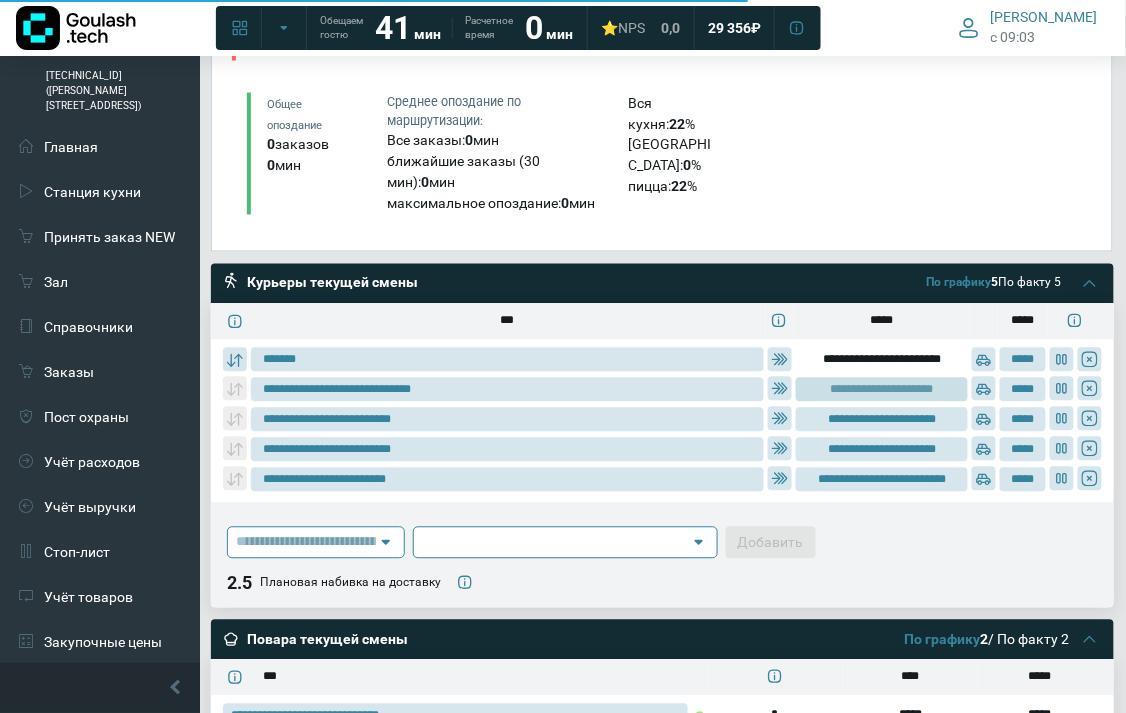 click on "**********" at bounding box center [882, 390] 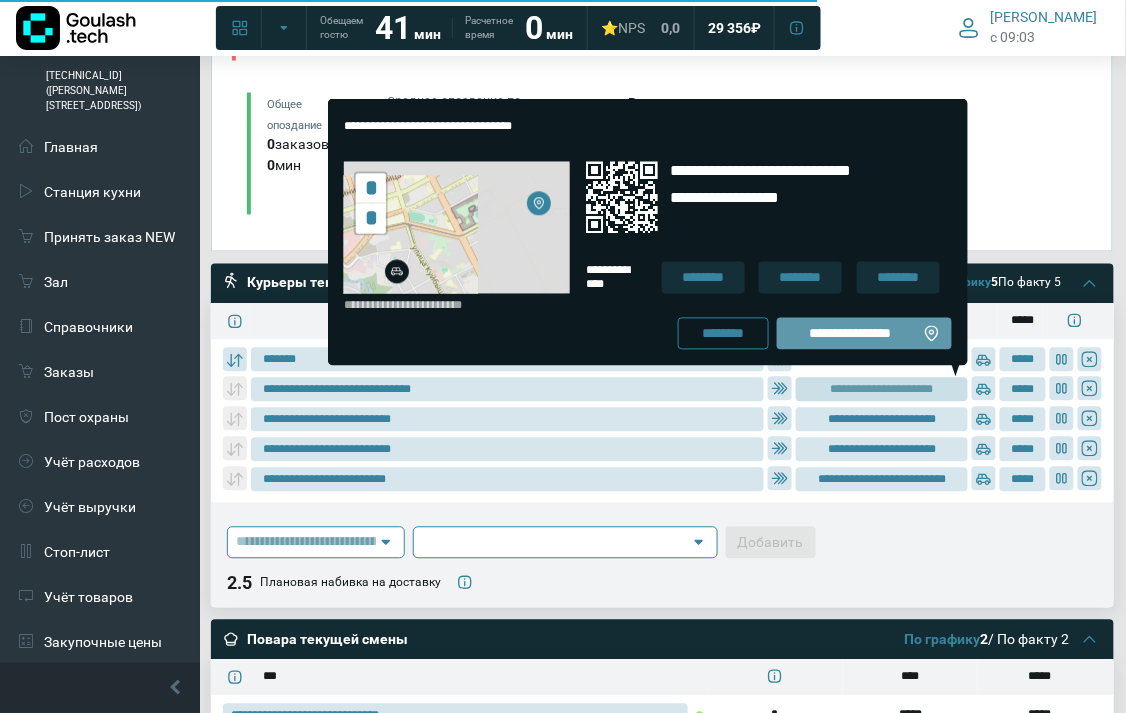 click on "**********" at bounding box center [850, 334] 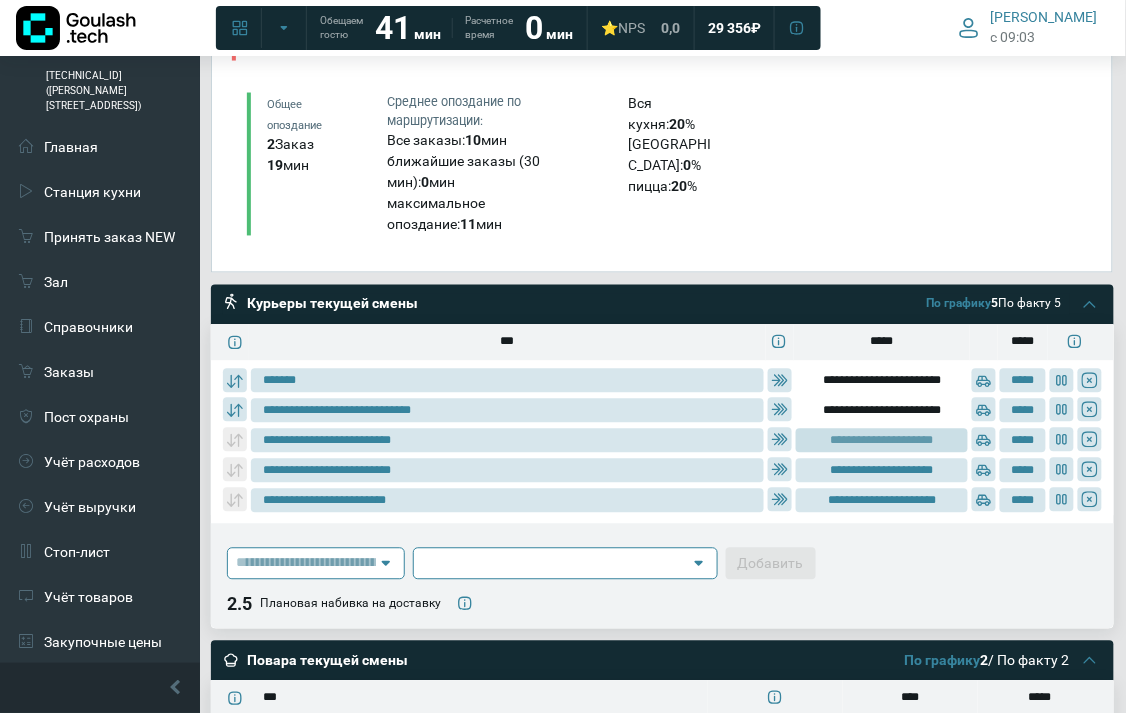 click on "**********" at bounding box center (882, 441) 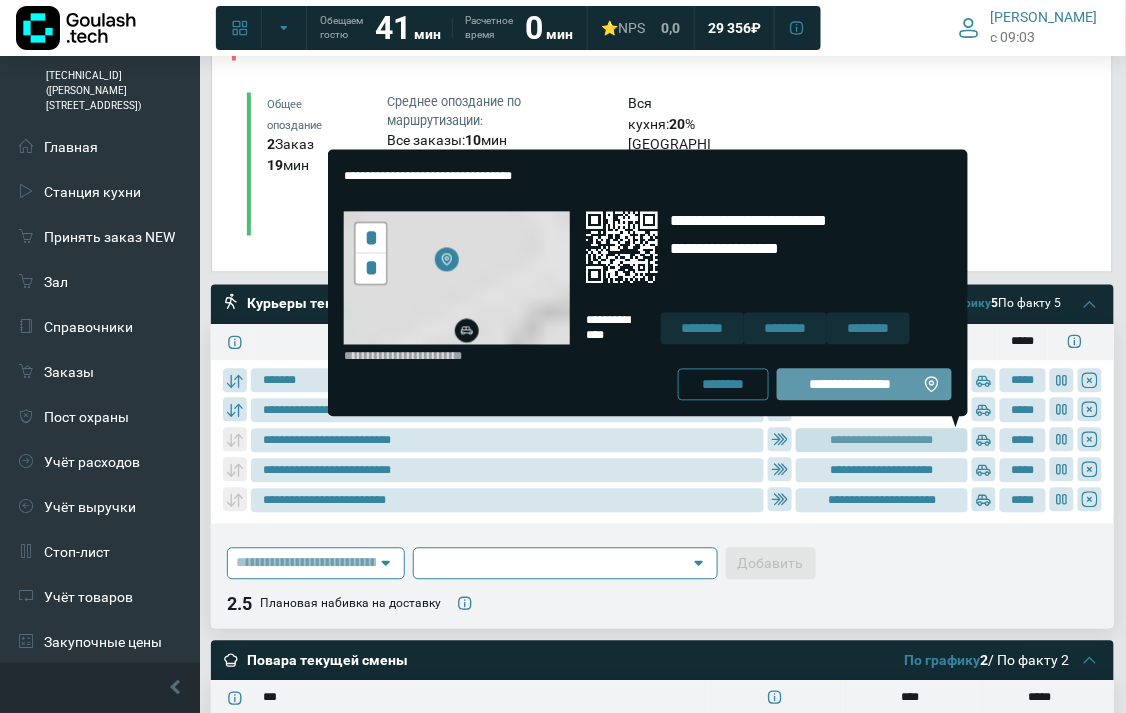 click on "**********" at bounding box center [850, 385] 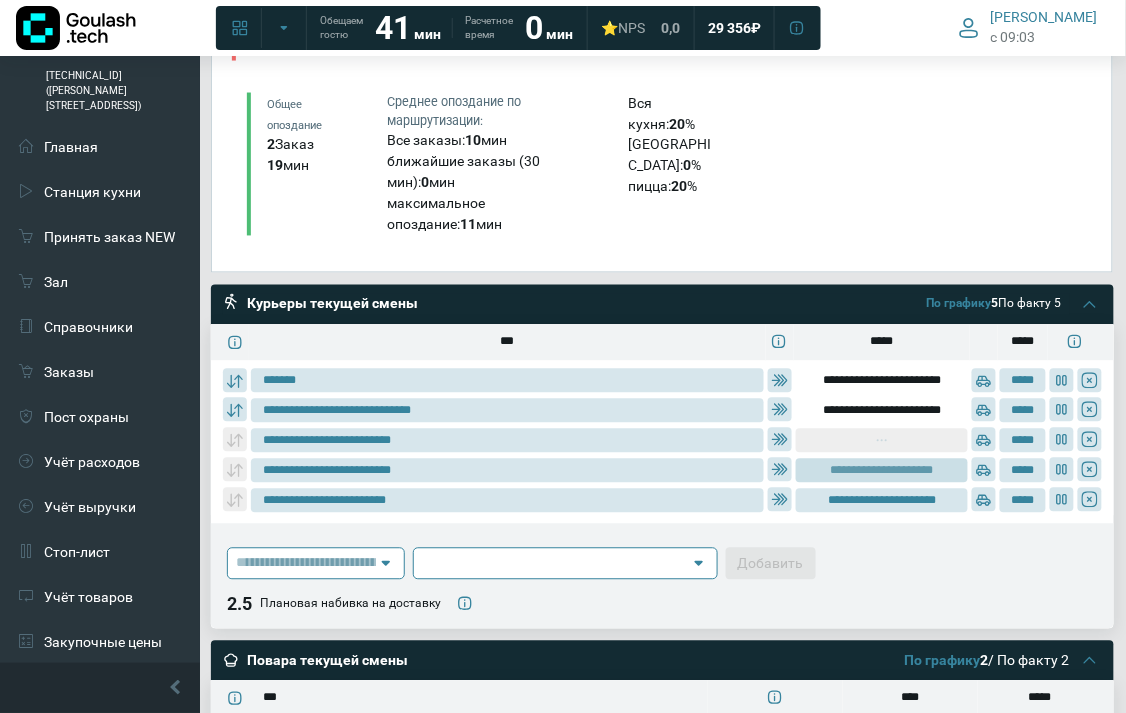 click on "**********" at bounding box center (882, 471) 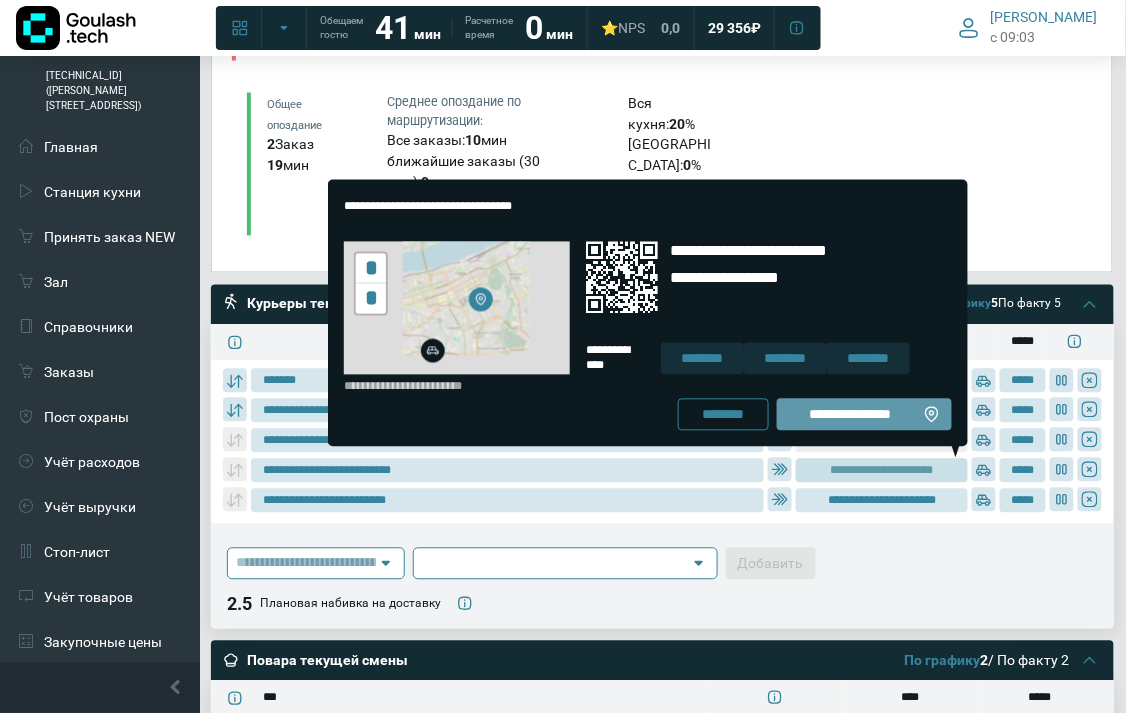 click on "**********" at bounding box center [850, 415] 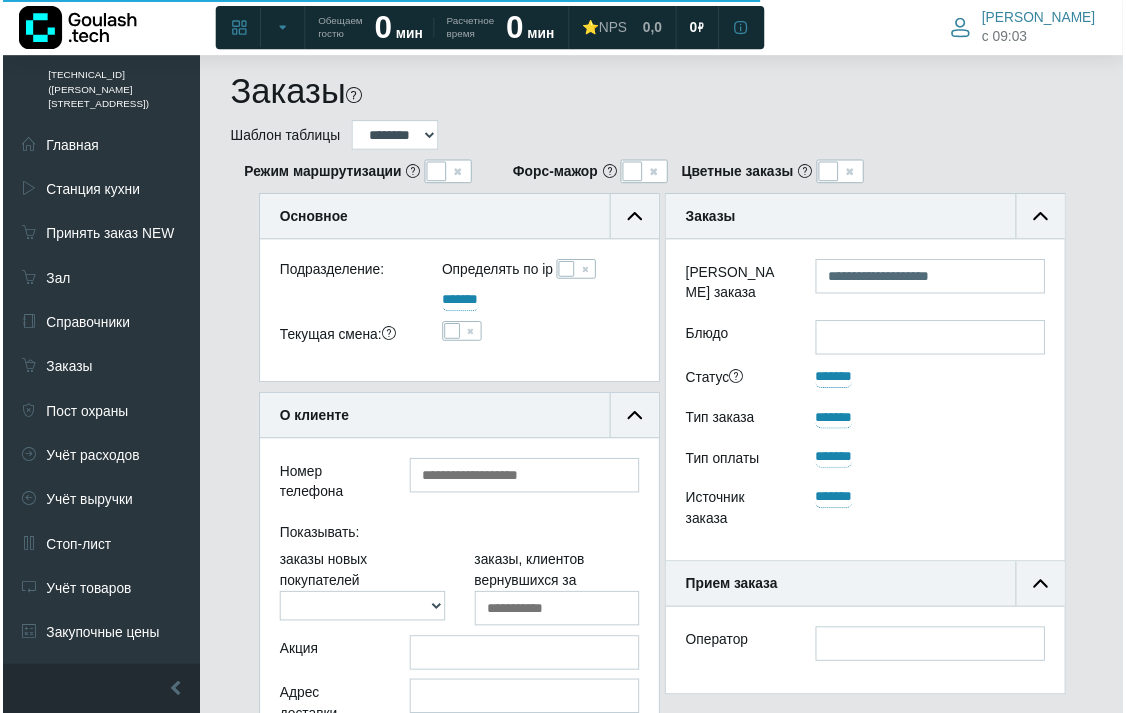 scroll, scrollTop: 1286, scrollLeft: 286, axis: both 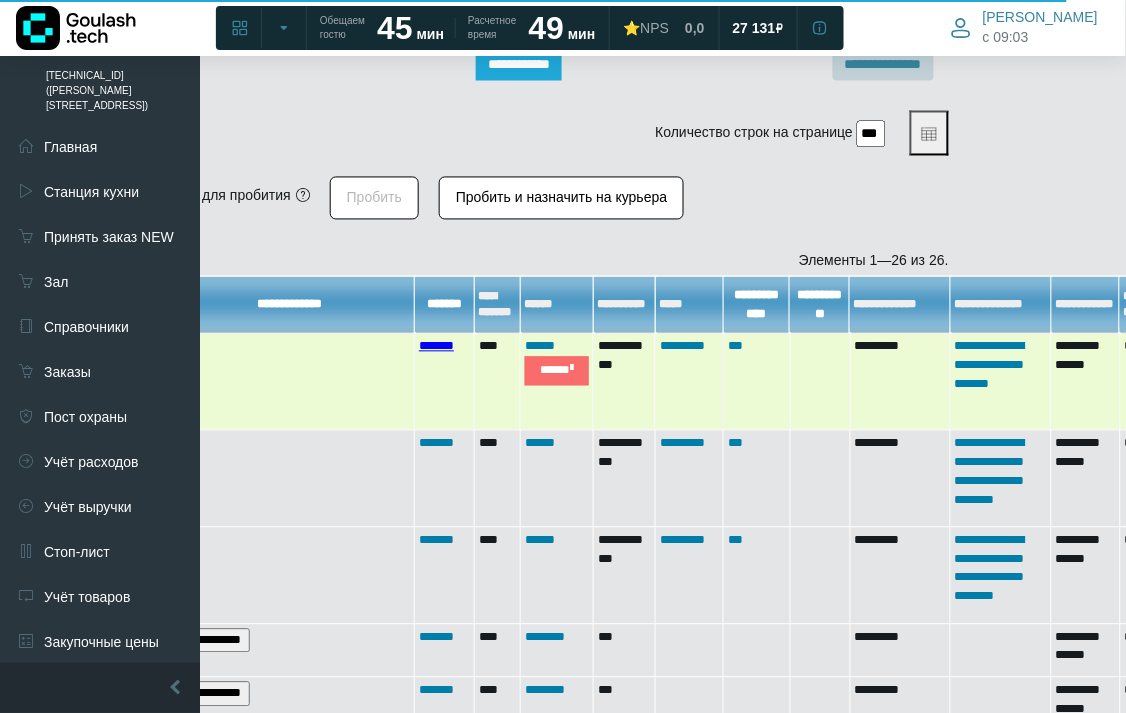 click on "*******" at bounding box center [436, 346] 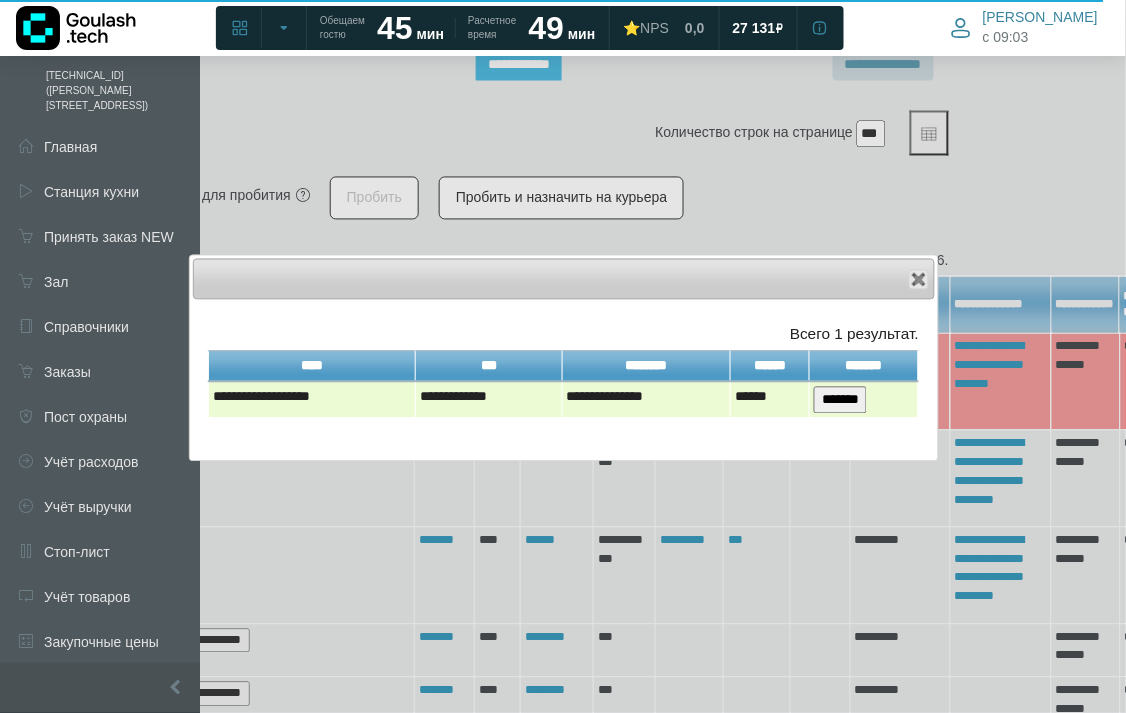 click on "*******" at bounding box center (840, 400) 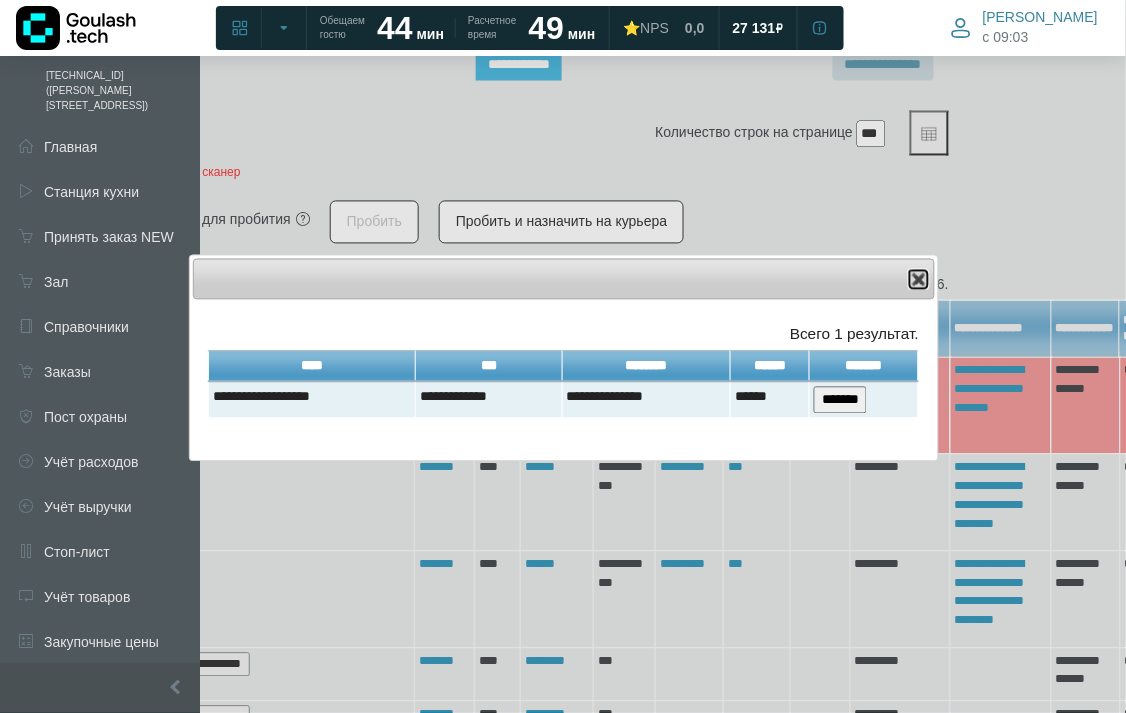 click at bounding box center (919, 280) 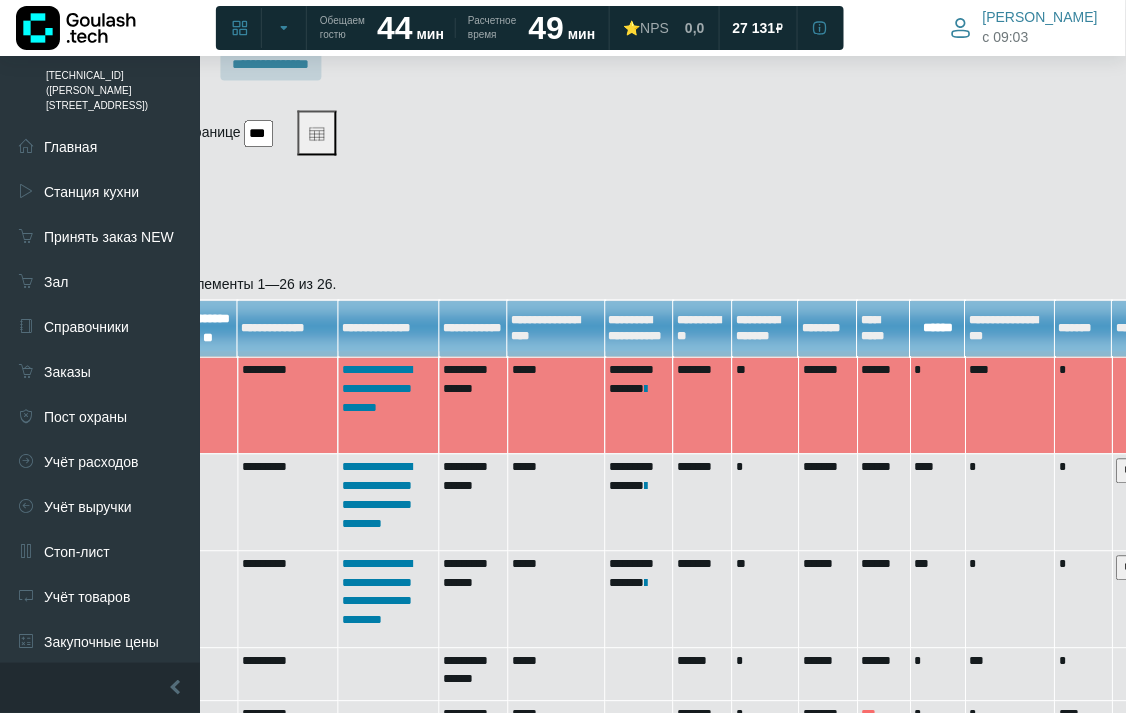 scroll, scrollTop: 758, scrollLeft: 651, axis: both 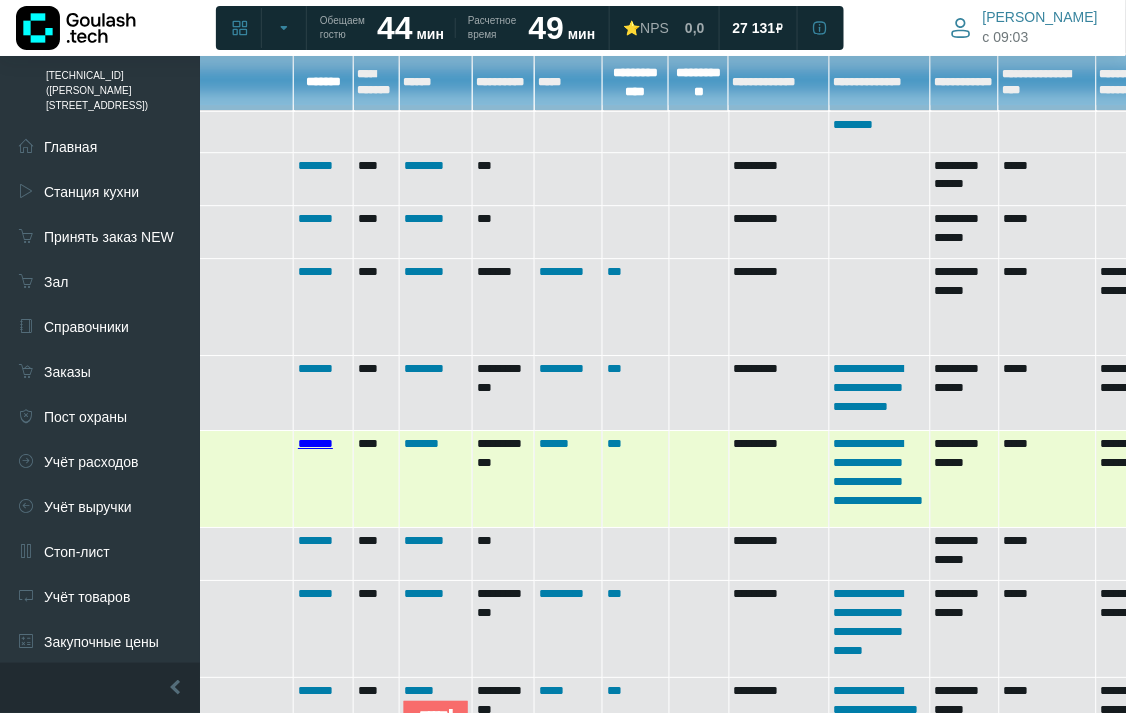 click on "*******" at bounding box center [315, 443] 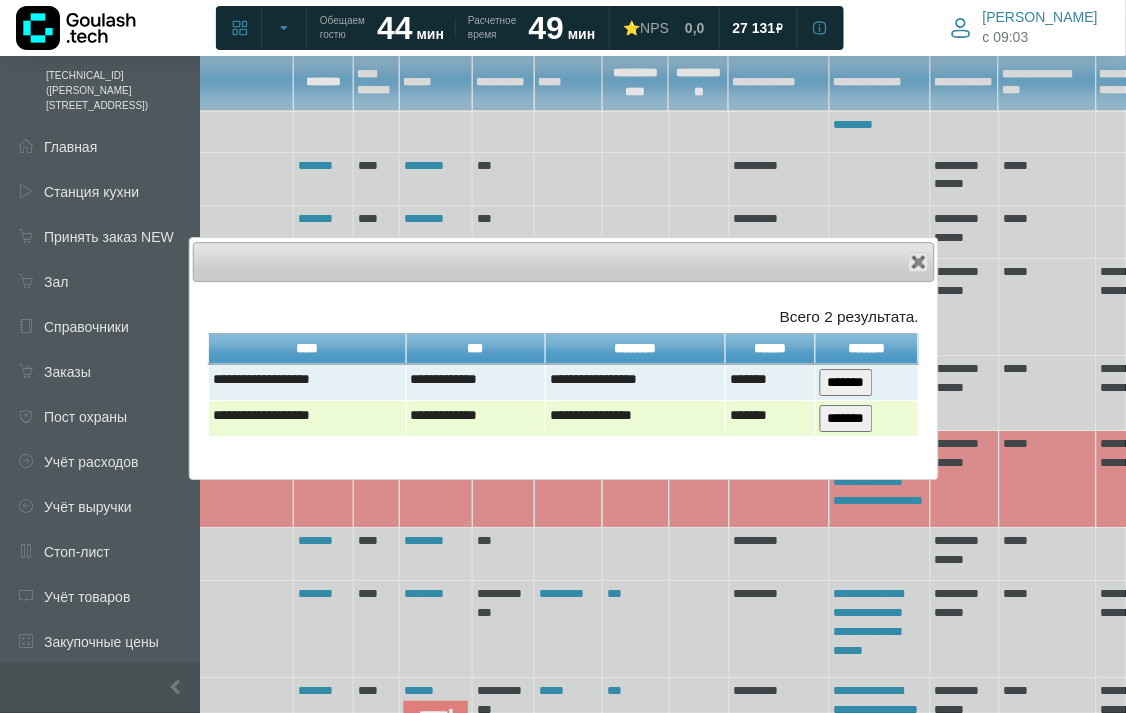 click on "*******" at bounding box center [846, 418] 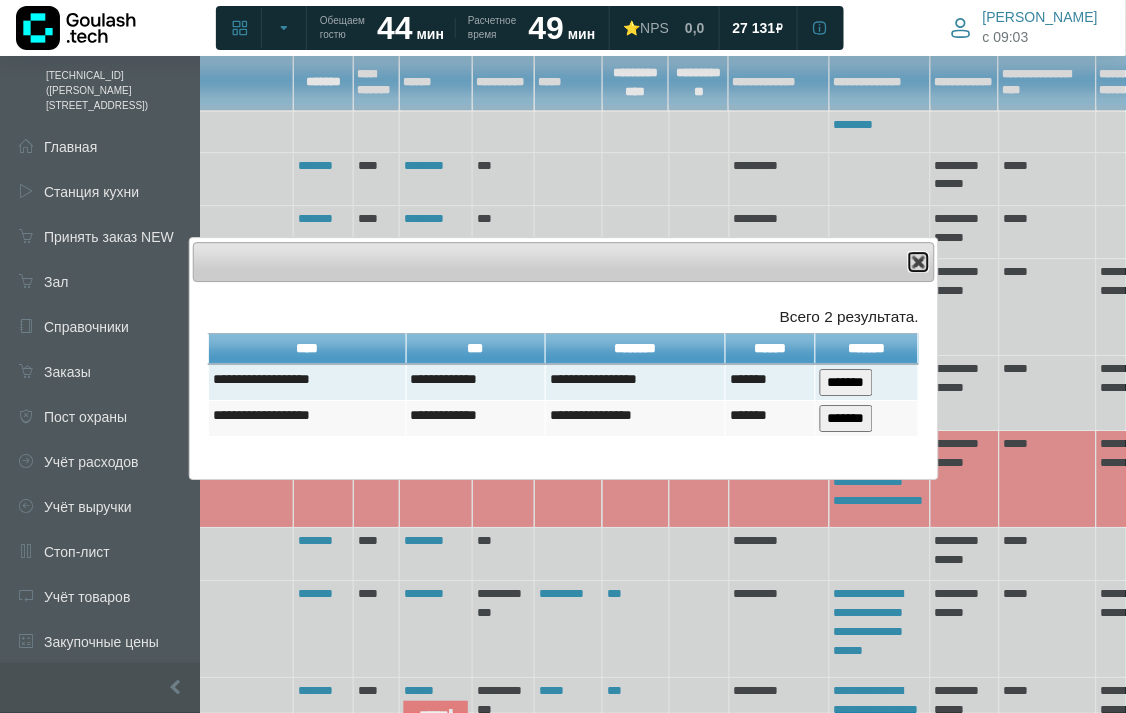 click at bounding box center (919, 262) 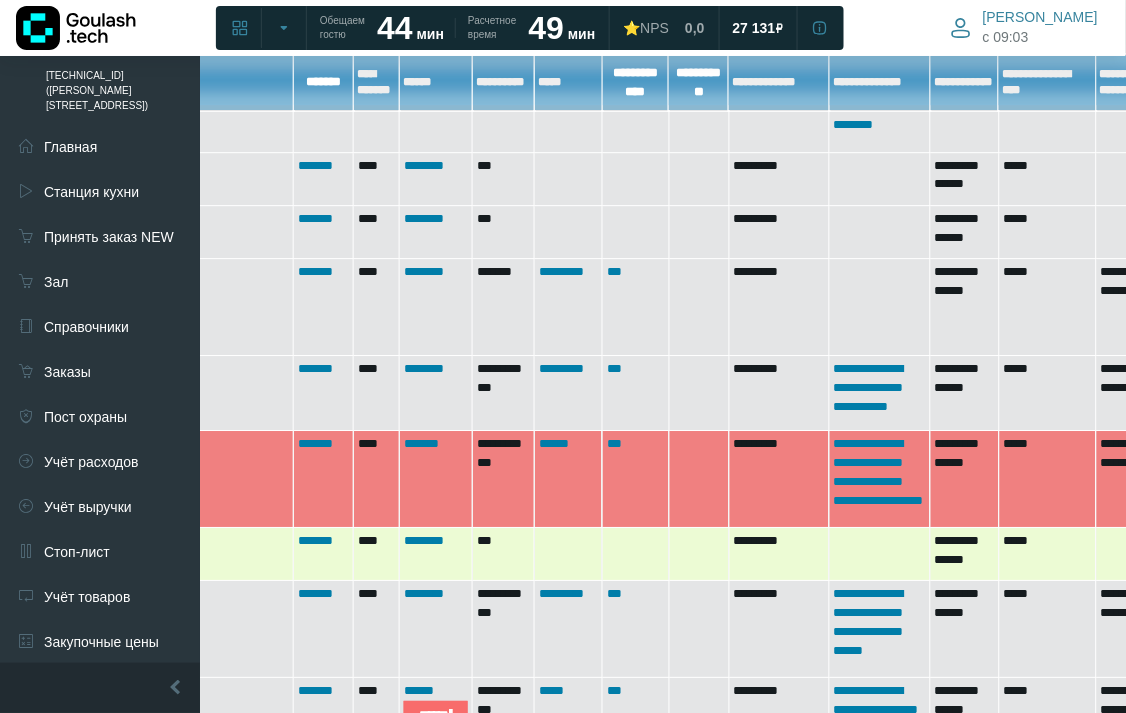scroll, scrollTop: 698, scrollLeft: 277, axis: both 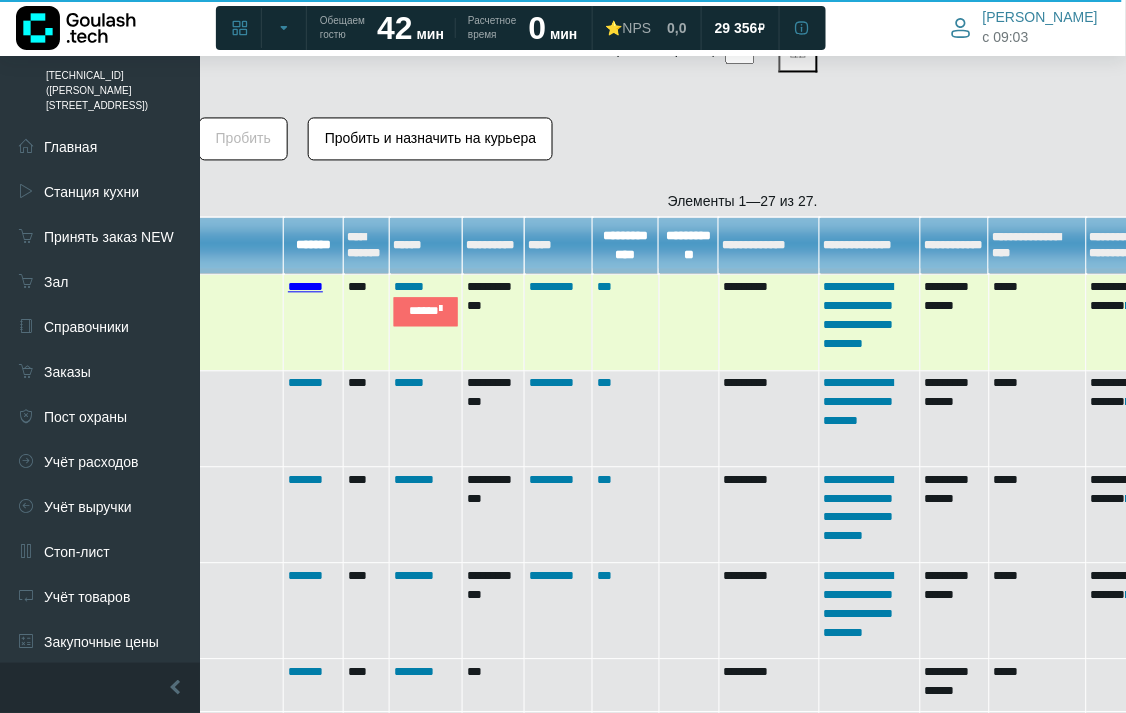 click on "*******" at bounding box center (305, 287) 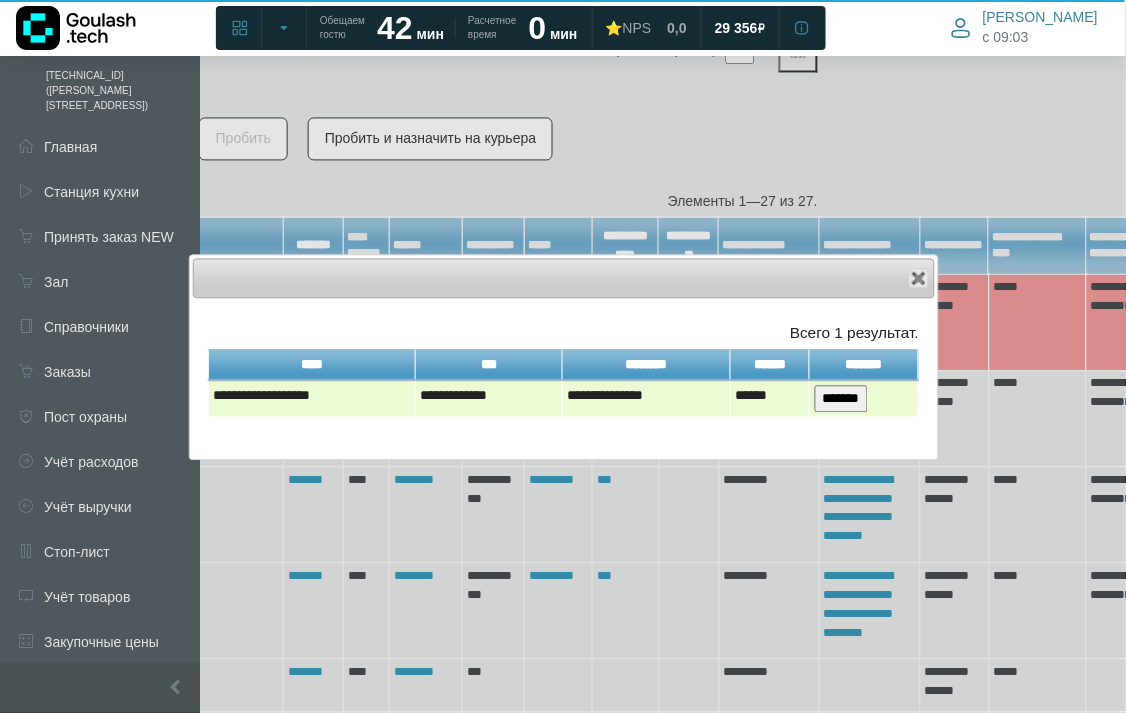click on "*******" at bounding box center (841, 399) 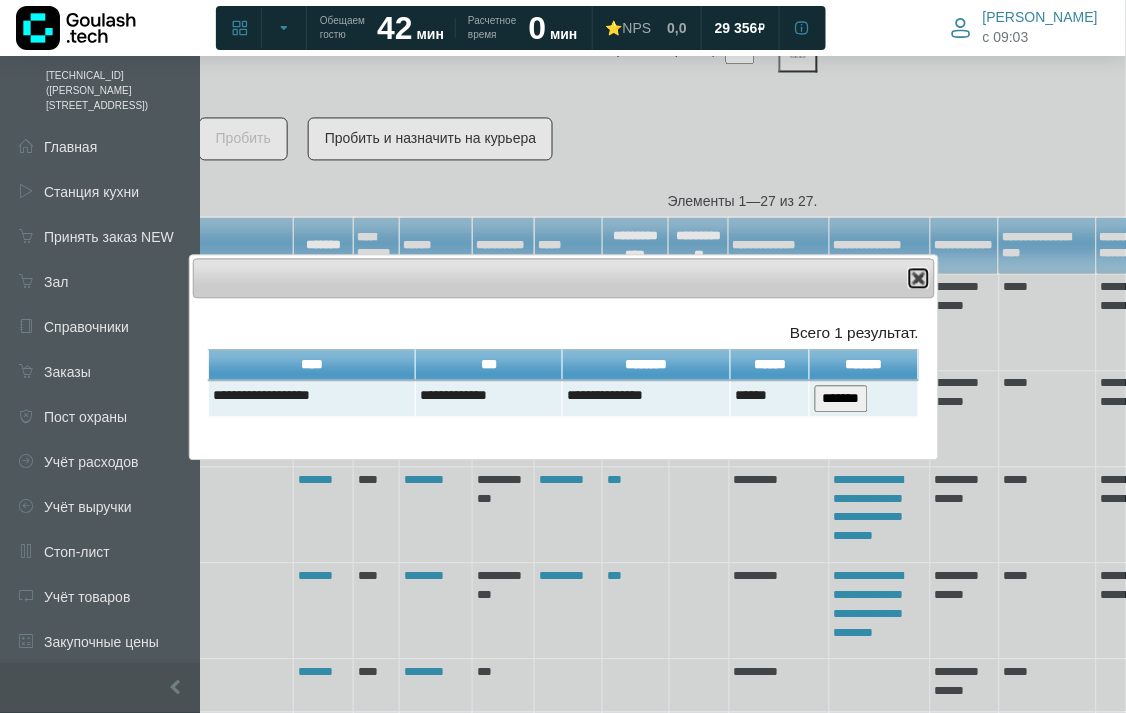 click at bounding box center [919, 279] 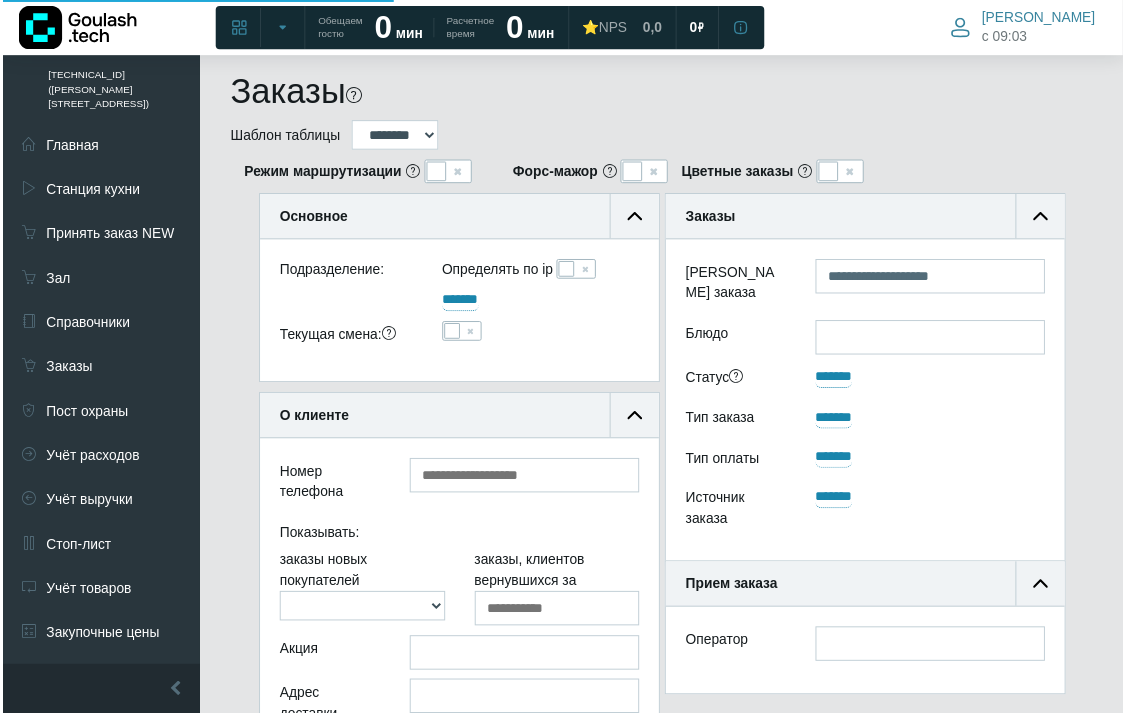 scroll, scrollTop: 841, scrollLeft: 277, axis: both 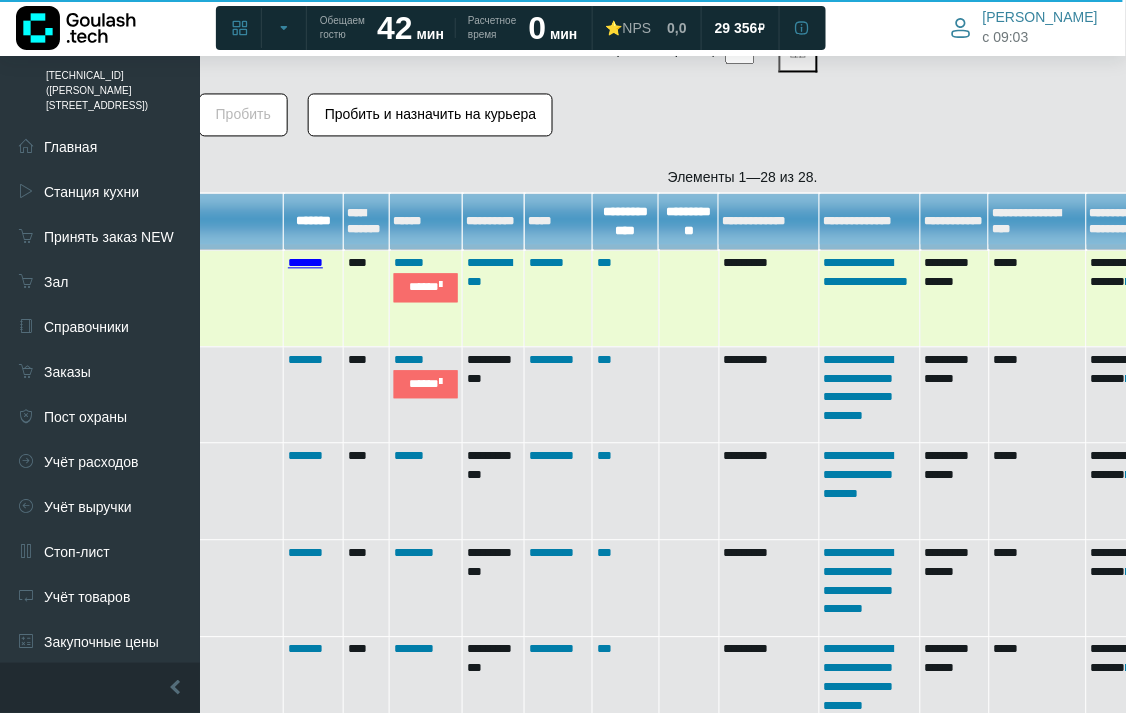 click on "*******" at bounding box center [305, 263] 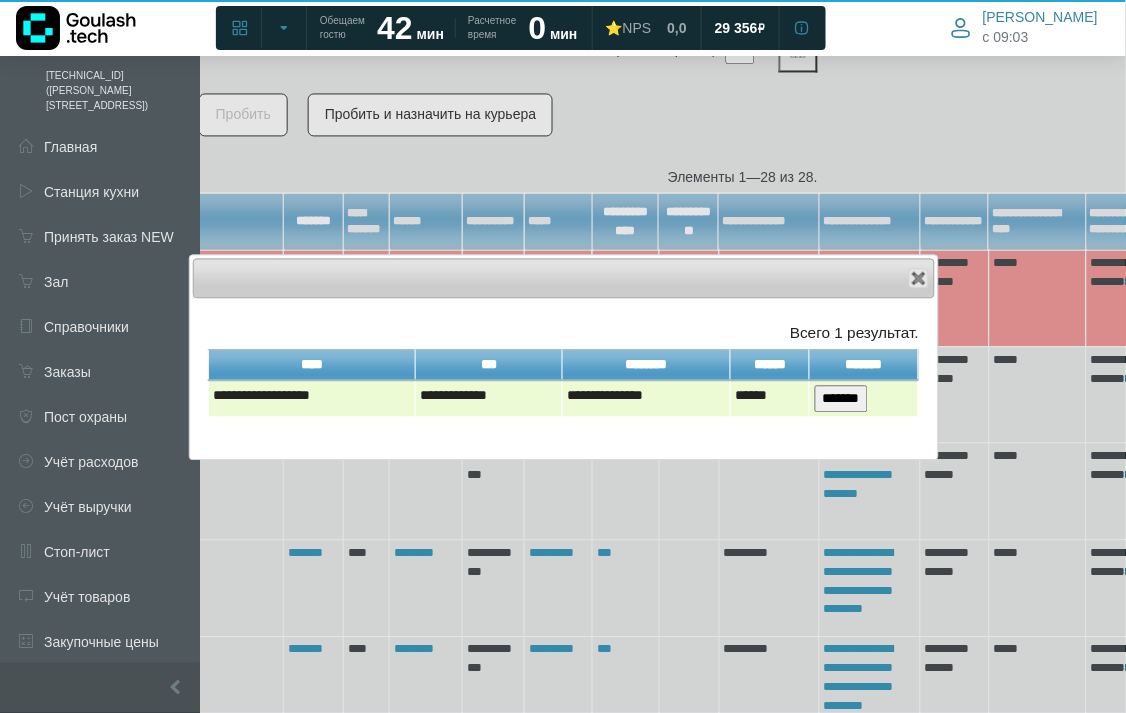 click on "*******" at bounding box center [841, 399] 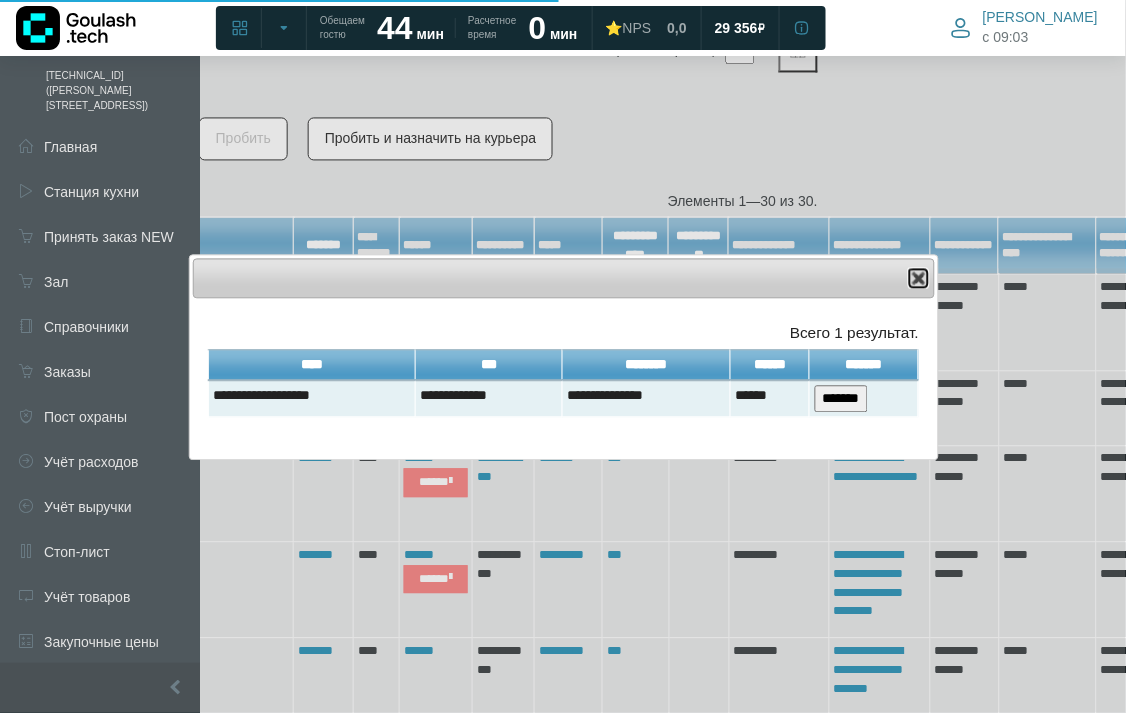 click at bounding box center (919, 279) 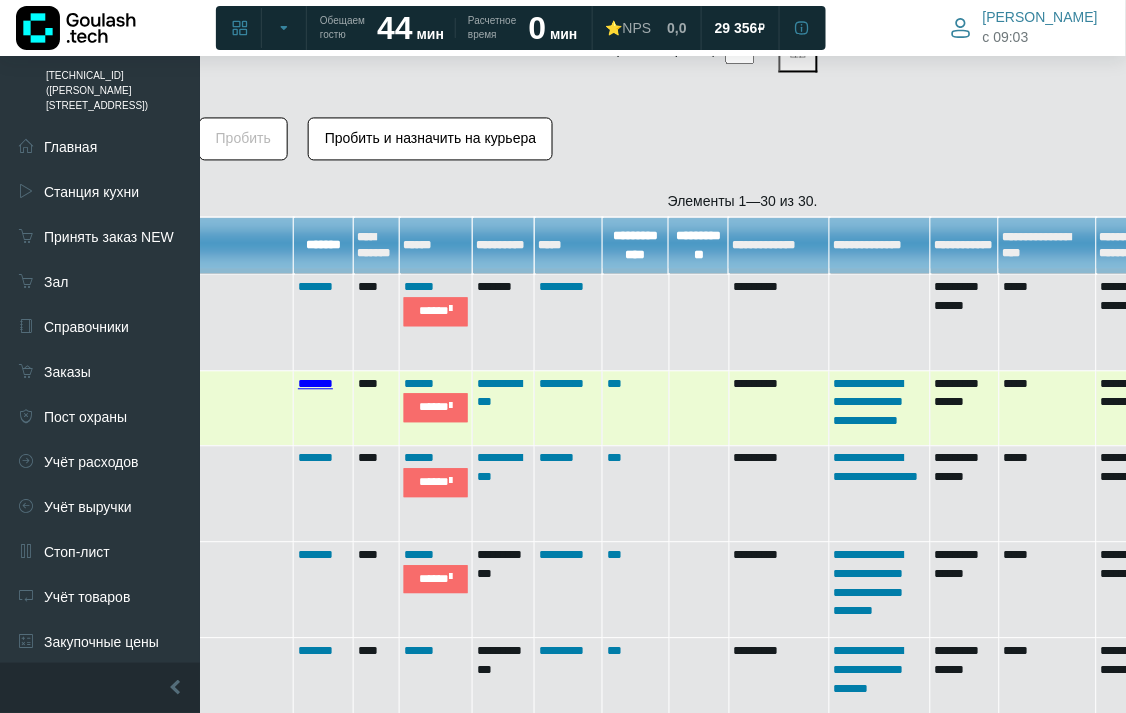 click on "*******" at bounding box center [315, 384] 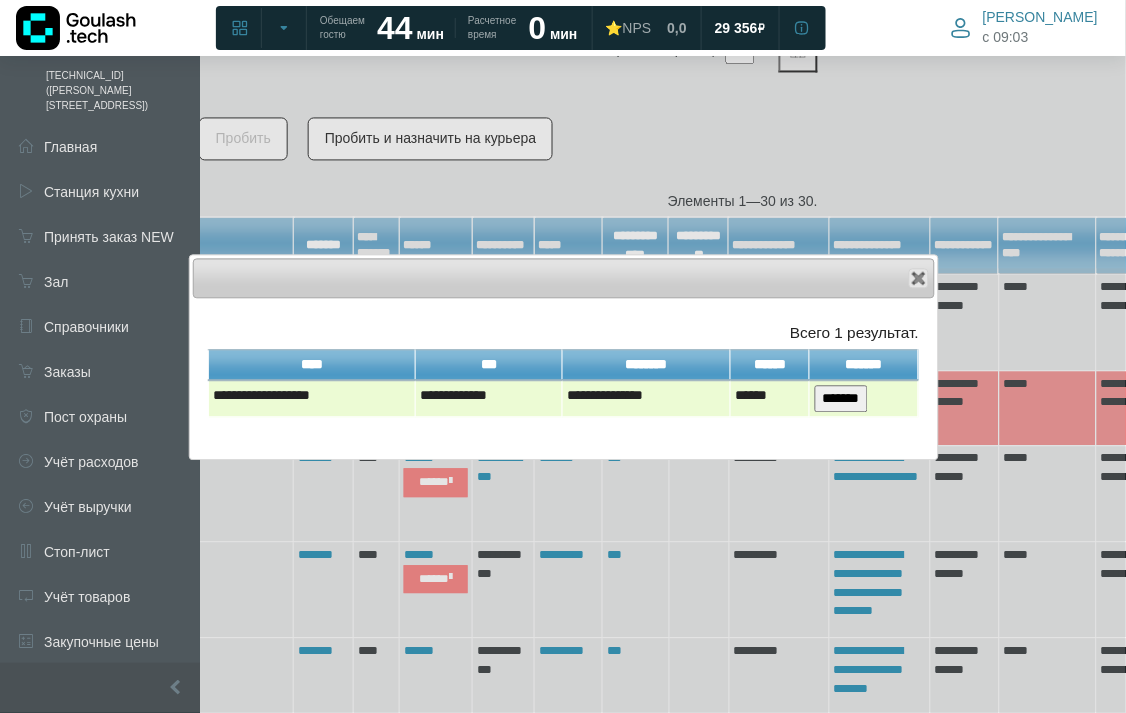 click on "*******" at bounding box center [841, 399] 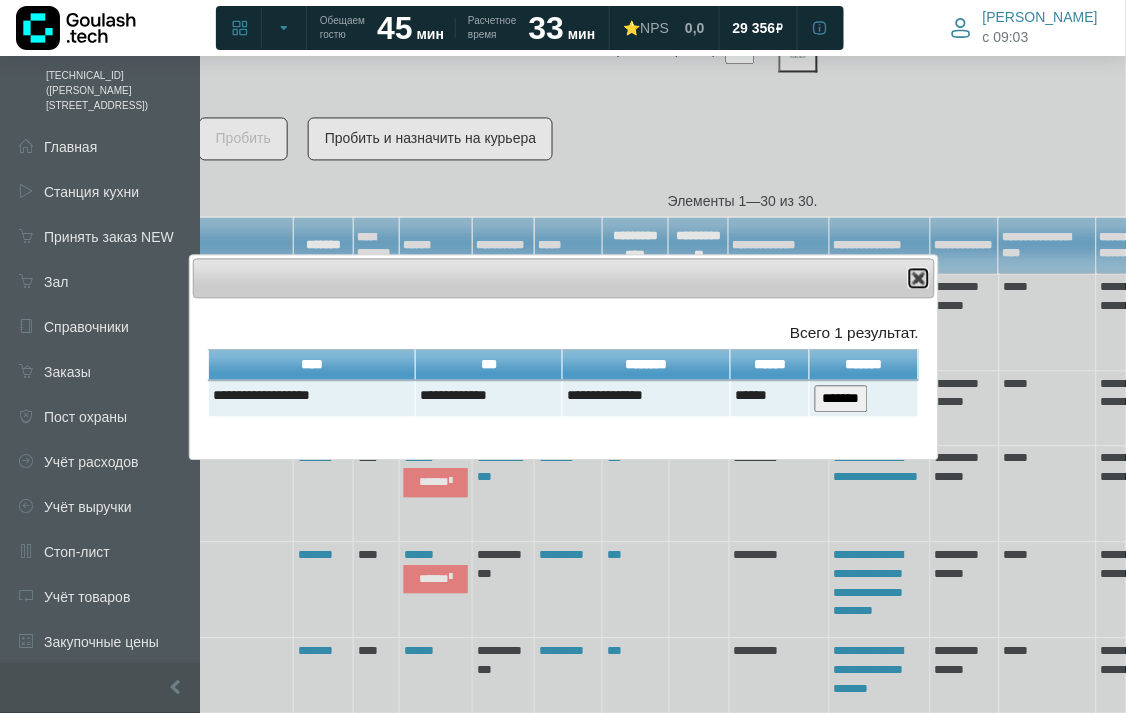 click on "Close" at bounding box center (919, 279) 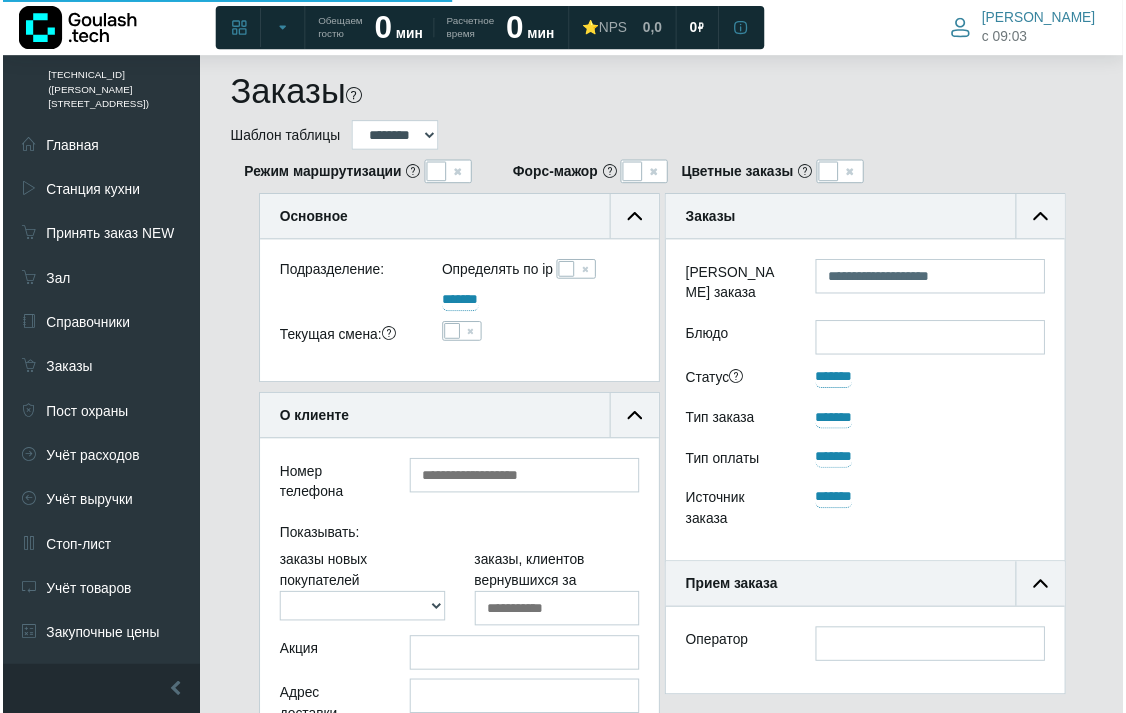 scroll, scrollTop: 841, scrollLeft: 277, axis: both 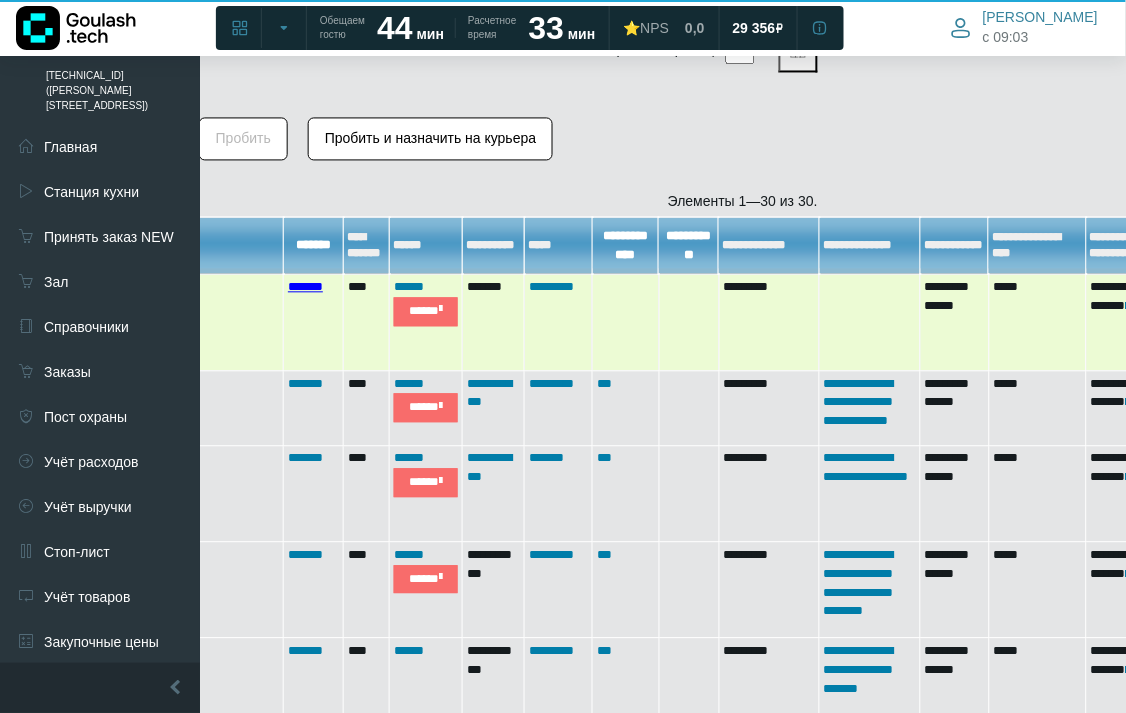 click on "*******" at bounding box center (305, 287) 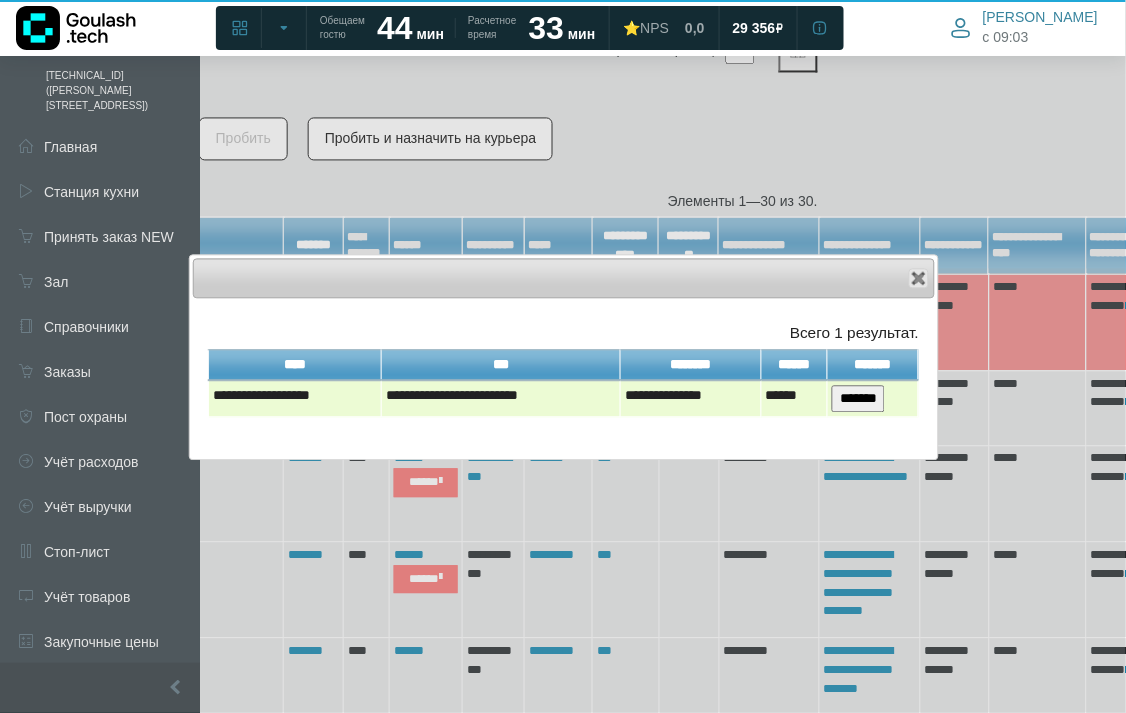 click on "*******" at bounding box center [858, 399] 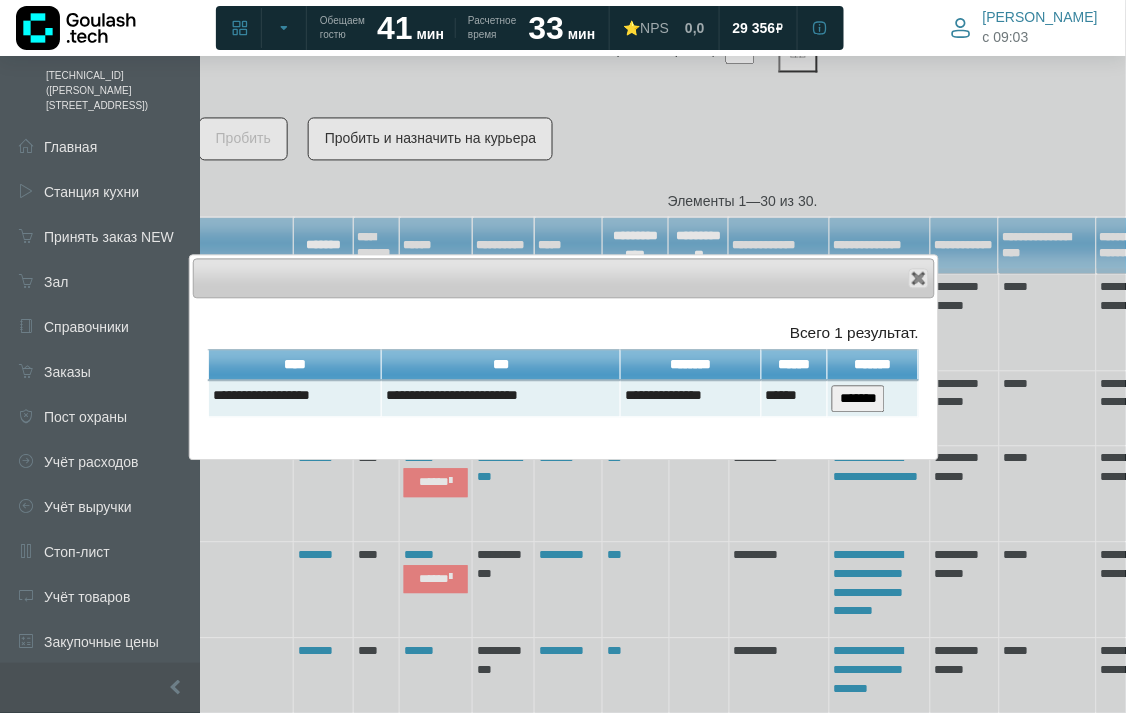 click on "Close" at bounding box center (564, 279) 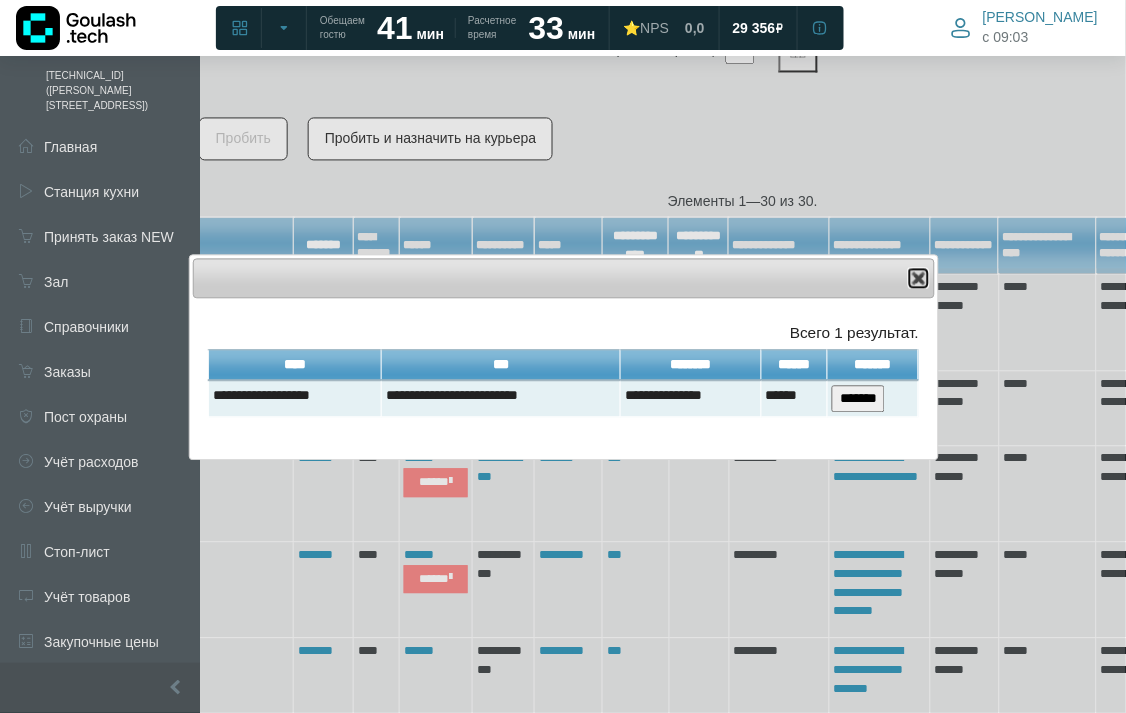click at bounding box center (919, 279) 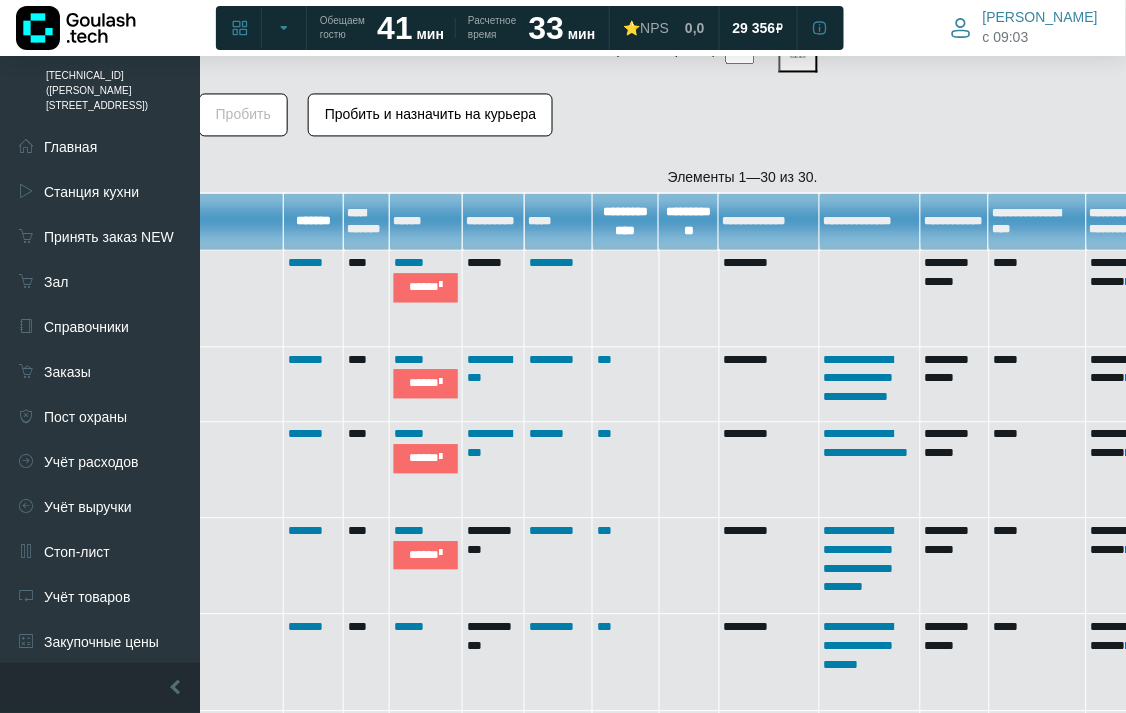 scroll, scrollTop: 841, scrollLeft: 277, axis: both 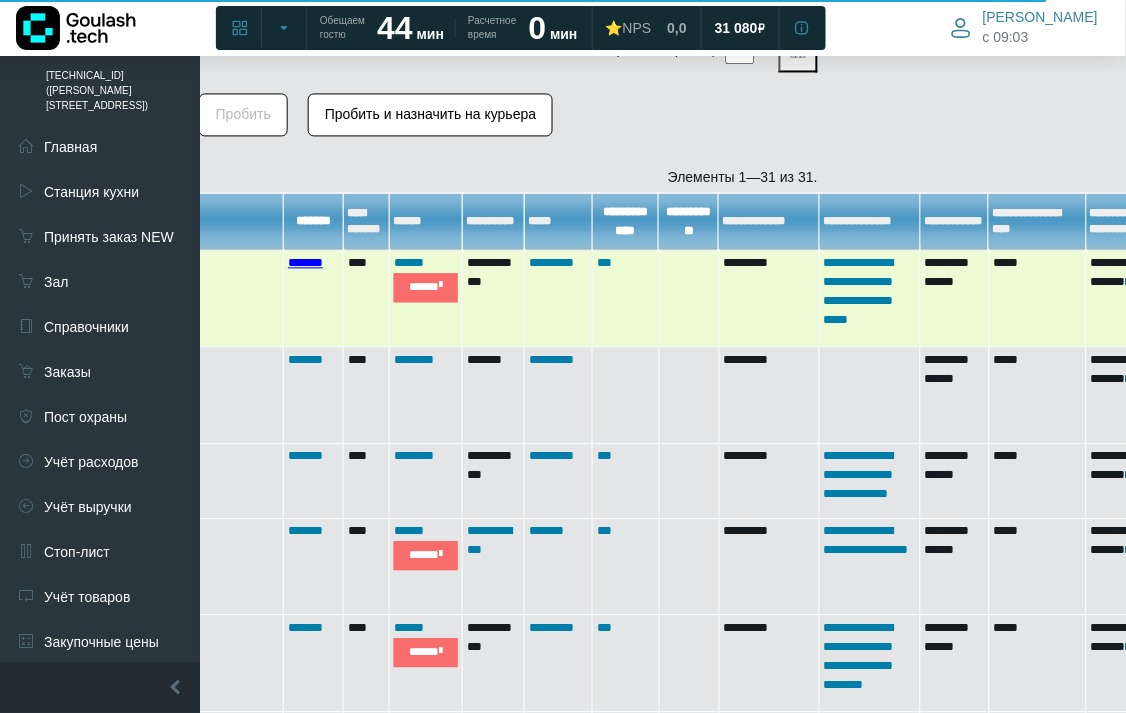 click on "*******" at bounding box center (305, 263) 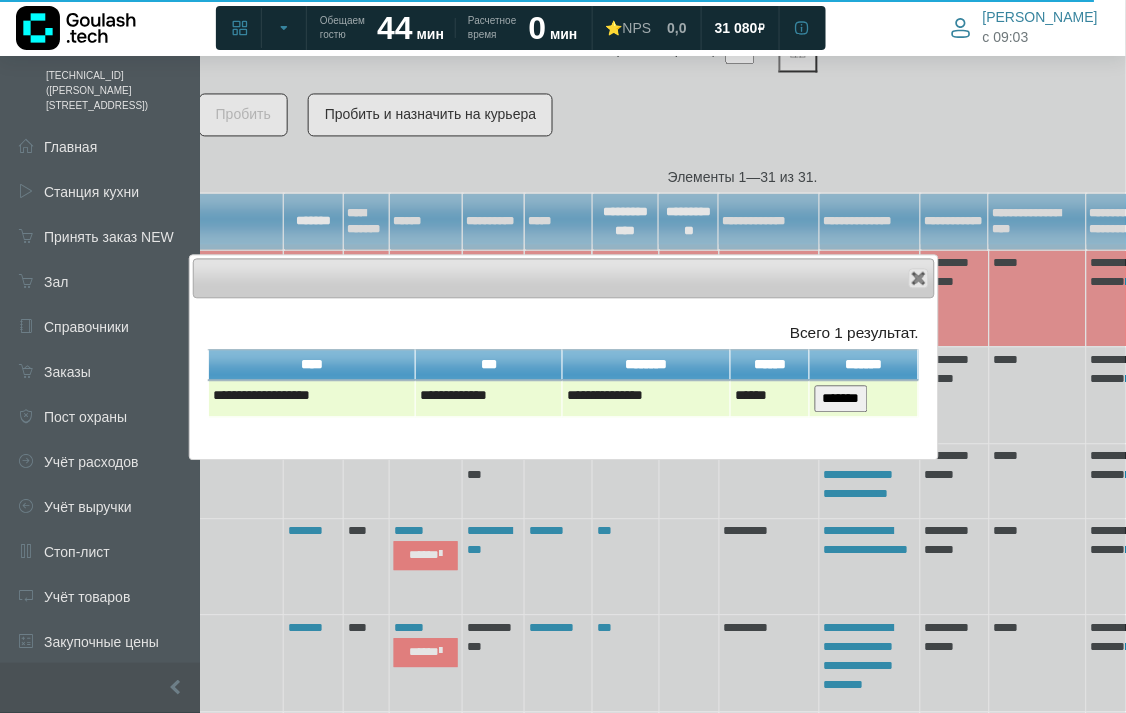 click on "*******" at bounding box center [841, 399] 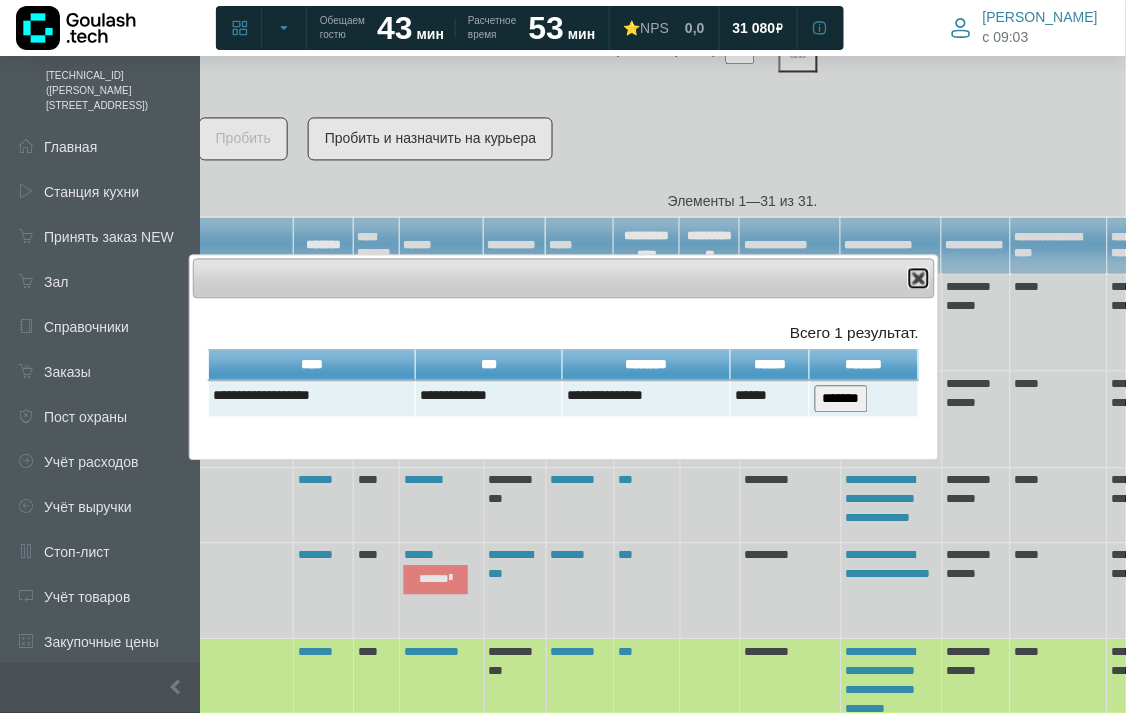 click at bounding box center [919, 279] 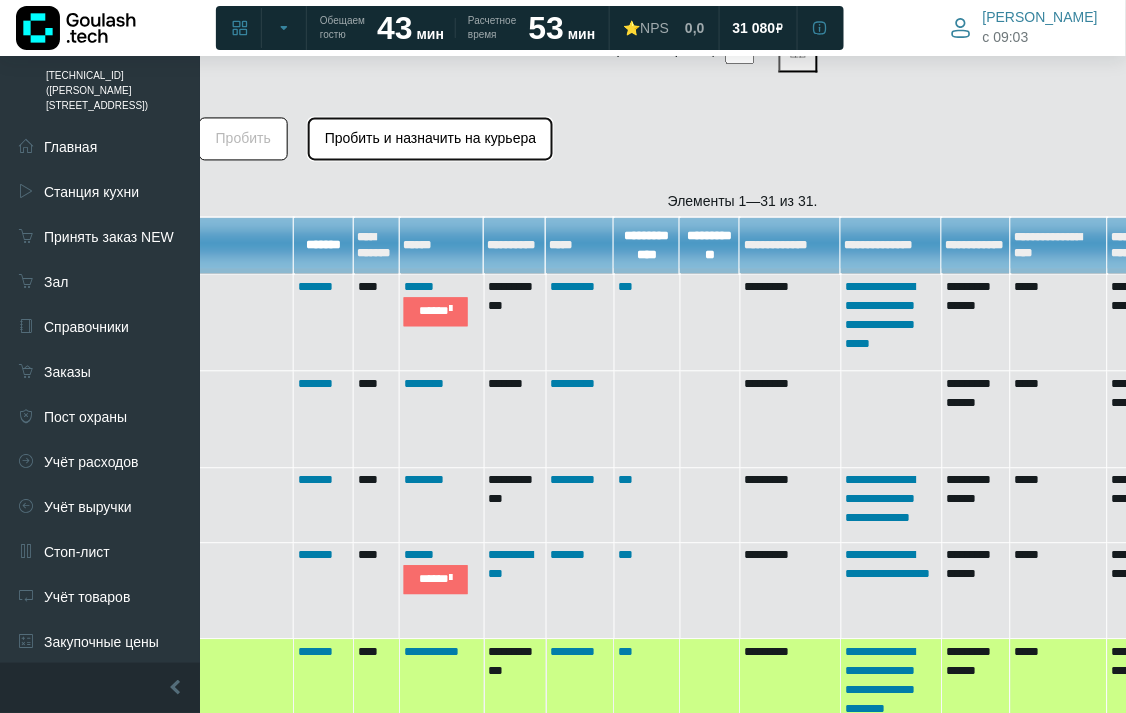 click on "Пробить и назначить на курьера" at bounding box center [430, 139] 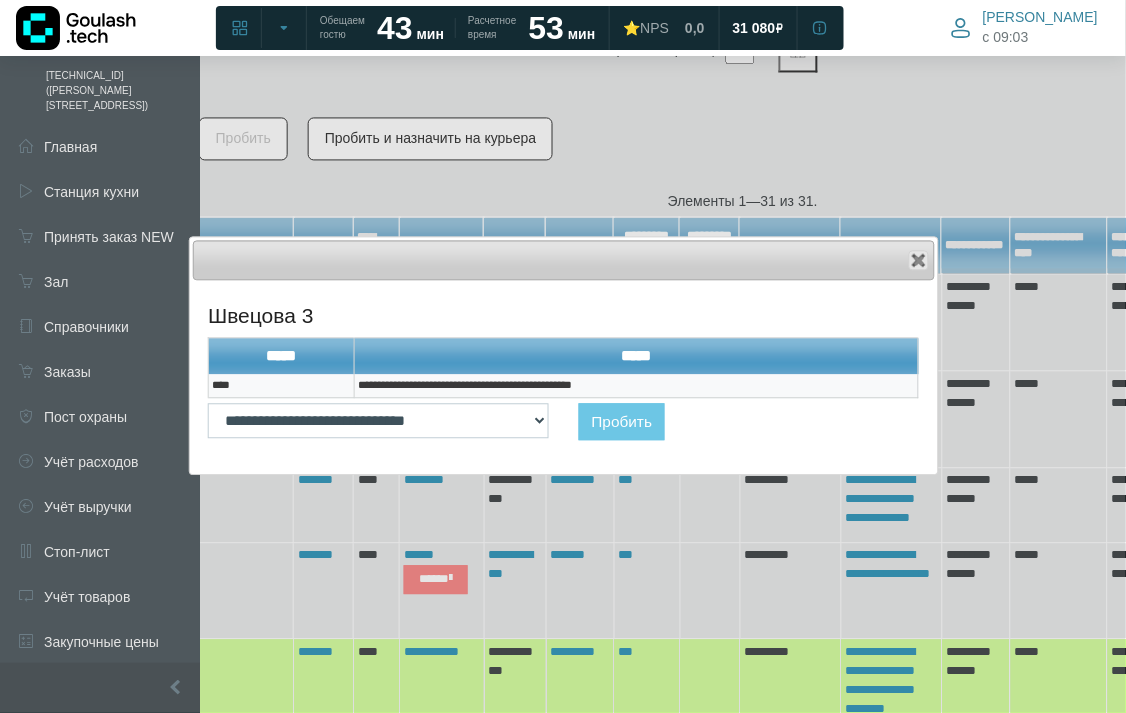 click on "**********" at bounding box center [636, 387] 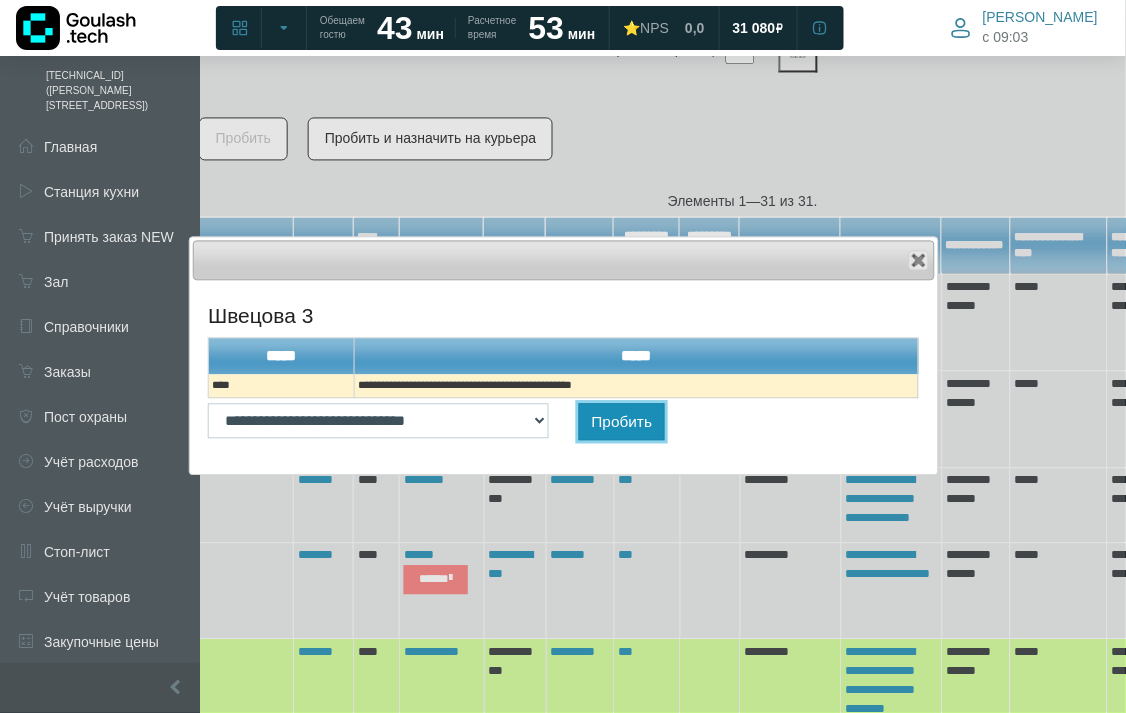 click on "Пробить" at bounding box center (622, 422) 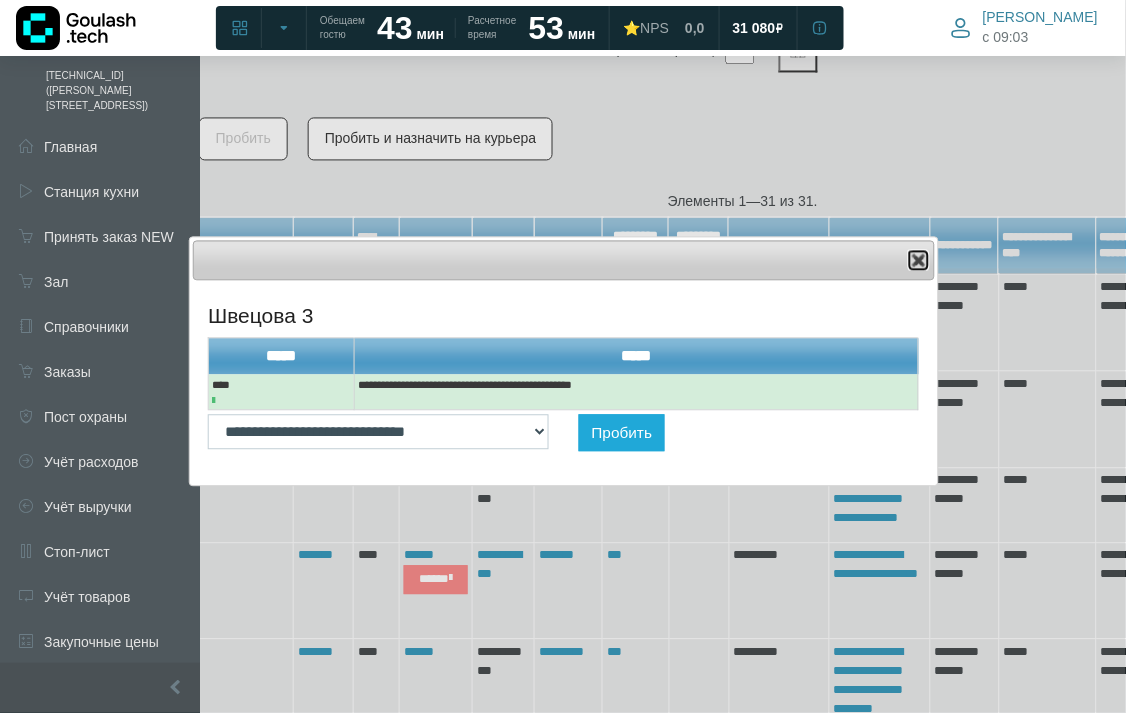 click at bounding box center (919, 261) 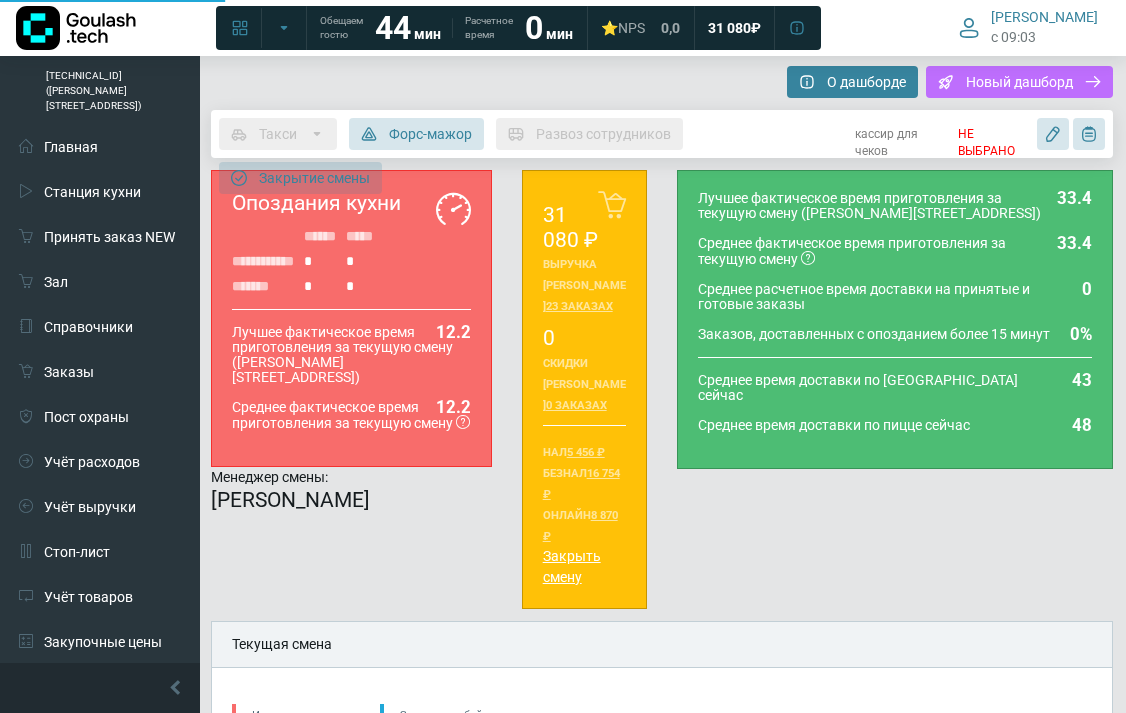 type on "**********" 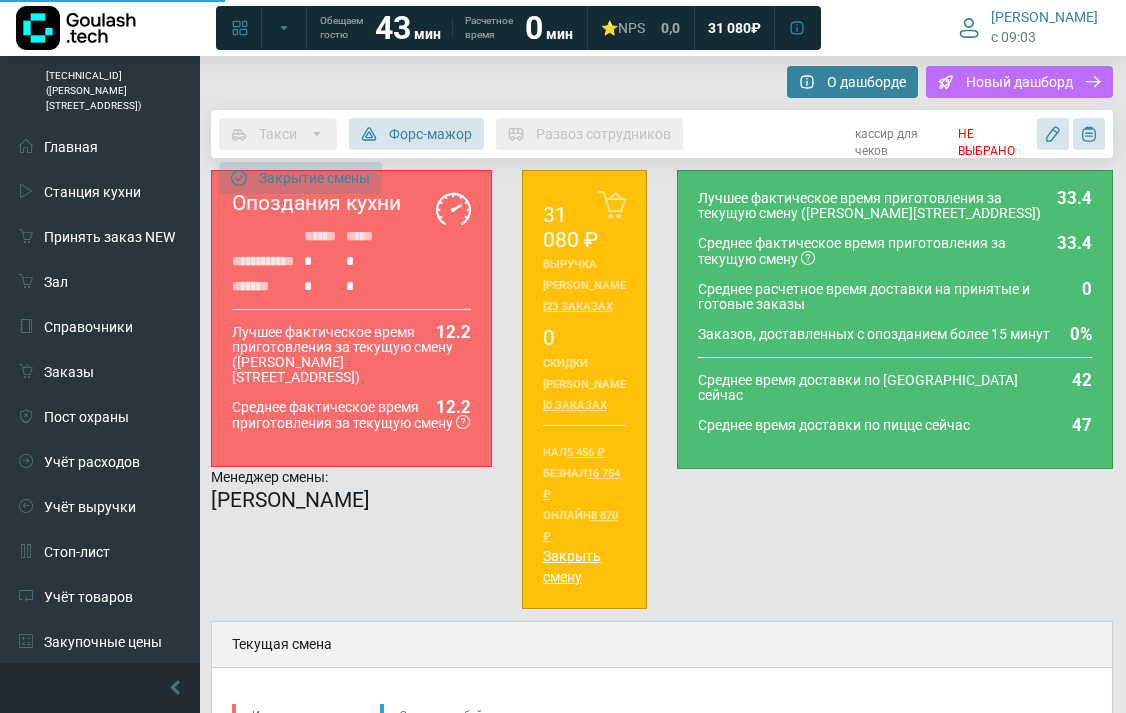 type on "**********" 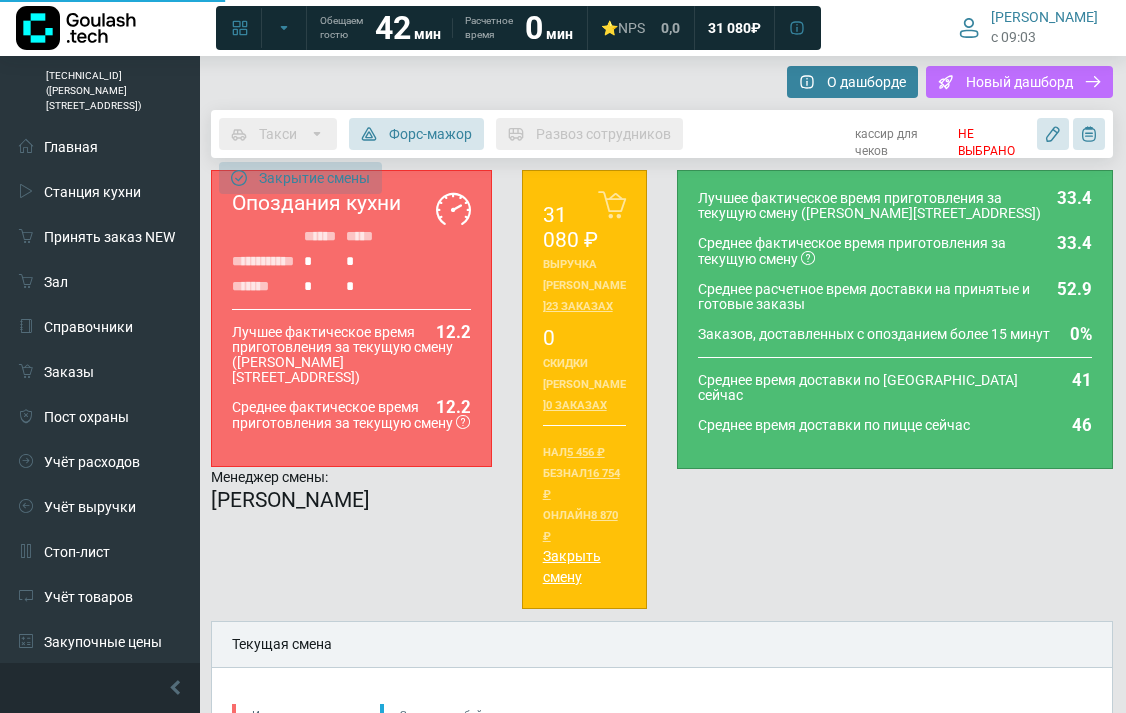 type on "**********" 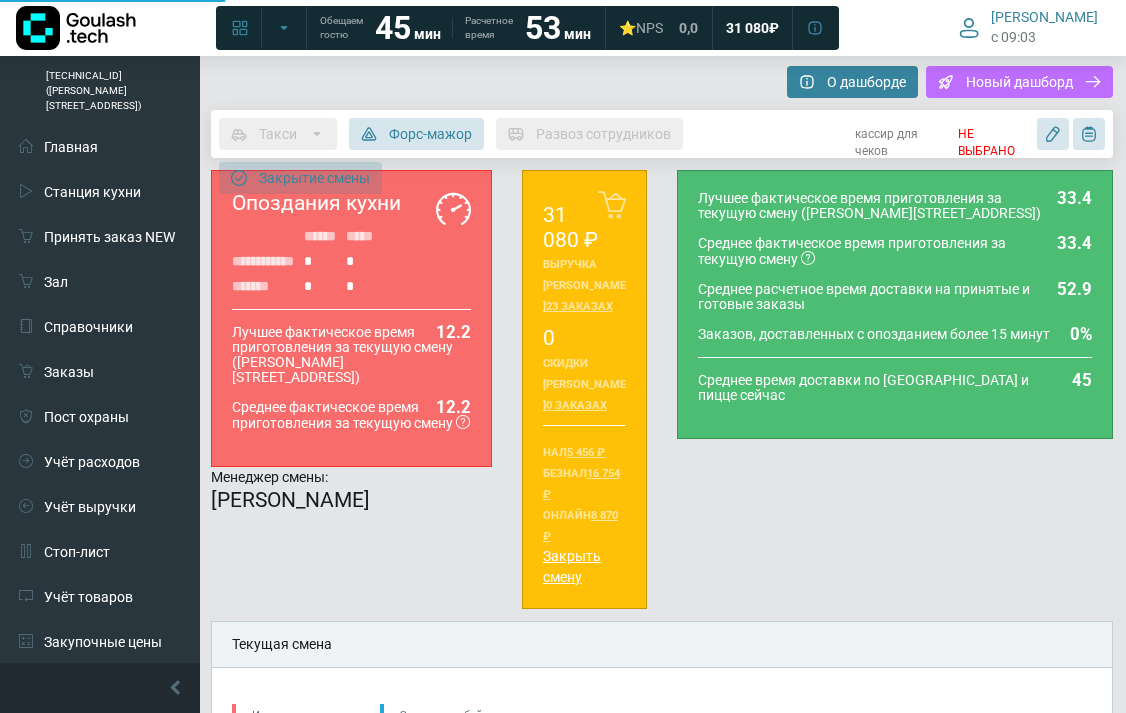 type on "**********" 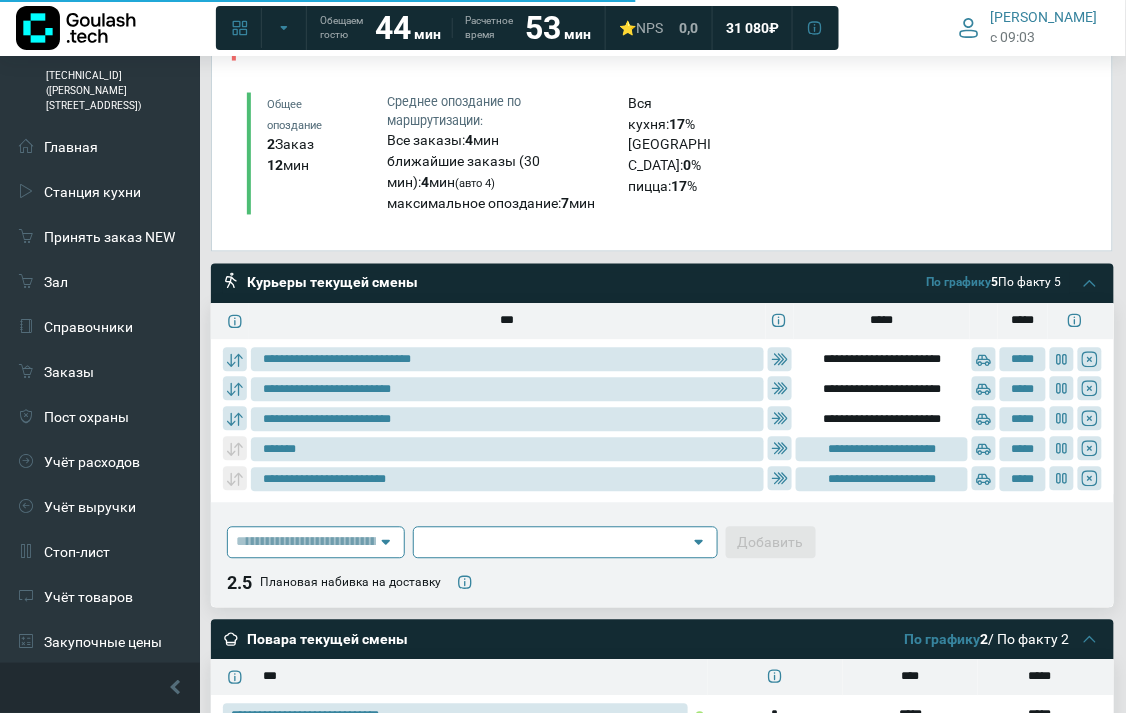 scroll, scrollTop: 712, scrollLeft: 0, axis: vertical 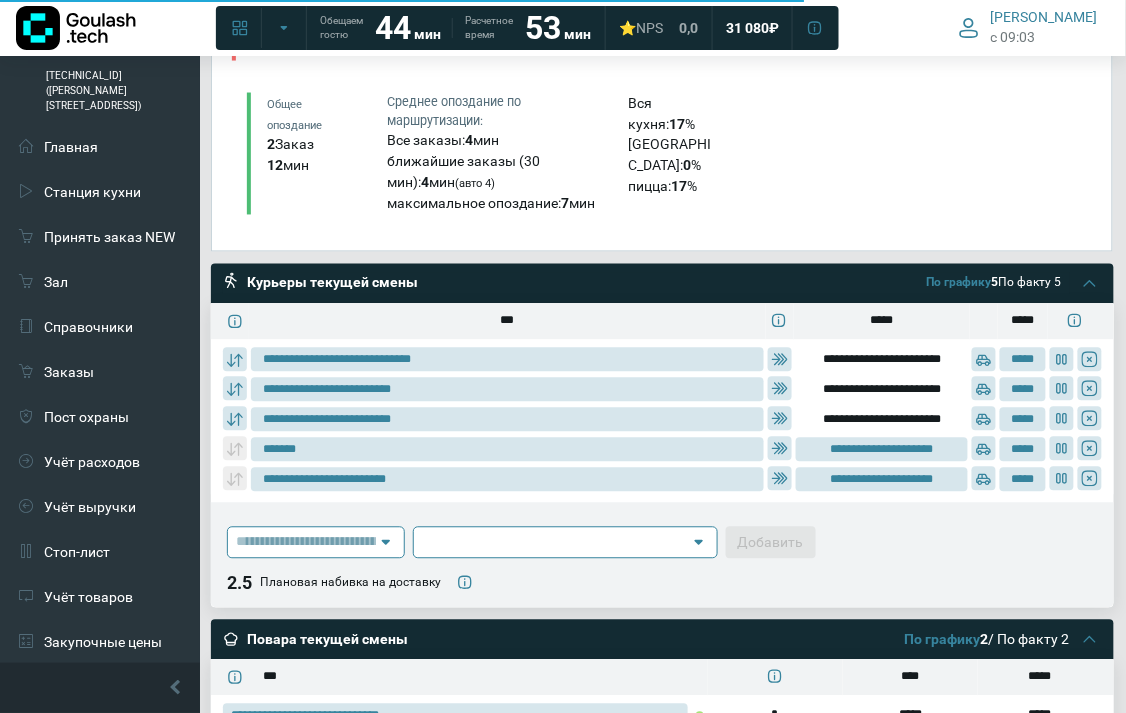 type on "**********" 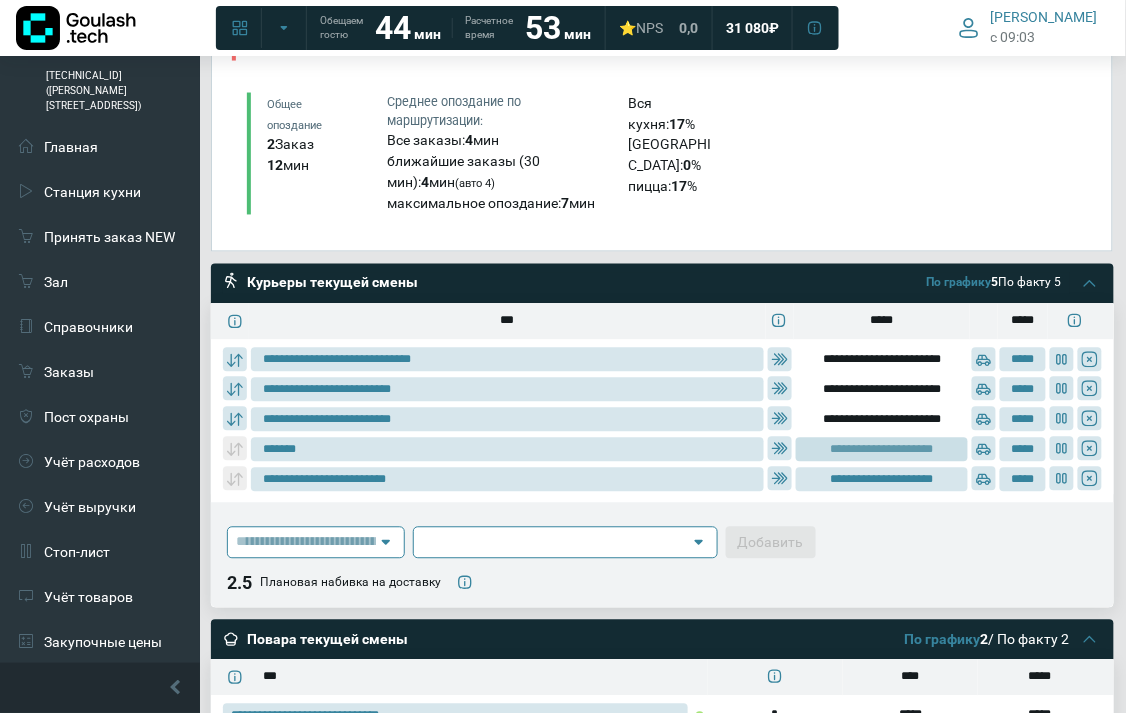 click on "**********" at bounding box center [882, 450] 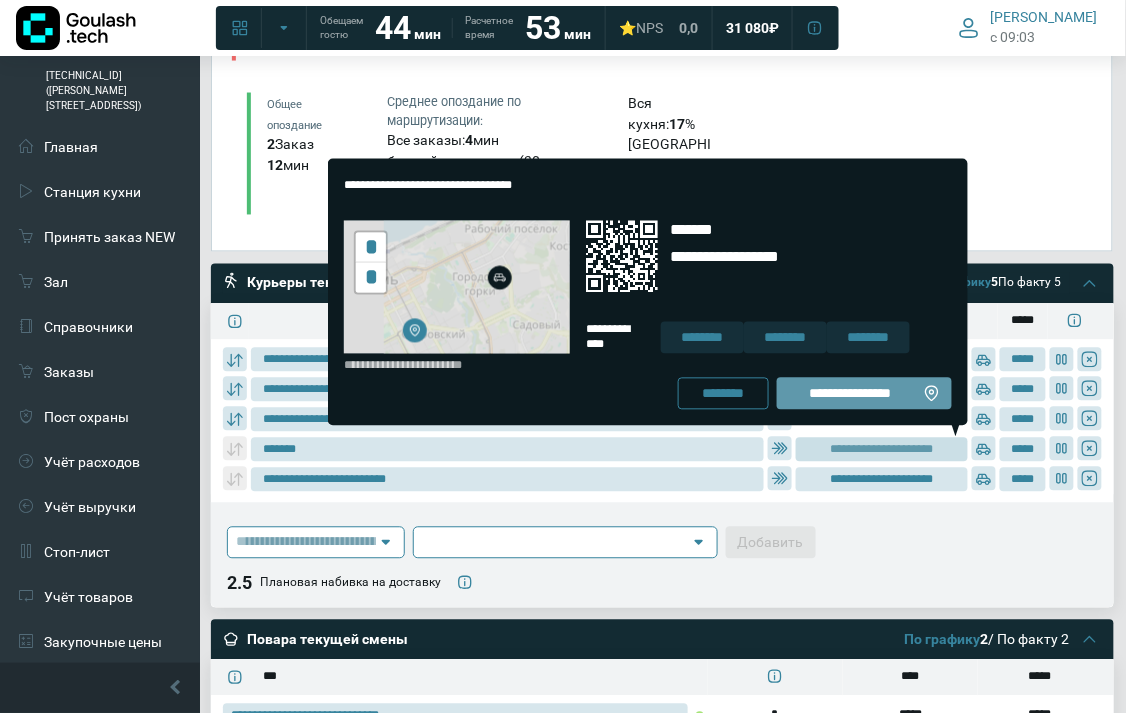 click on "**********" at bounding box center [850, 394] 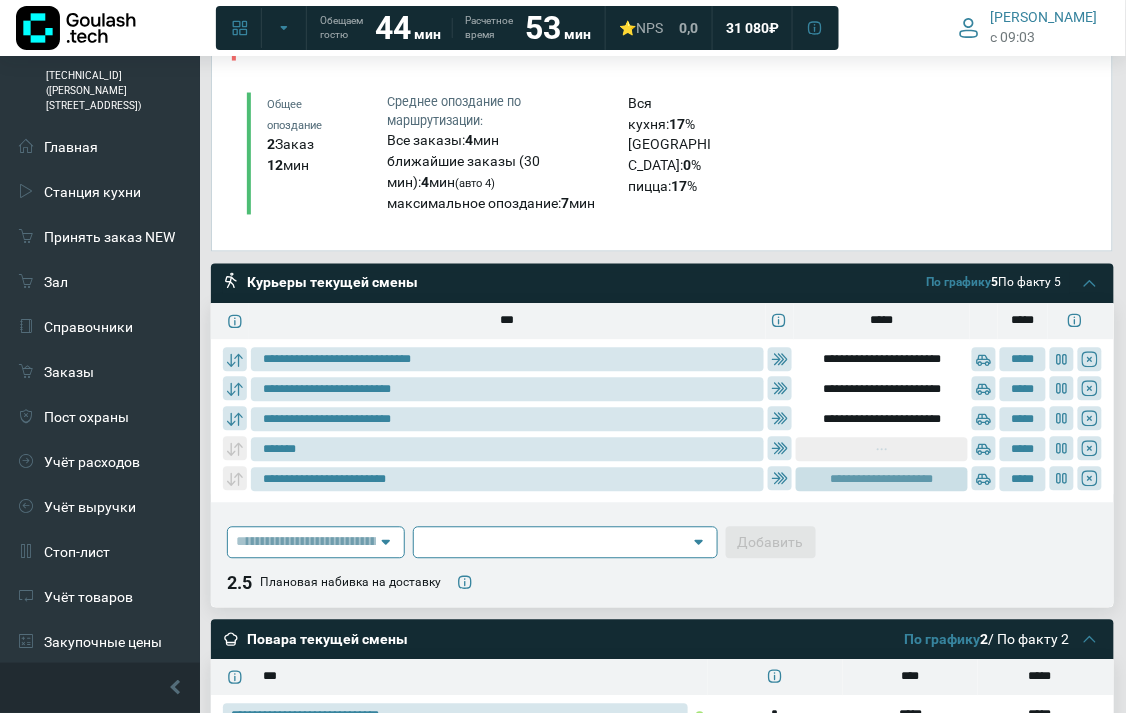 click on "**********" at bounding box center (882, 480) 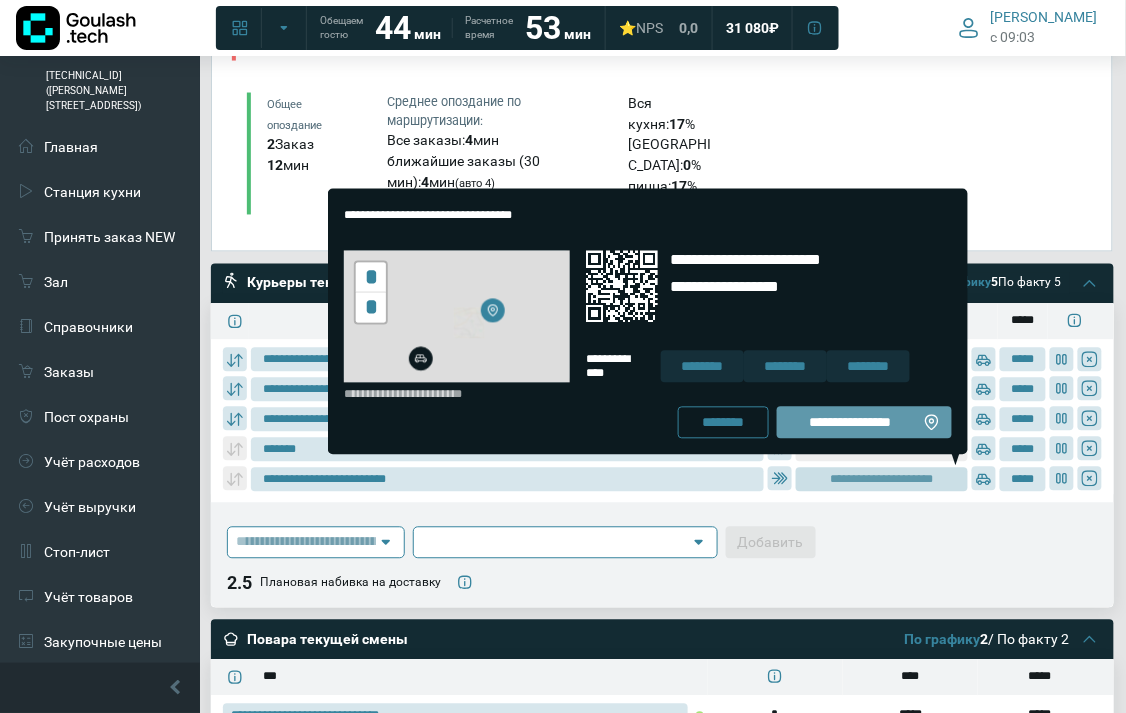 click on "**********" at bounding box center [850, 423] 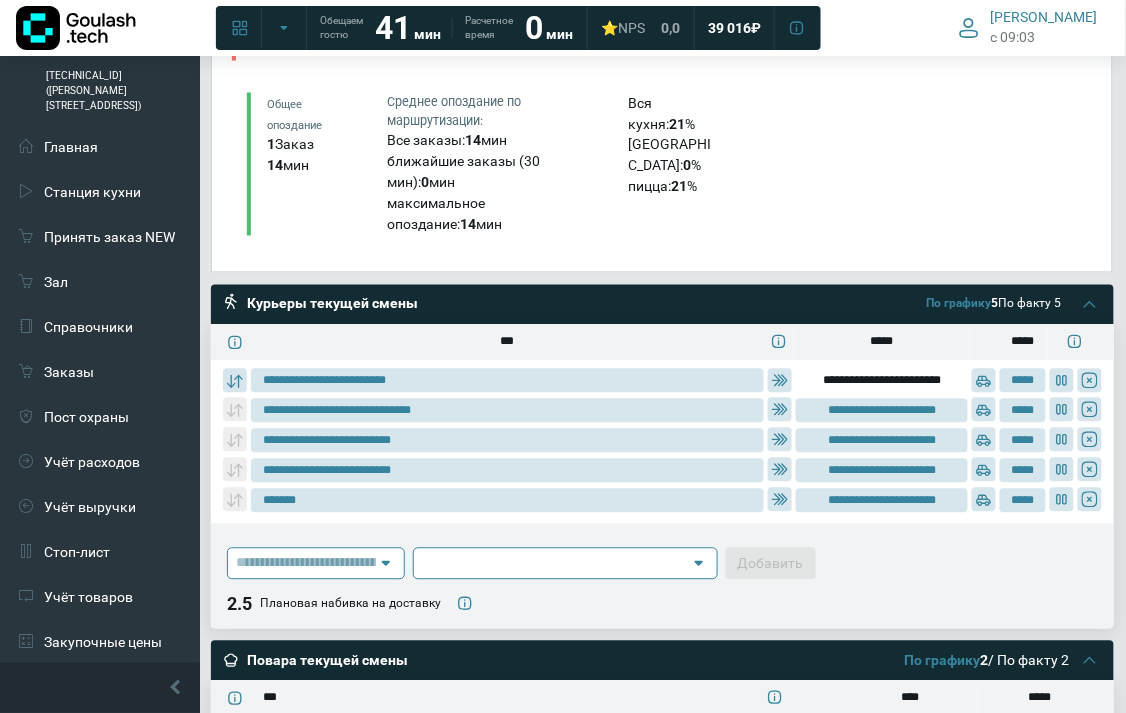 click on "**********" at bounding box center (882, 411) 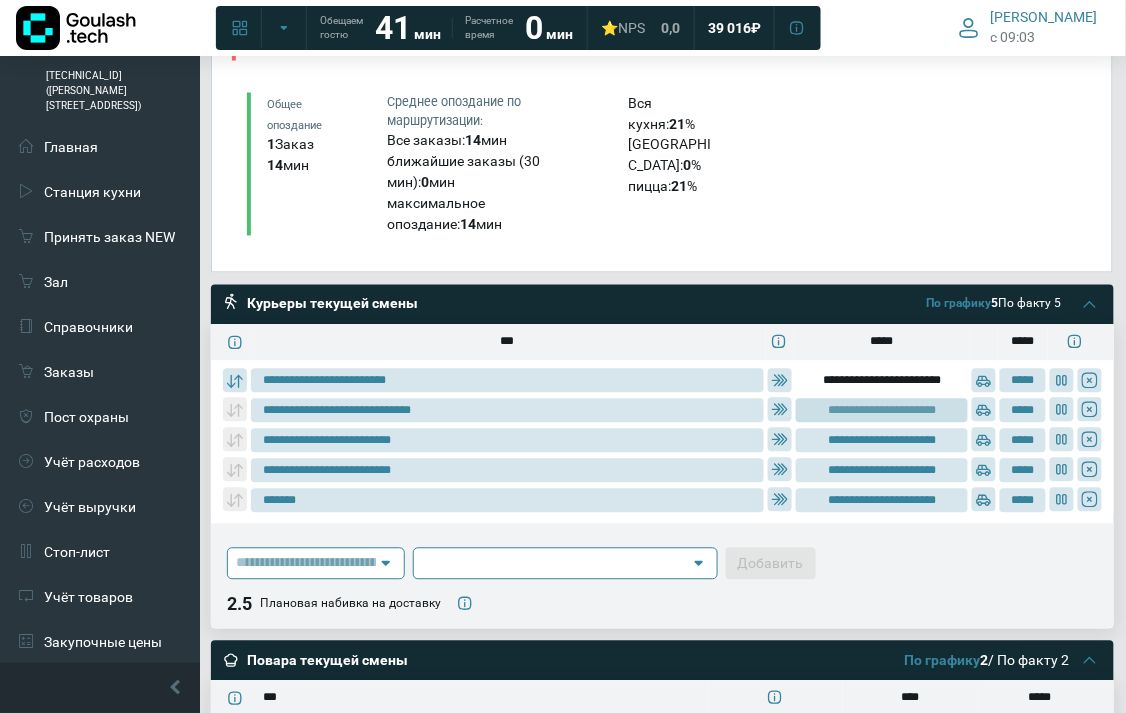 click on "**********" at bounding box center (882, 411) 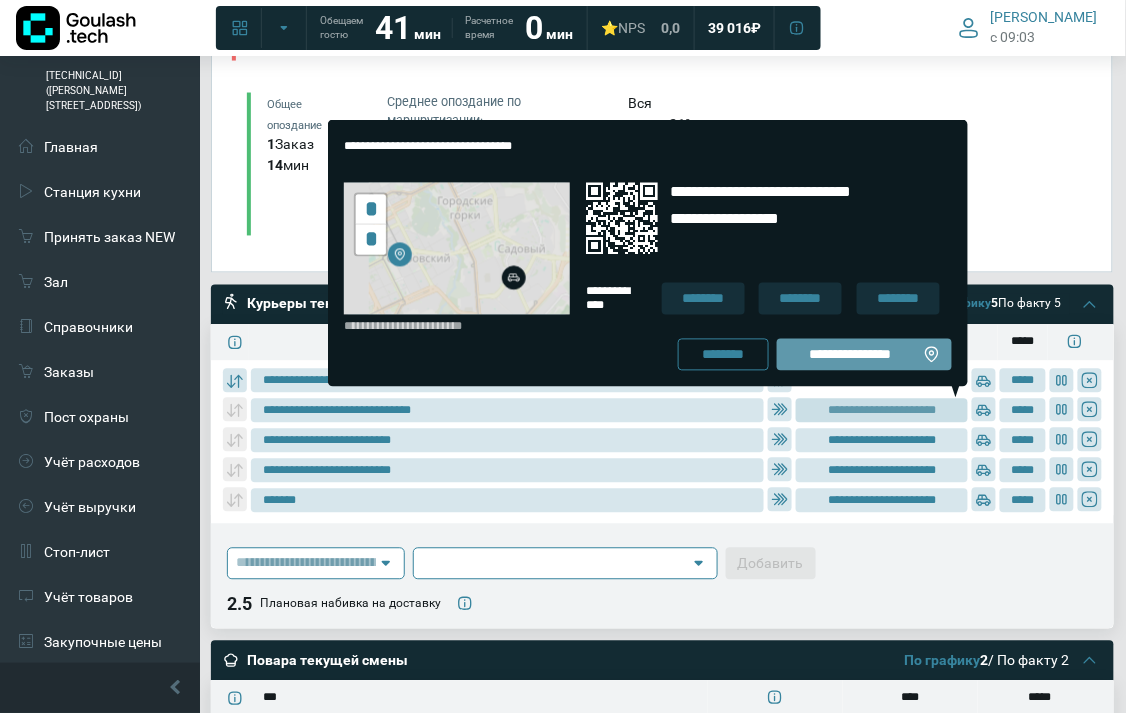click 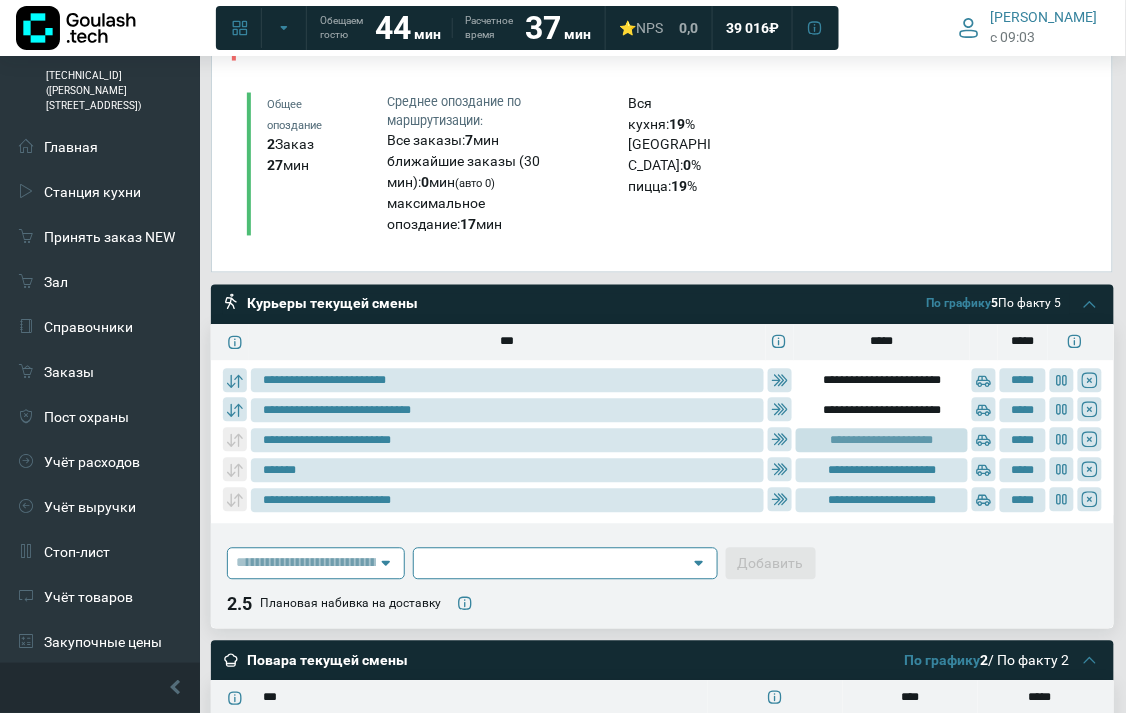 click on "**********" at bounding box center (882, 441) 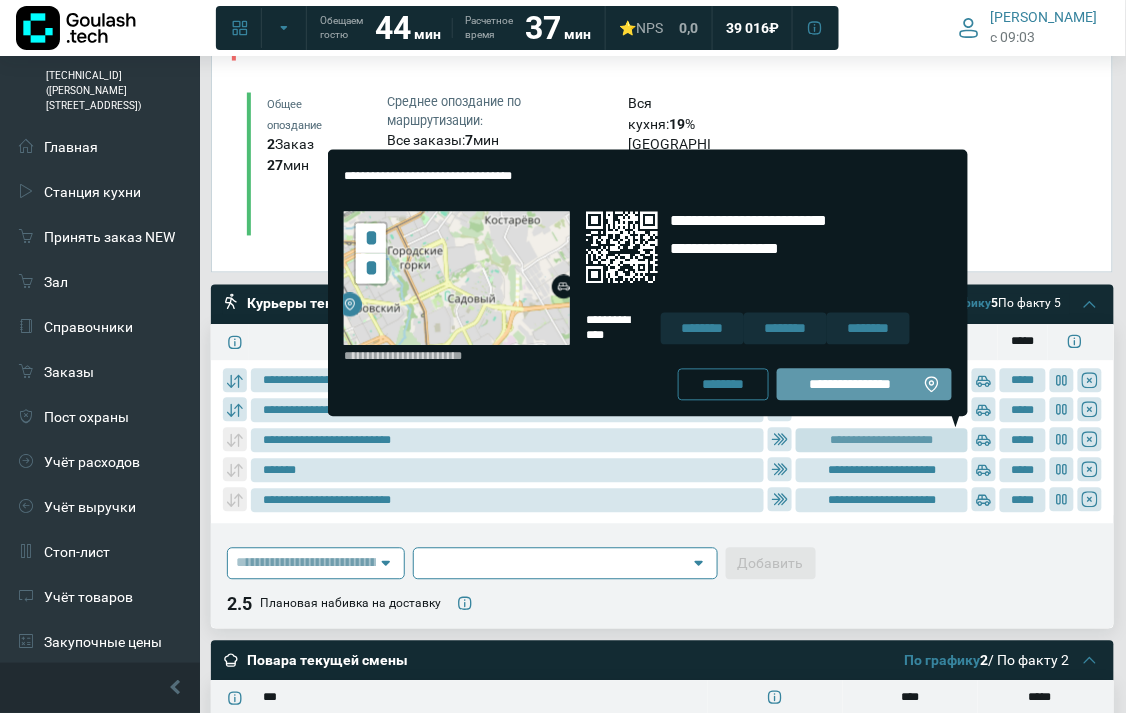 click on "**********" at bounding box center (850, 385) 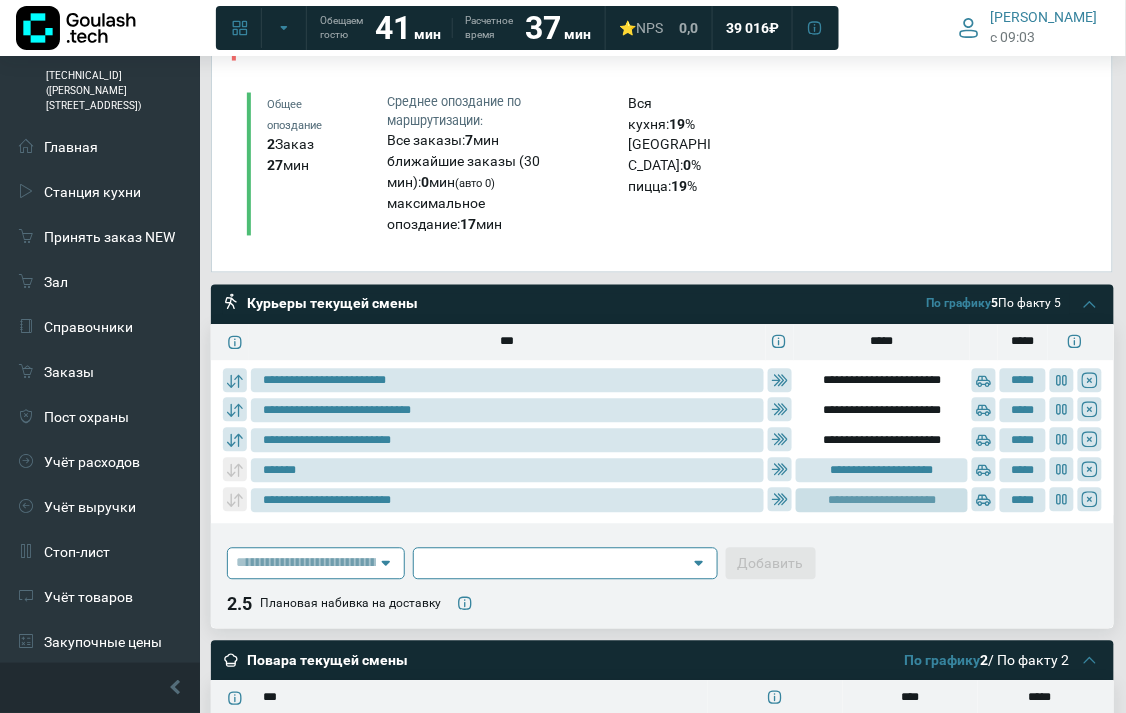 click on "**********" at bounding box center (882, 501) 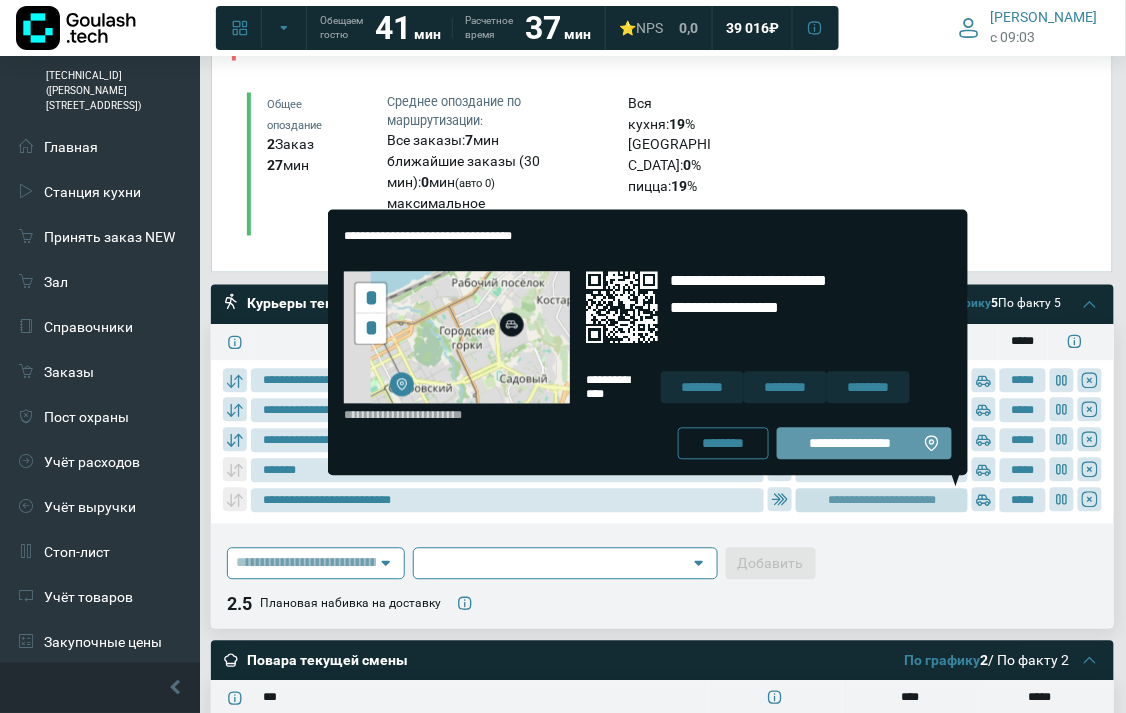 click 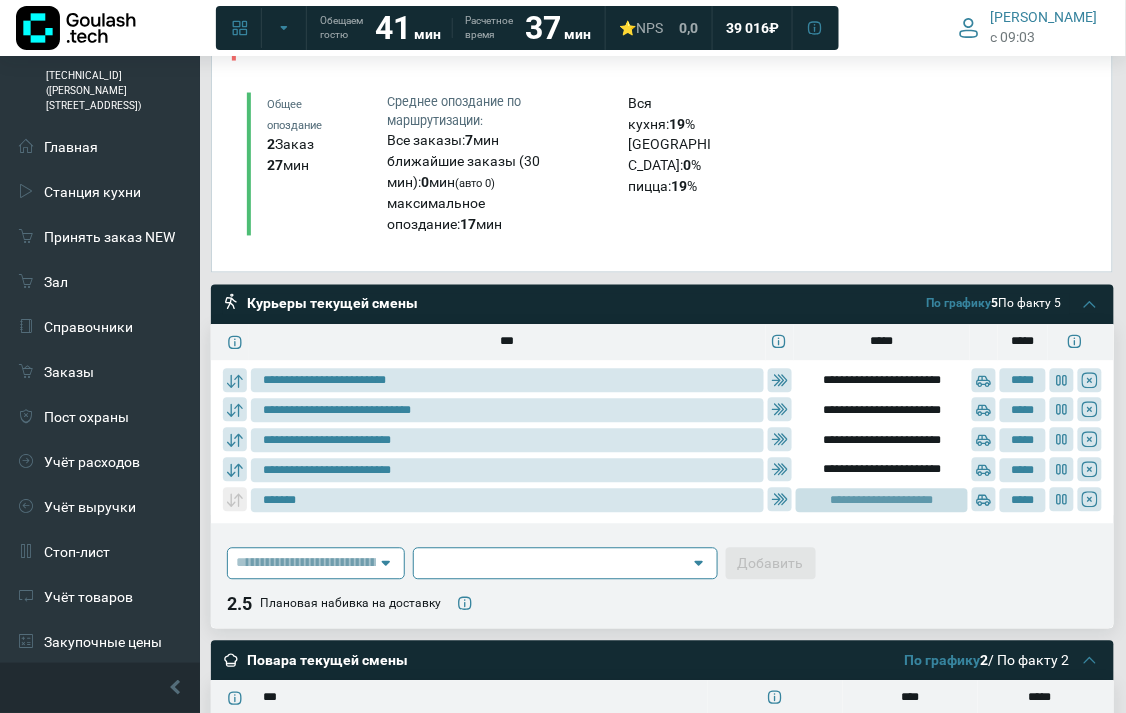 click on "**********" at bounding box center (882, 501) 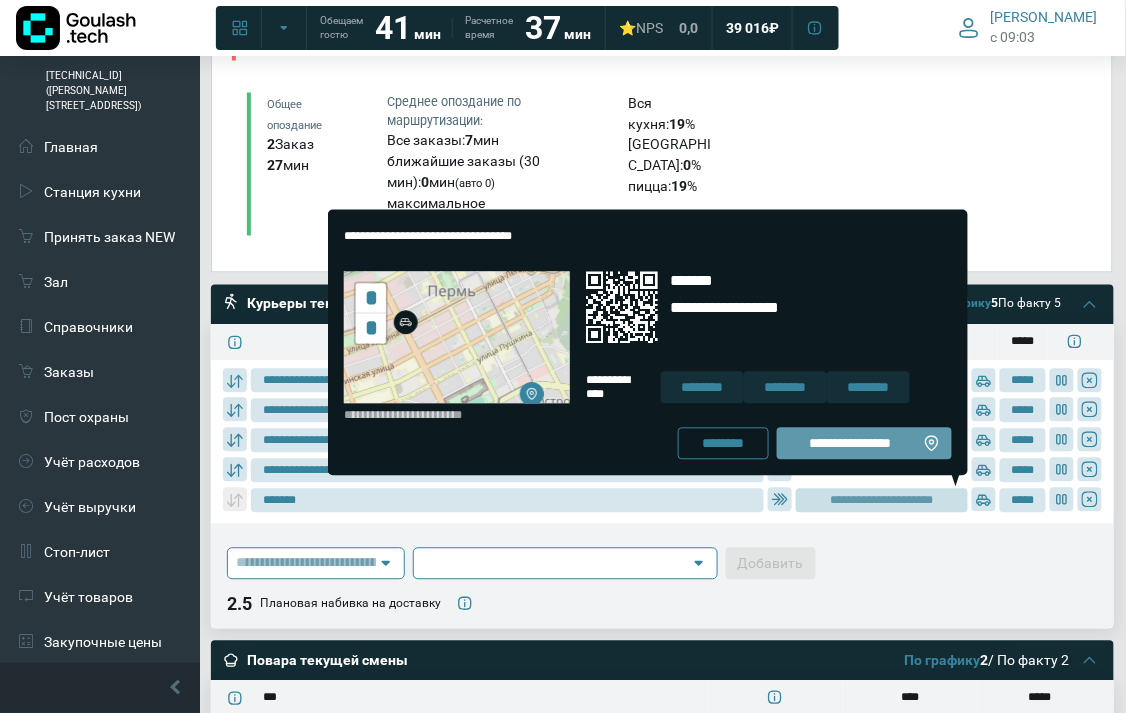 click on "**********" at bounding box center (850, 444) 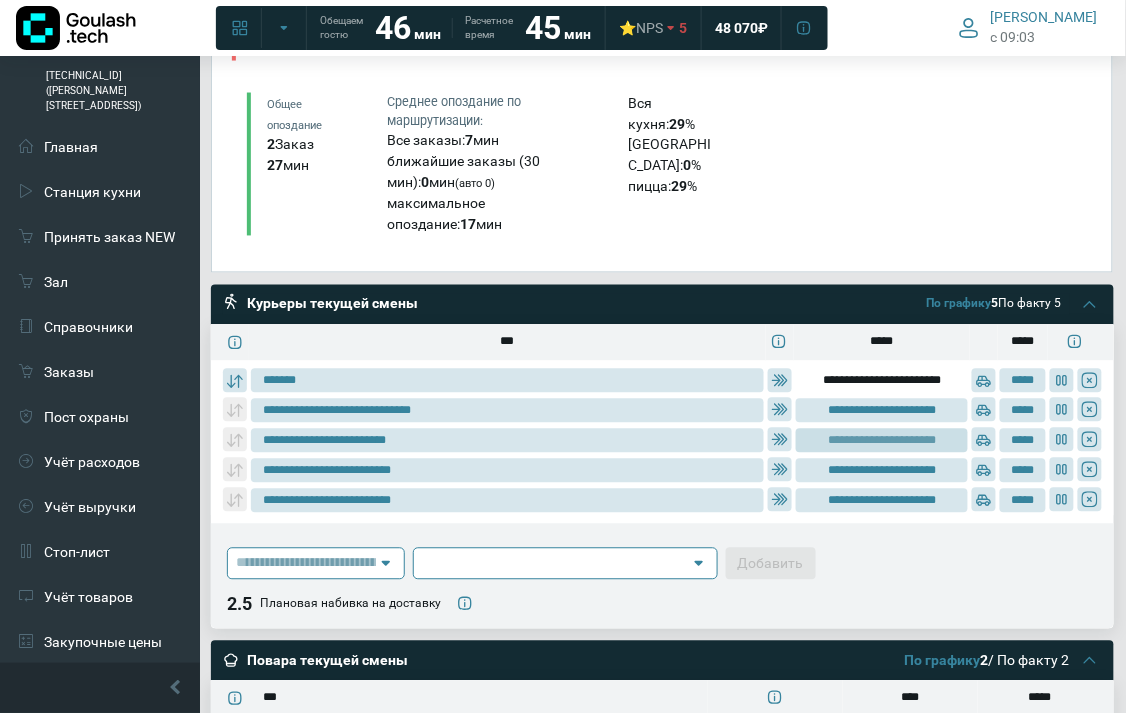 click on "**********" at bounding box center [882, 441] 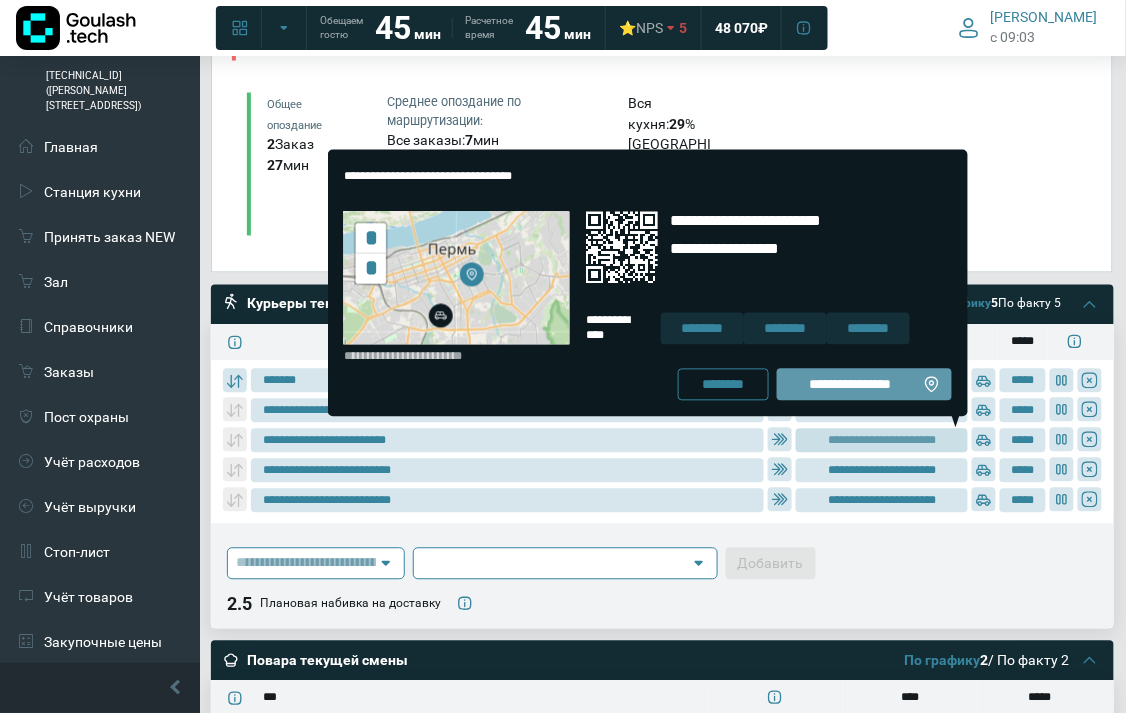 click on "**********" 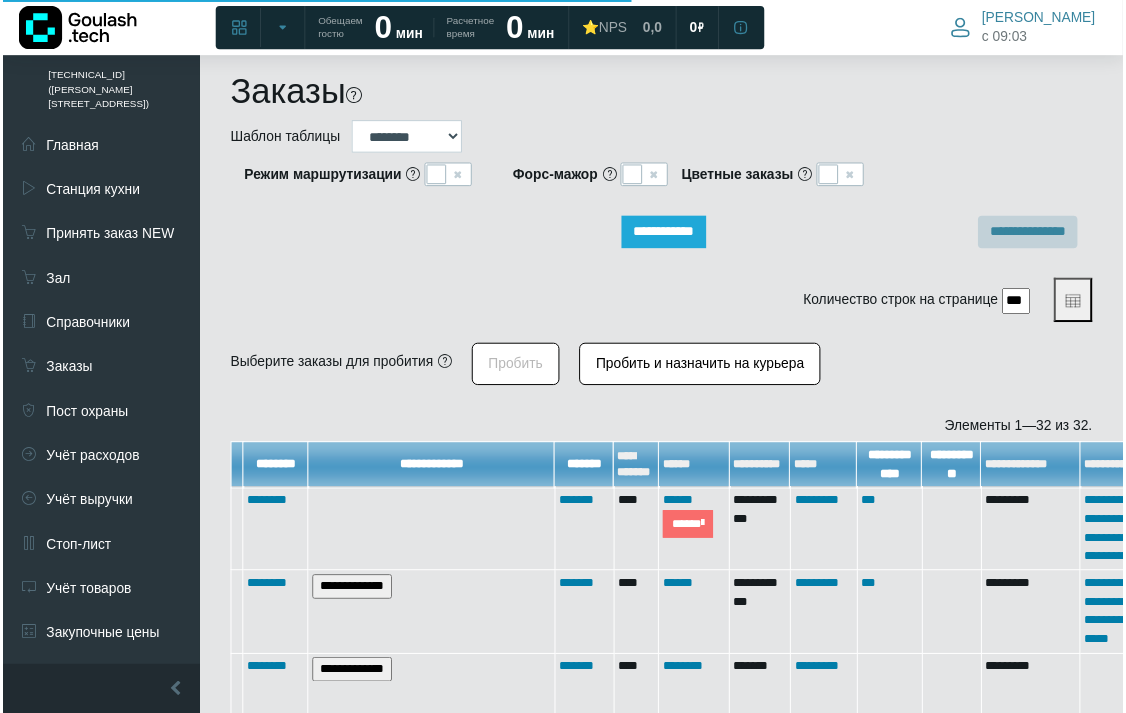 scroll, scrollTop: 841, scrollLeft: 277, axis: both 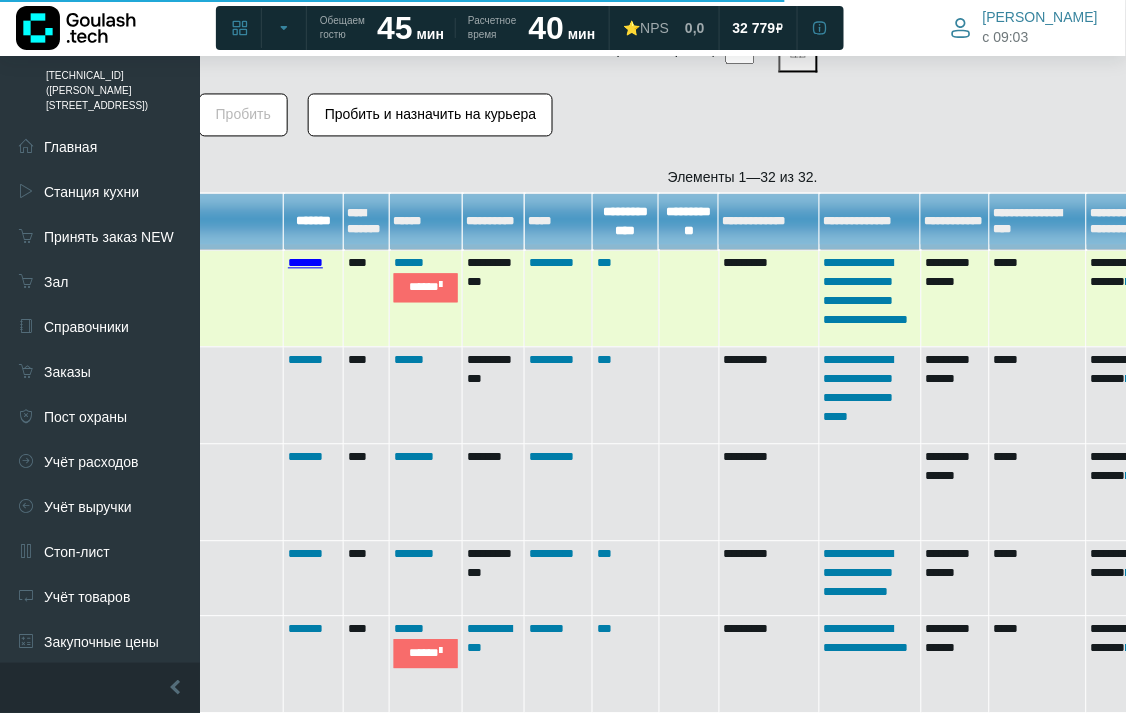 click on "*******" at bounding box center (305, 263) 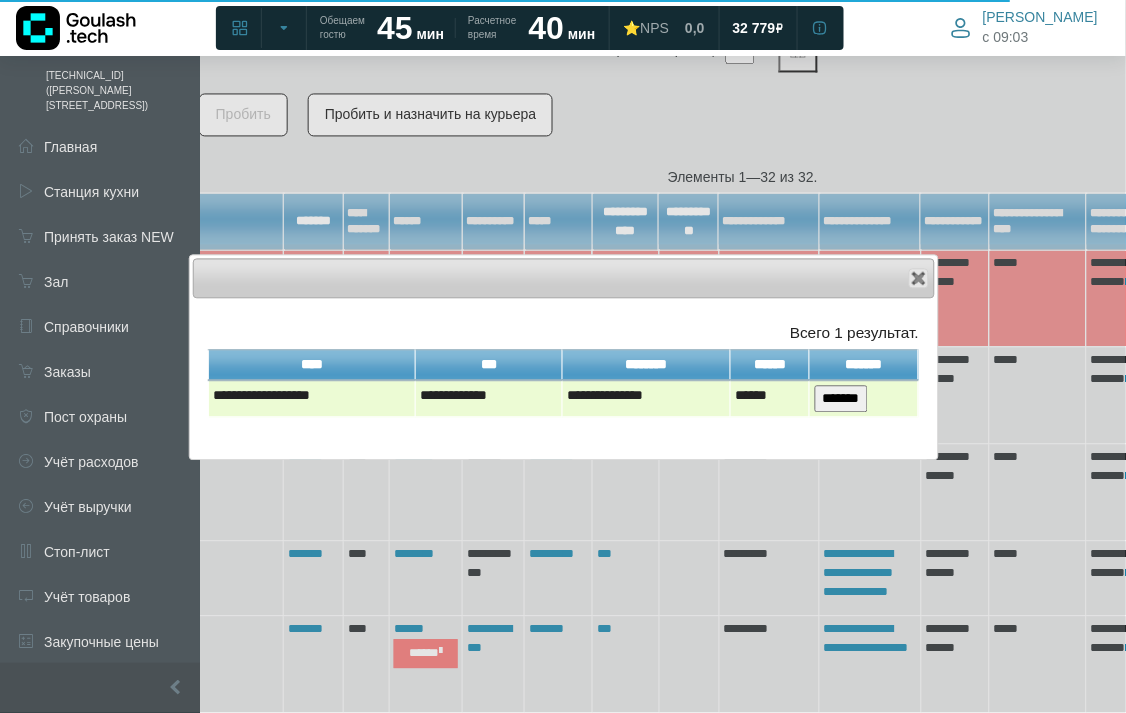click on "*******" at bounding box center (841, 399) 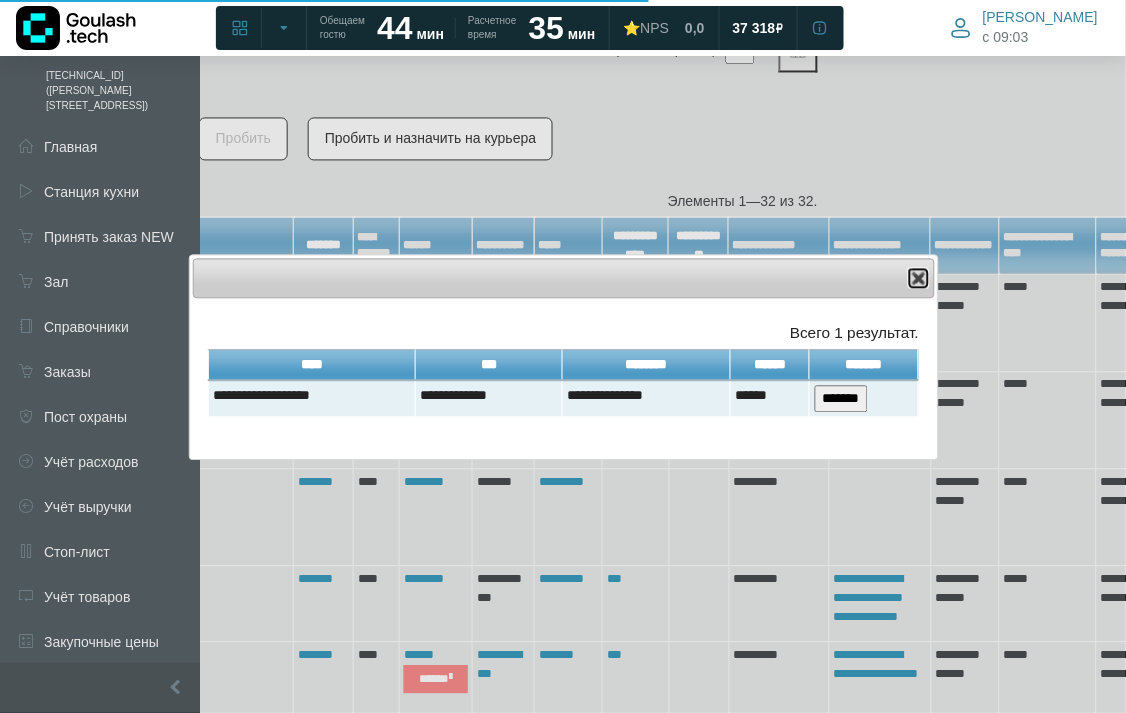 click at bounding box center (919, 279) 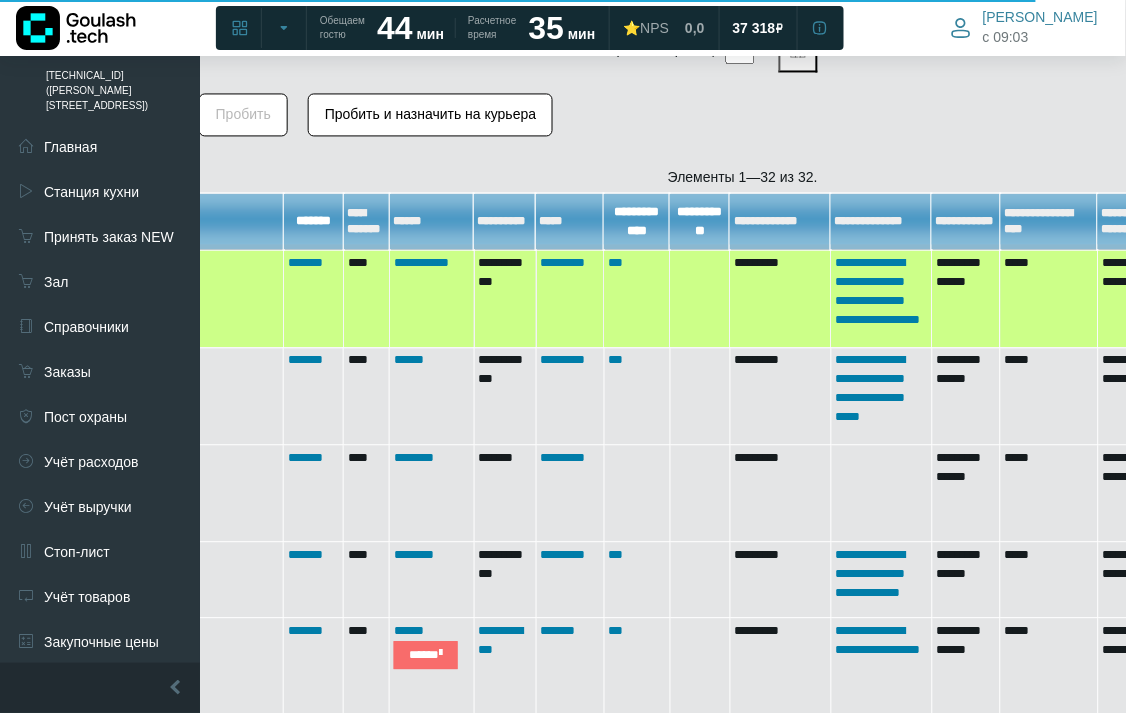 scroll, scrollTop: 841, scrollLeft: 277, axis: both 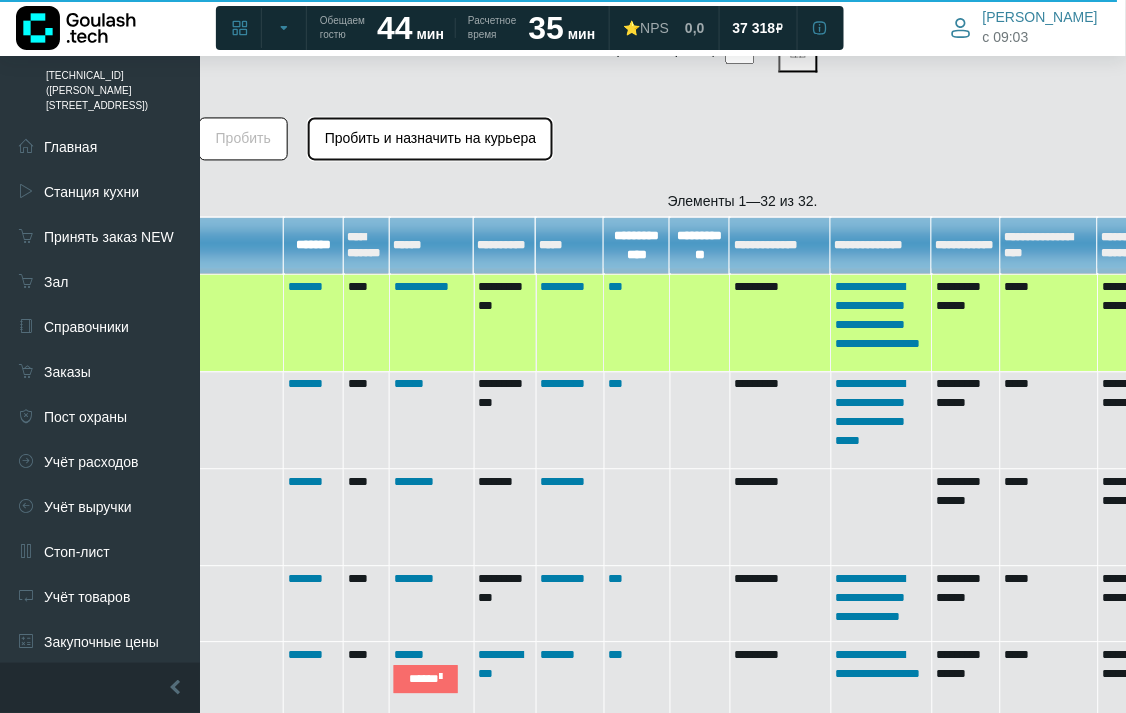 click on "Пробить и назначить на курьера" at bounding box center [430, 139] 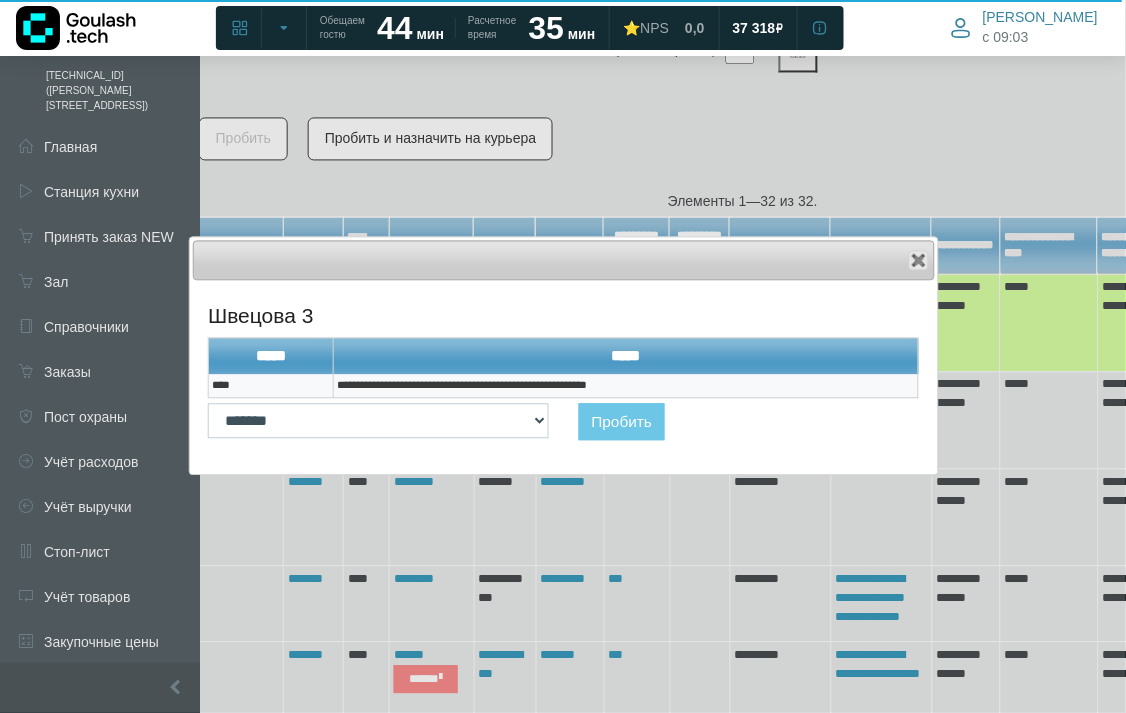 click on "**********" at bounding box center (626, 387) 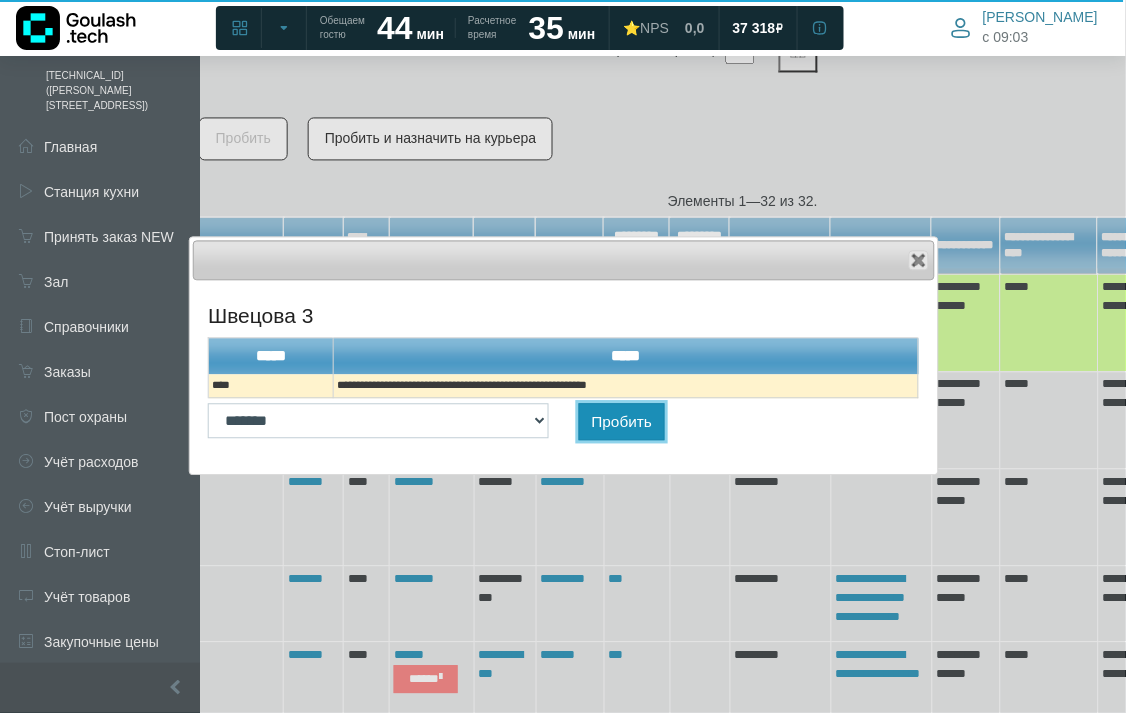 click on "Пробить" at bounding box center (622, 422) 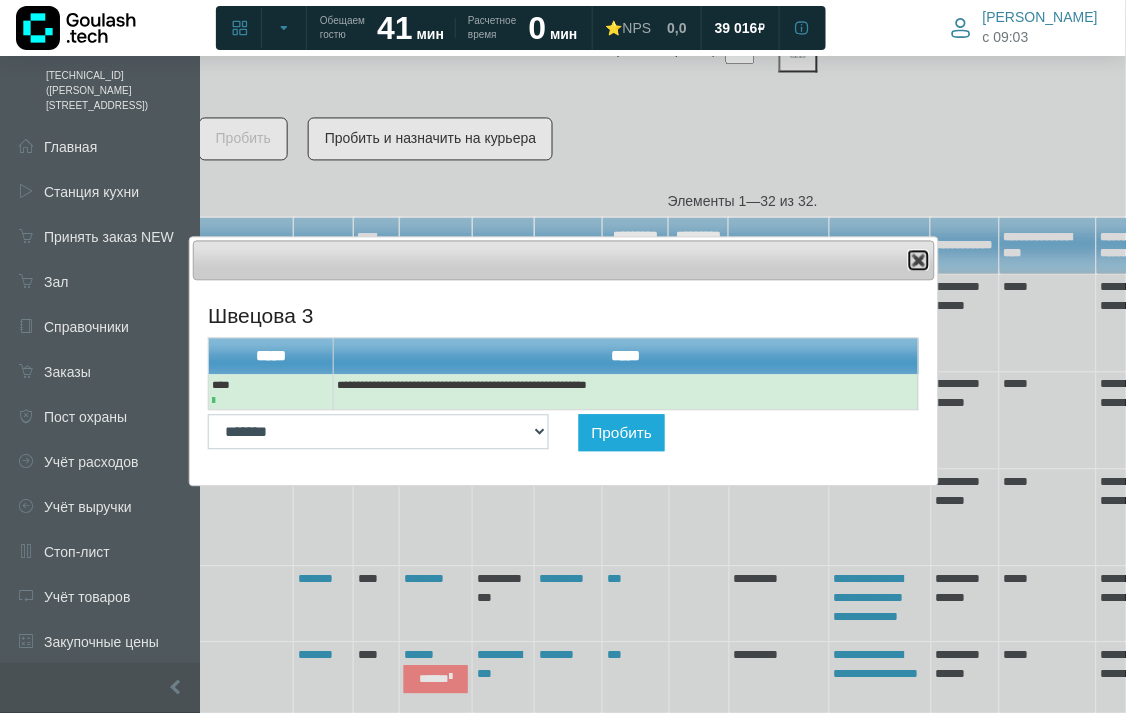 click at bounding box center [919, 261] 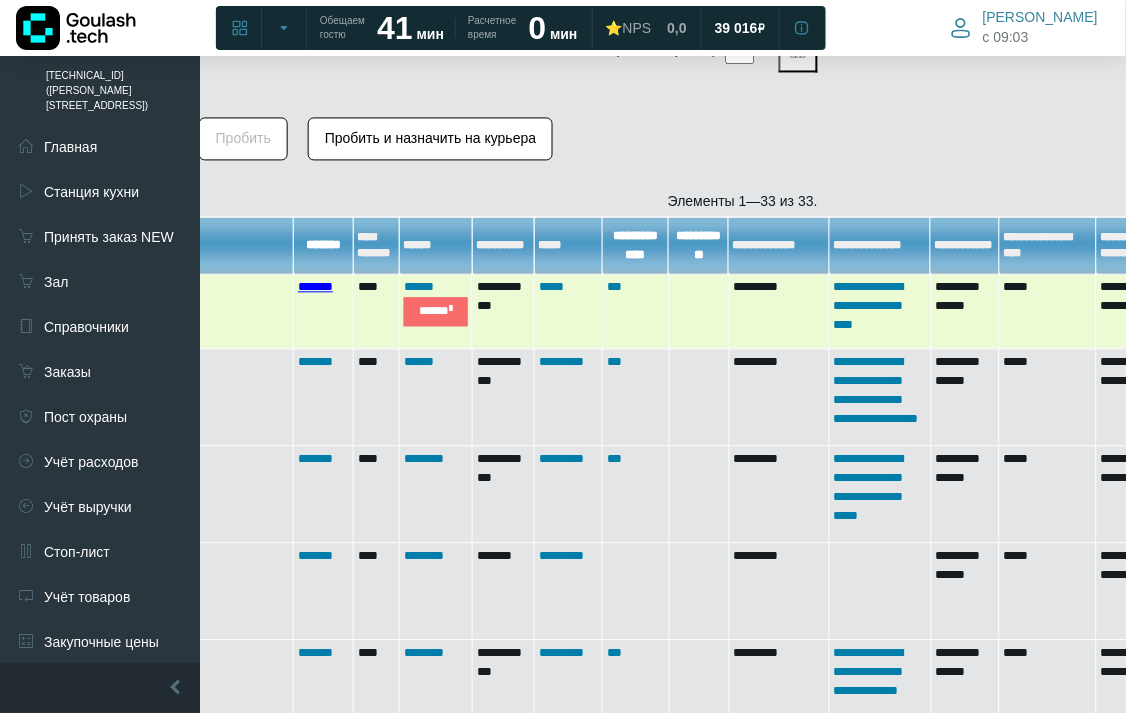 click on "*******" at bounding box center (315, 287) 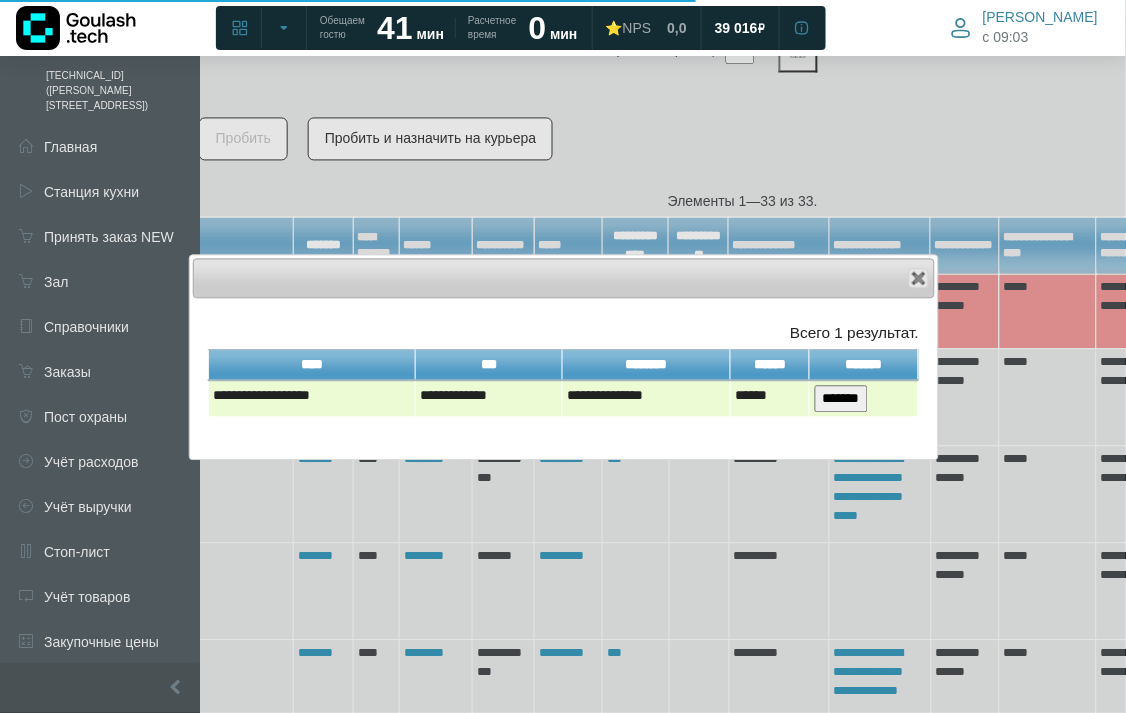 click on "*******" at bounding box center [841, 399] 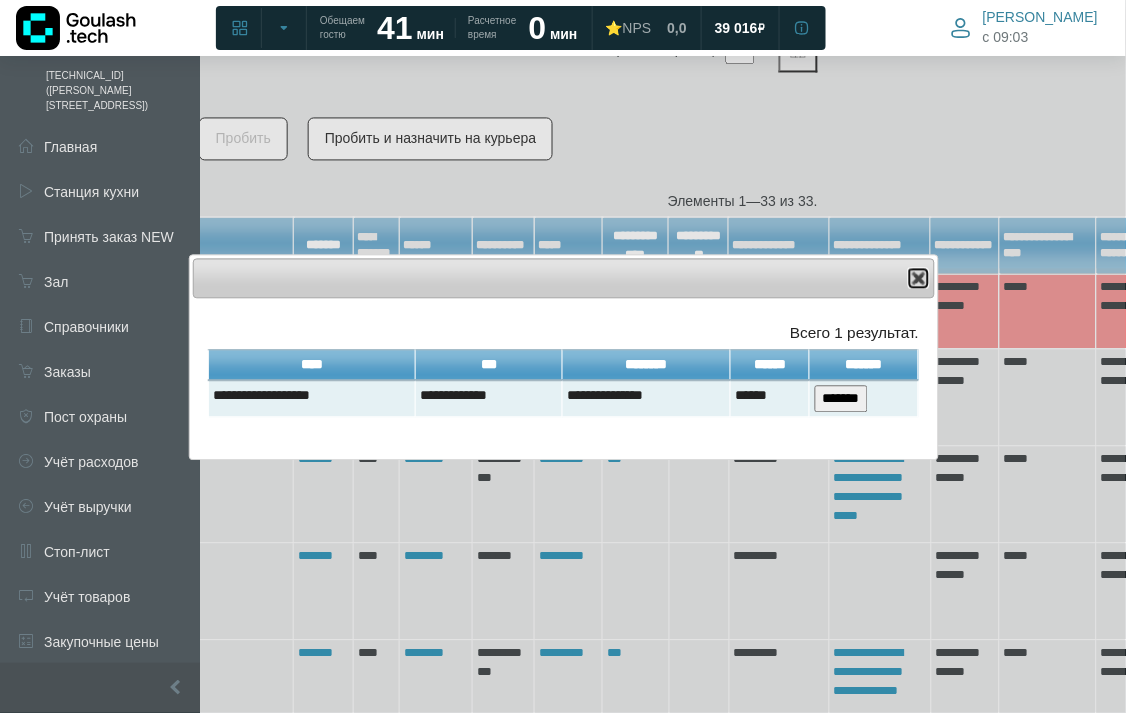 click at bounding box center (919, 279) 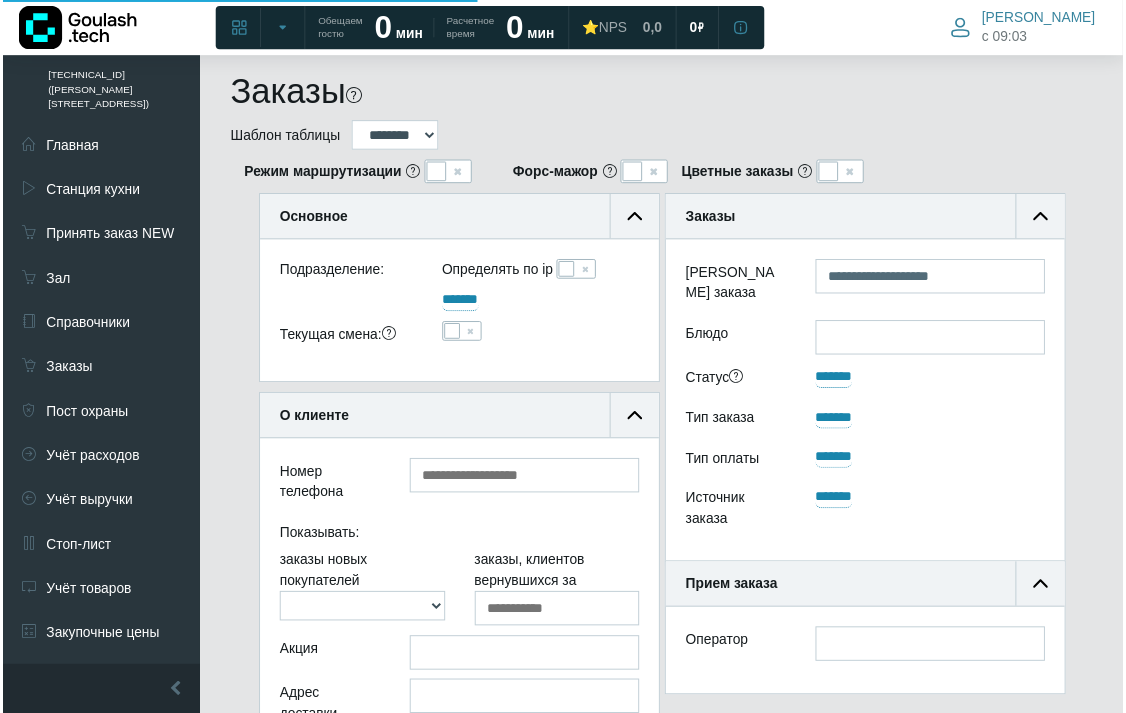 scroll, scrollTop: 841, scrollLeft: 277, axis: both 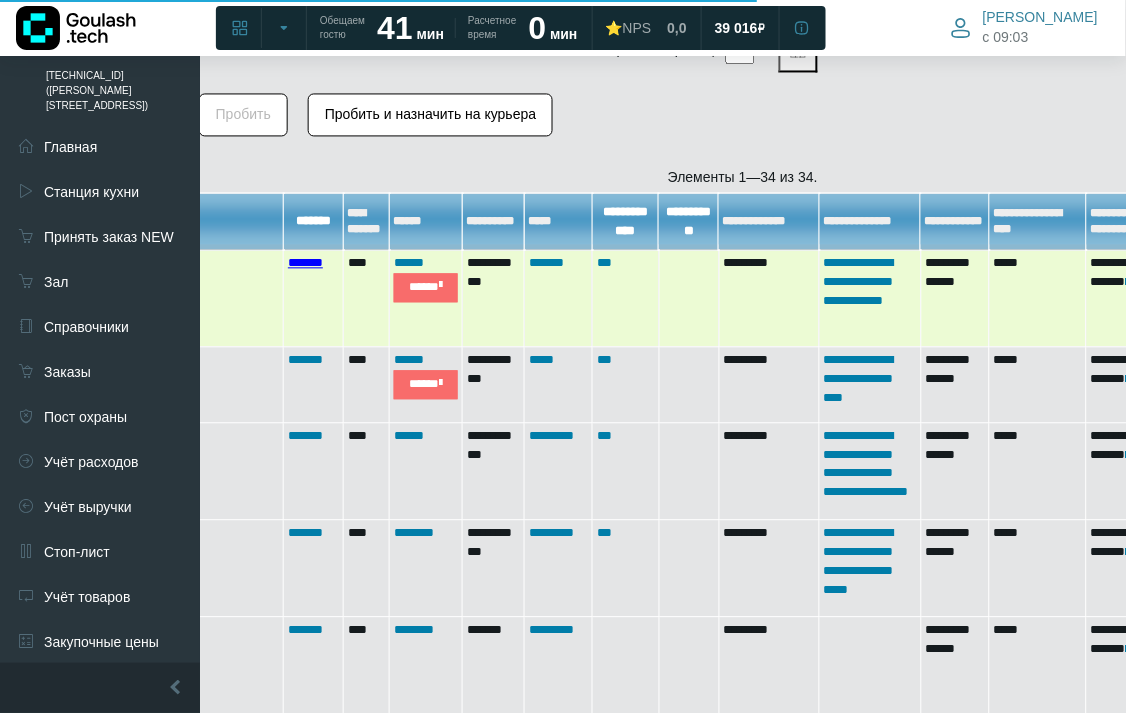 click on "*******" at bounding box center (305, 263) 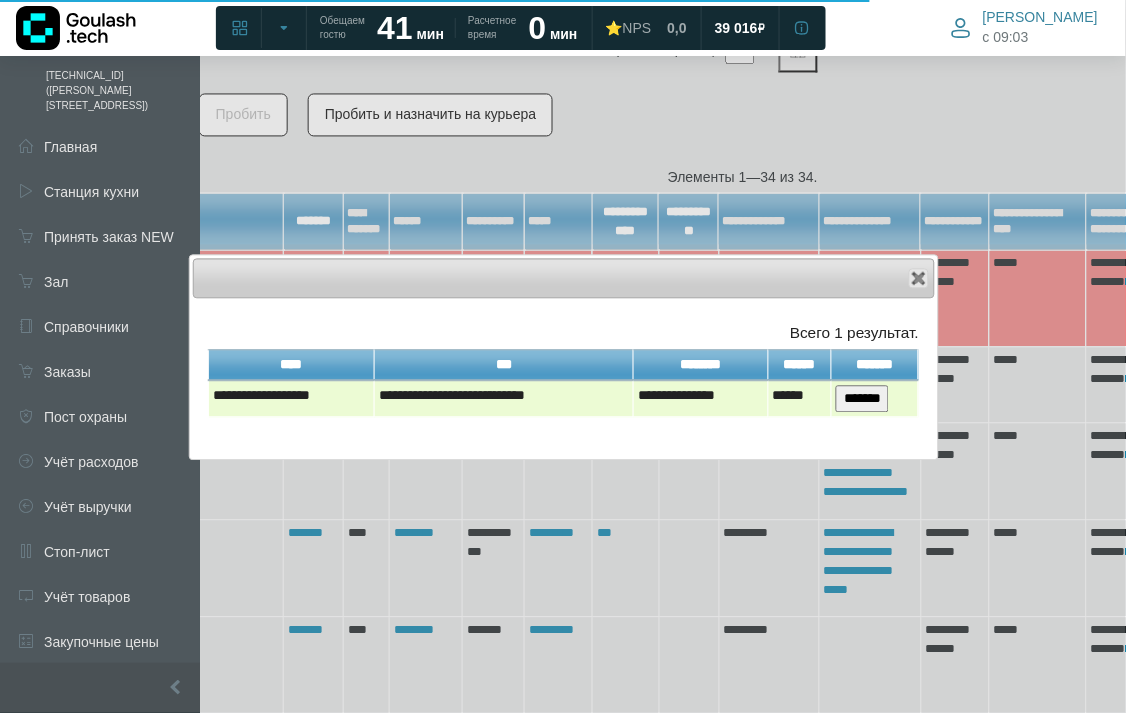 click on "*******" at bounding box center (862, 399) 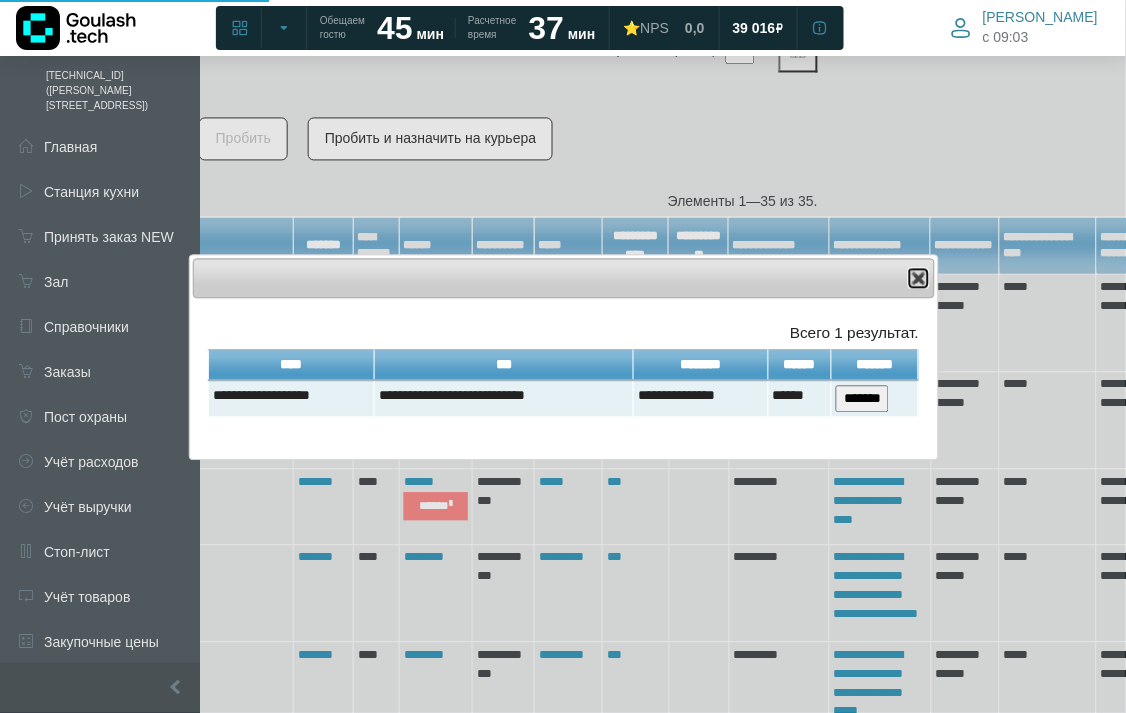 click at bounding box center [919, 279] 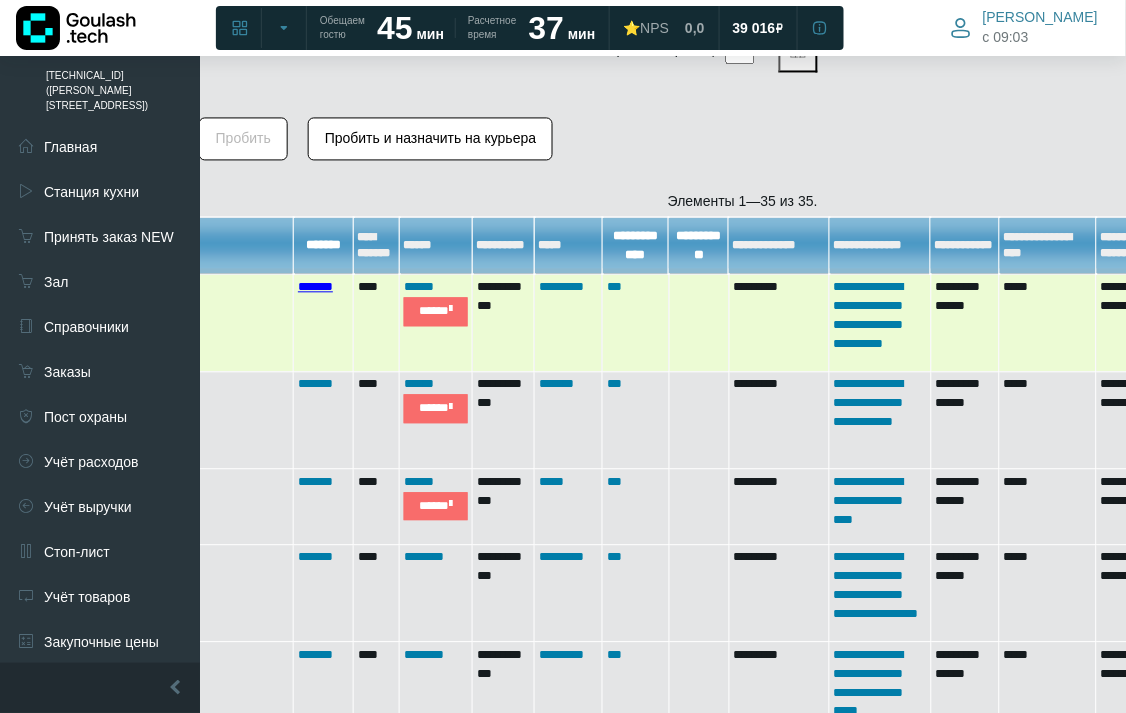 click on "*******" at bounding box center [315, 287] 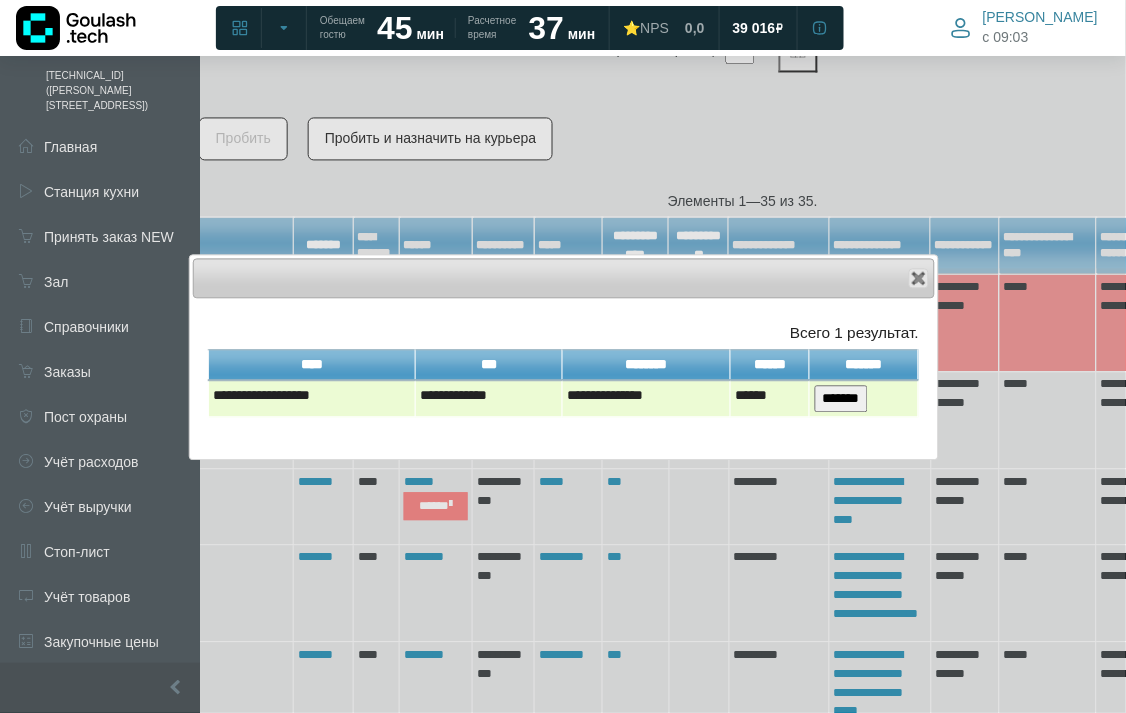 click on "*******" at bounding box center [841, 399] 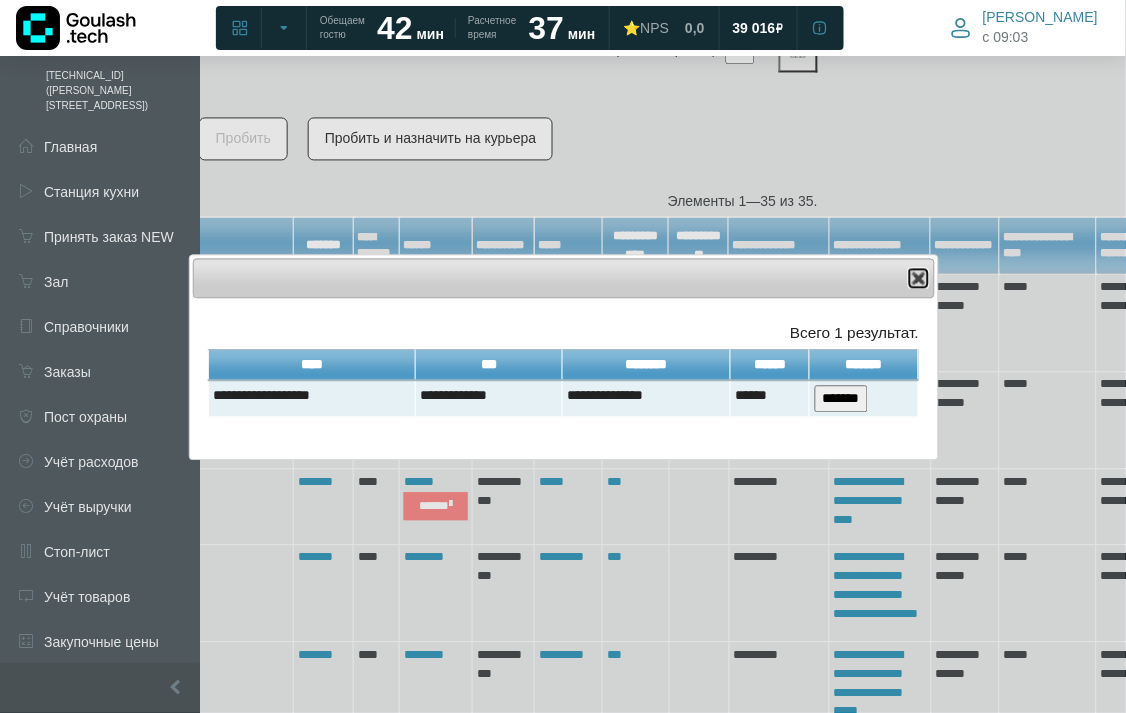 click at bounding box center [919, 279] 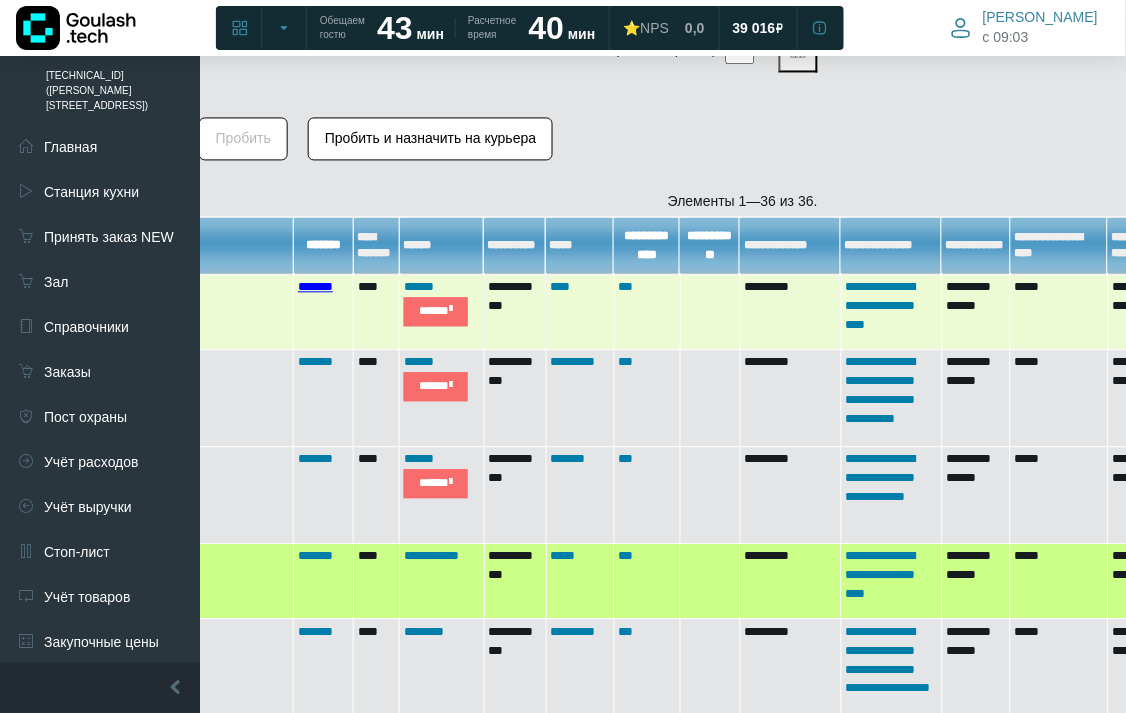 click on "*******" at bounding box center [315, 287] 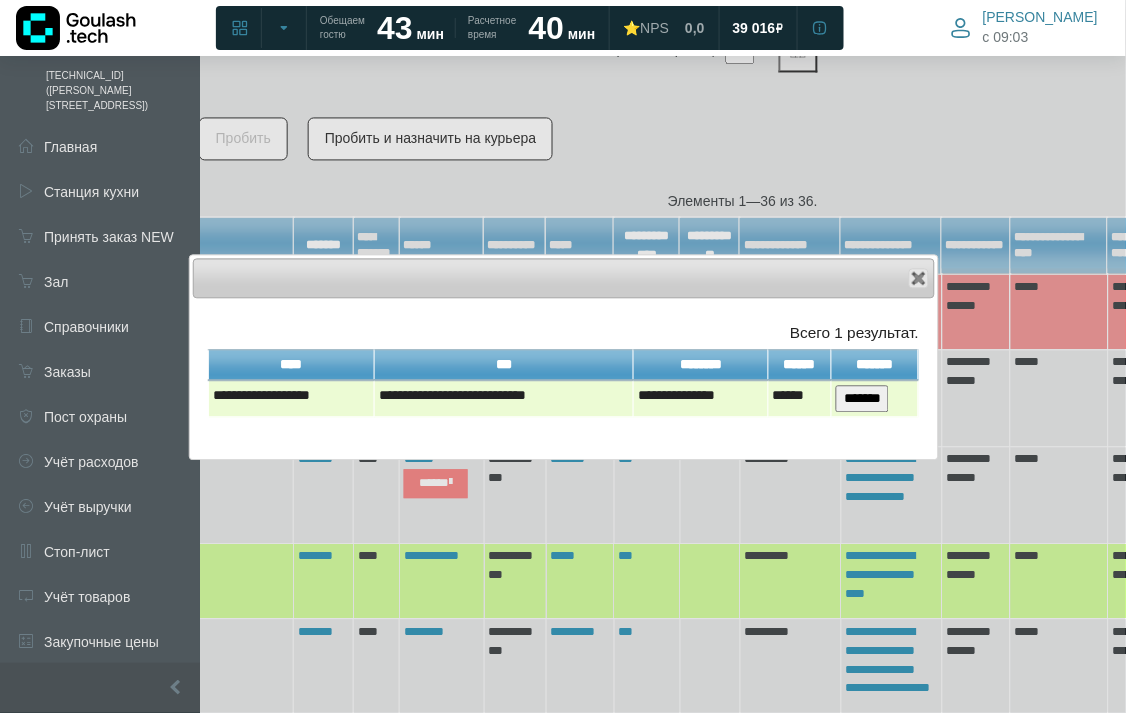 click on "*******" at bounding box center [862, 399] 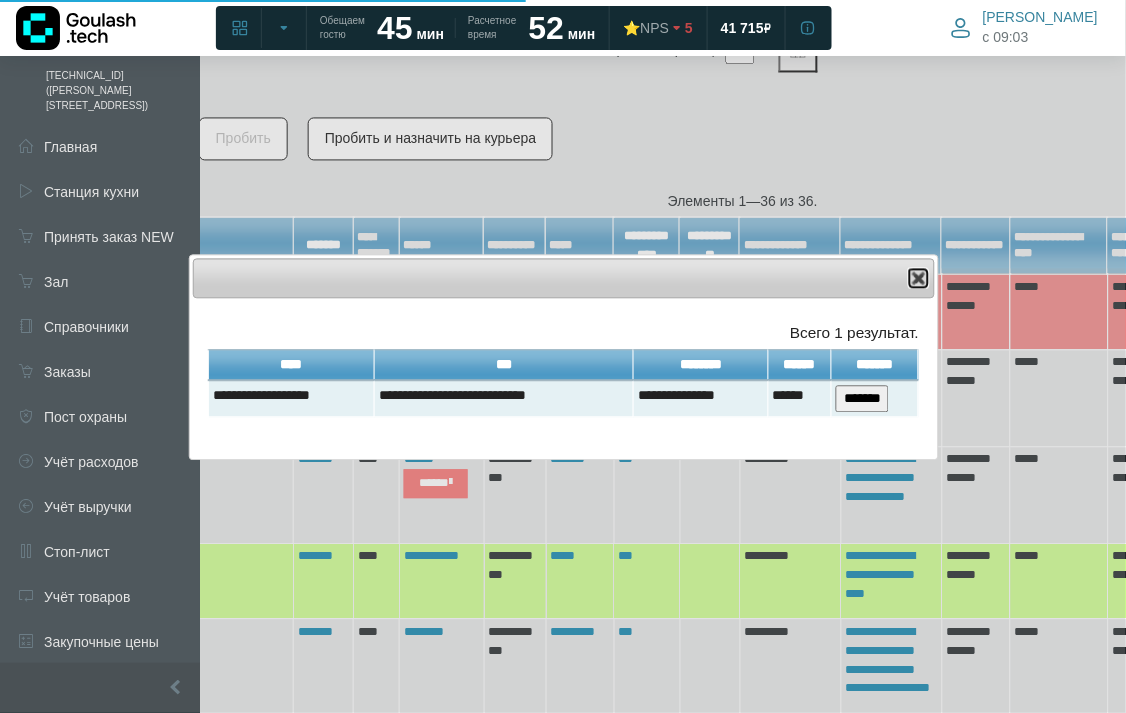 click at bounding box center [919, 279] 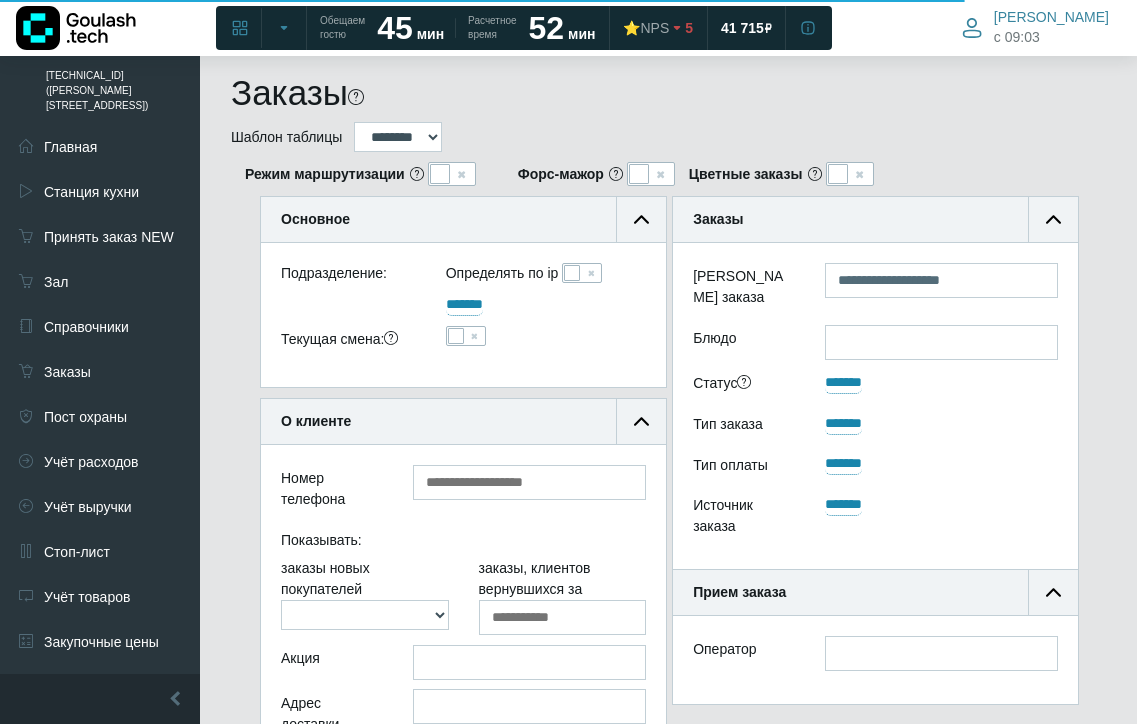 click on "******" at bounding box center [685, 1324] 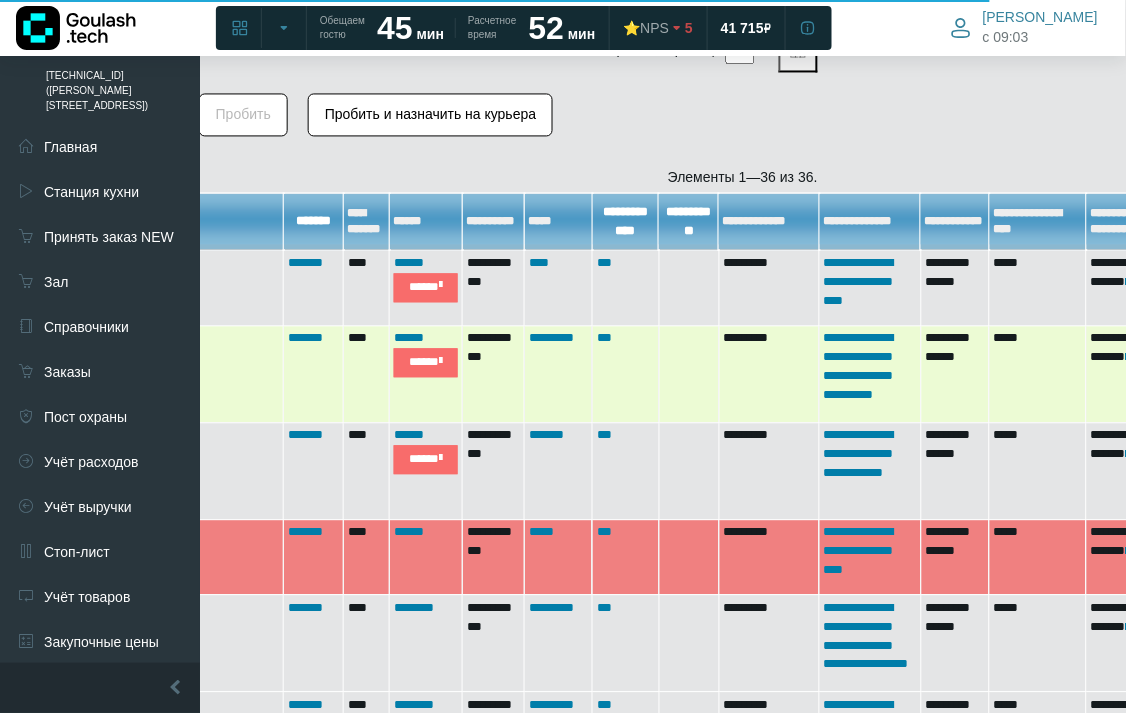 scroll, scrollTop: 841, scrollLeft: 277, axis: both 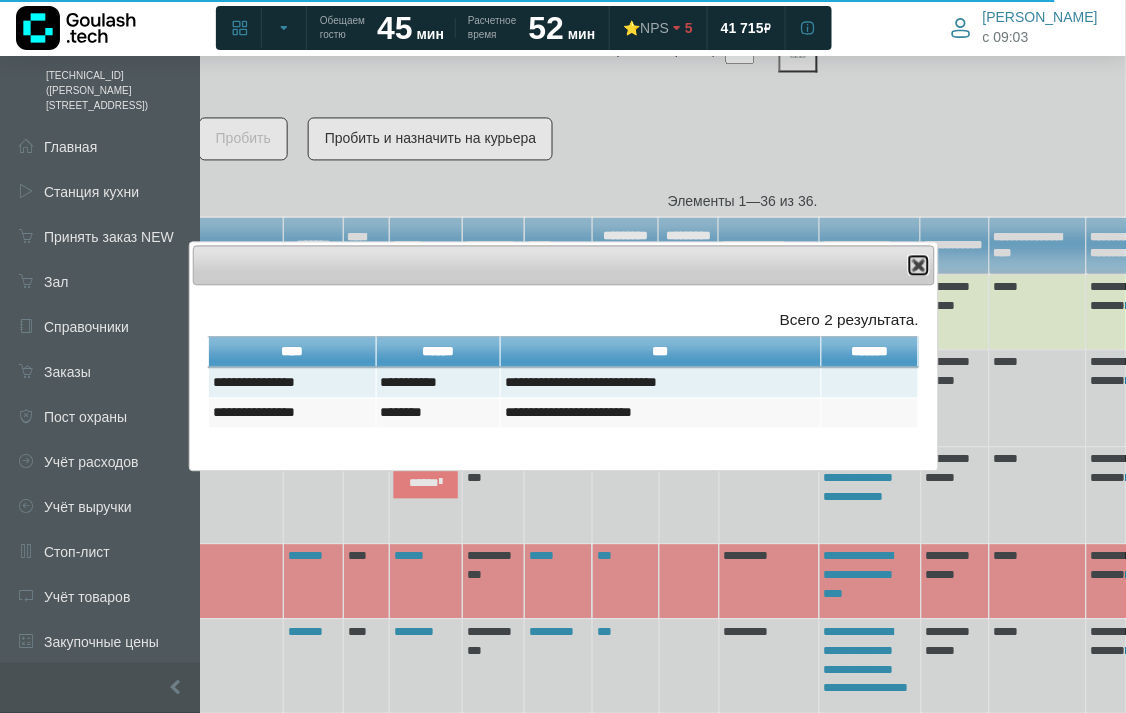 click on "Close" at bounding box center [919, 266] 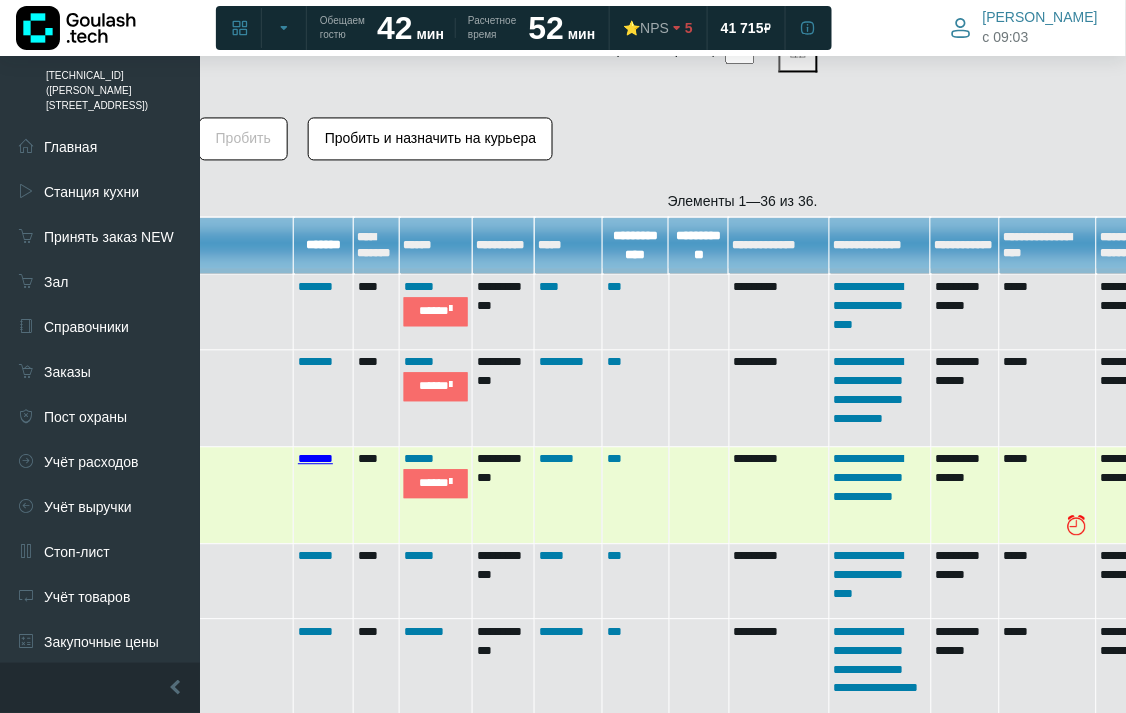click on "*******" at bounding box center (315, 459) 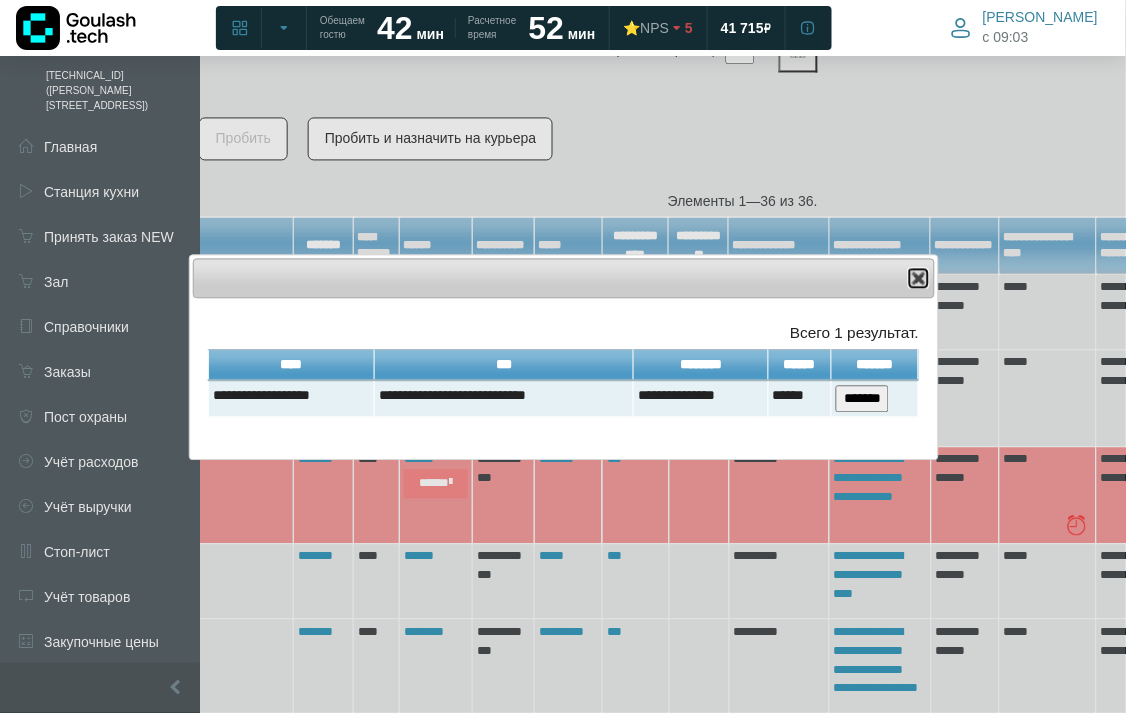 click at bounding box center (919, 279) 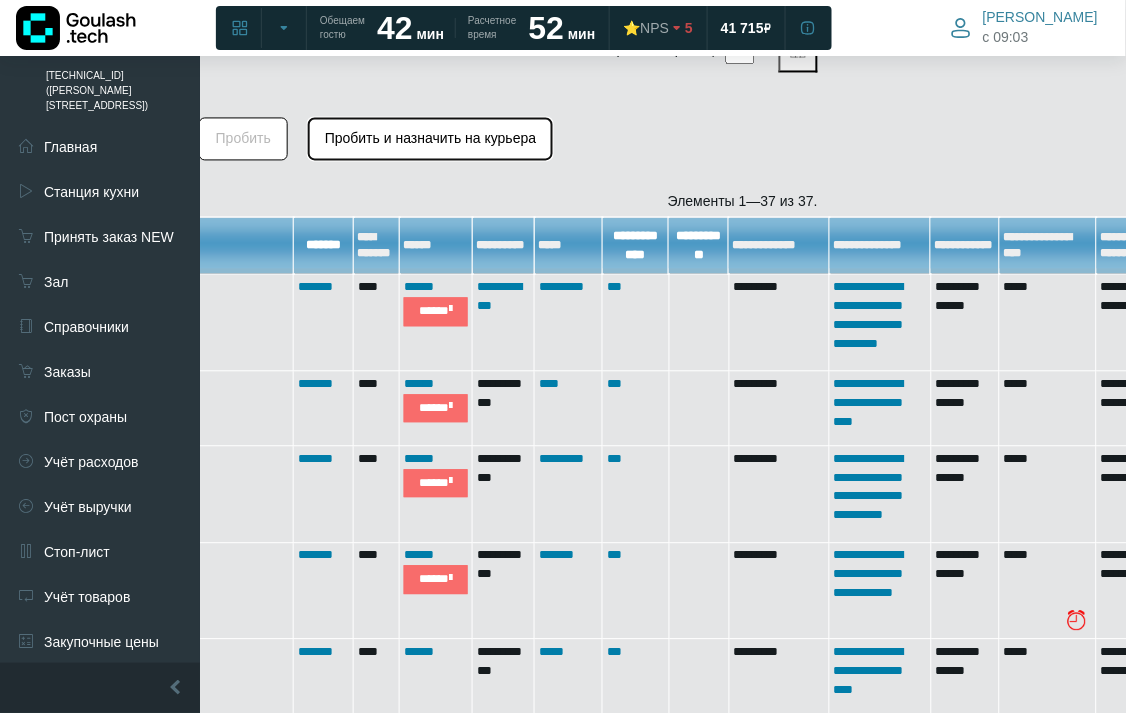 click on "Пробить и назначить на курьера" at bounding box center [430, 139] 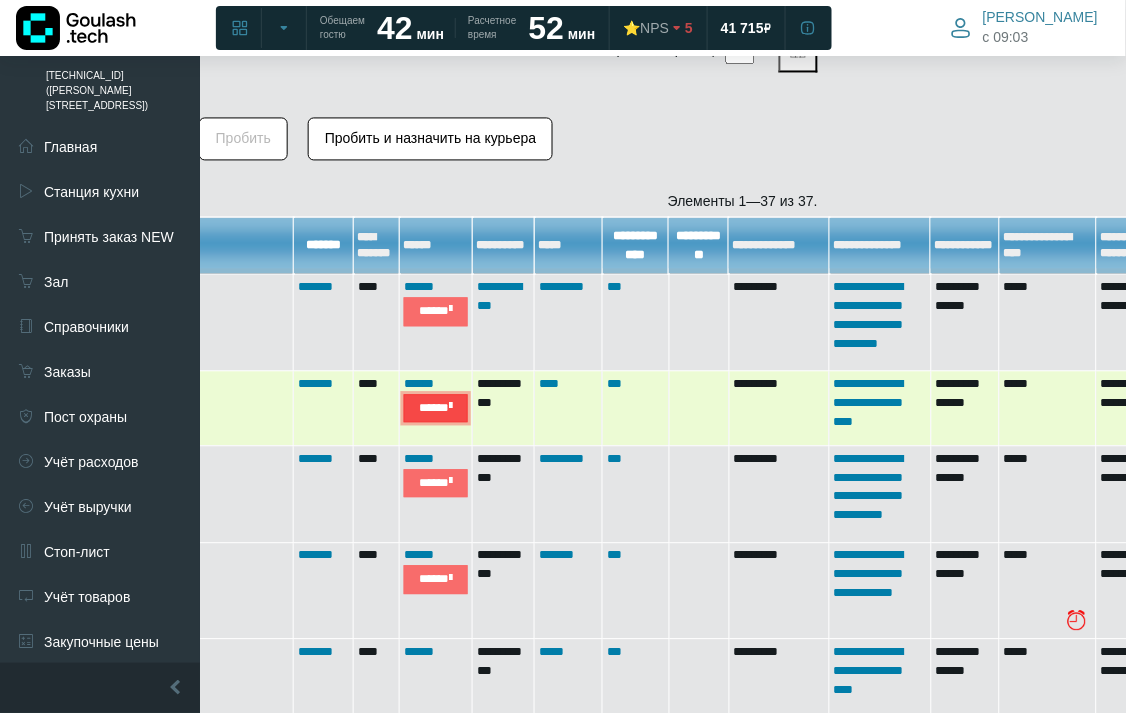 click on "*****" at bounding box center [436, 409] 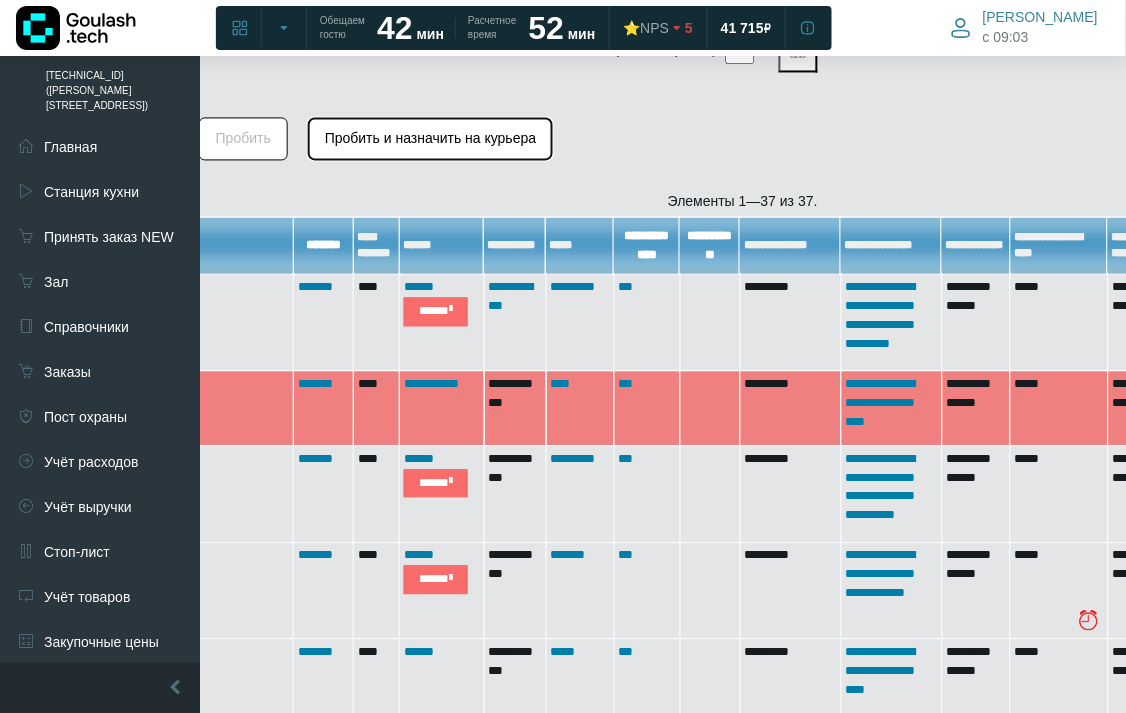 click on "Пробить и назначить на курьера" at bounding box center [430, 139] 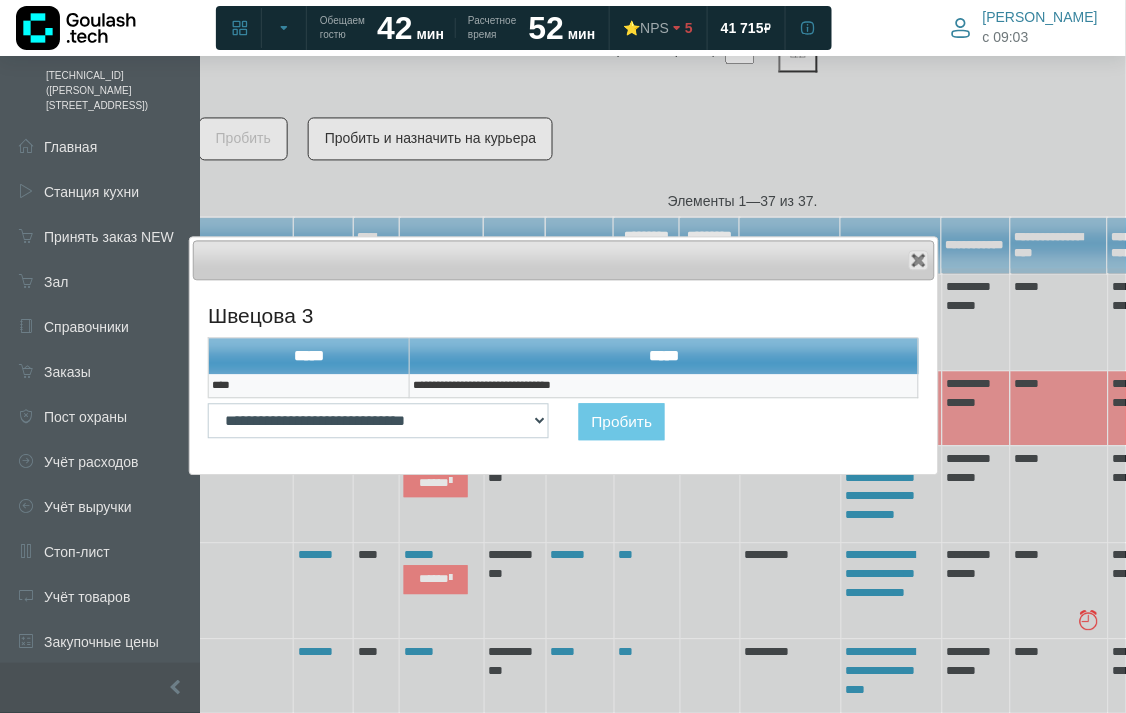 click on "**********" at bounding box center (664, 387) 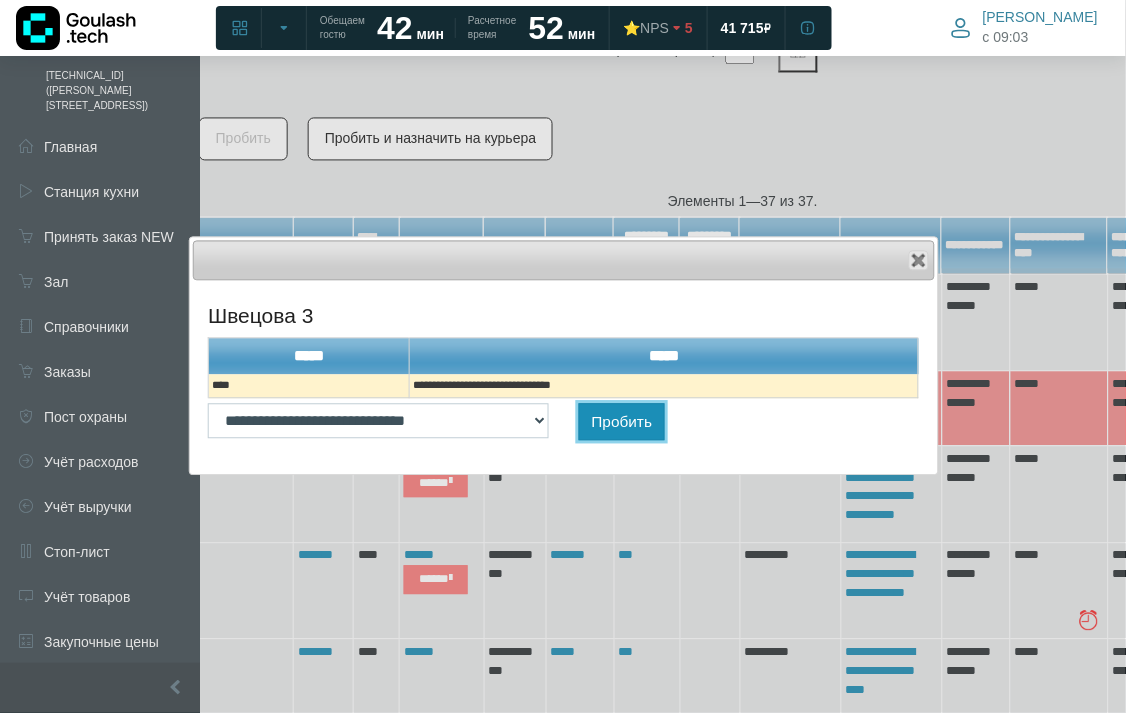 click on "Пробить" at bounding box center [622, 422] 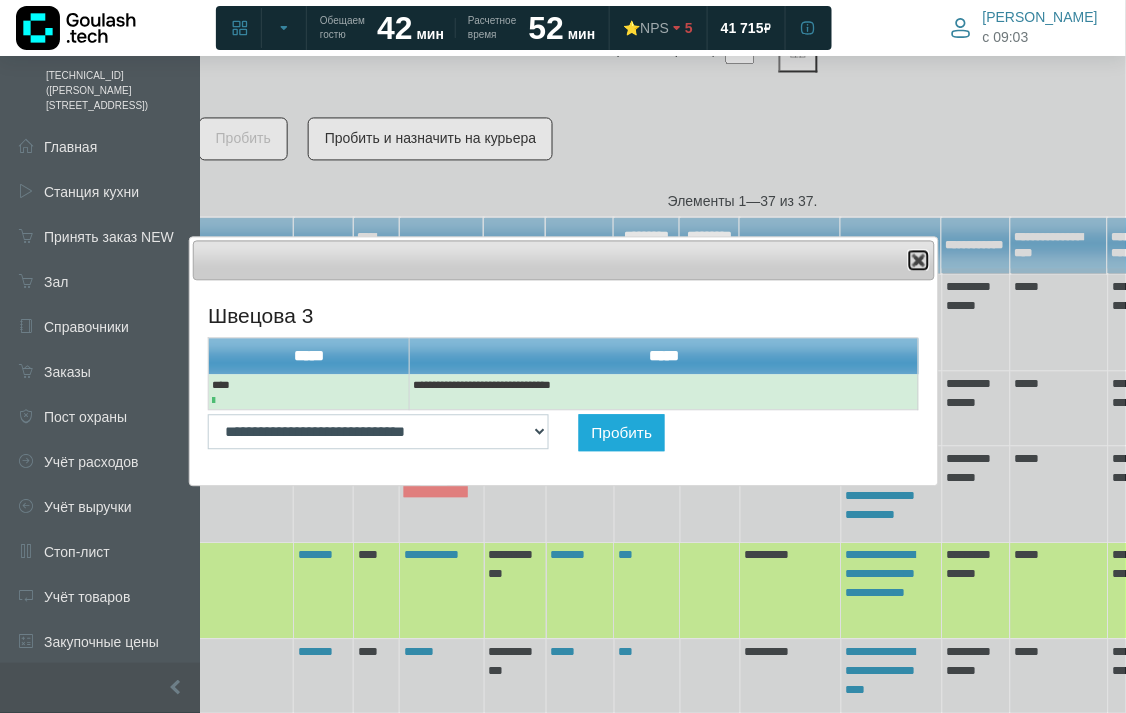 click at bounding box center (919, 261) 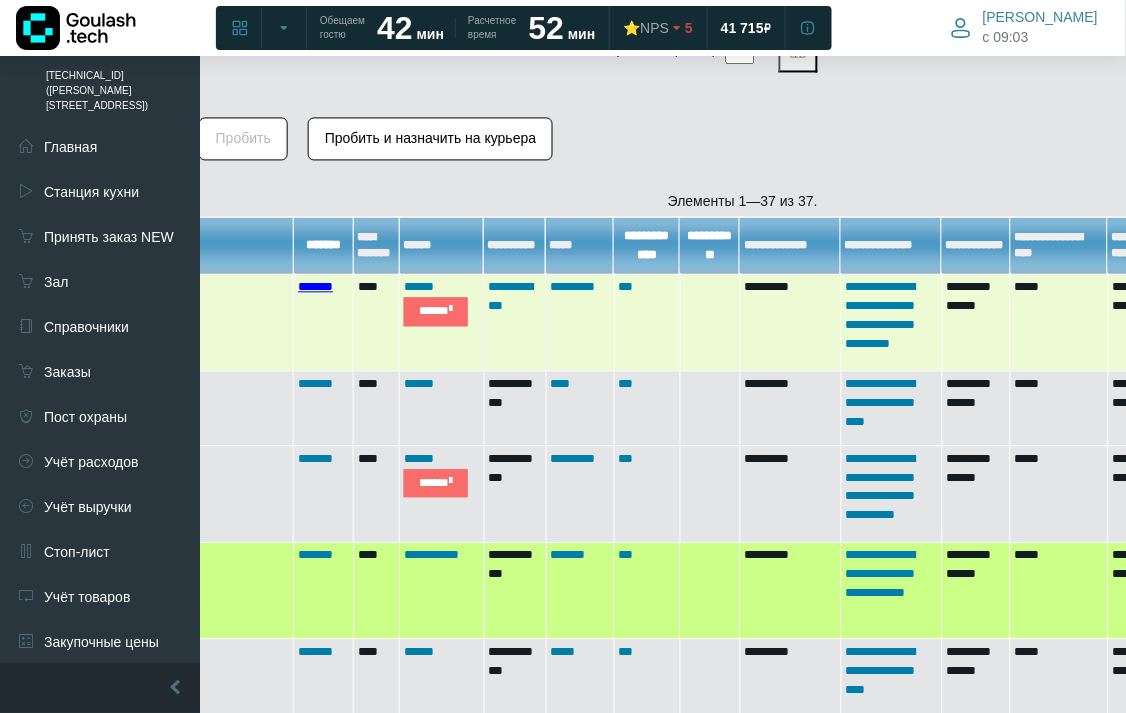 click on "*******" at bounding box center (315, 287) 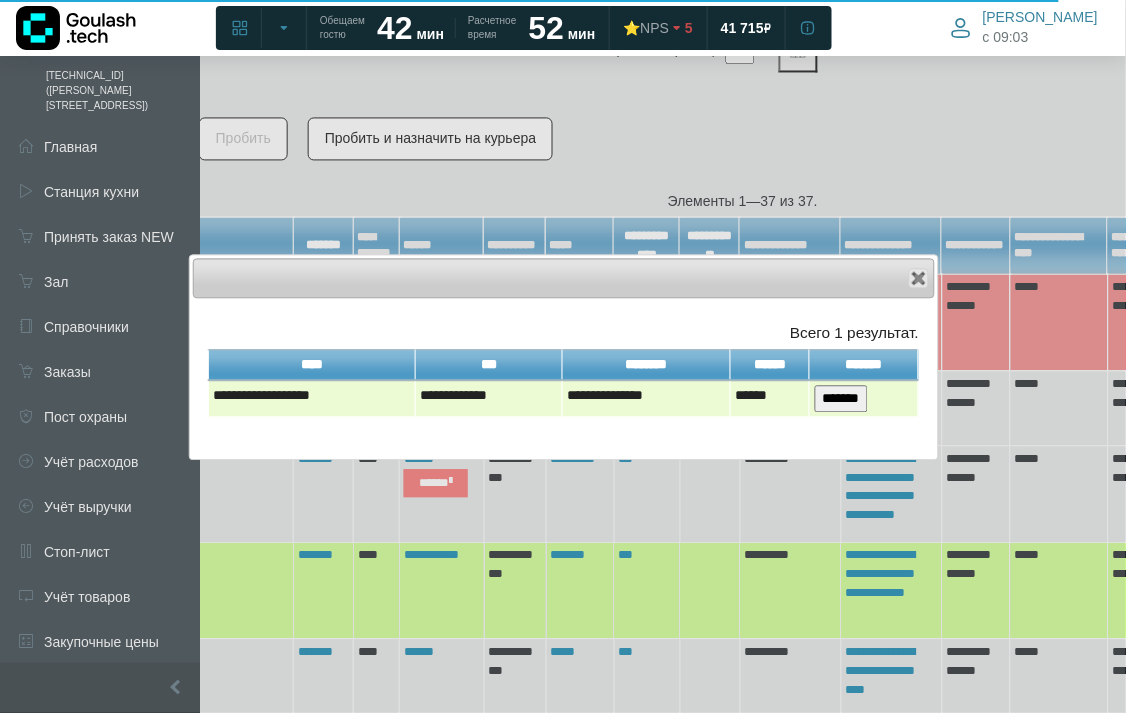 click on "*******" at bounding box center (864, 399) 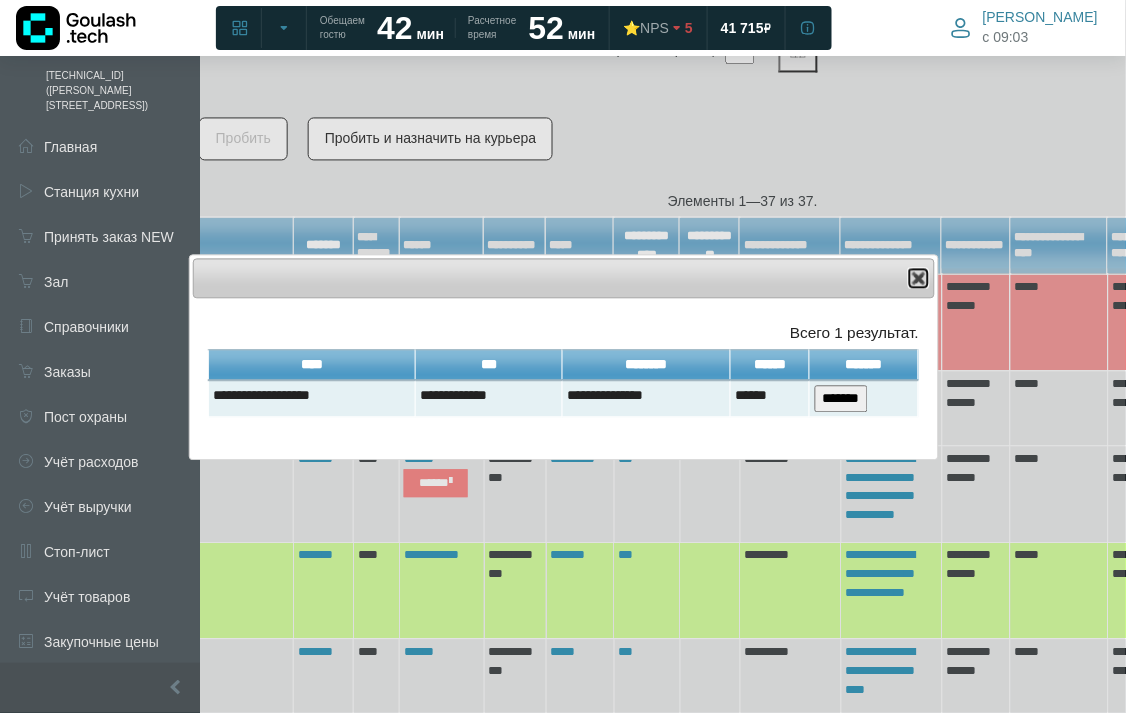 click at bounding box center (919, 279) 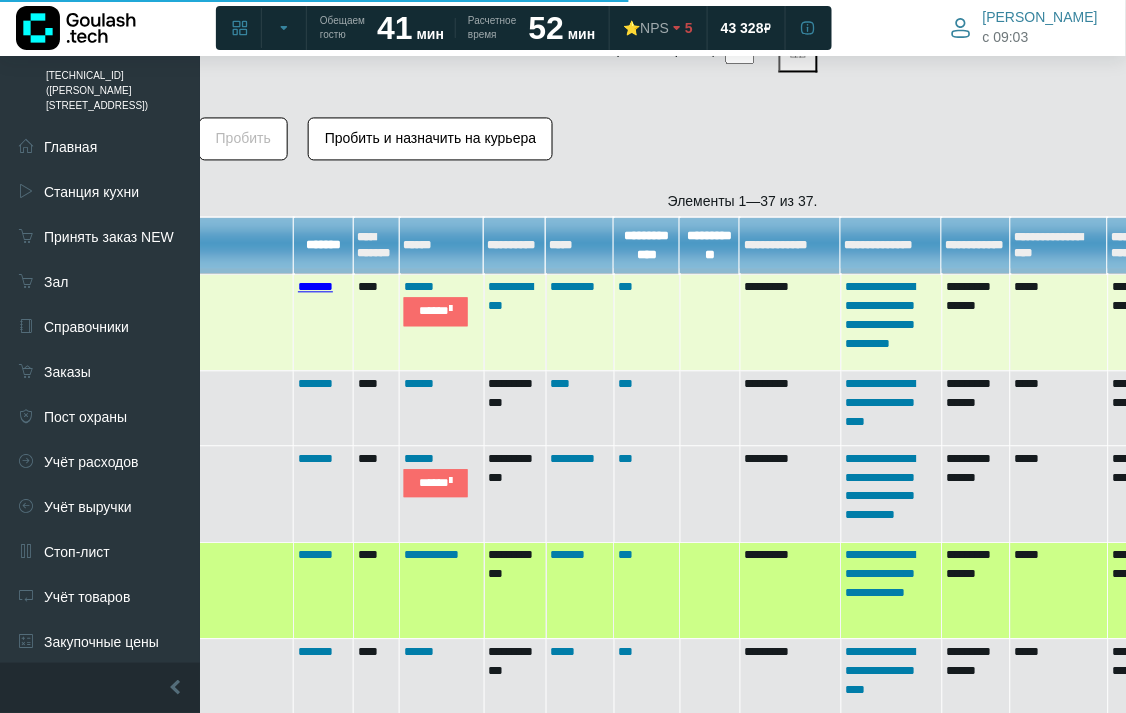 click on "*******" at bounding box center [315, 287] 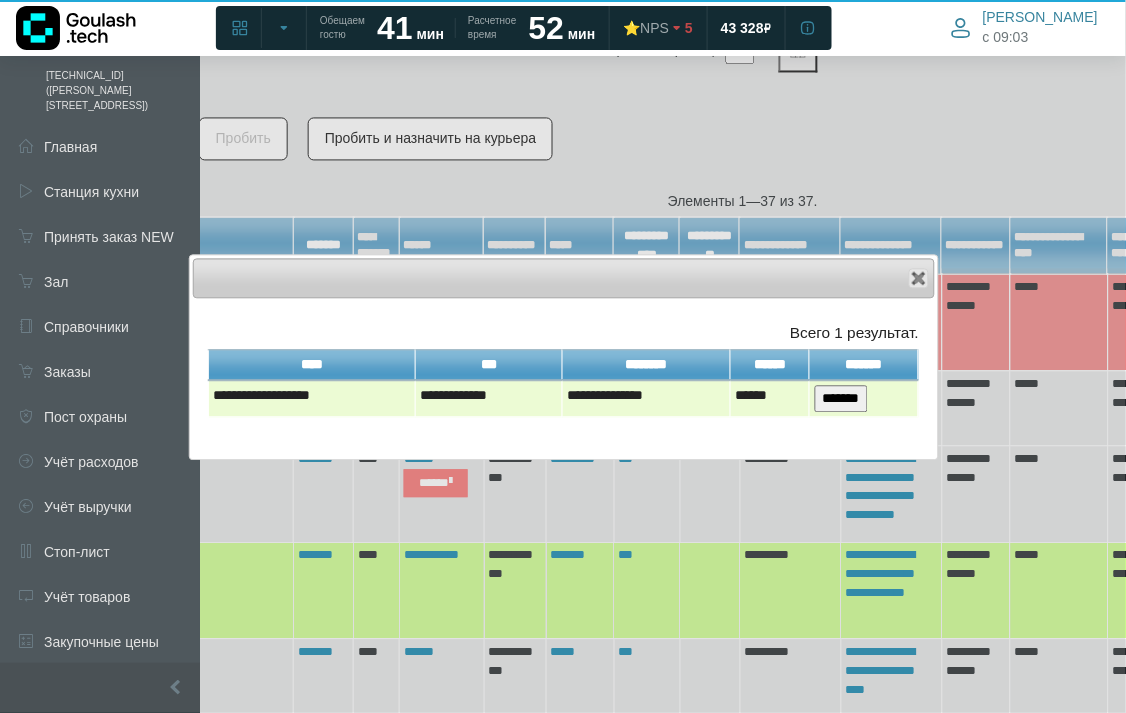 click on "*******" at bounding box center [841, 399] 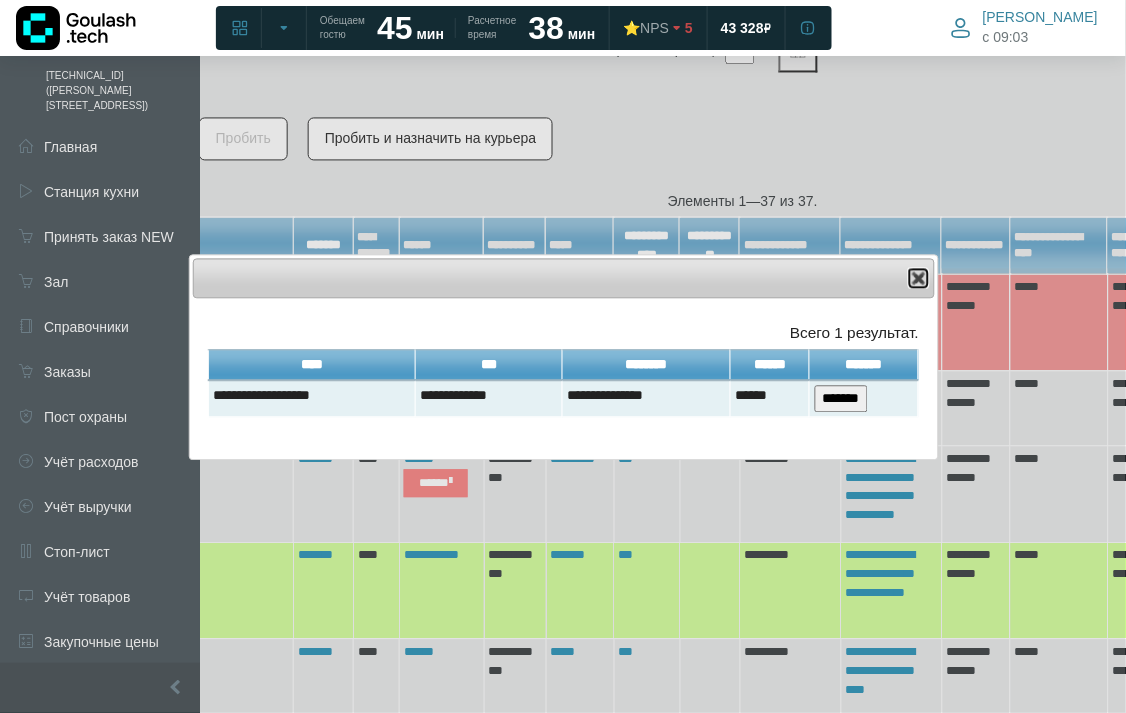 click at bounding box center [919, 279] 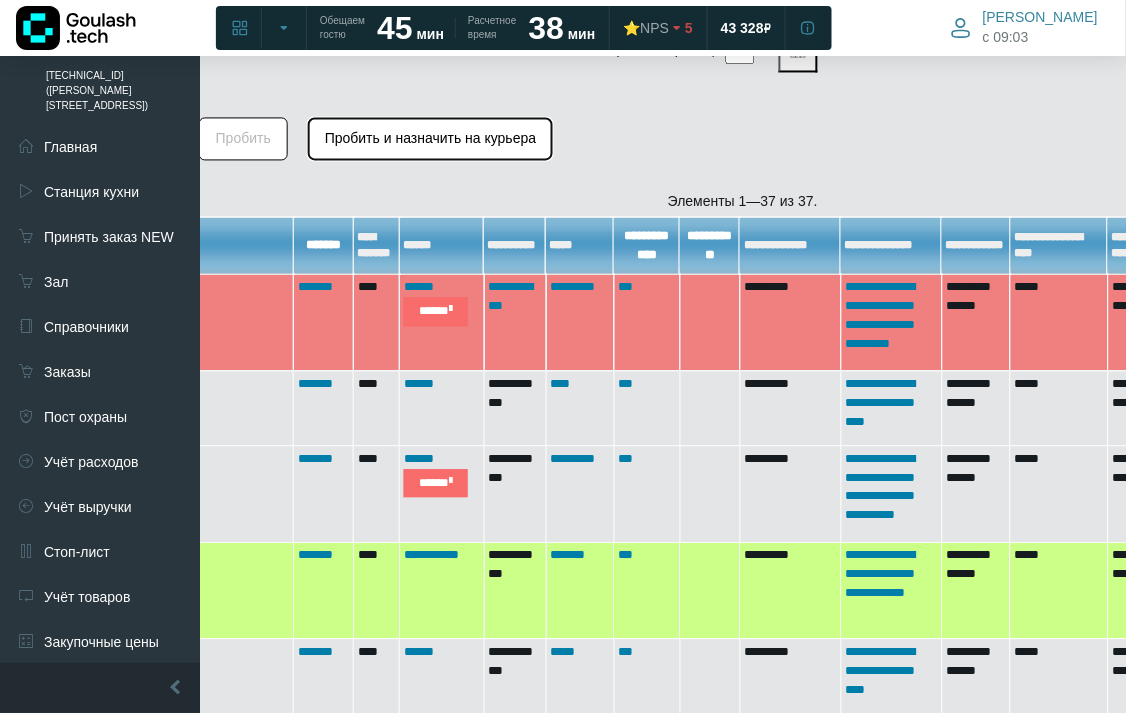 click on "Пробить и назначить на курьера" at bounding box center (430, 139) 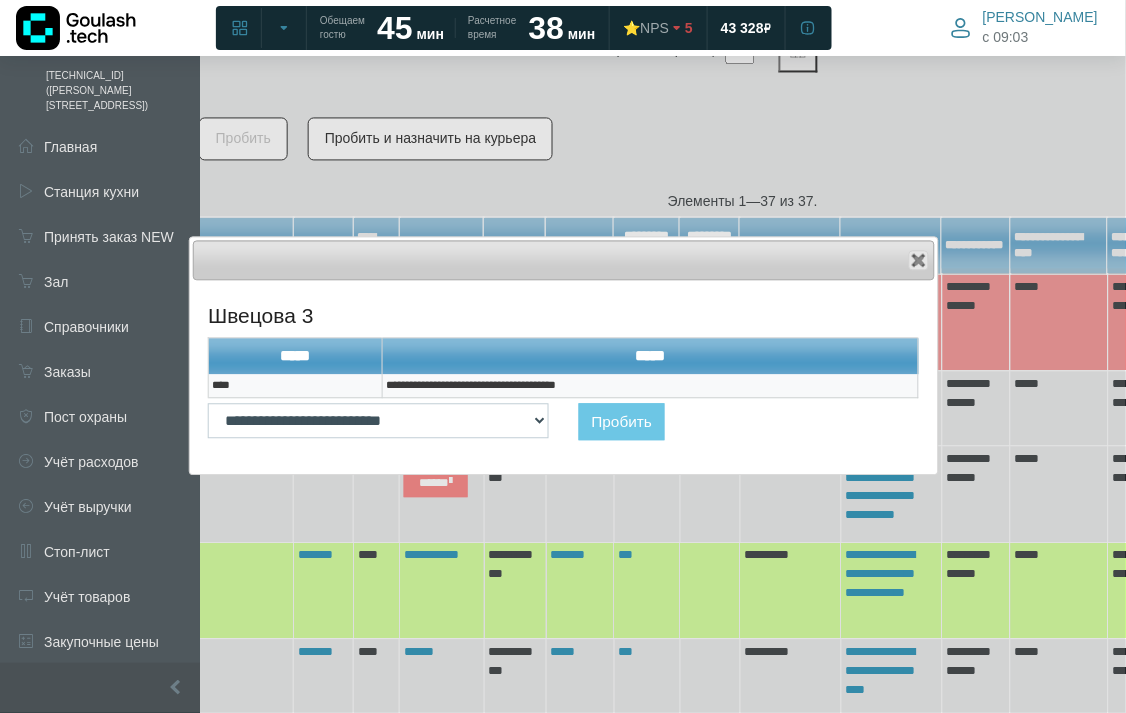 click on "**********" at bounding box center (650, 387) 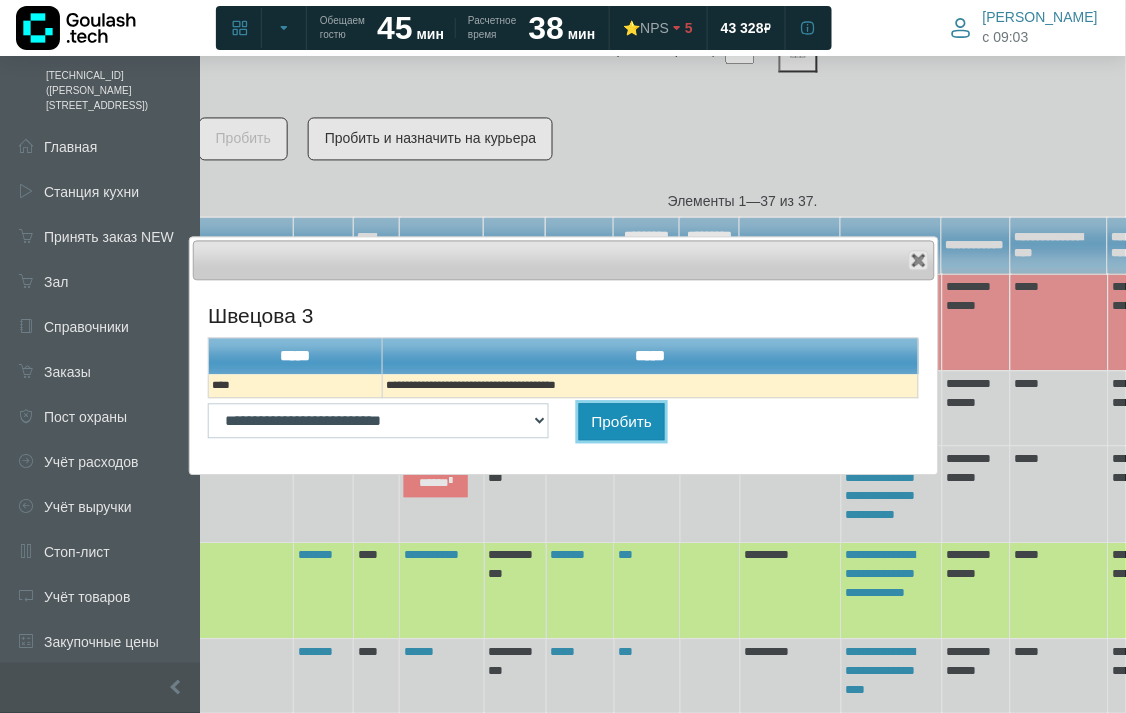 click on "Пробить" at bounding box center [622, 422] 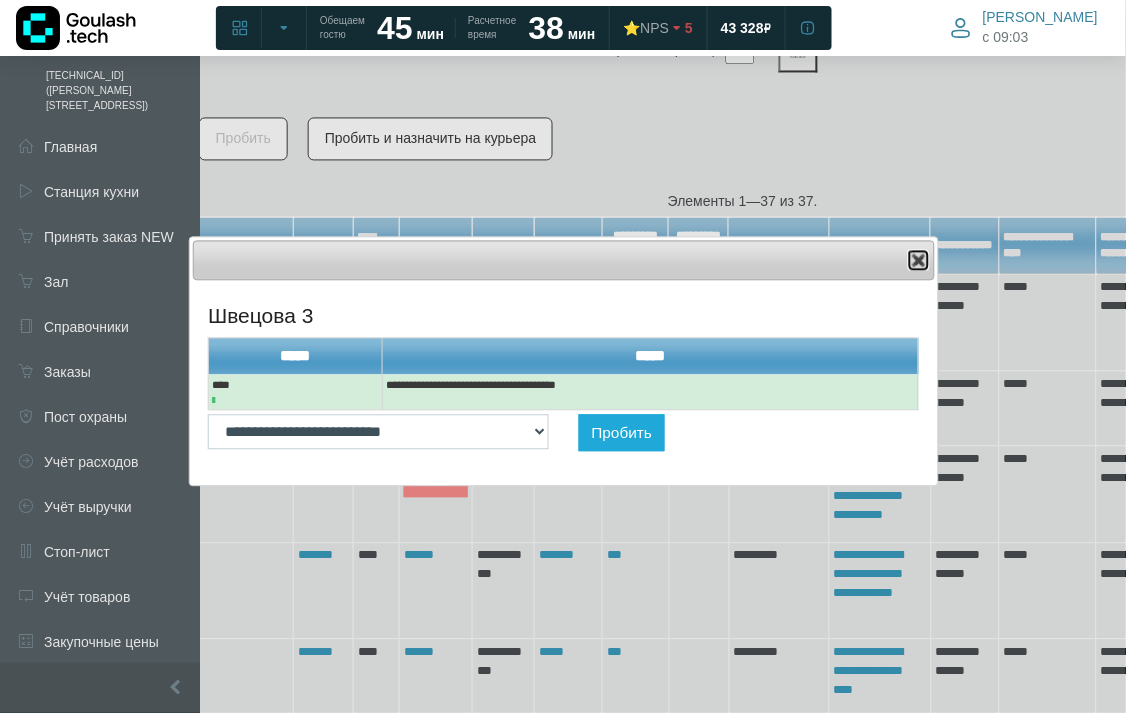 click on "Close" at bounding box center (919, 261) 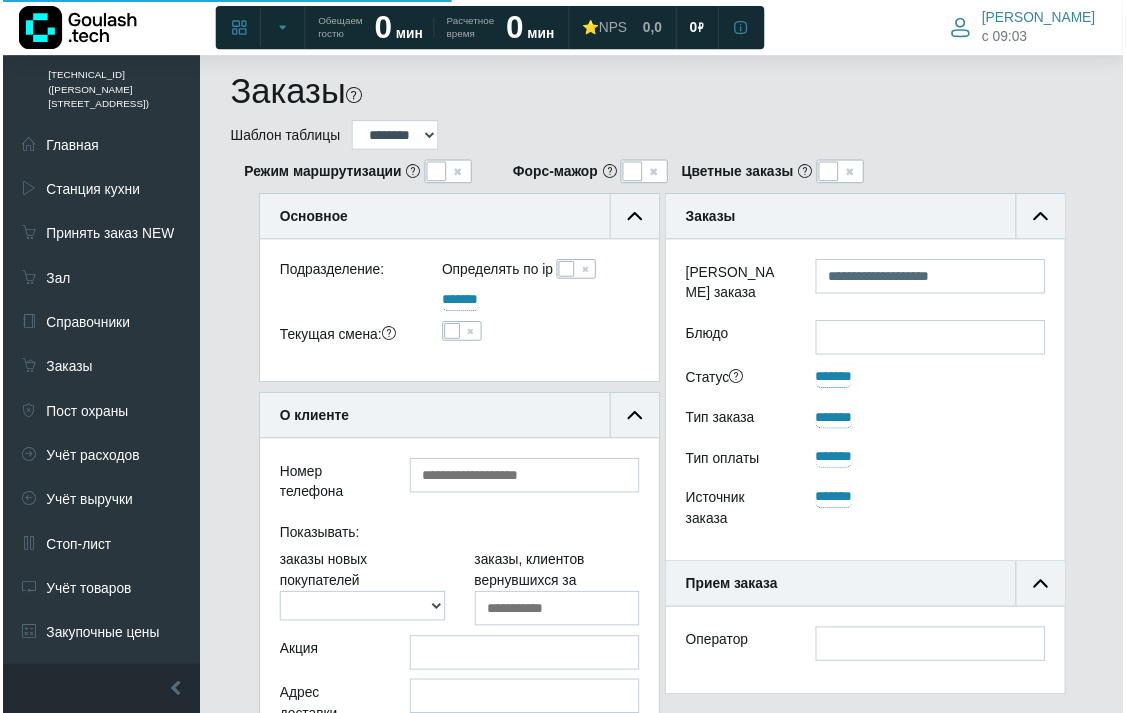 scroll, scrollTop: 841, scrollLeft: 277, axis: both 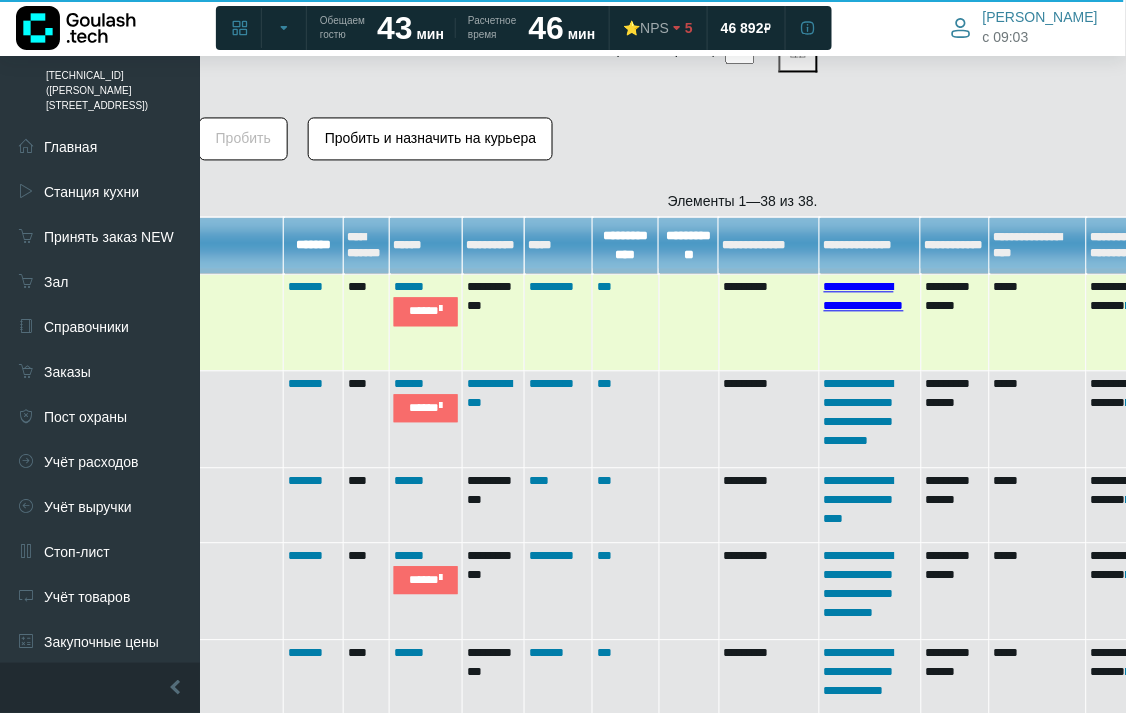 click on "**********" 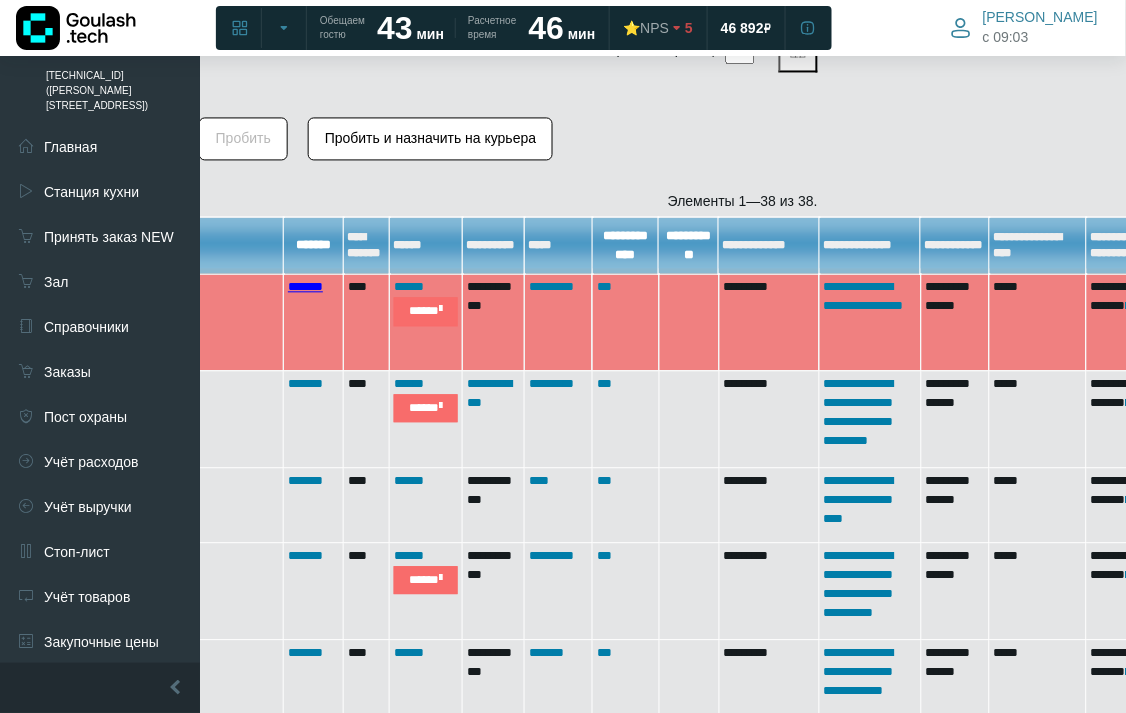 click on "*******" 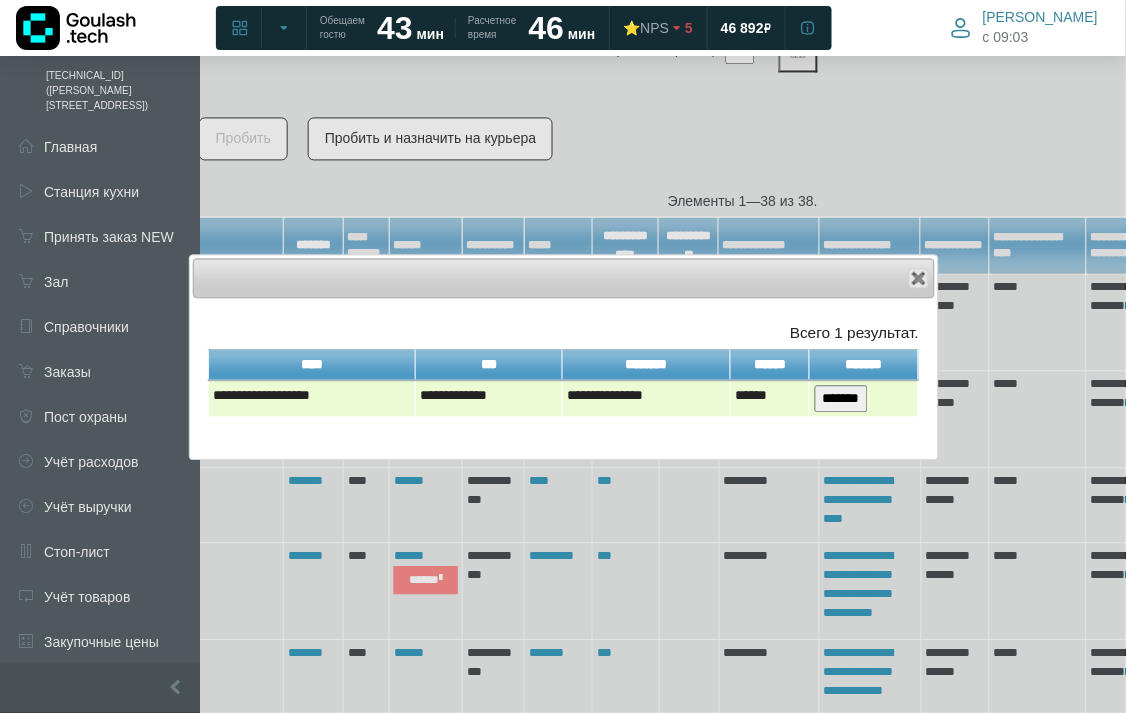 click on "*******" 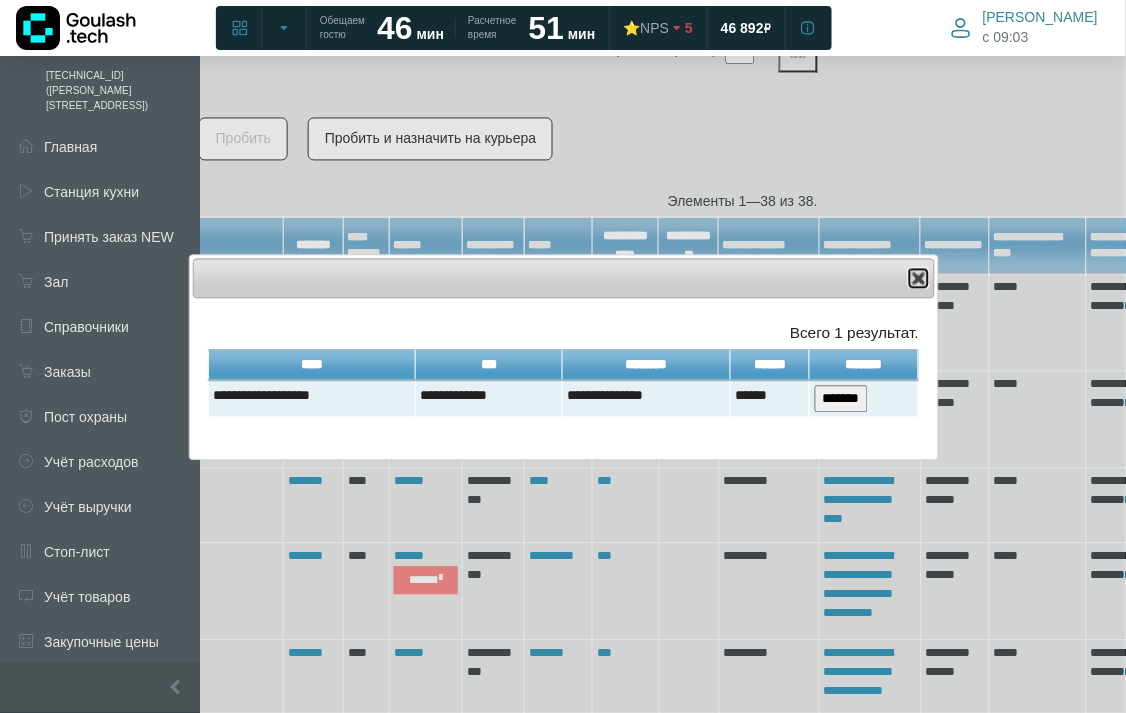 click 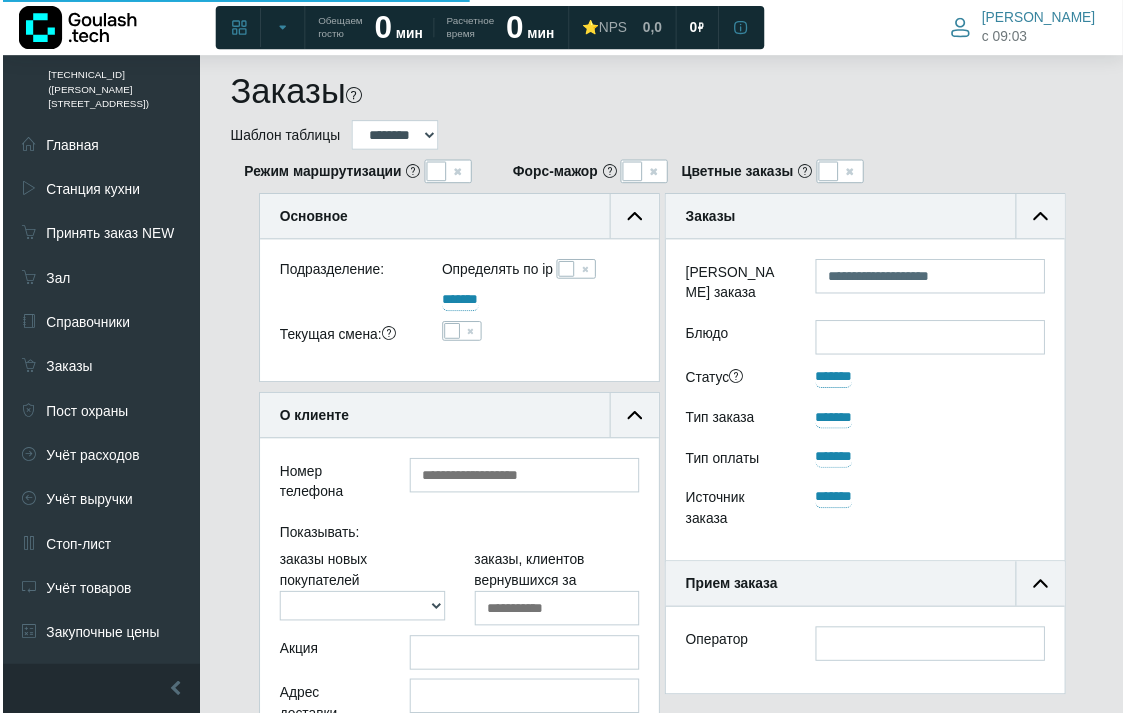scroll, scrollTop: 841, scrollLeft: 277, axis: both 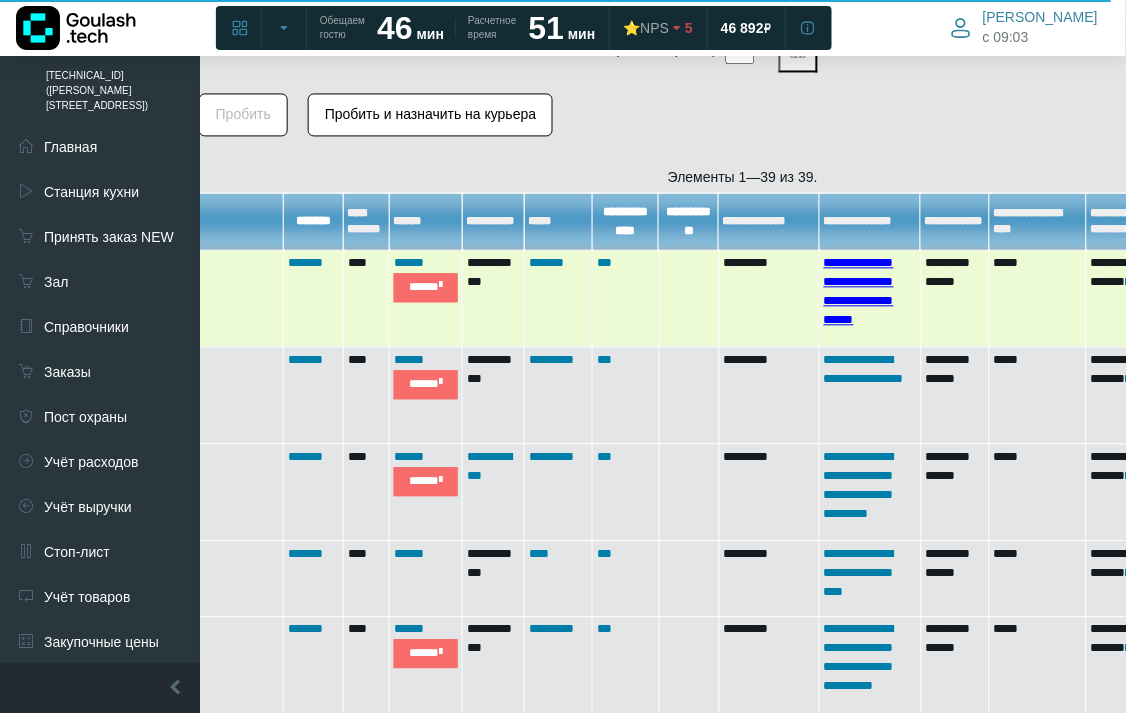 click on "**********" at bounding box center (859, 292) 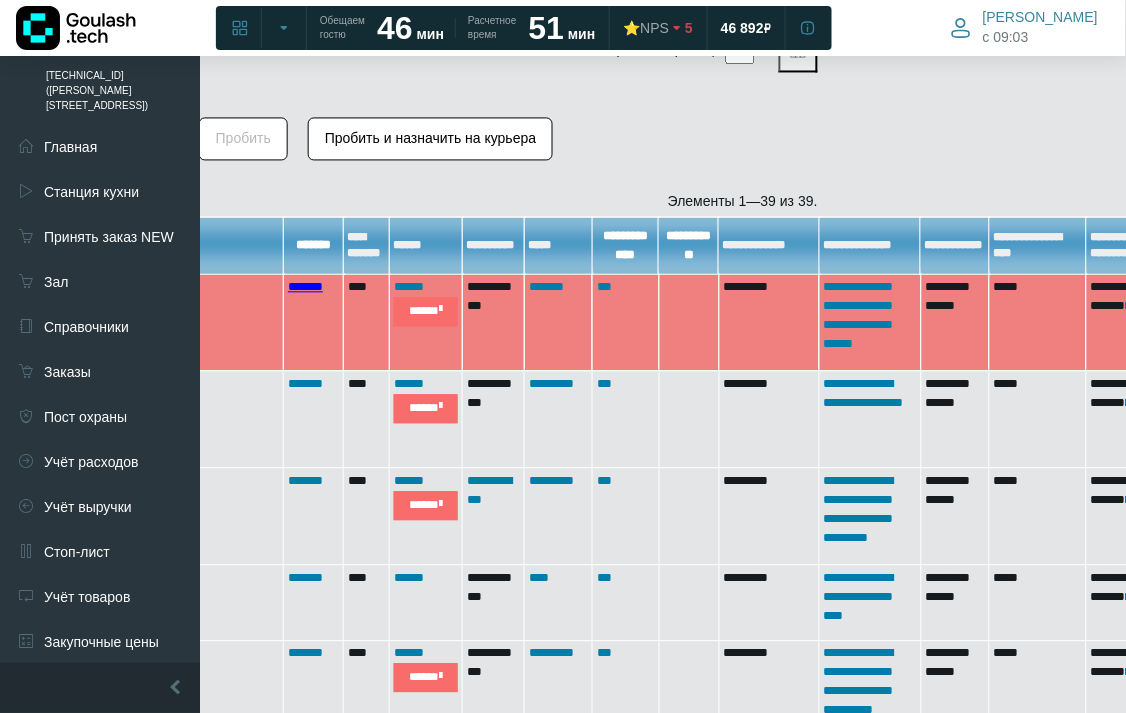 click on "*******" at bounding box center [305, 287] 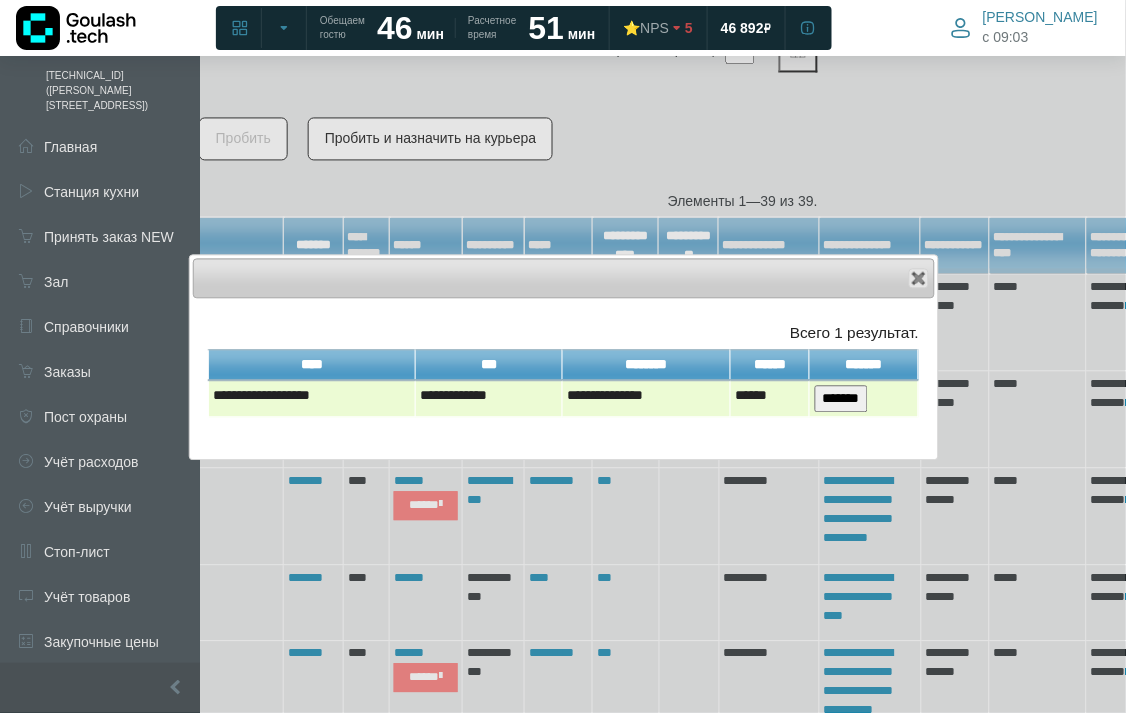 click on "*******" at bounding box center (841, 399) 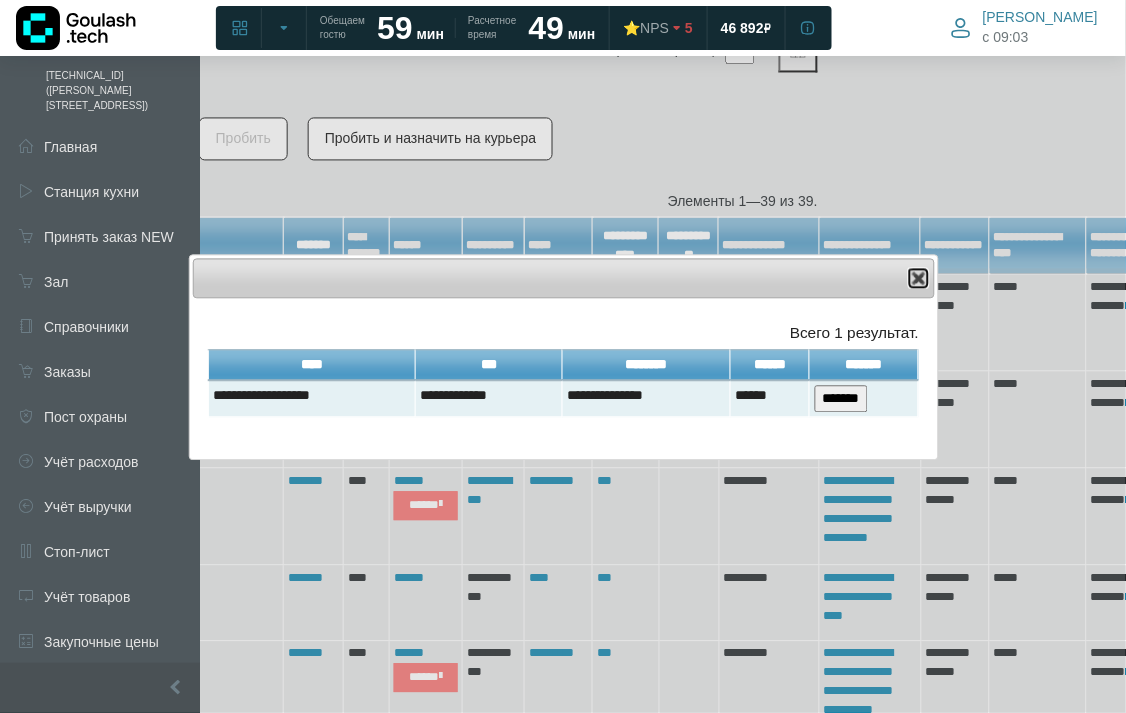 click at bounding box center [919, 279] 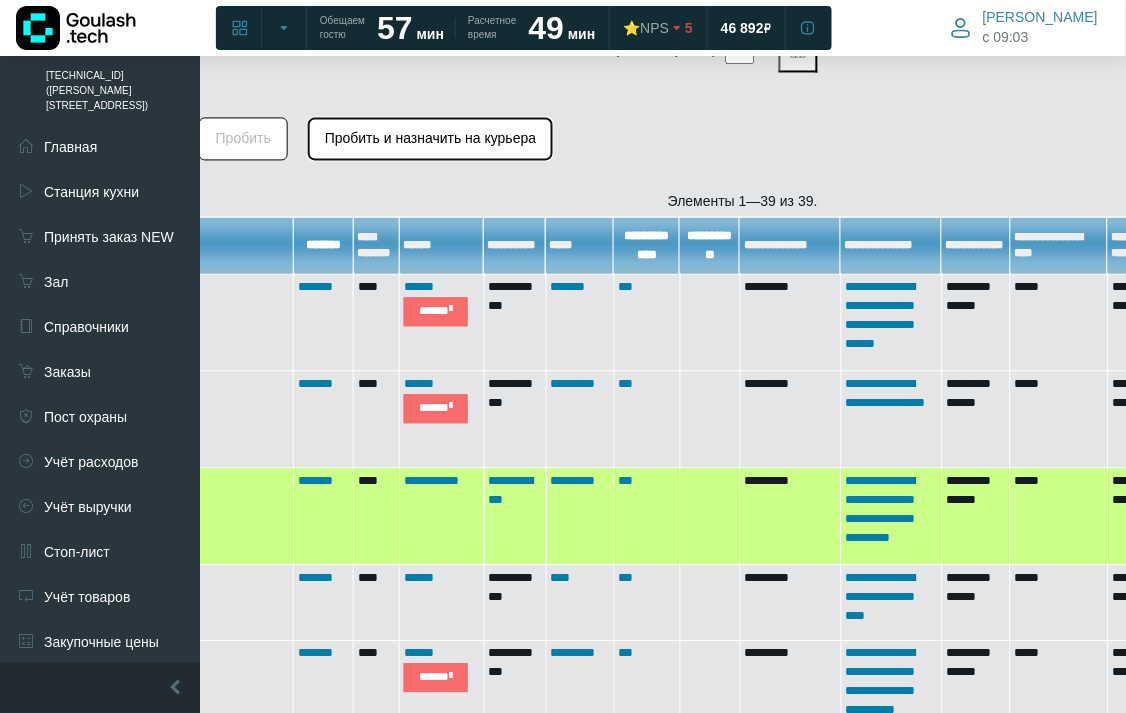 click on "Пробить и назначить на курьера" at bounding box center (430, 139) 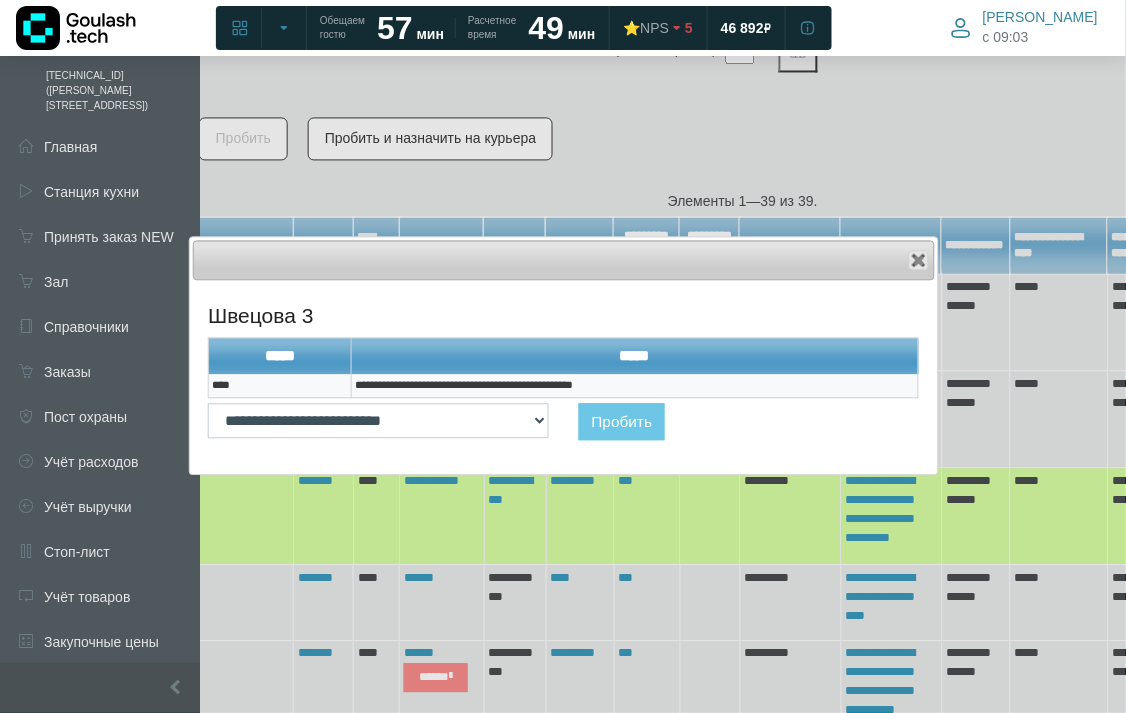 click on "**********" at bounding box center [634, 387] 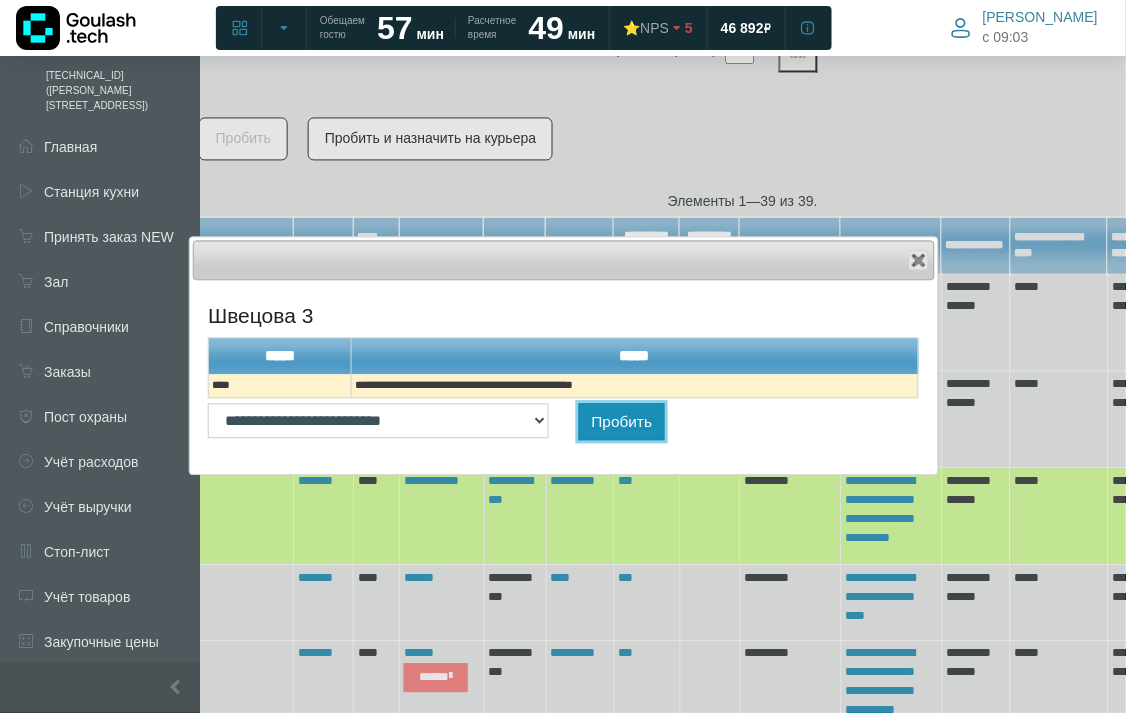 click on "Пробить" at bounding box center (622, 422) 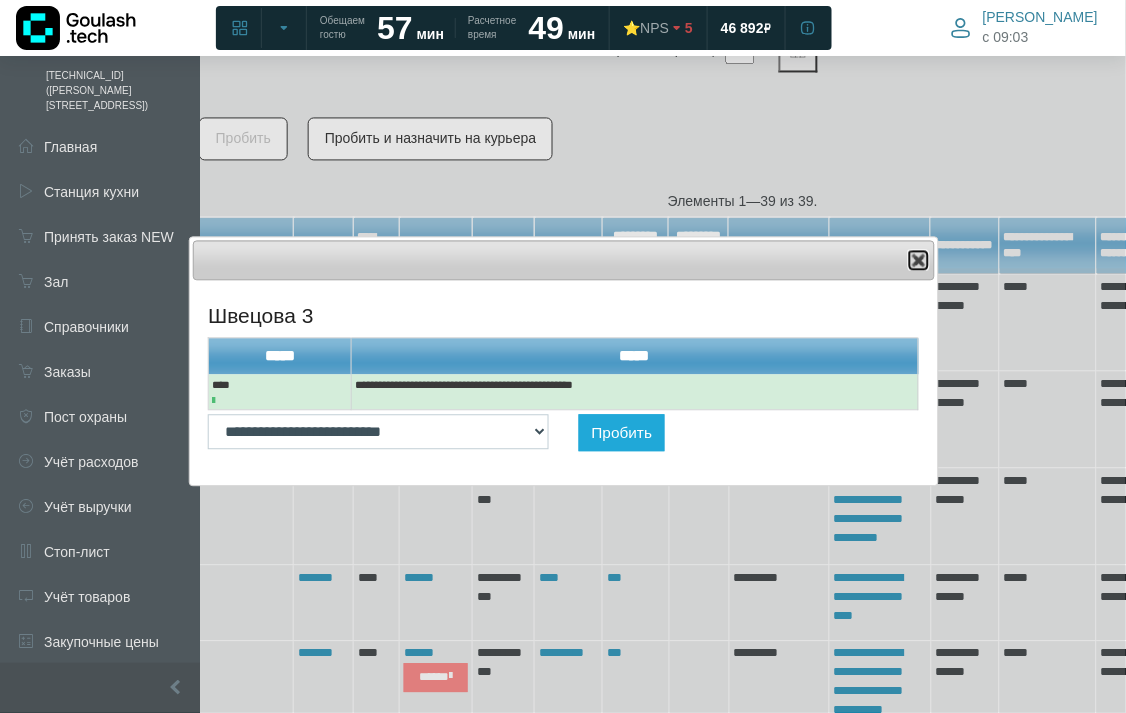 click on "Close" at bounding box center [919, 261] 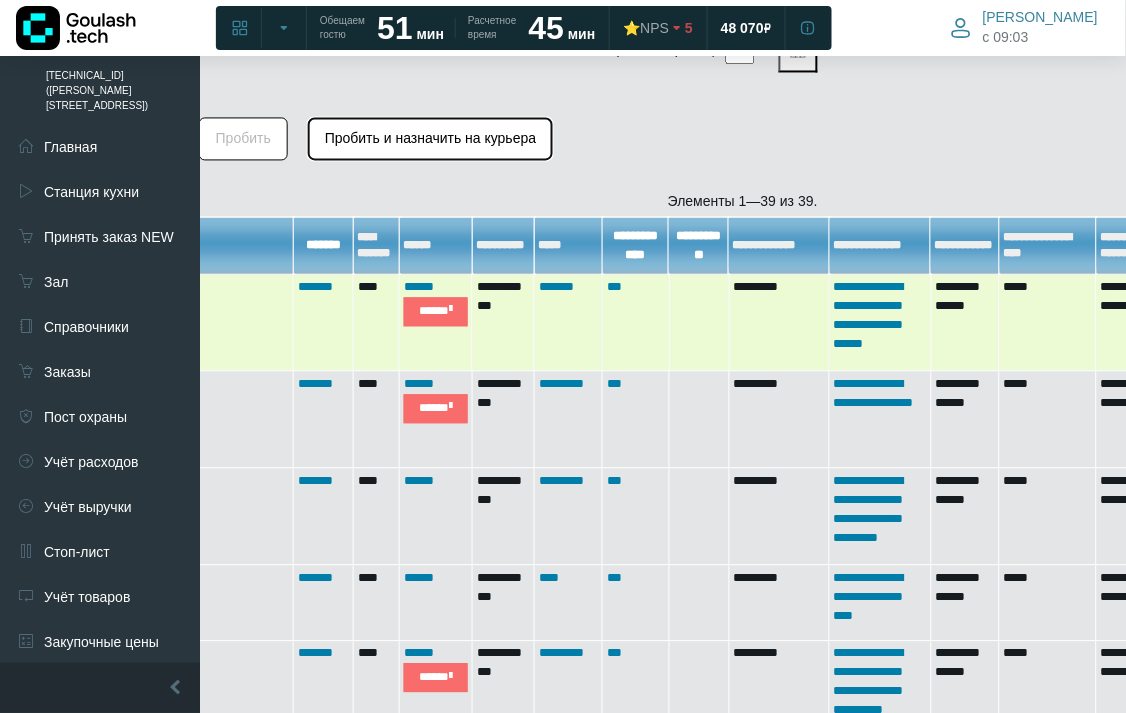 scroll, scrollTop: 952, scrollLeft: 277, axis: both 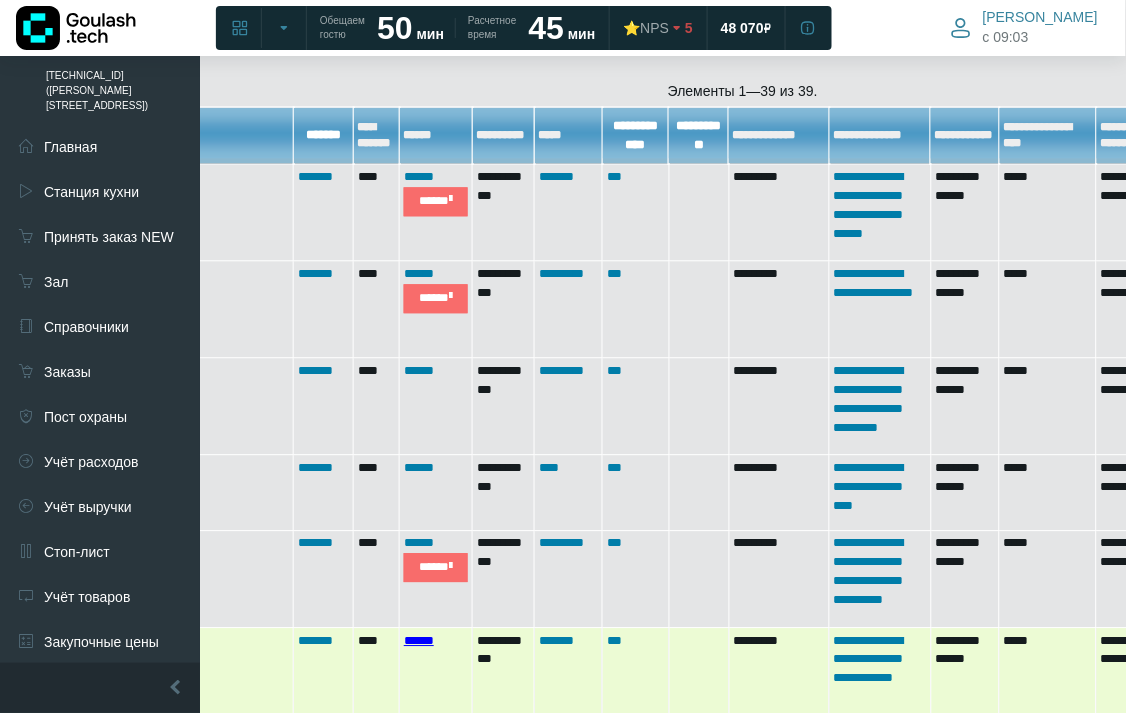 click on "******" at bounding box center [419, 640] 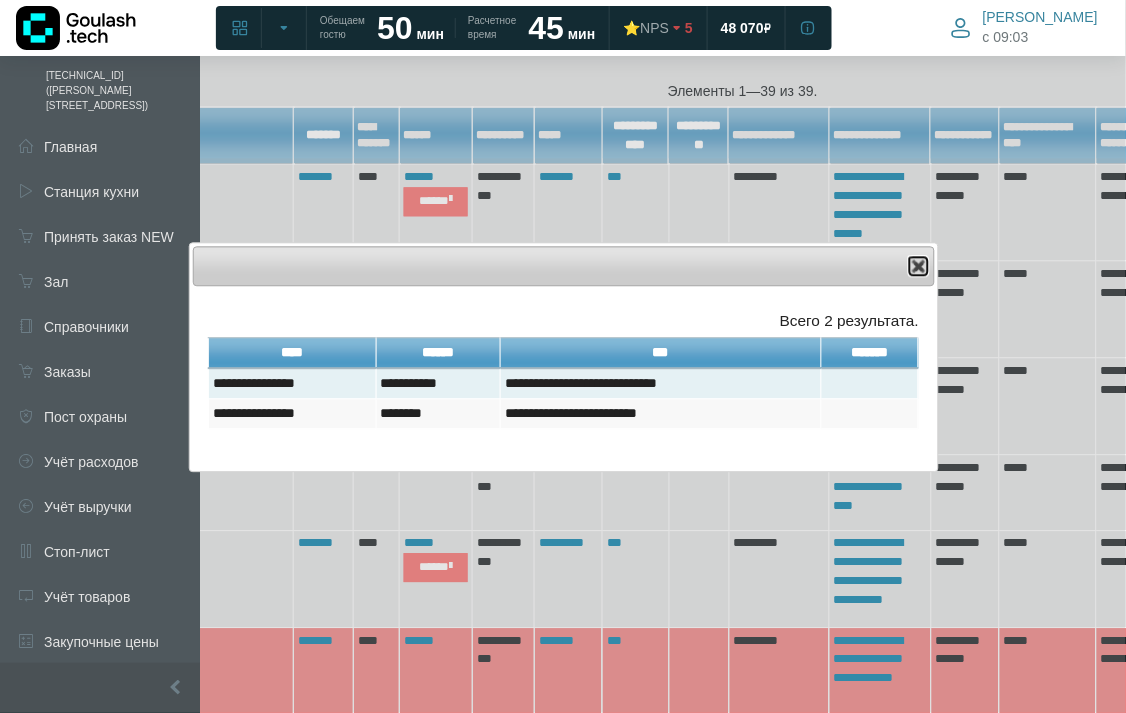 click at bounding box center (919, 266) 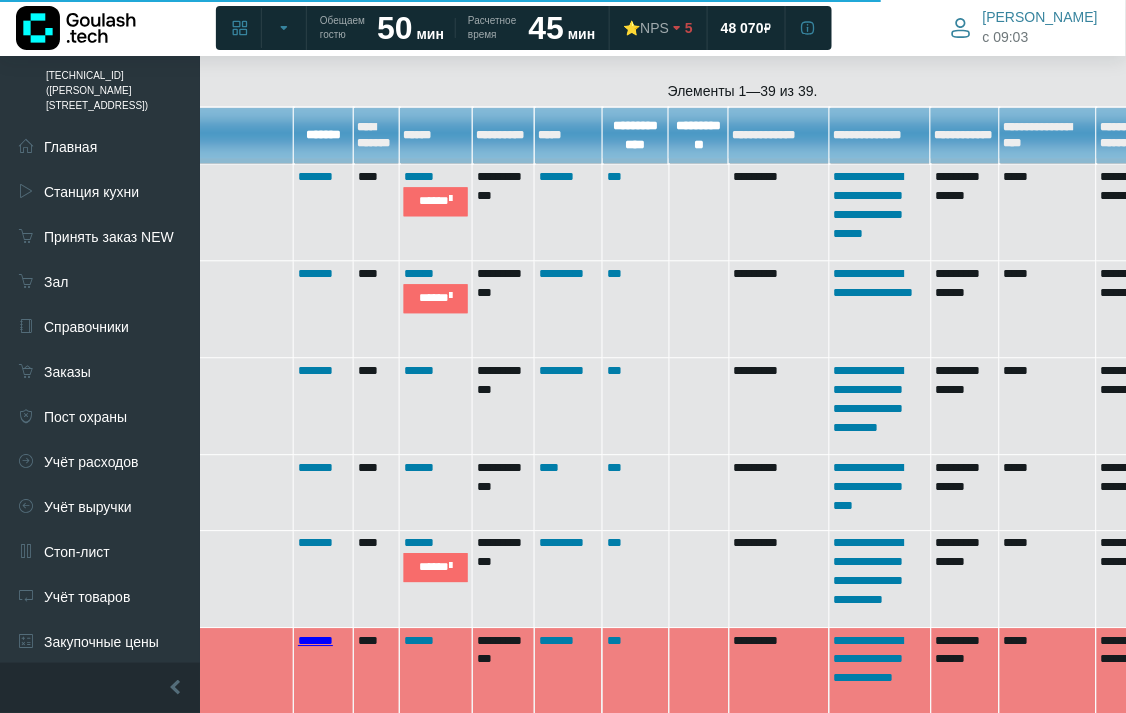 click on "*******" at bounding box center [315, 640] 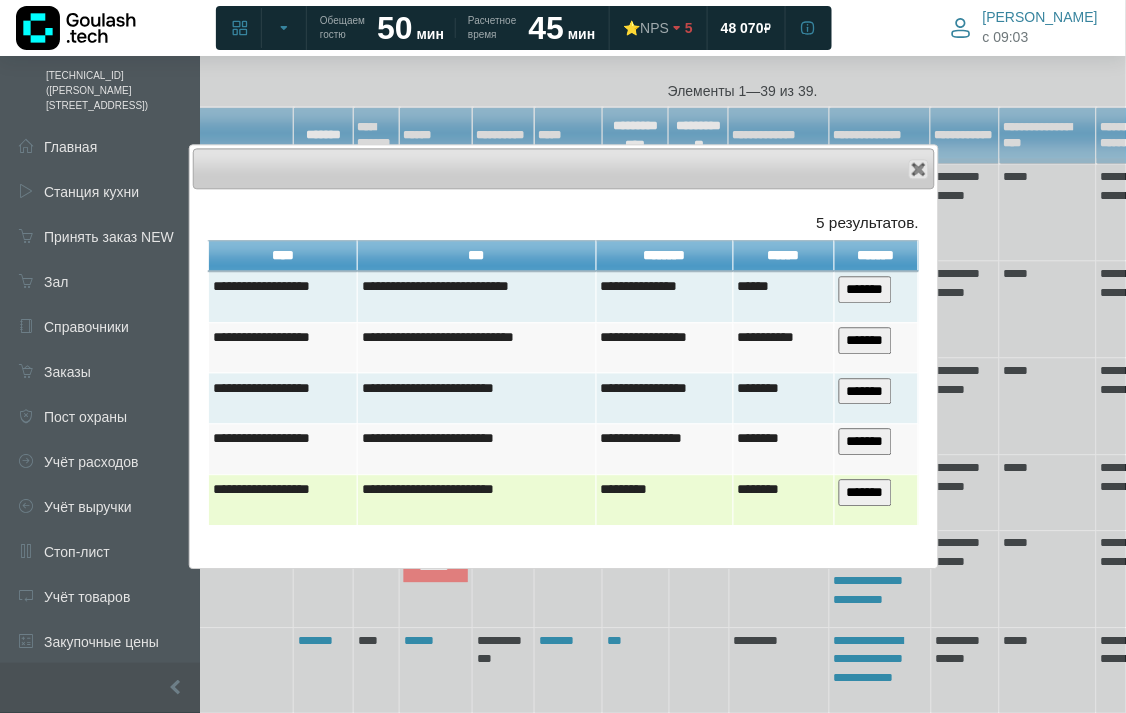 click on "*******" at bounding box center (865, 492) 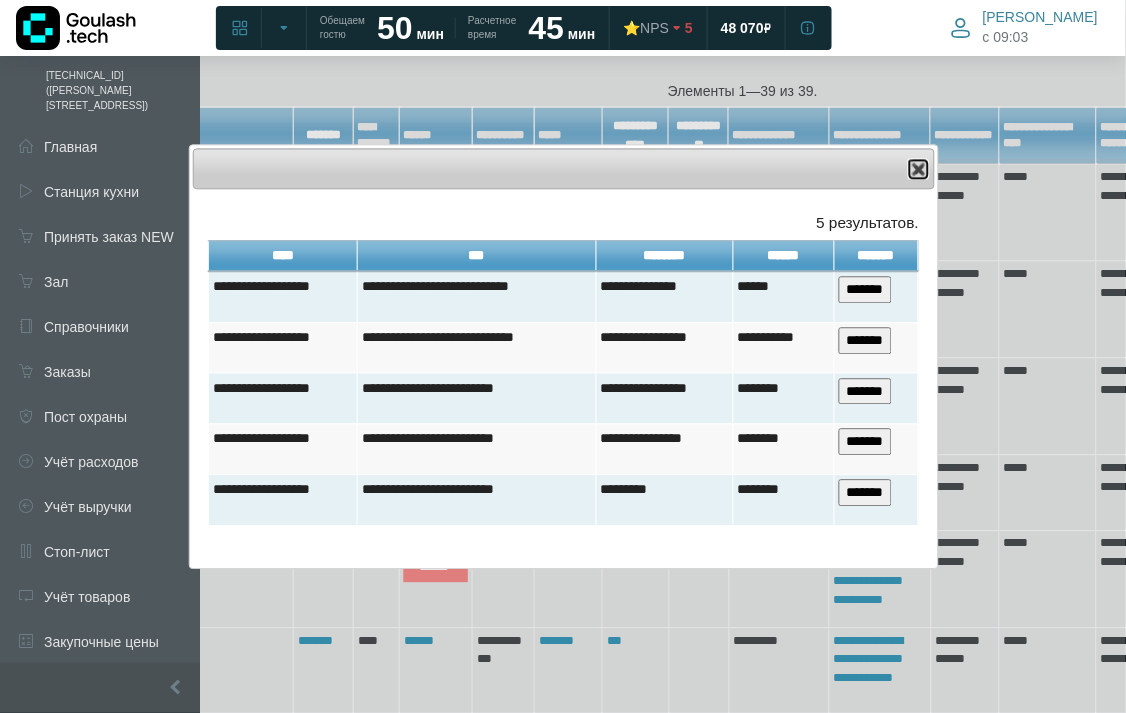 click at bounding box center [919, 169] 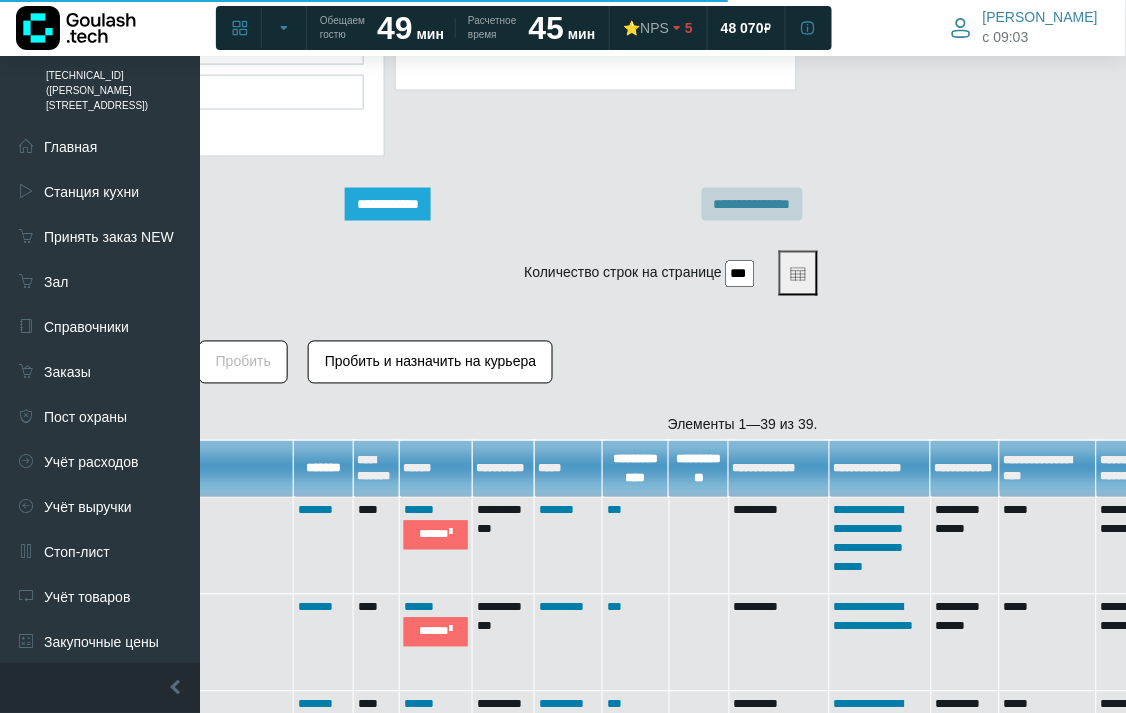 scroll, scrollTop: 841, scrollLeft: 277, axis: both 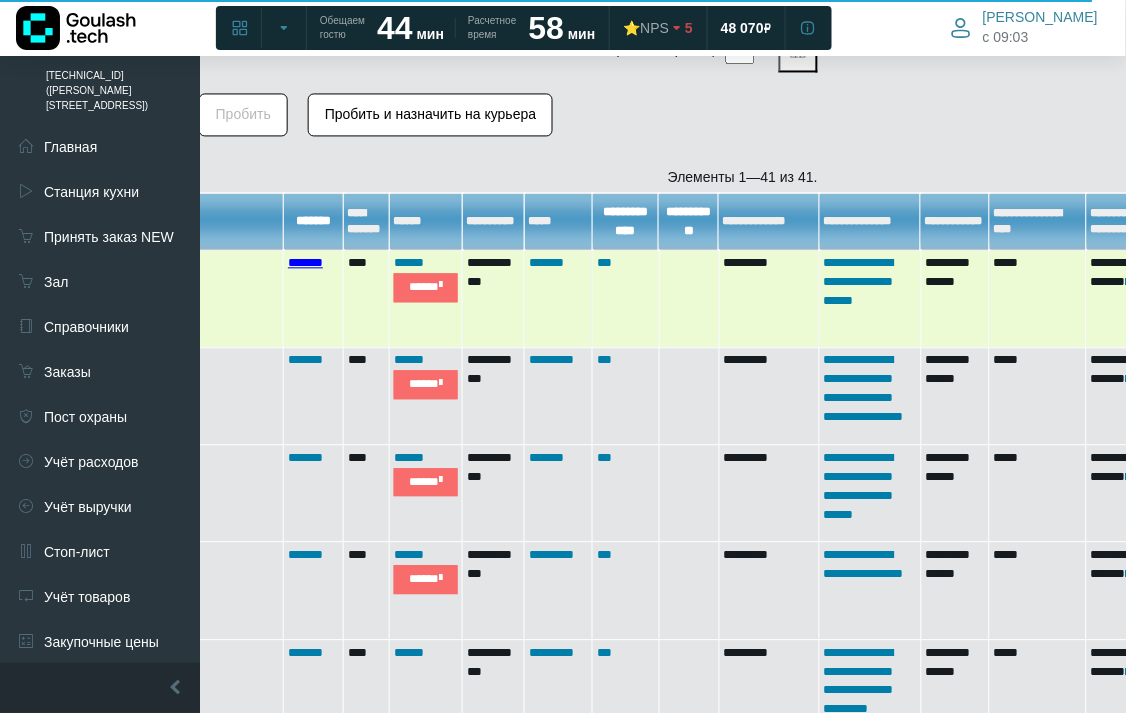 click on "*******" at bounding box center [305, 263] 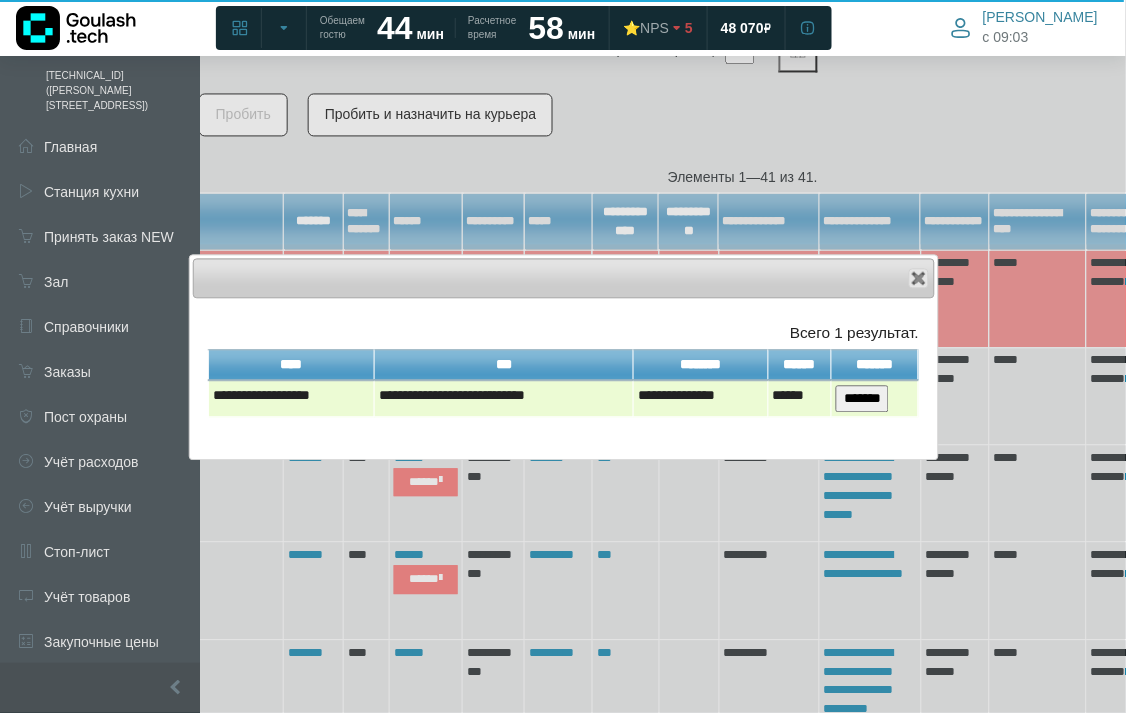 click on "*******" at bounding box center (862, 399) 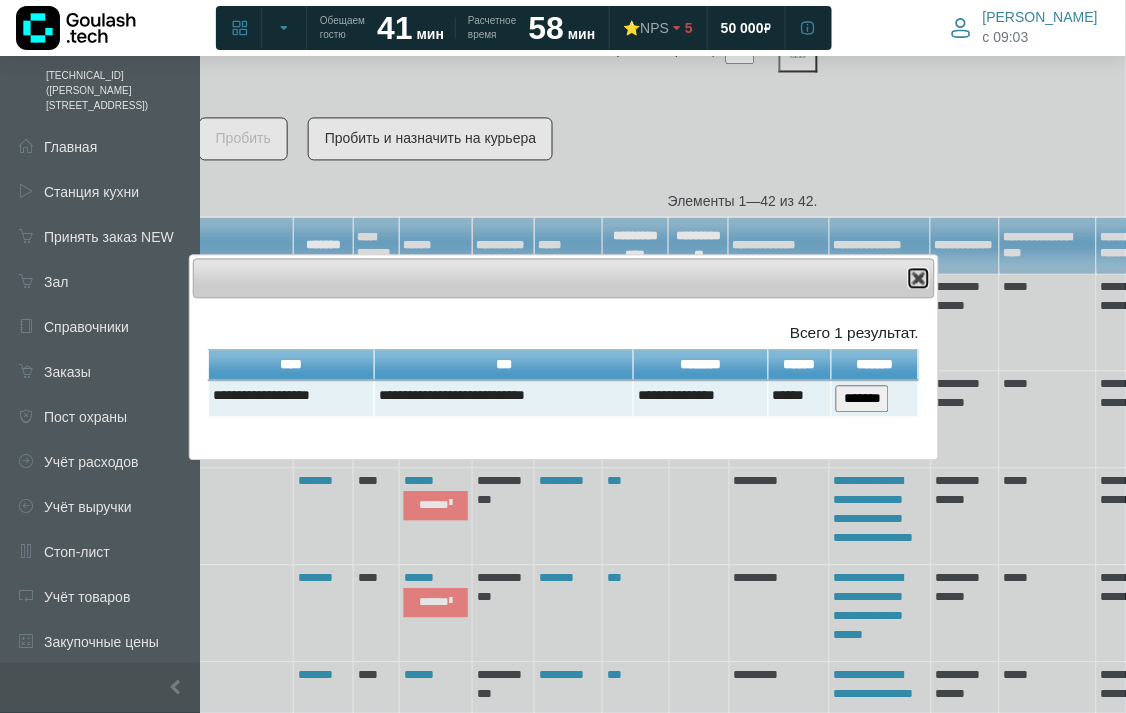 click at bounding box center [919, 279] 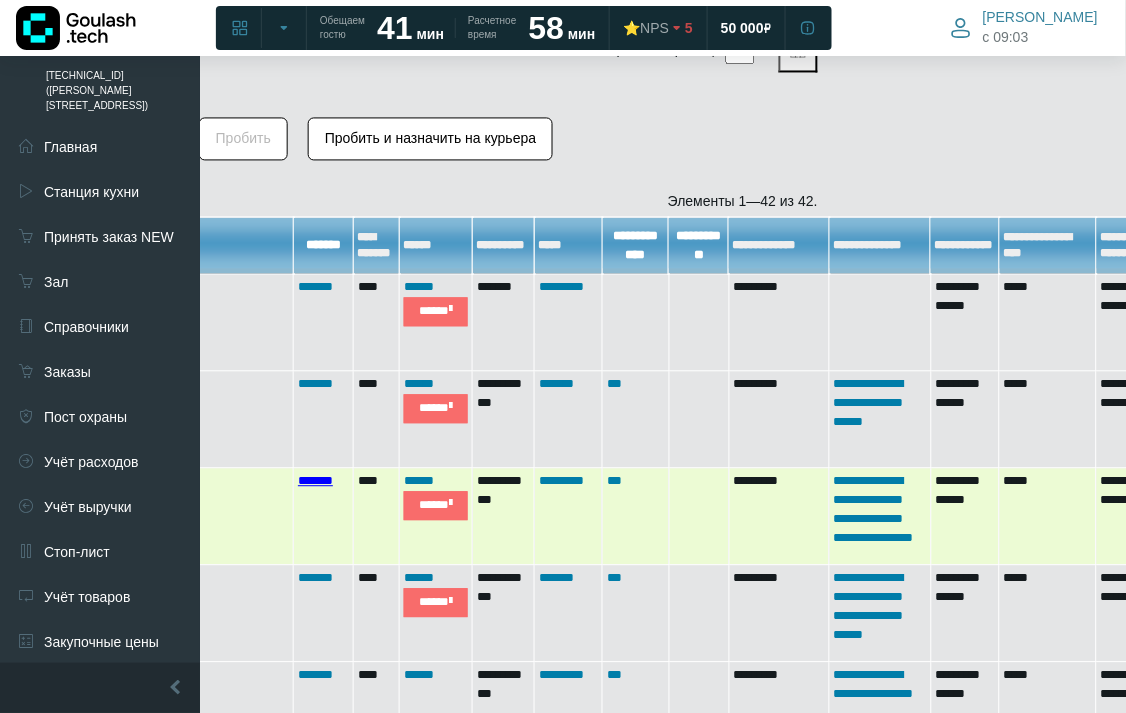 click on "*******" at bounding box center [315, 481] 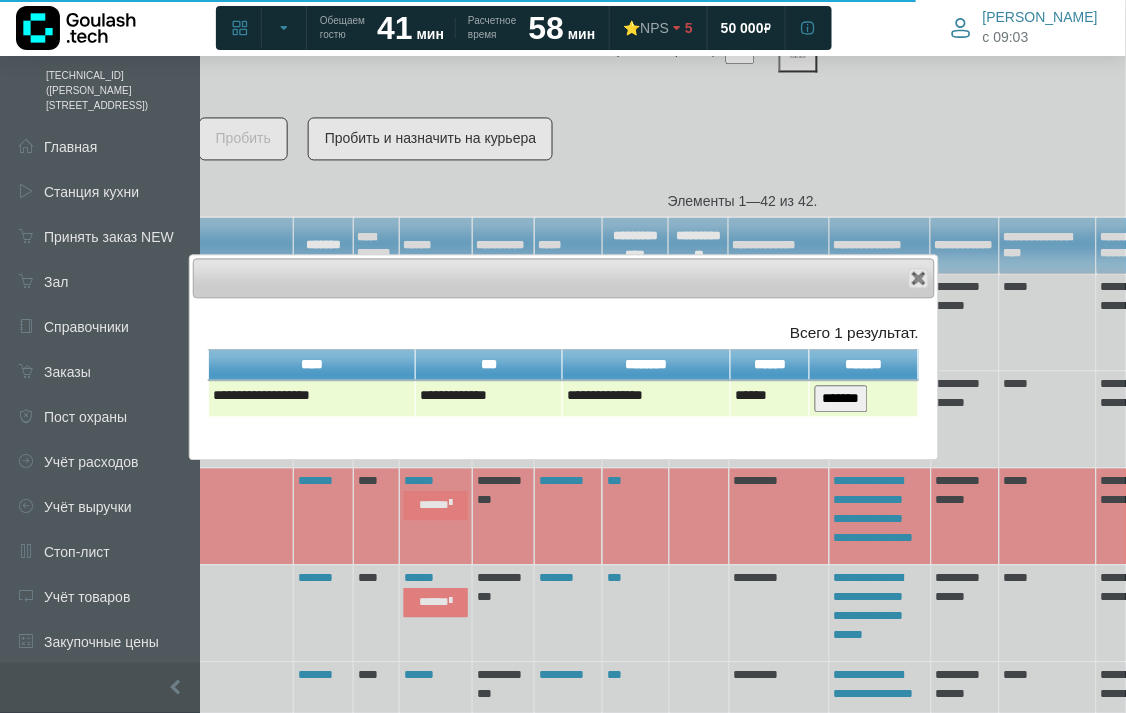 click on "*******" at bounding box center (841, 399) 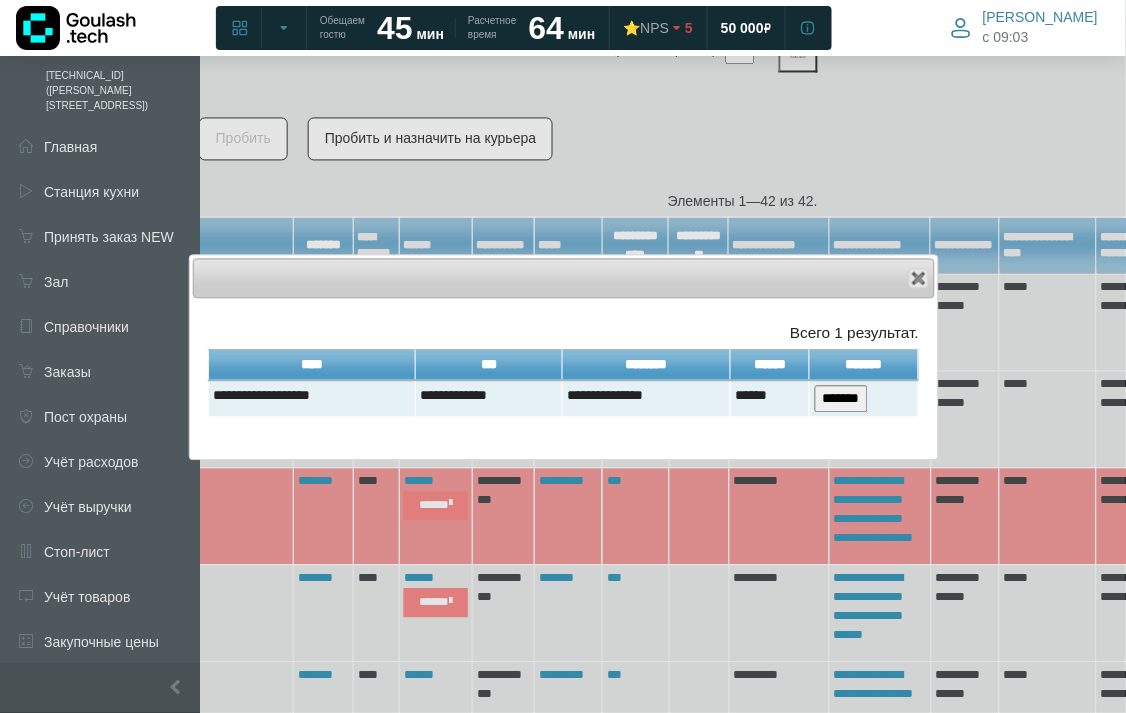 click on "Close" at bounding box center [564, 279] 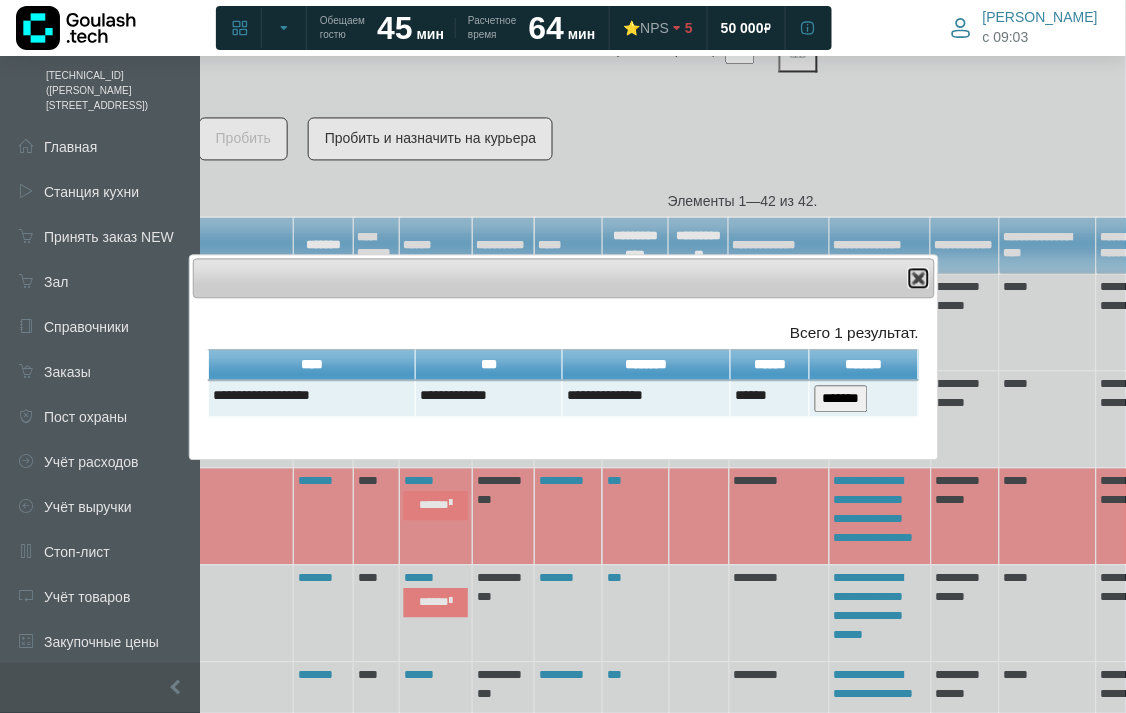 click at bounding box center [919, 279] 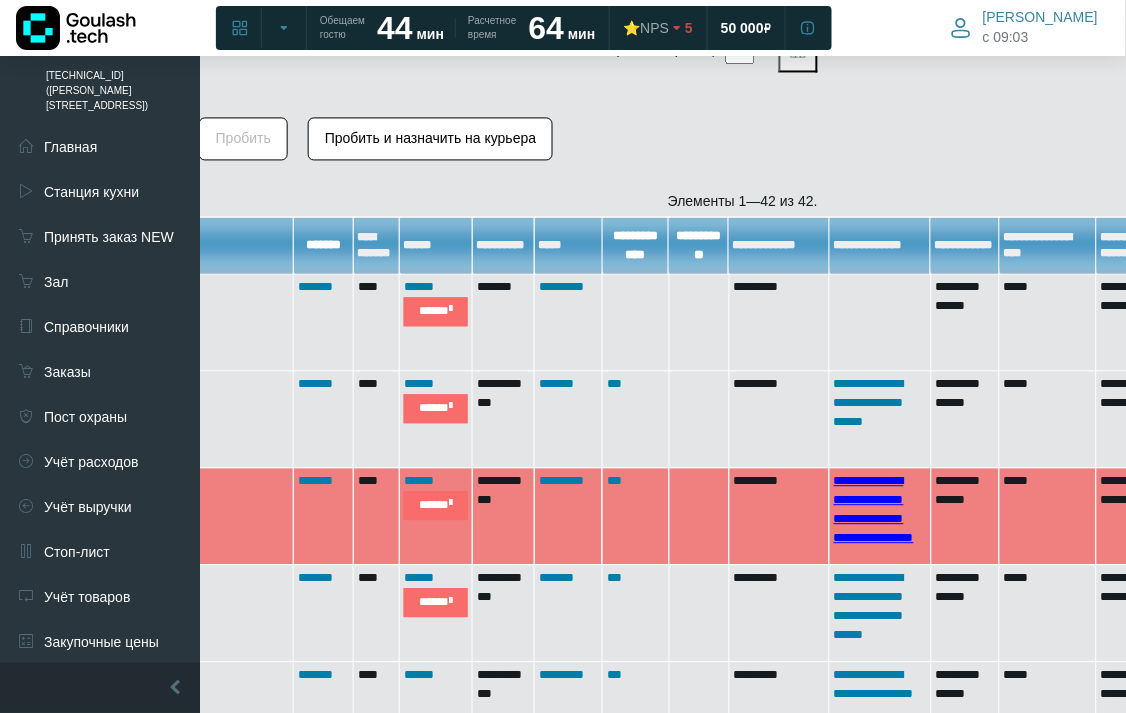 click on "**********" at bounding box center (874, 510) 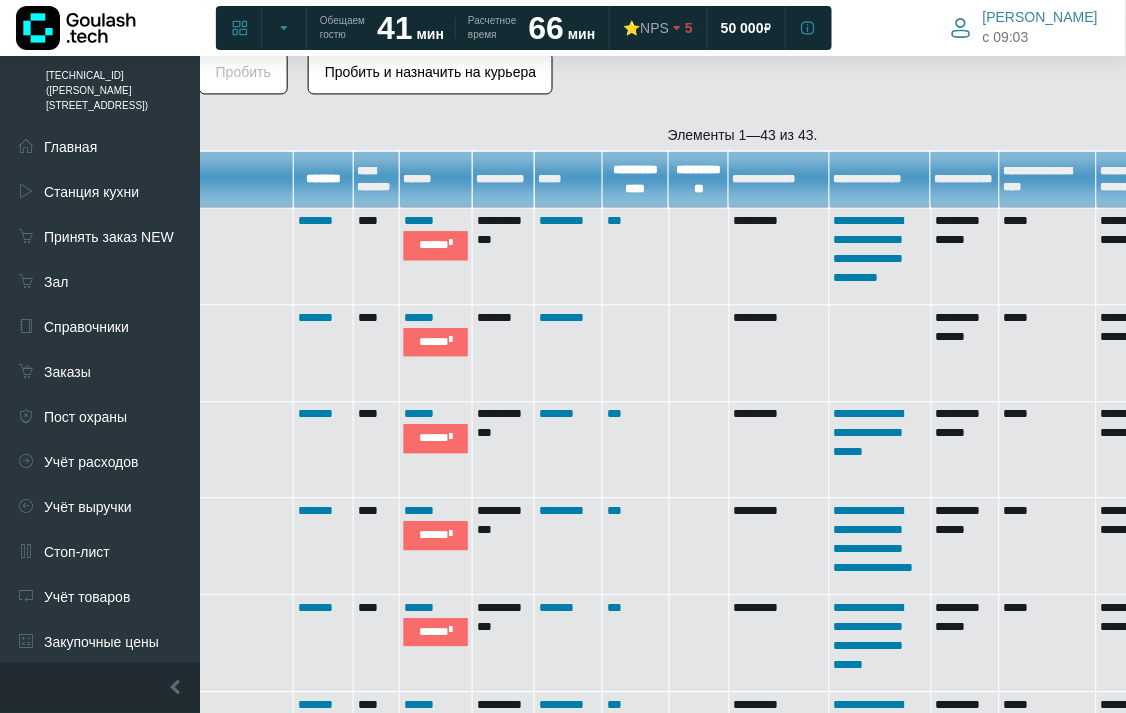 scroll, scrollTop: 910, scrollLeft: 277, axis: both 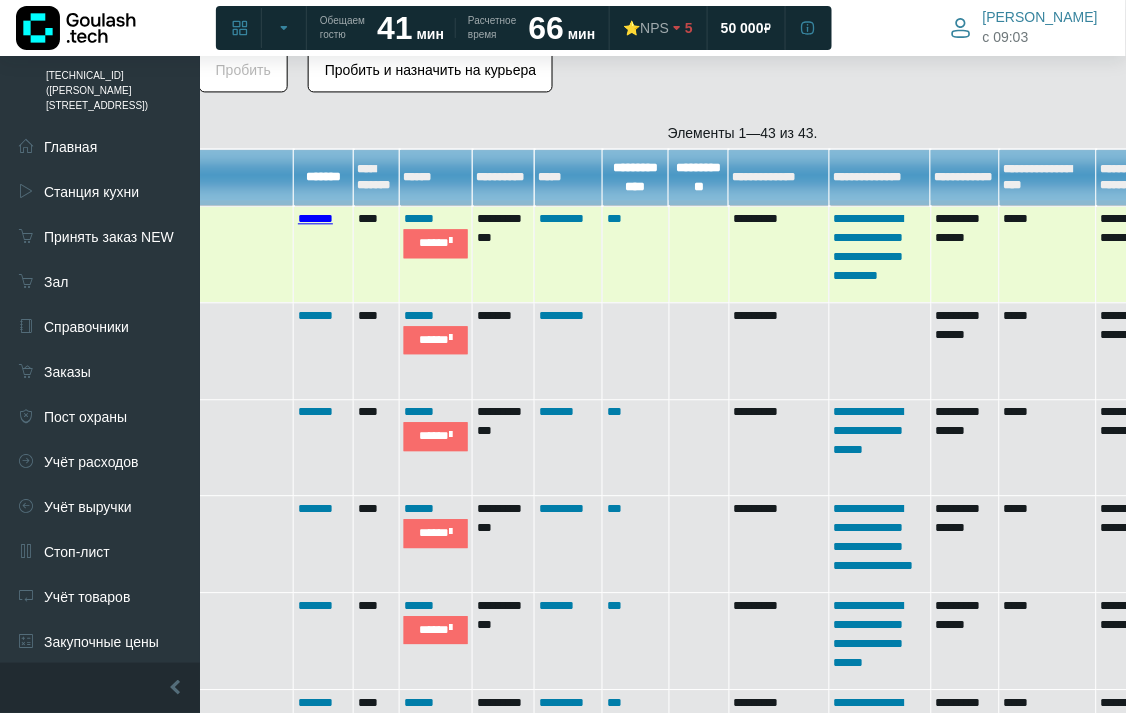 click on "*******" at bounding box center (315, 218) 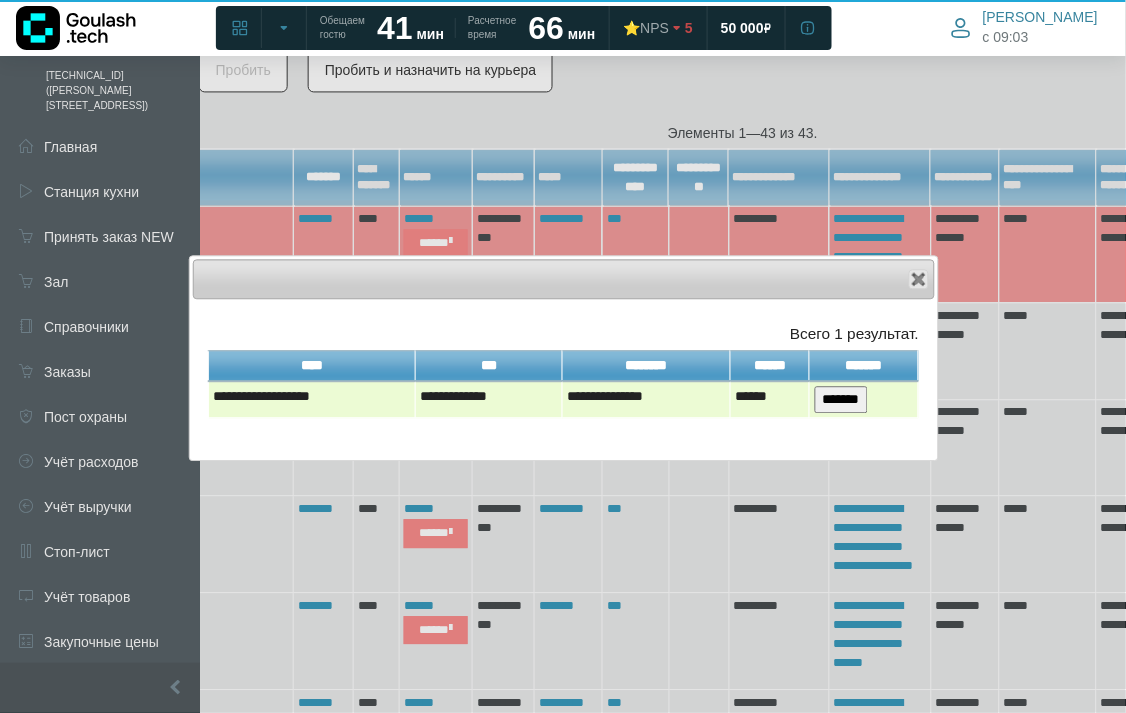 click on "*******" at bounding box center [841, 399] 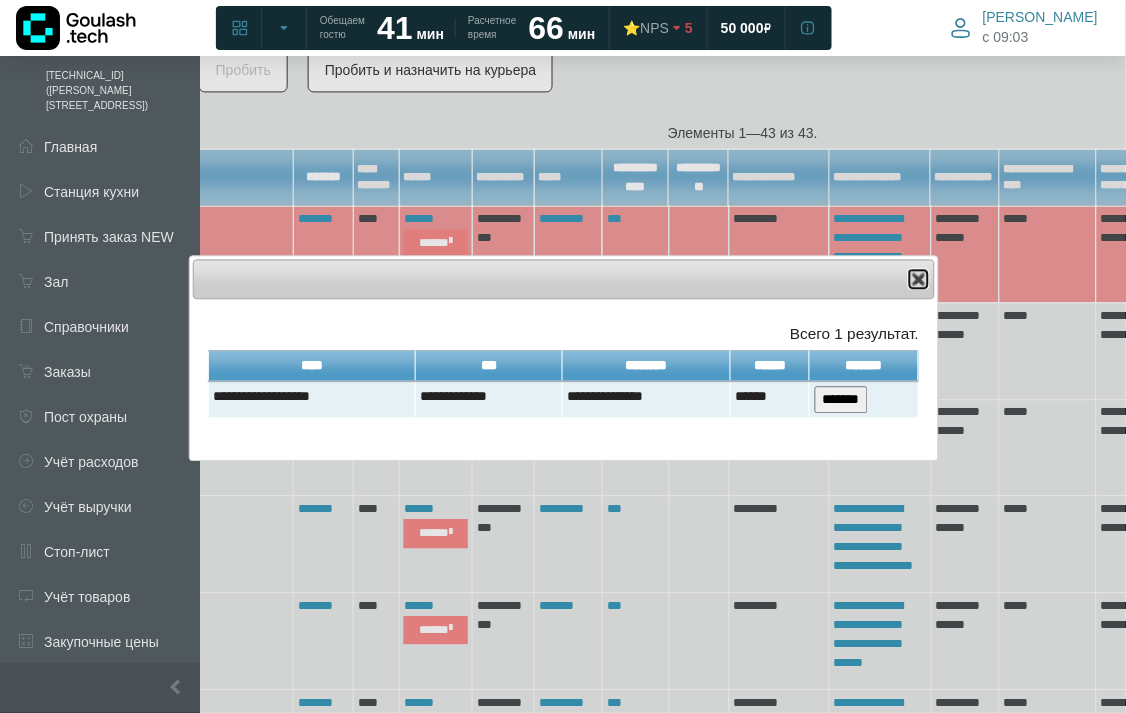 click at bounding box center [919, 279] 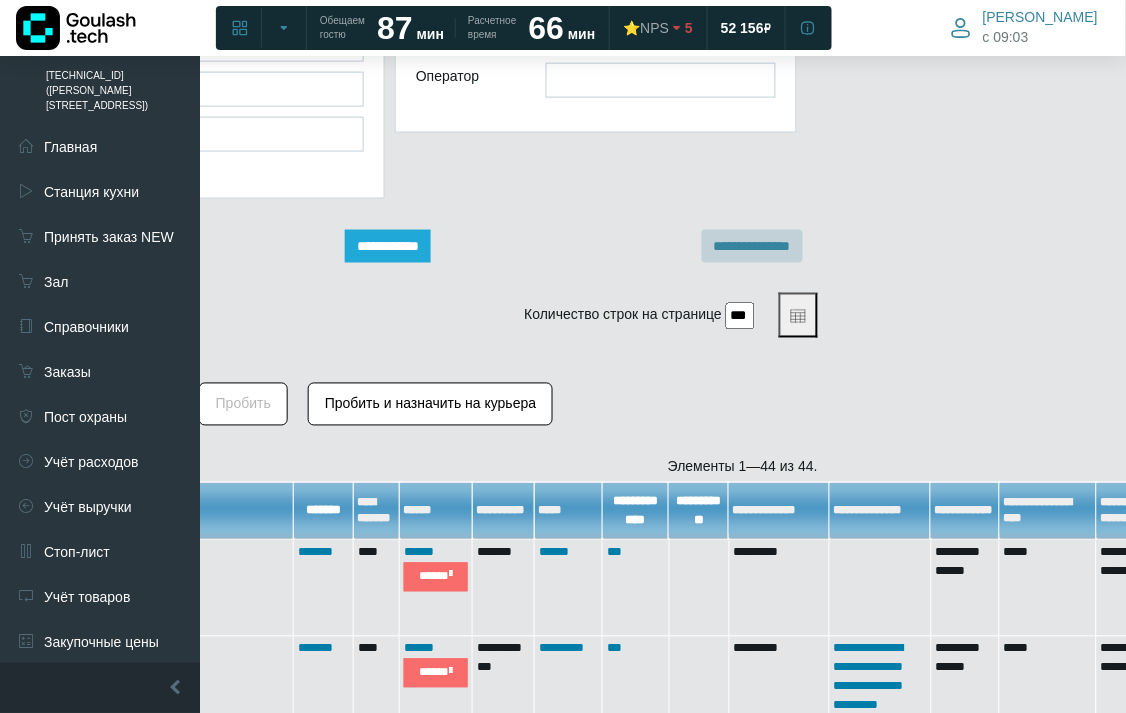 scroll, scrollTop: 798, scrollLeft: 277, axis: both 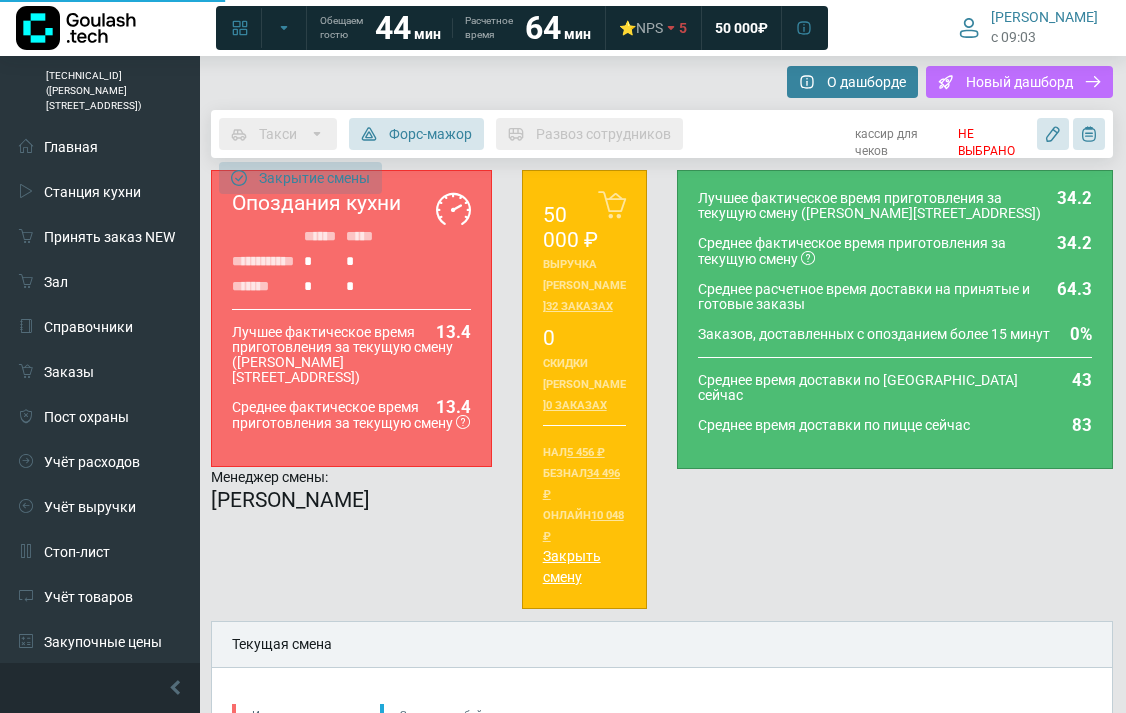 type on "**********" 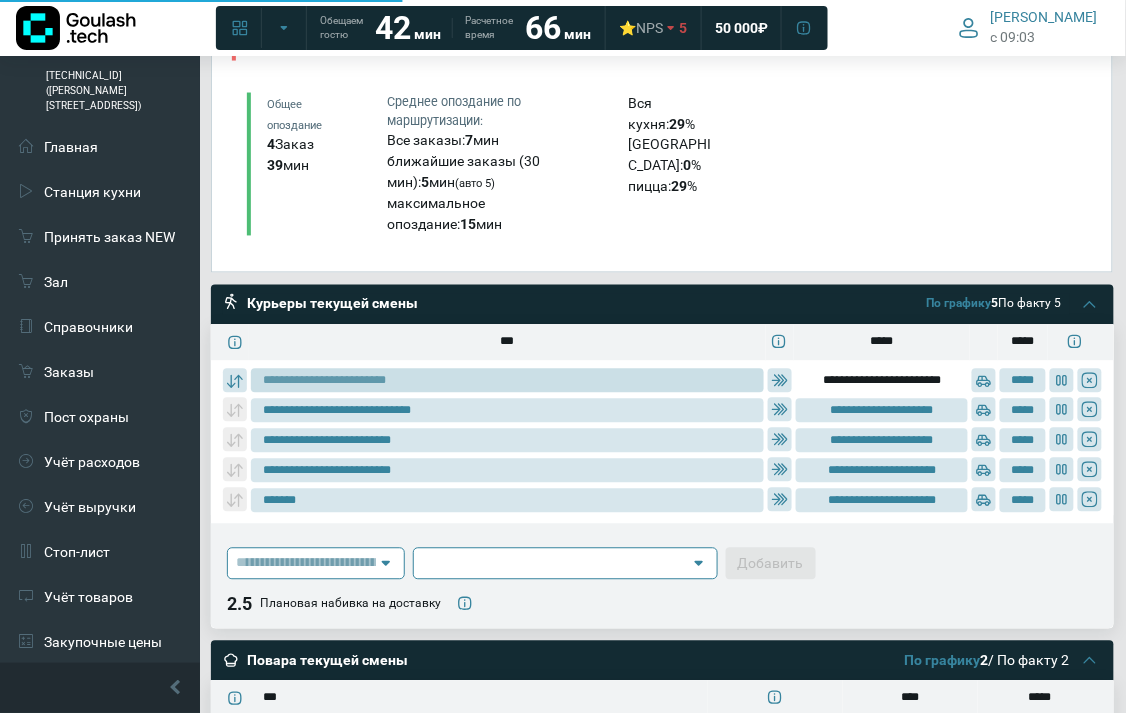 scroll, scrollTop: 712, scrollLeft: 0, axis: vertical 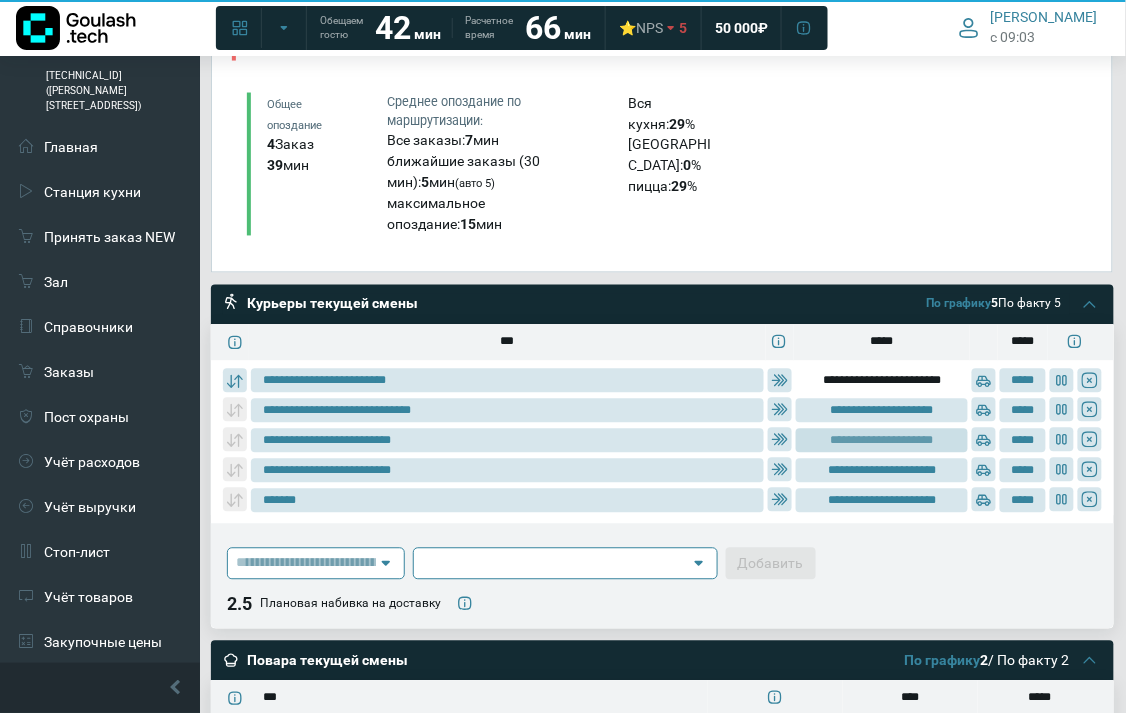 click on "**********" at bounding box center (882, 441) 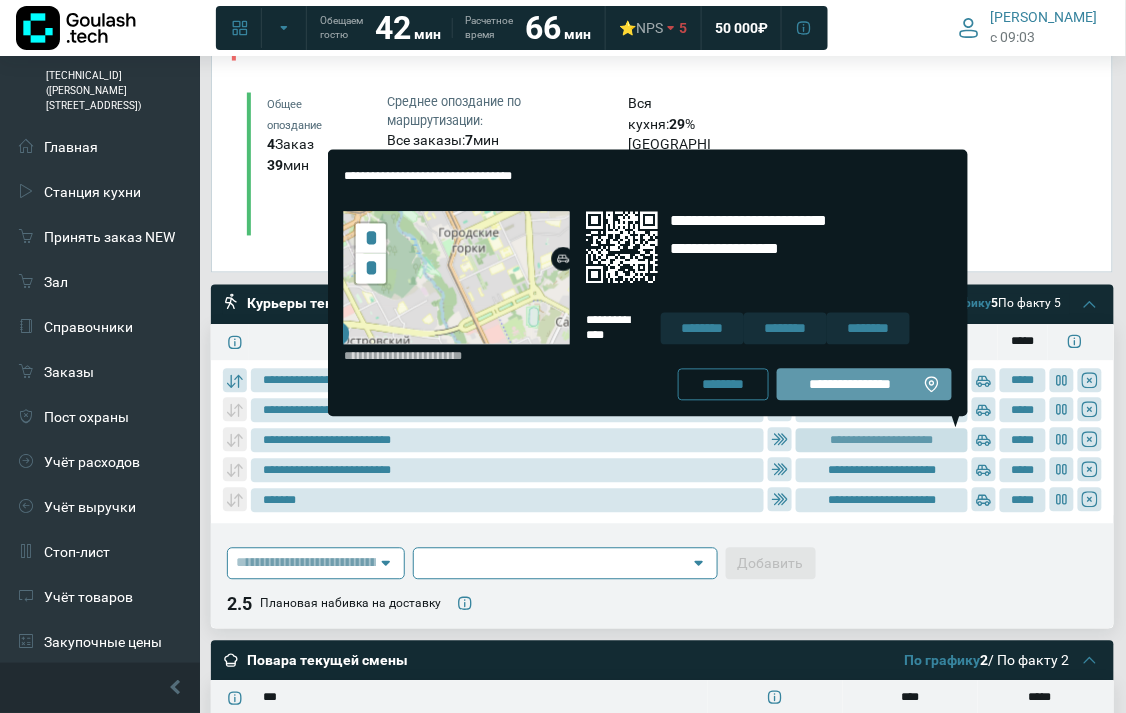 click on "**********" at bounding box center (850, 385) 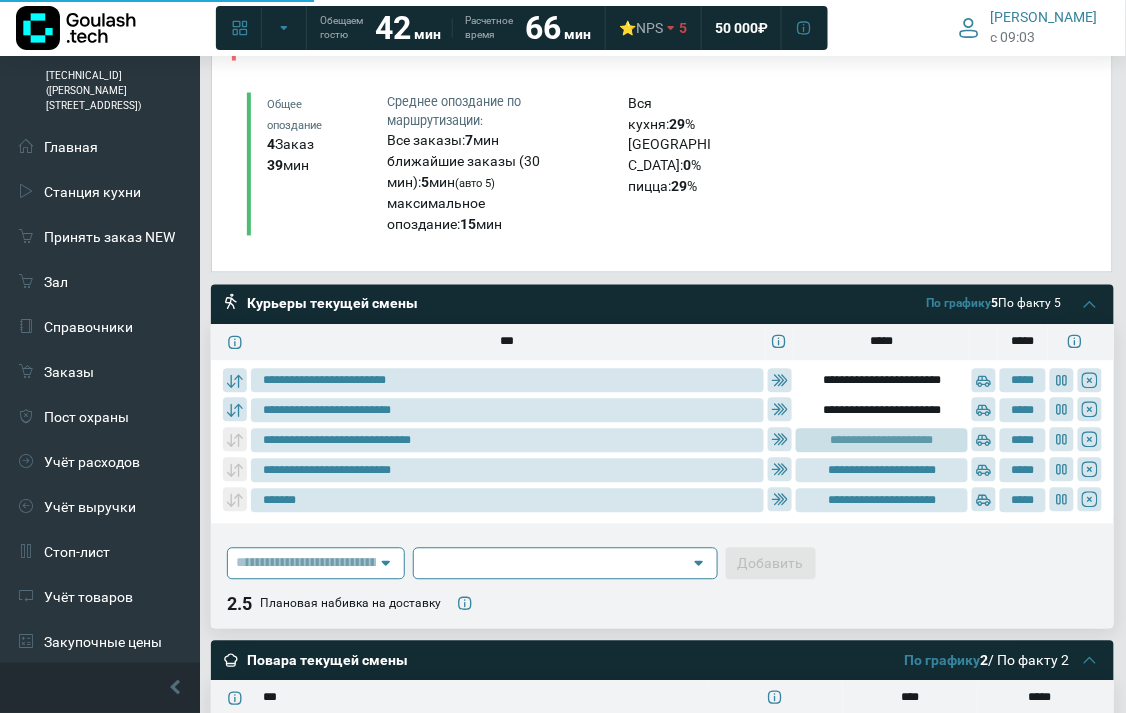 type on "**********" 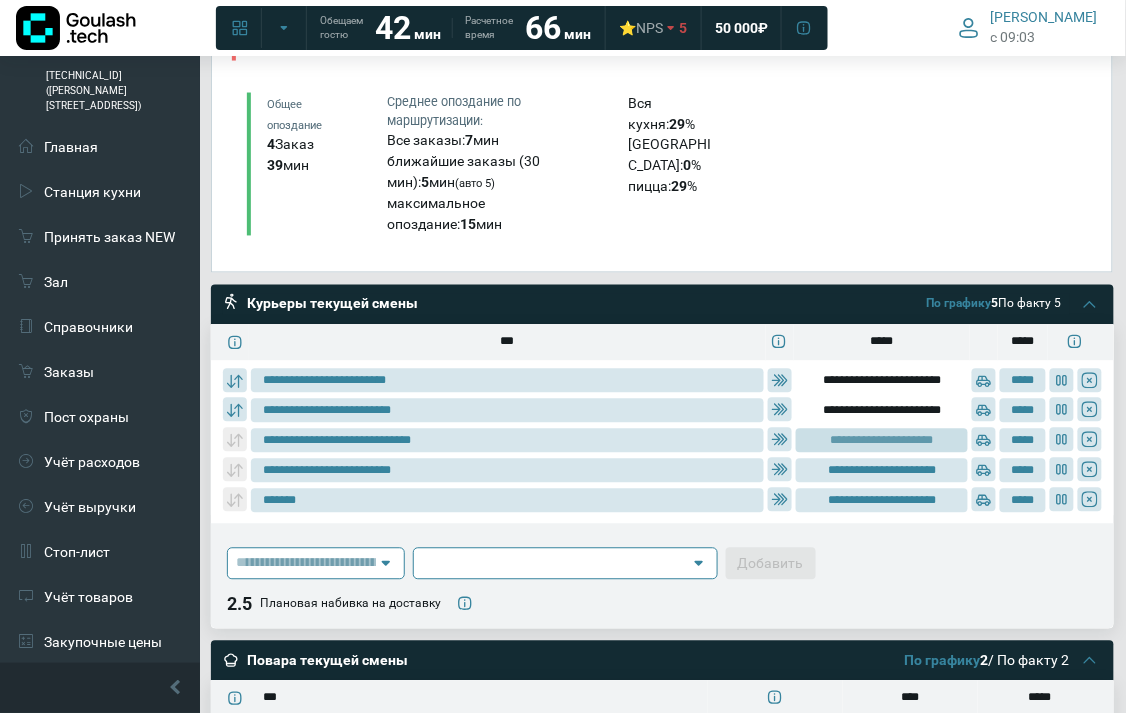 click on "**********" at bounding box center [882, 441] 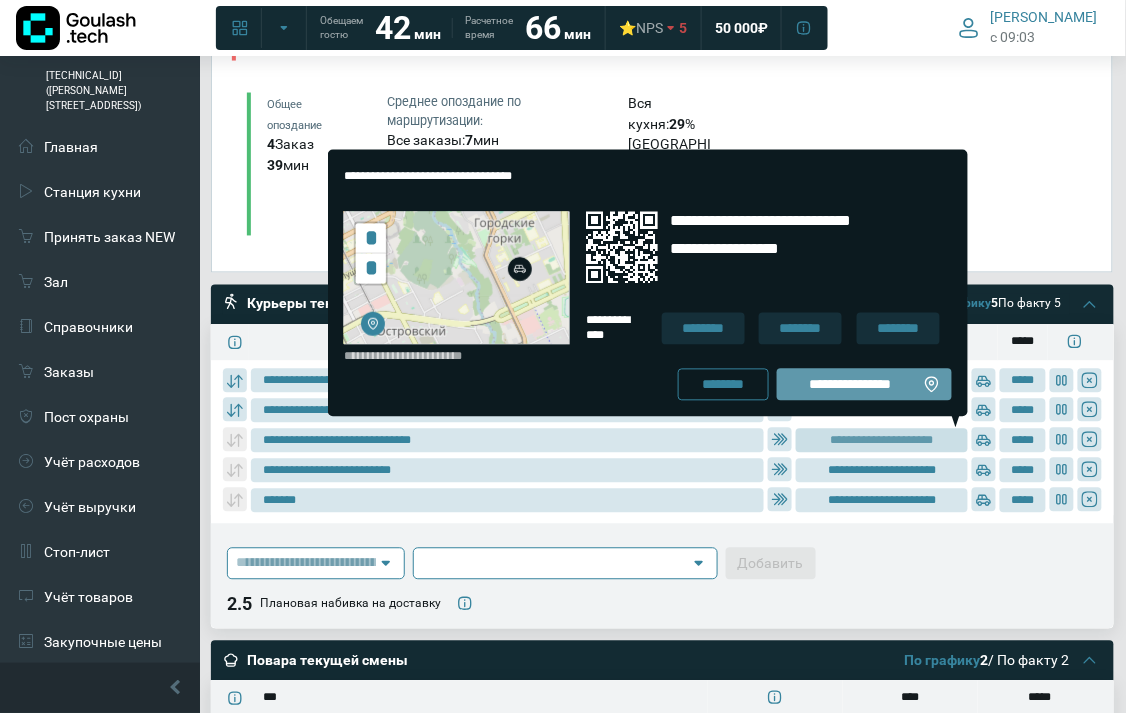 click on "**********" at bounding box center (850, 385) 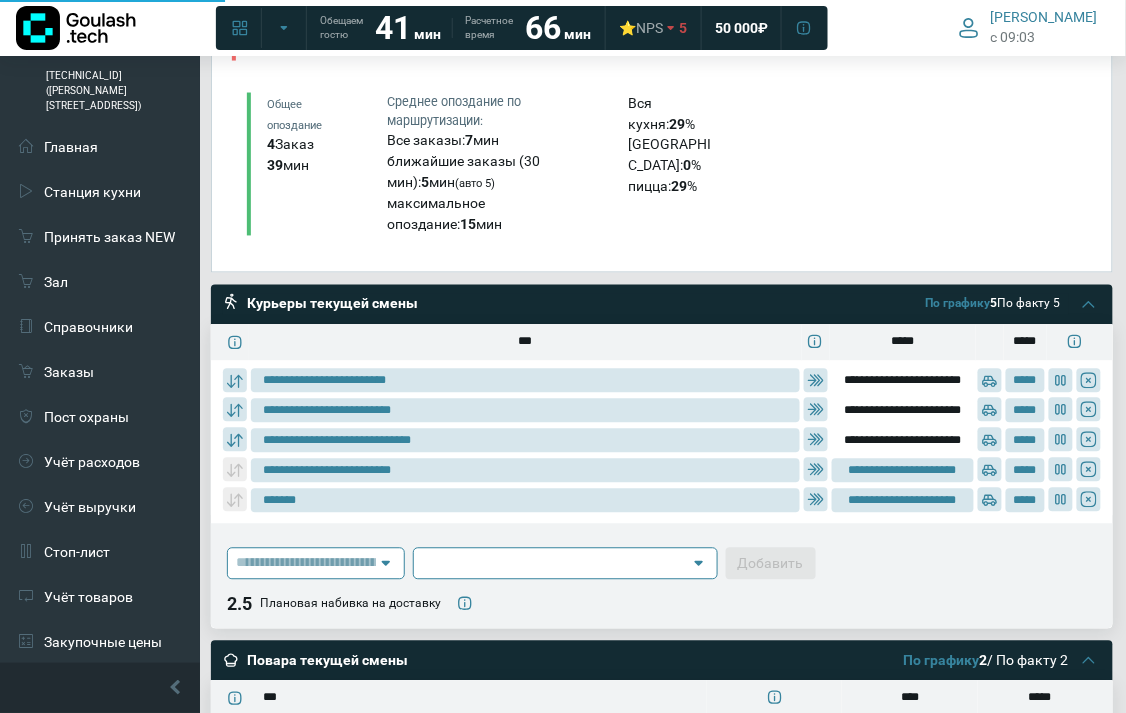 type on "**********" 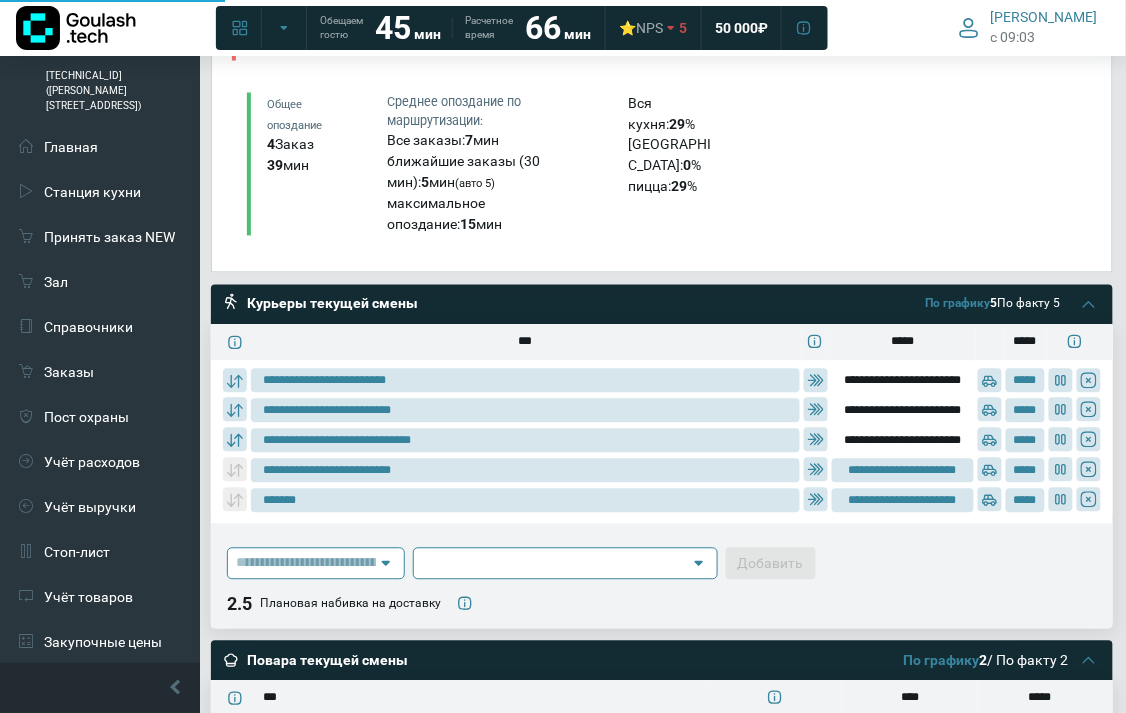 type on "**********" 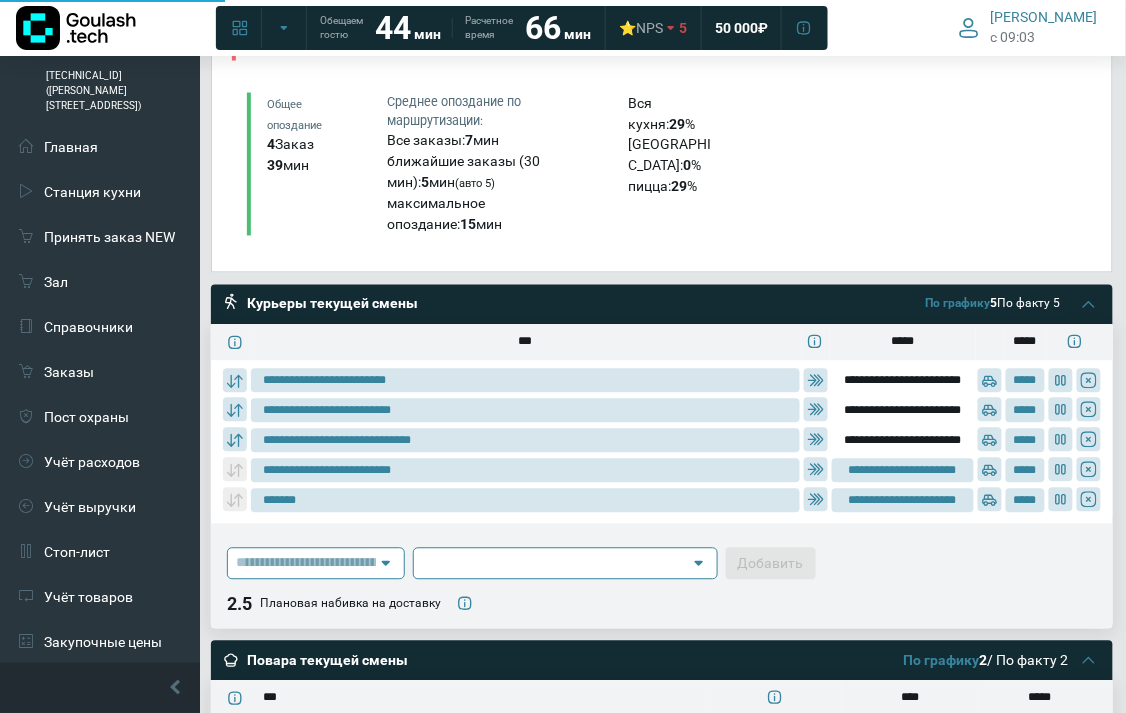 type on "**********" 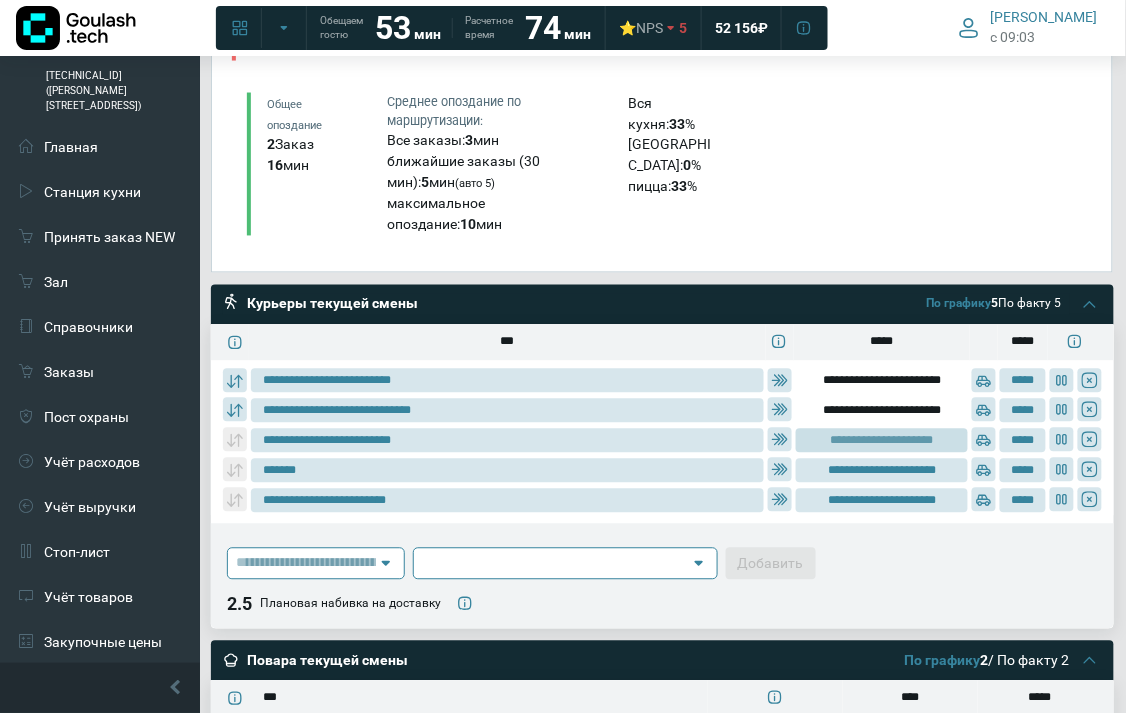 click on "**********" at bounding box center [882, 441] 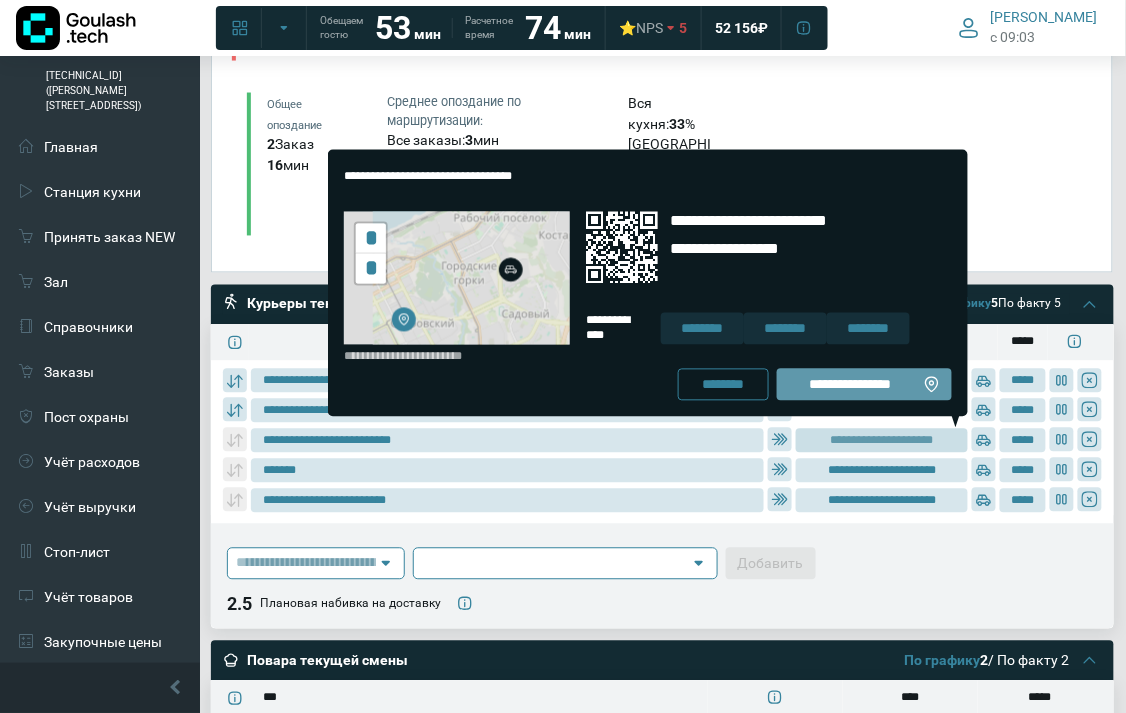 click on "**********" at bounding box center [850, 385] 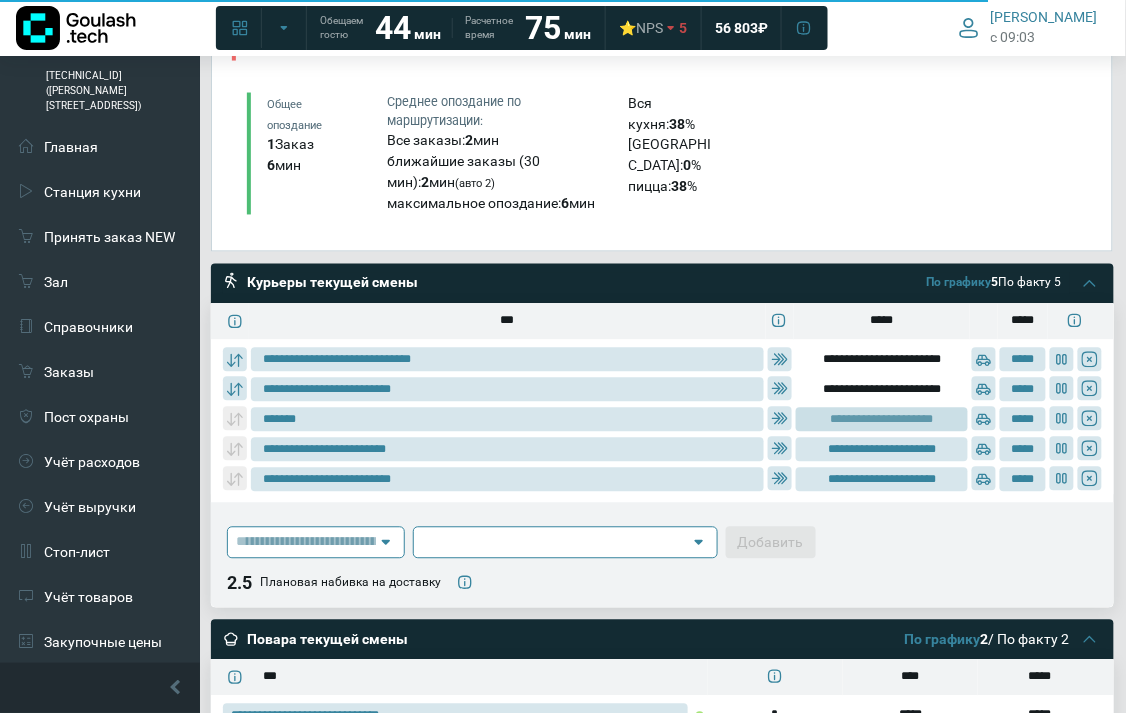 click on "**********" at bounding box center (882, 420) 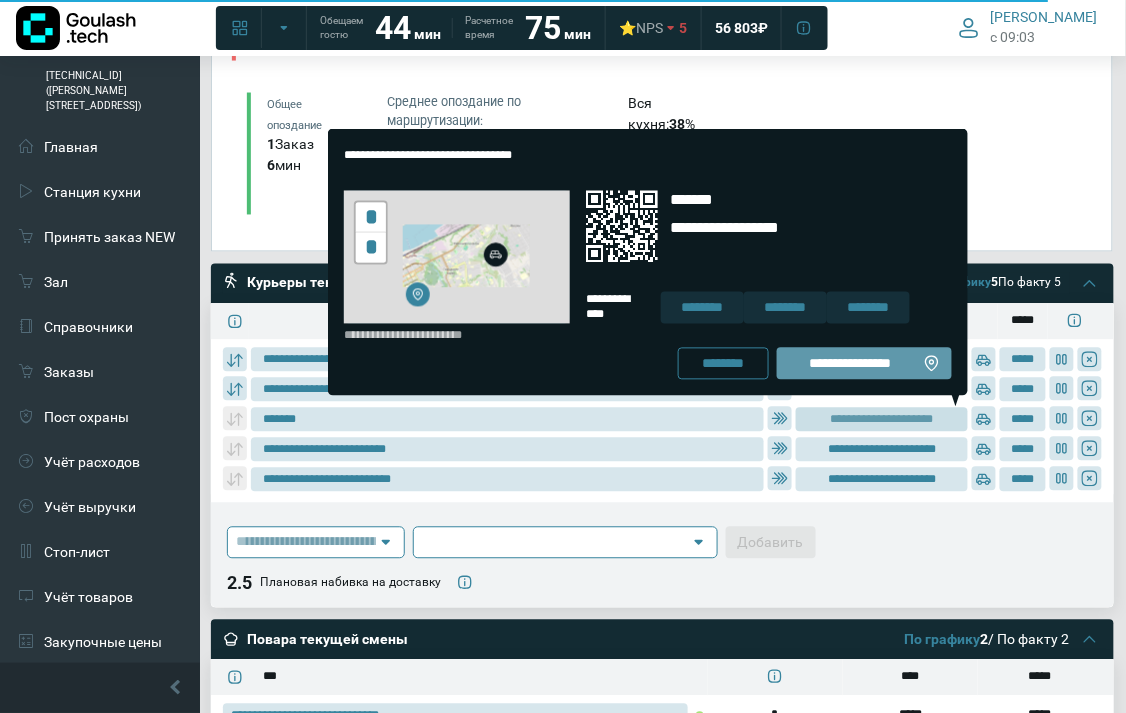 click 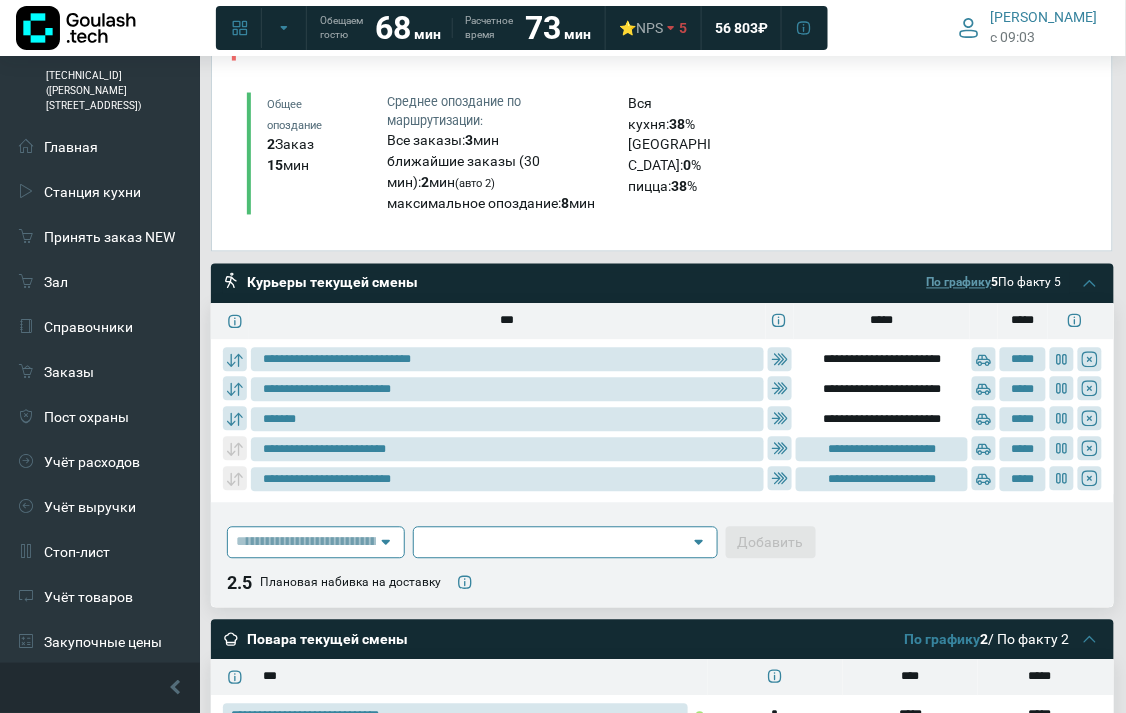 click on "По графику" at bounding box center (959, 283) 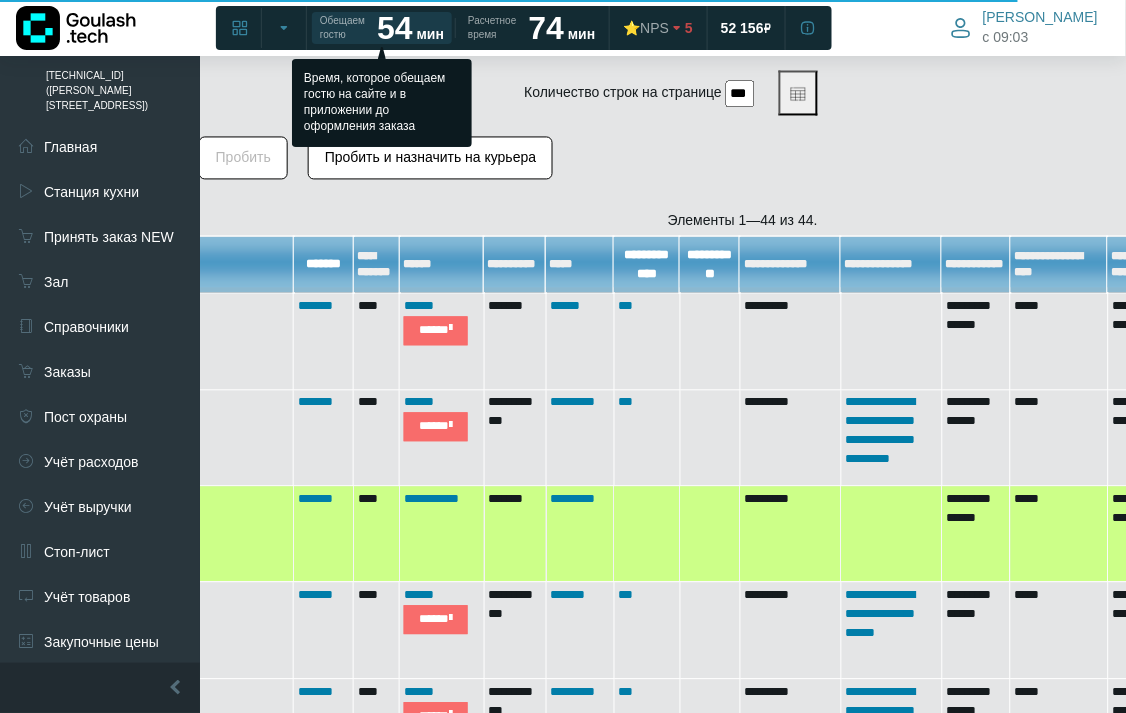 scroll, scrollTop: 798, scrollLeft: 277, axis: both 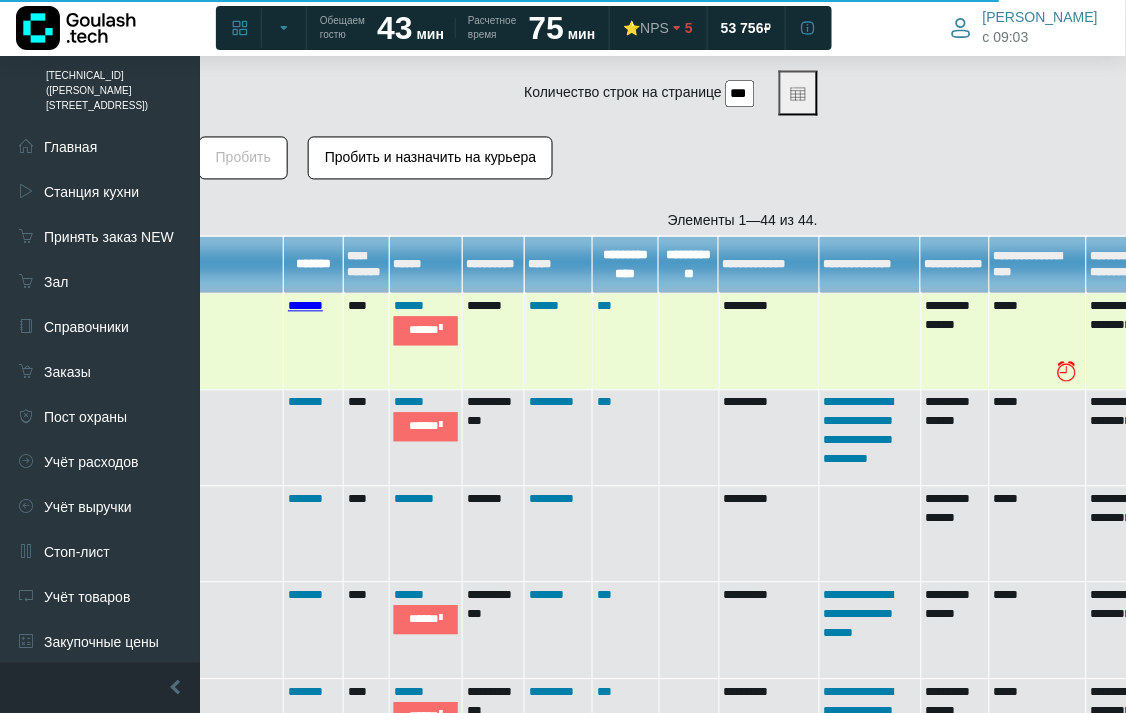 click on "*******" 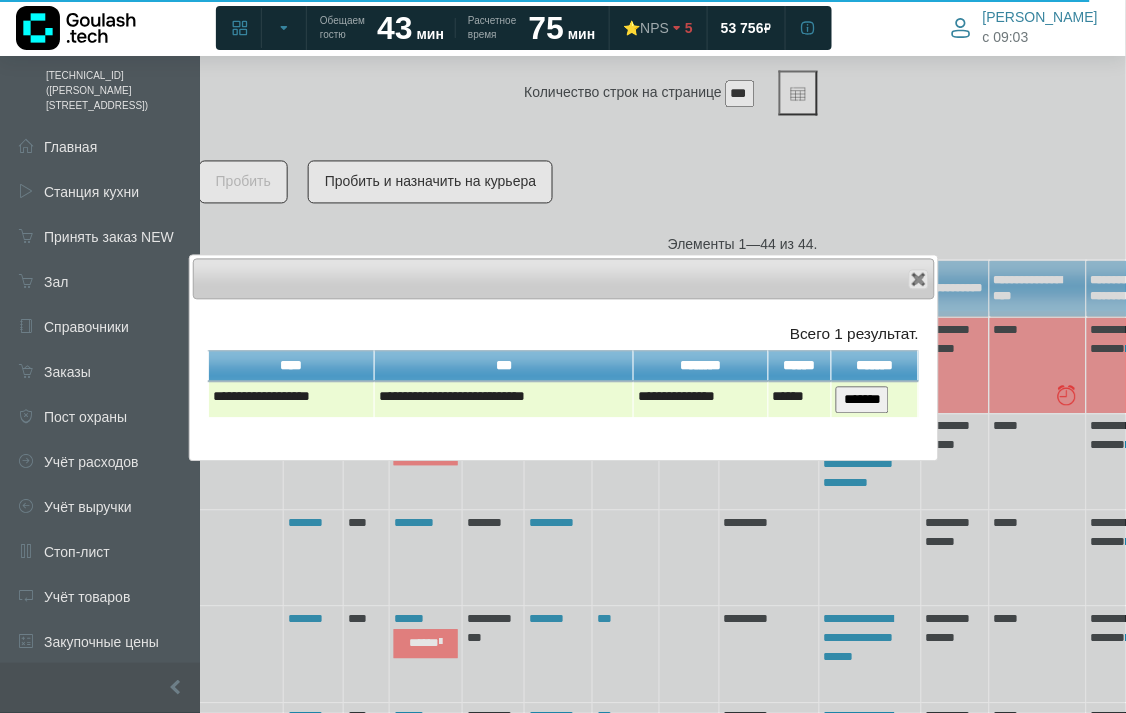 click on "*******" 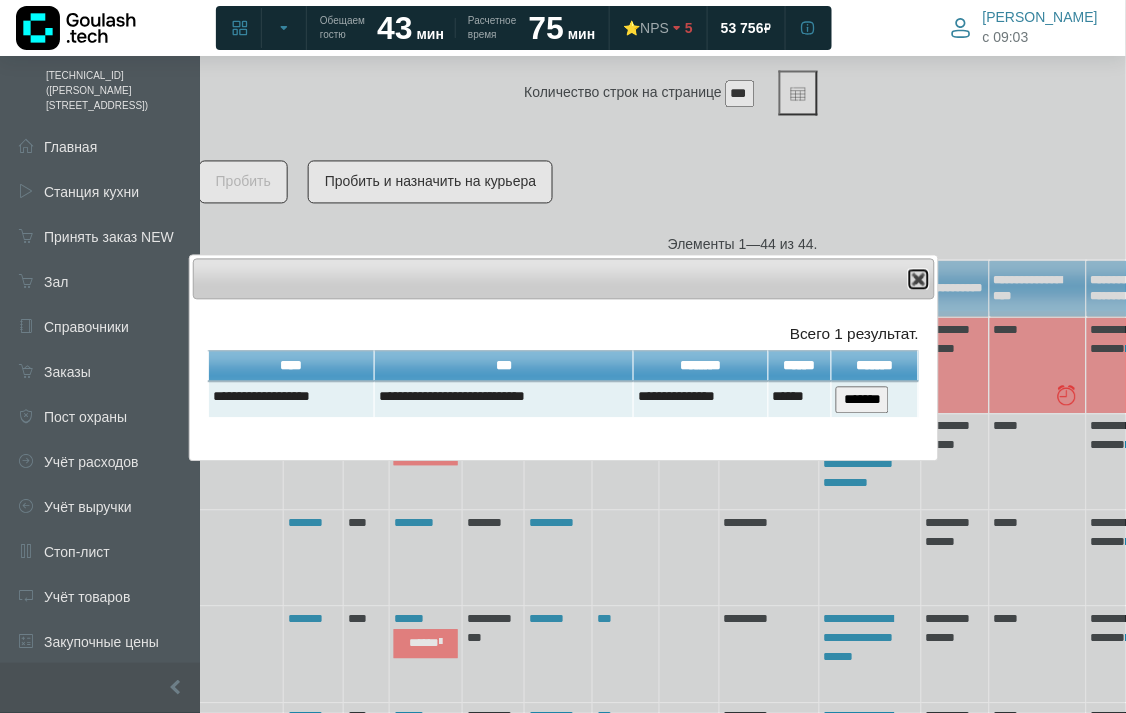 click 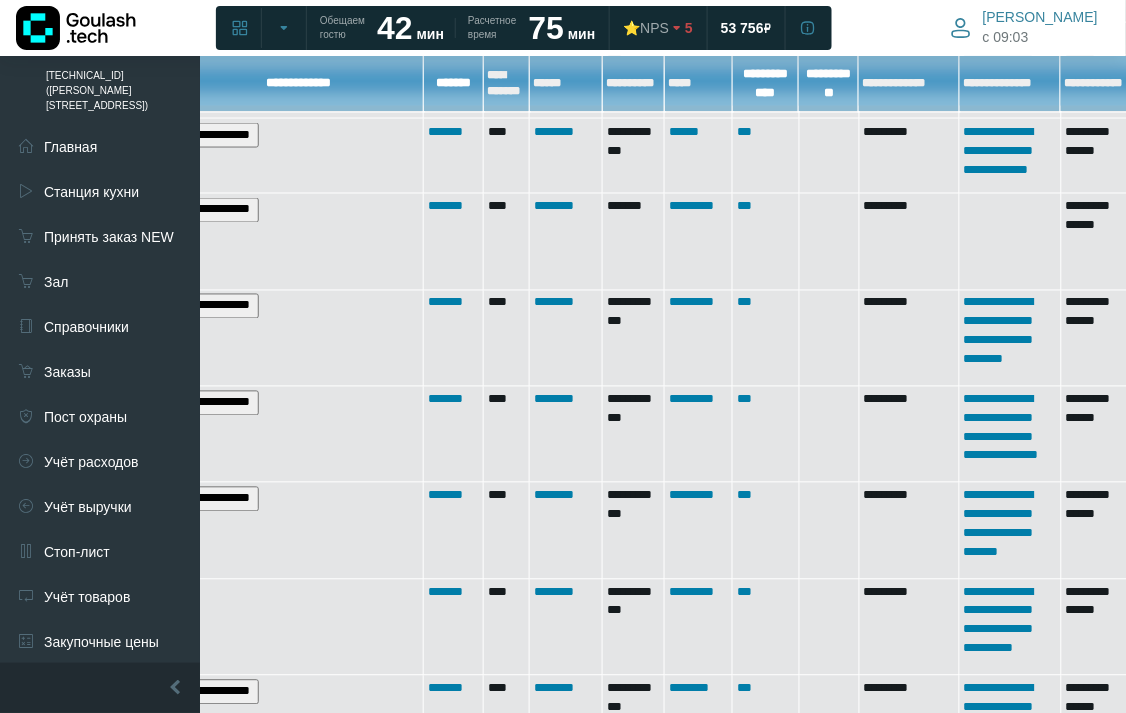 scroll, scrollTop: 3087, scrollLeft: 137, axis: both 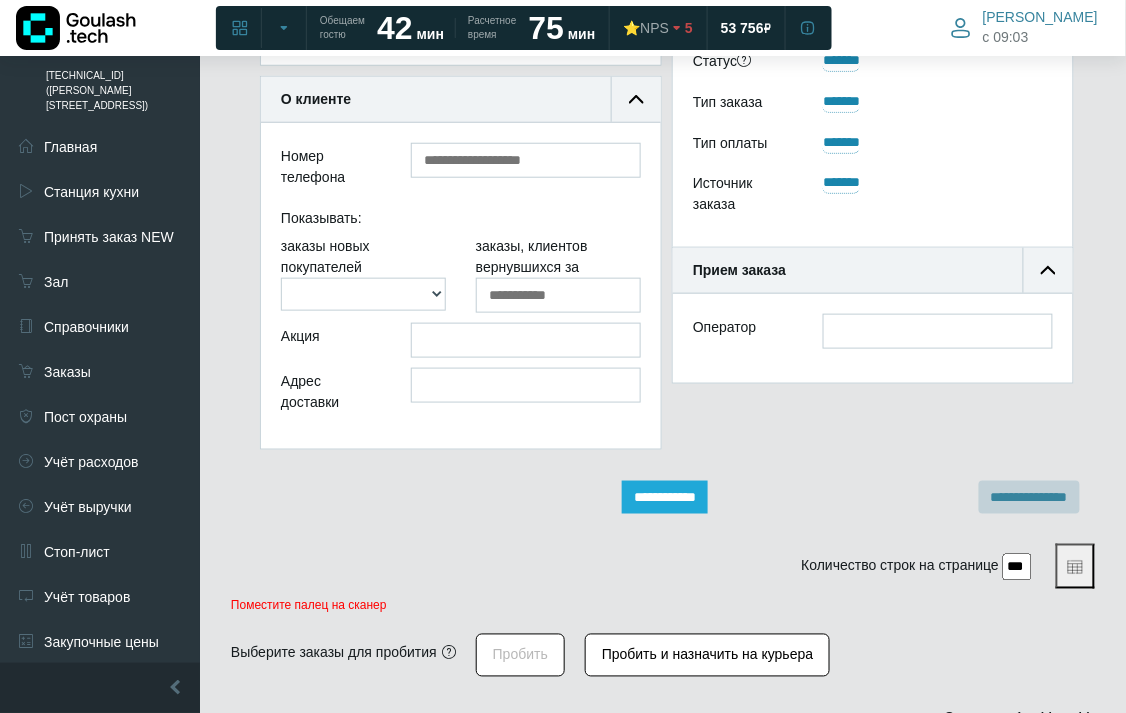 click on "**********" 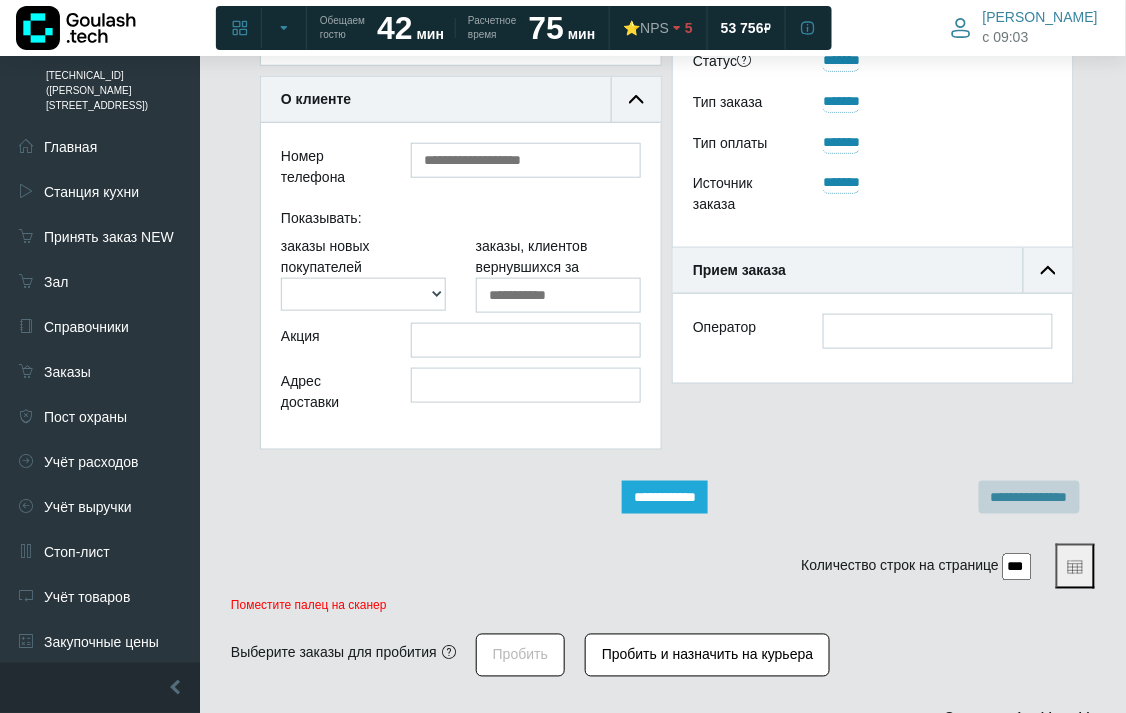 scroll, scrollTop: 436, scrollLeft: 0, axis: vertical 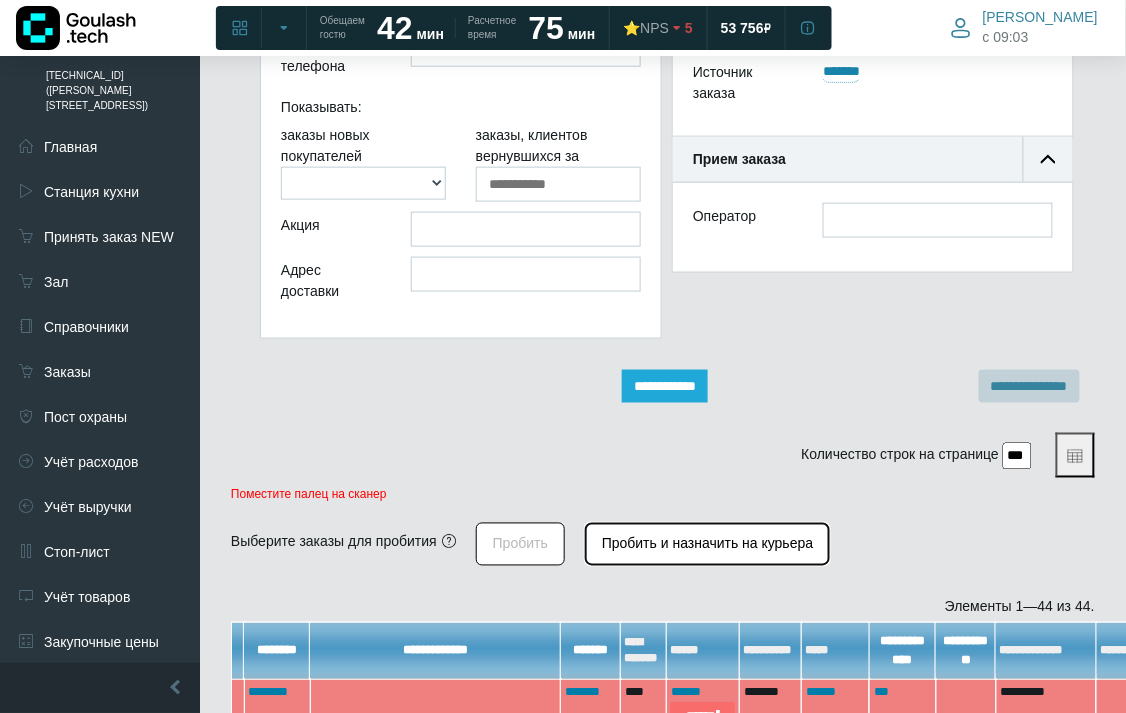 click on "Пробить и назначить на курьера" 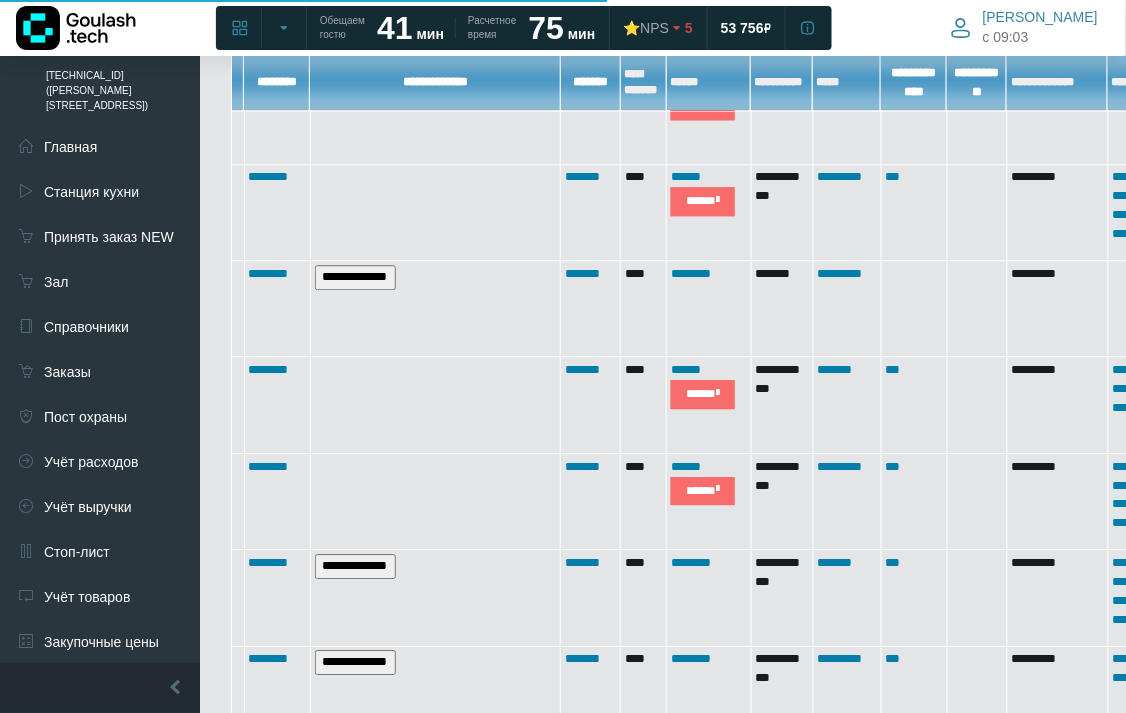 scroll, scrollTop: 357, scrollLeft: 0, axis: vertical 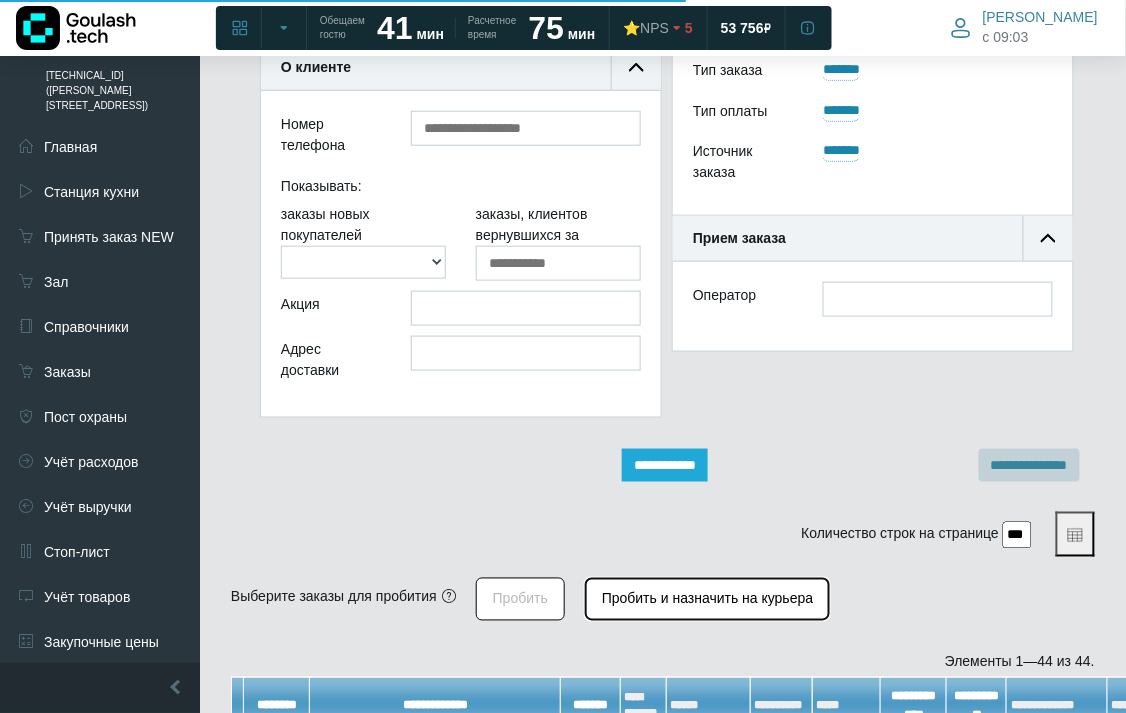 click on "Пробить и назначить на курьера" at bounding box center (707, 599) 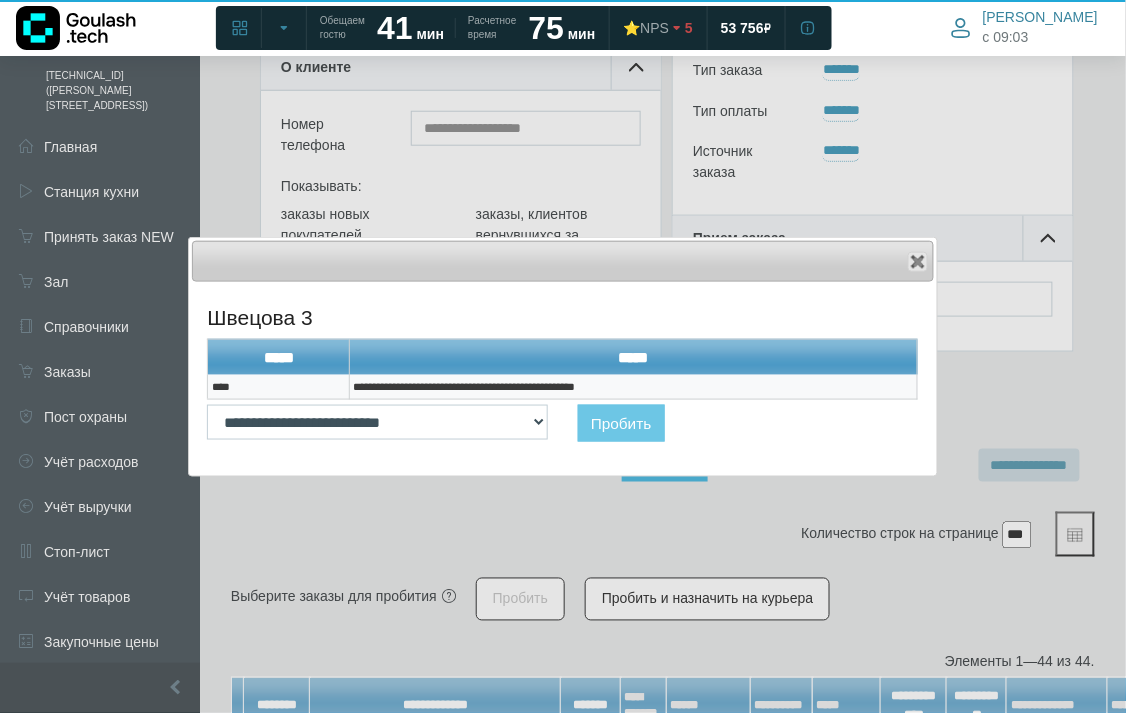 click on "**********" at bounding box center (634, 387) 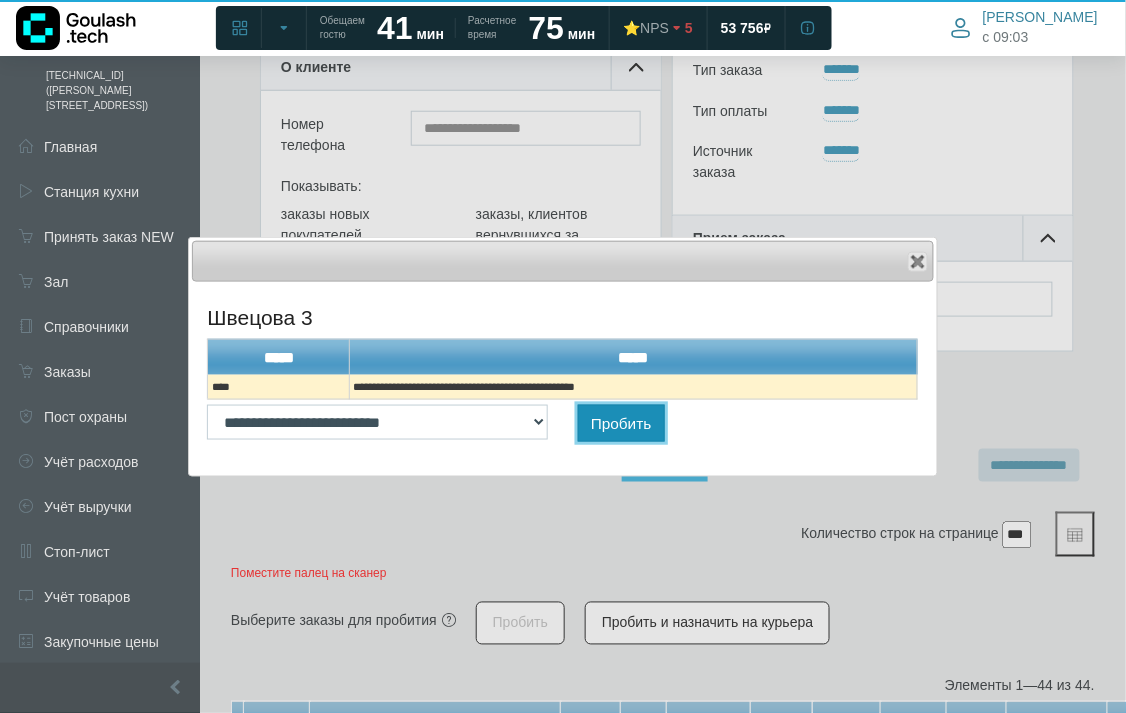 click on "Пробить" at bounding box center (621, 423) 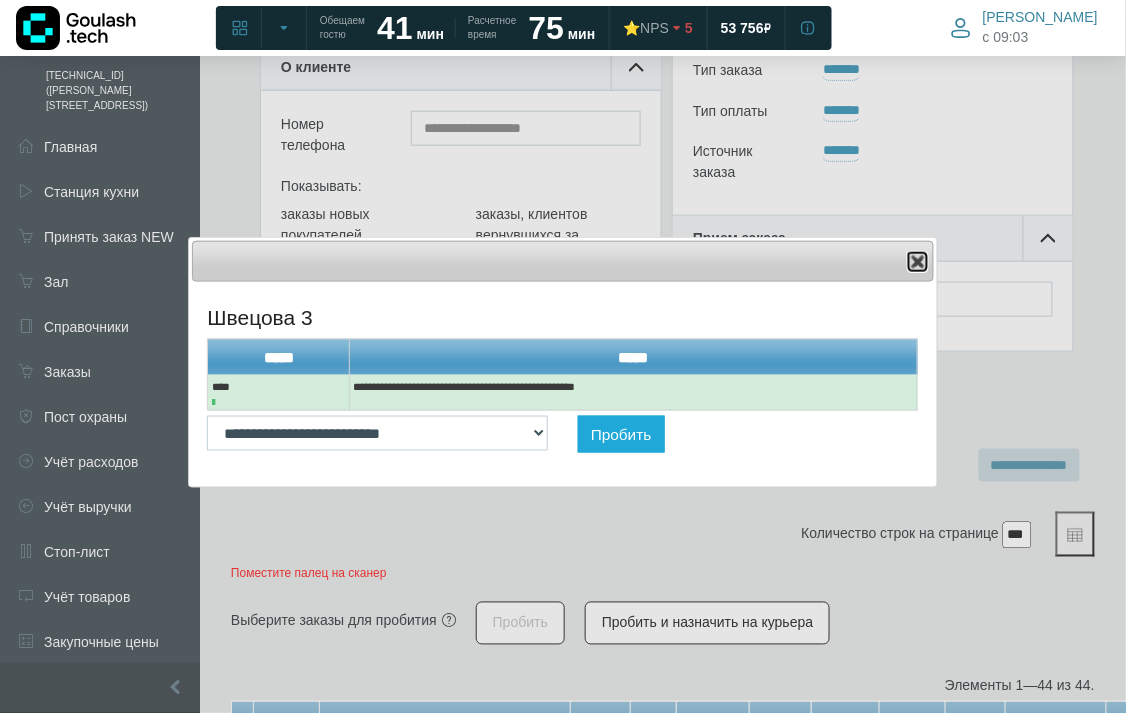 drag, startPoint x: 915, startPoint y: 260, endPoint x: 895, endPoint y: 241, distance: 27.58623 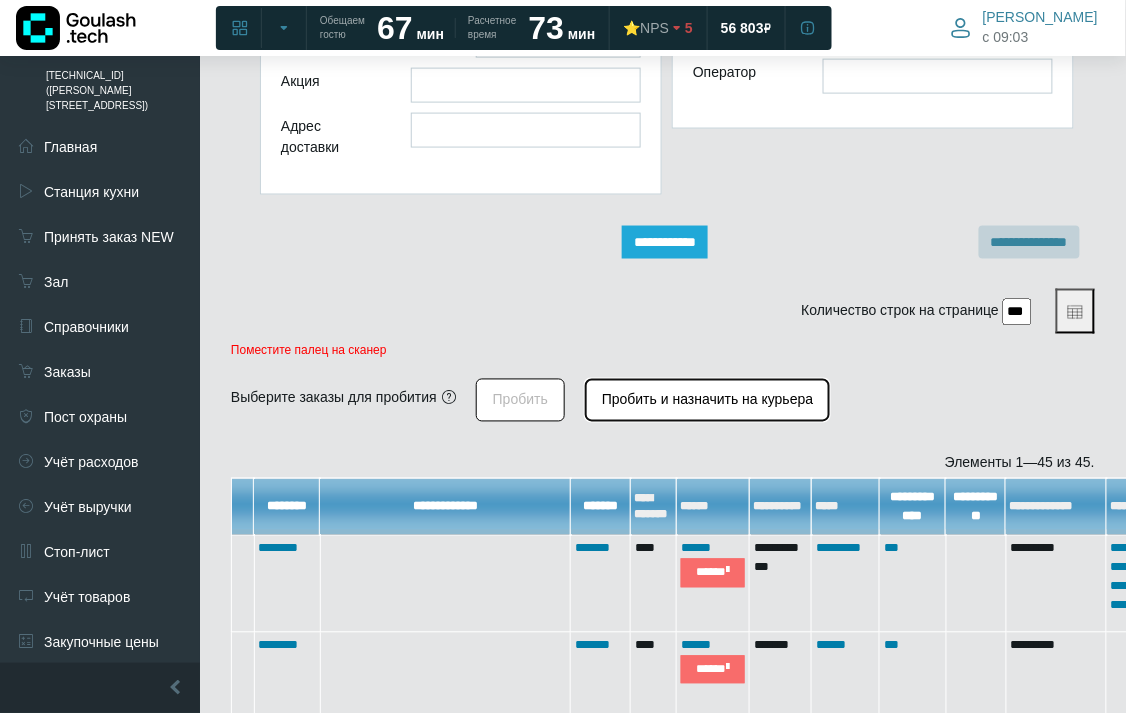 scroll, scrollTop: 691, scrollLeft: 0, axis: vertical 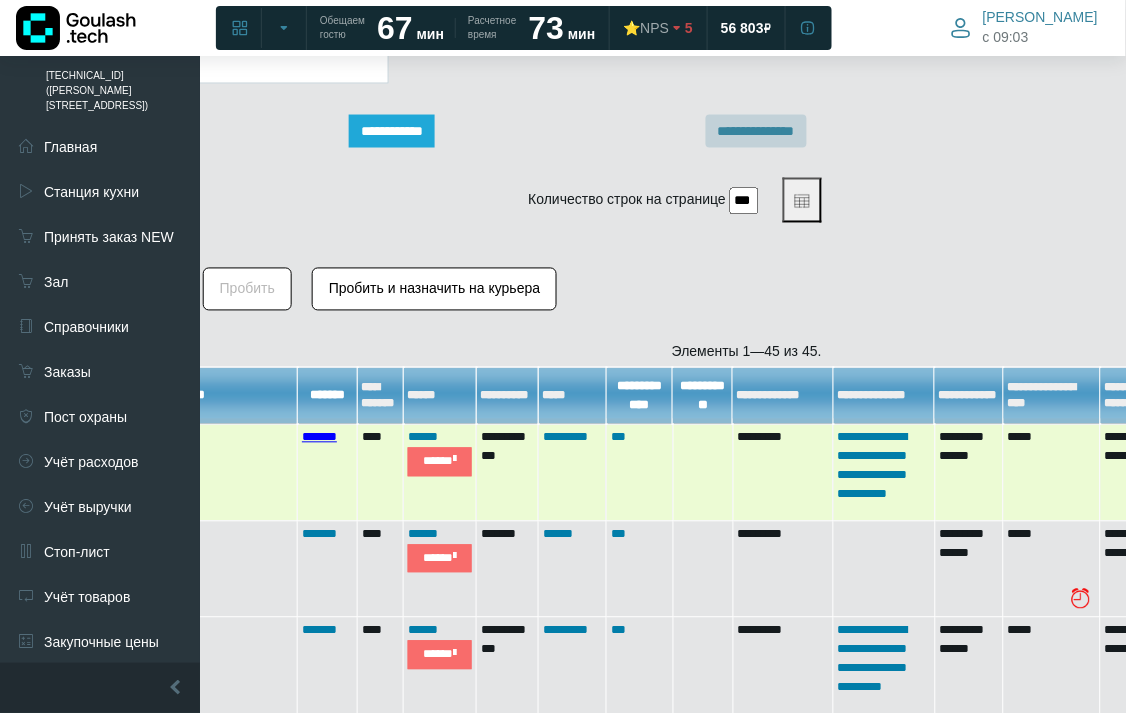 click on "*******" 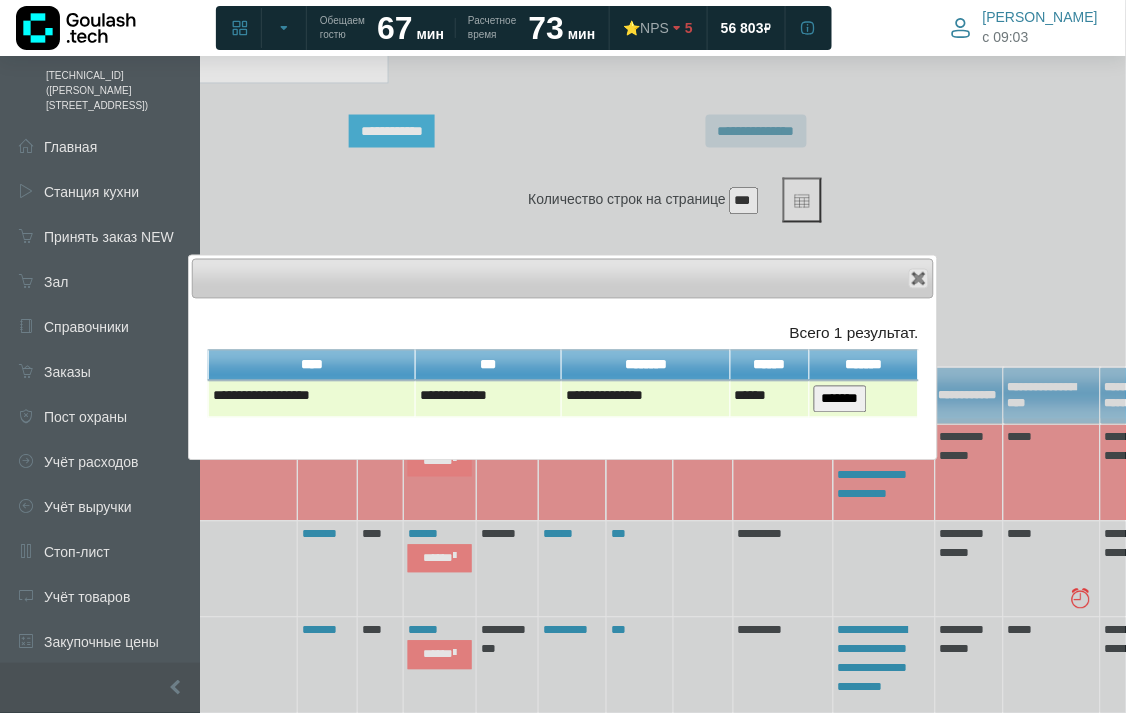 click on "*******" 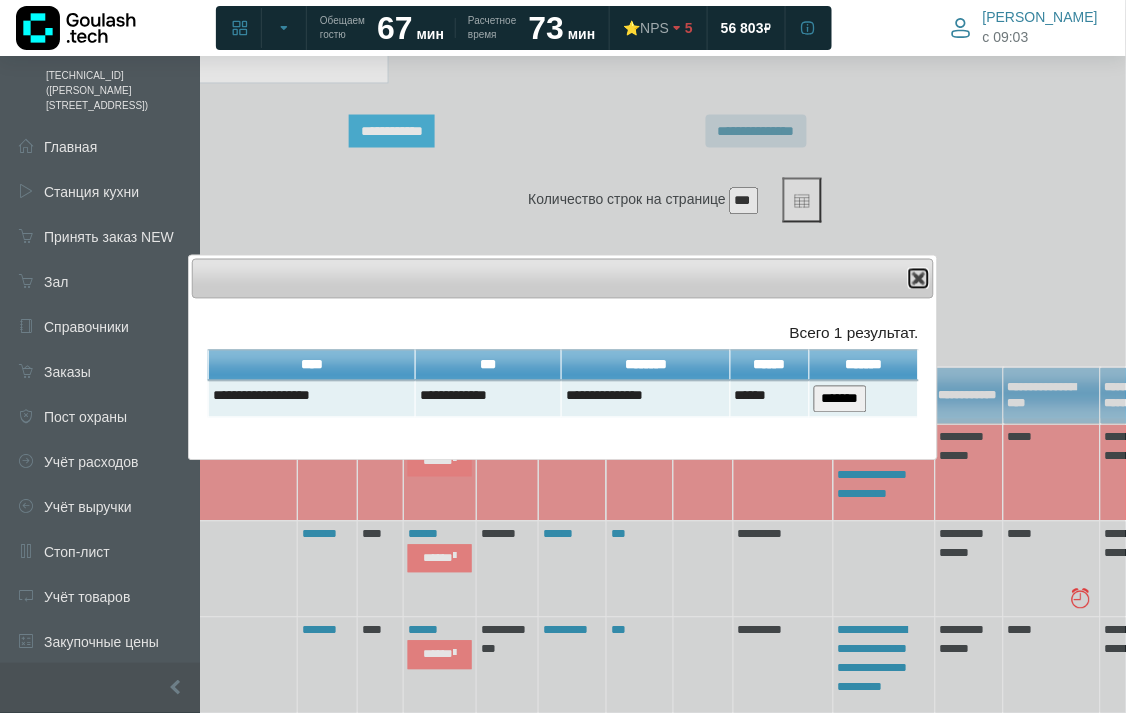 click 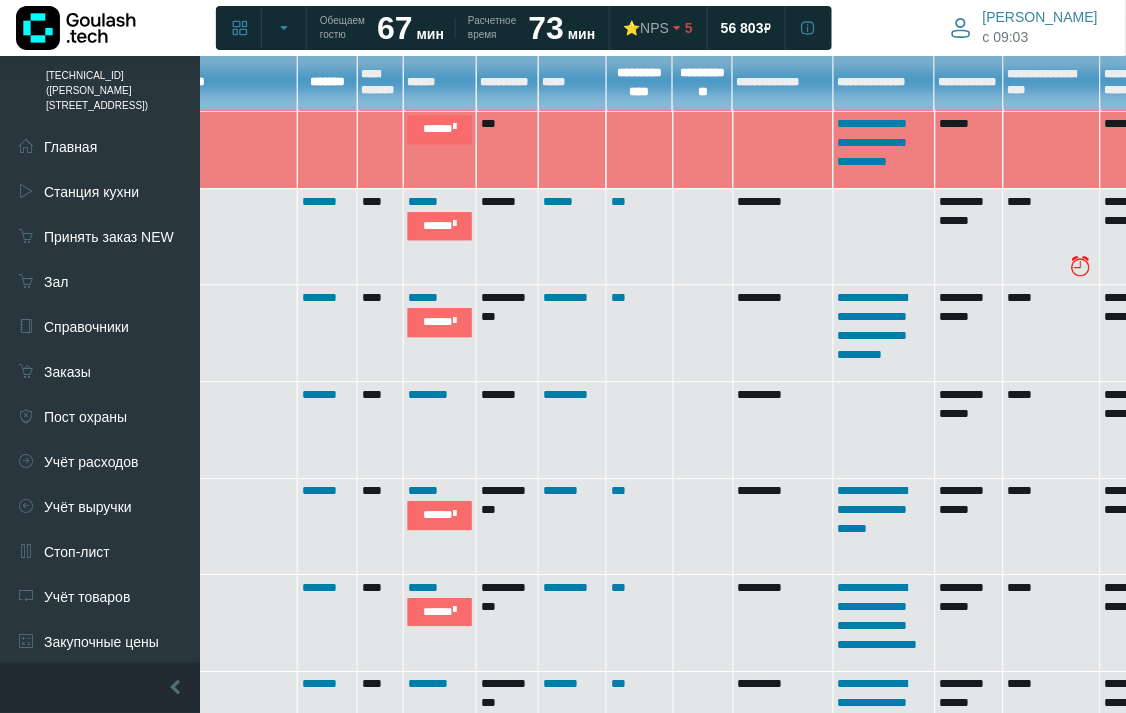 scroll, scrollTop: 691, scrollLeft: 273, axis: both 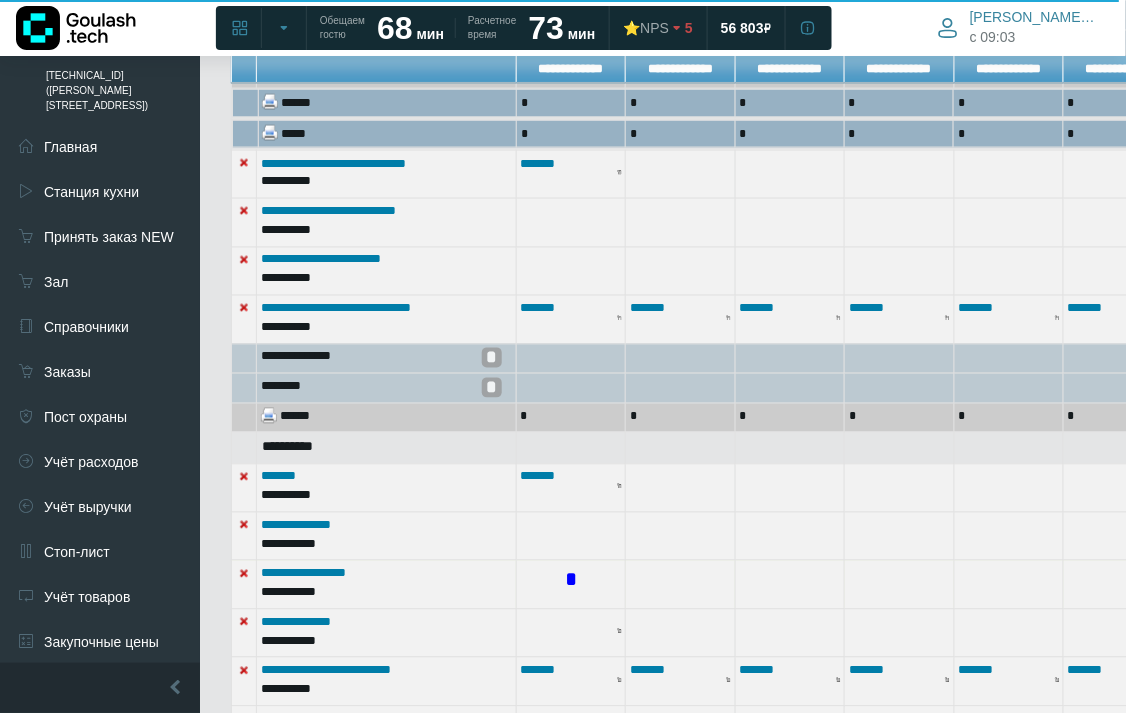 click on "*" at bounding box center (571, 581) 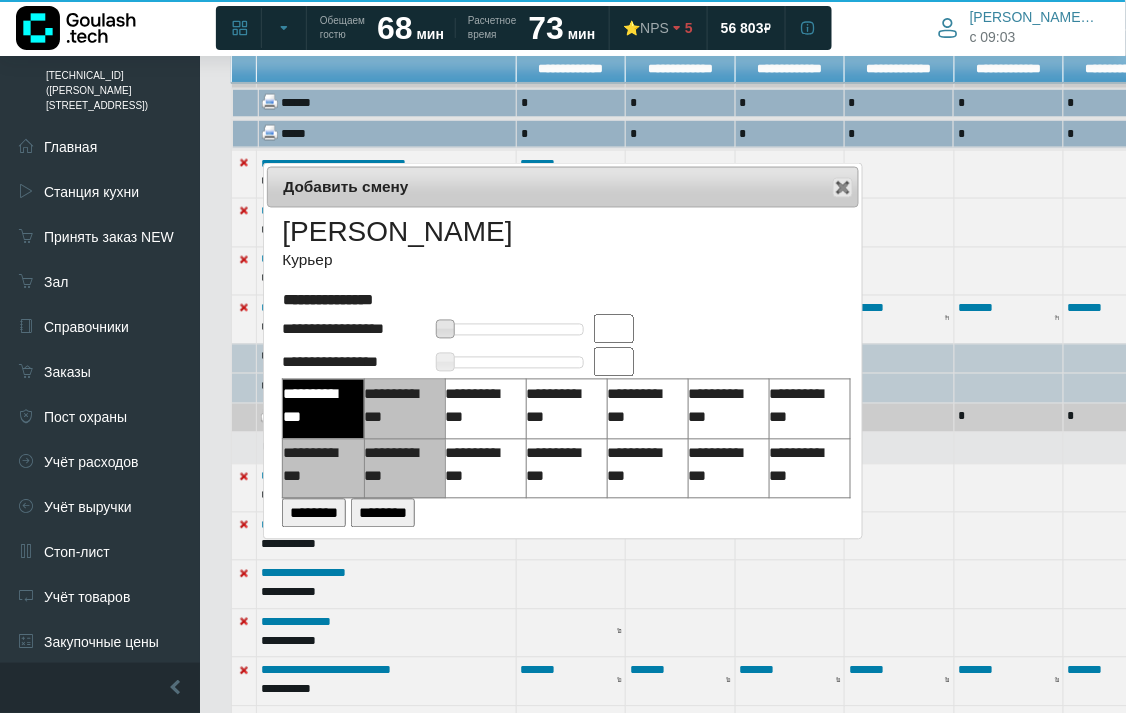 click at bounding box center [614, 329] 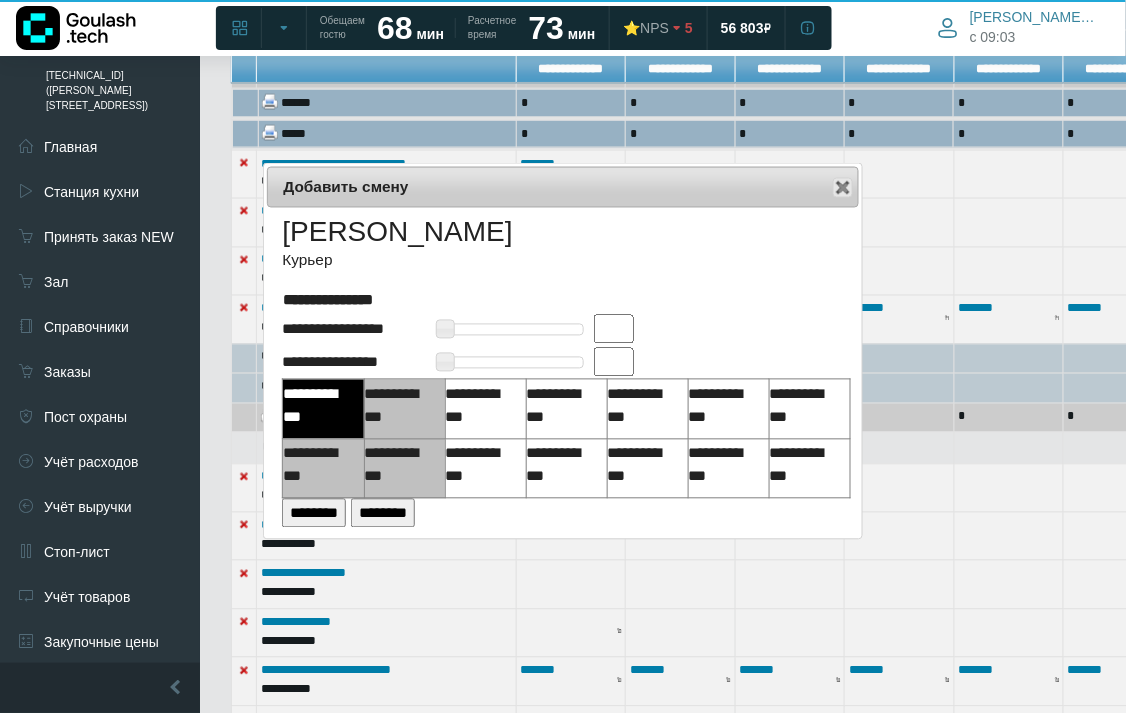 type on "**" 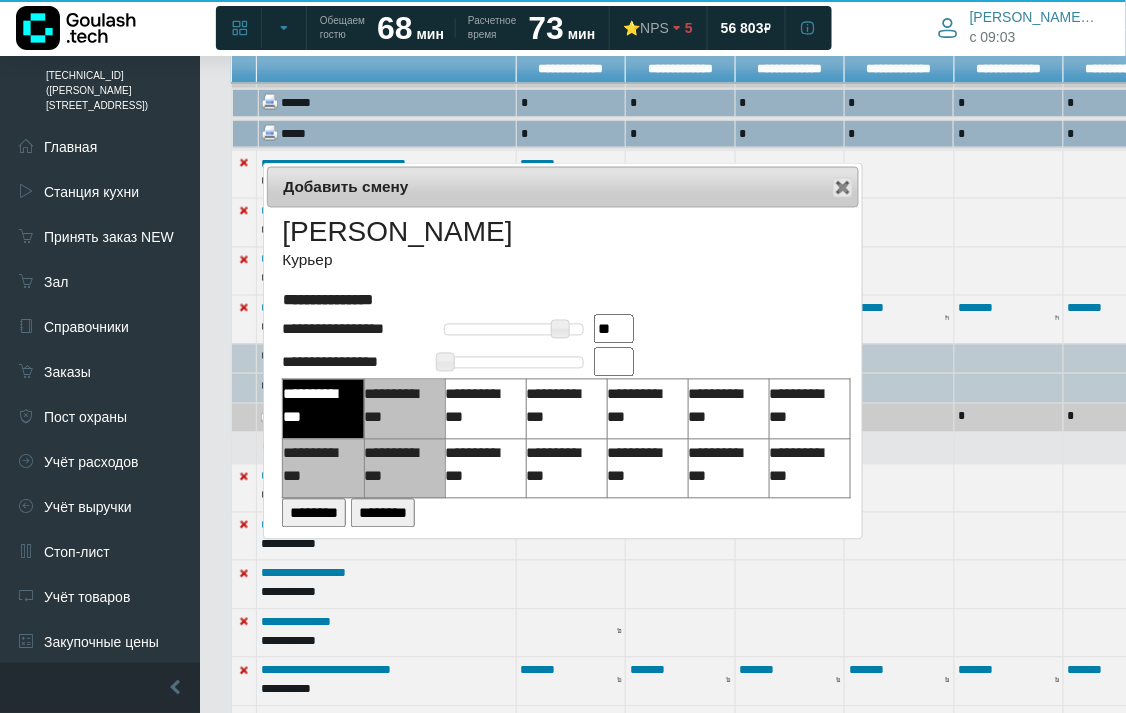 click at bounding box center [614, 362] 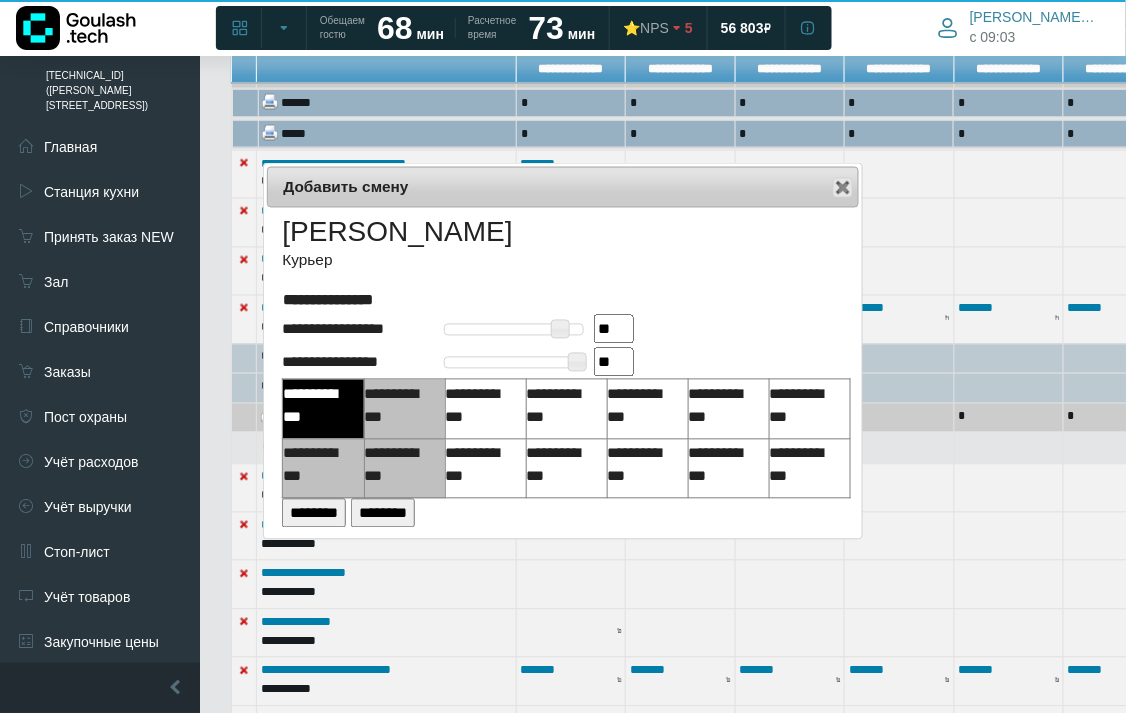 click on "********" at bounding box center (314, 513) 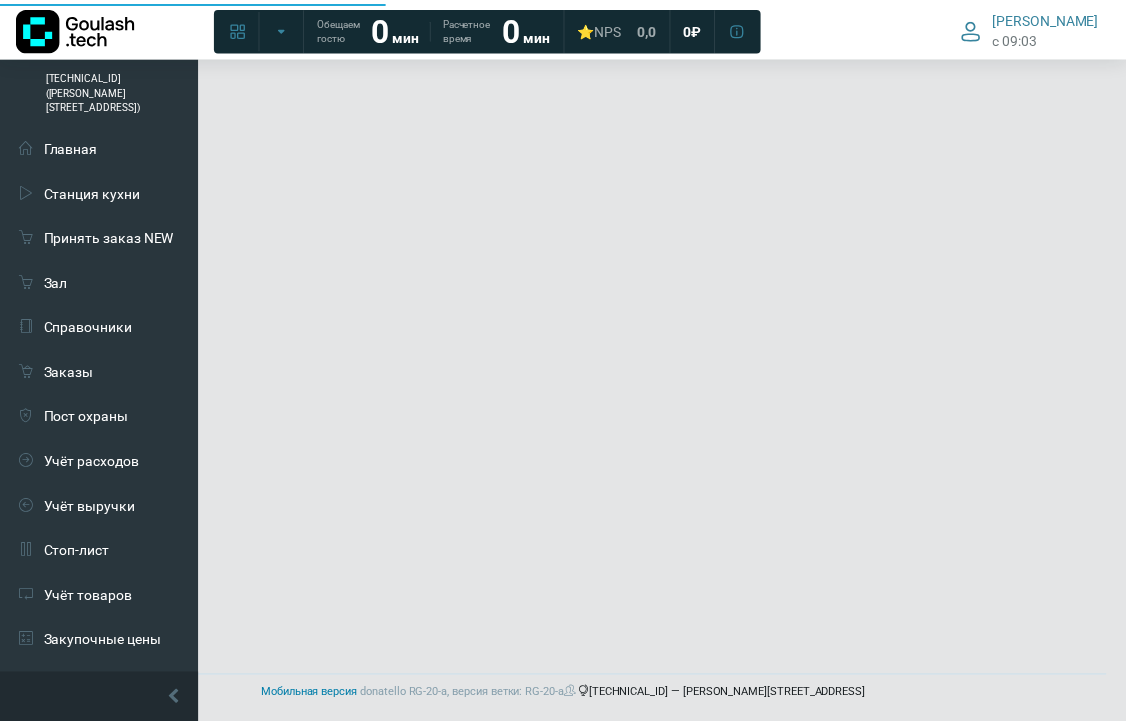 scroll, scrollTop: 0, scrollLeft: 0, axis: both 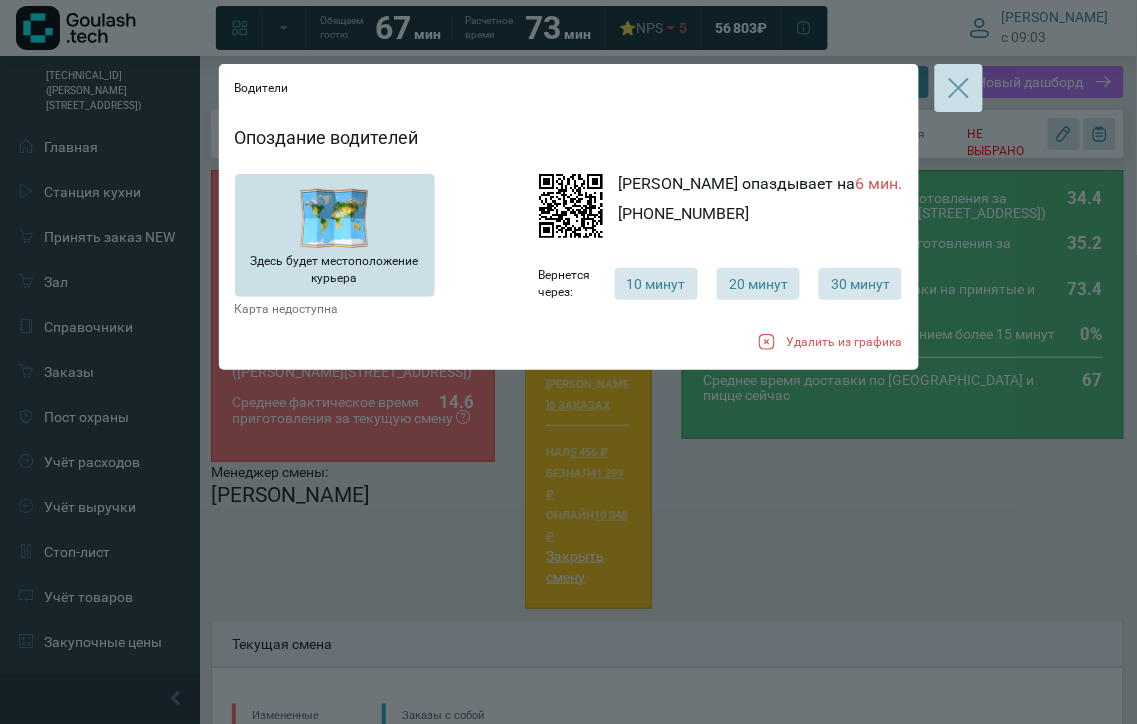 click 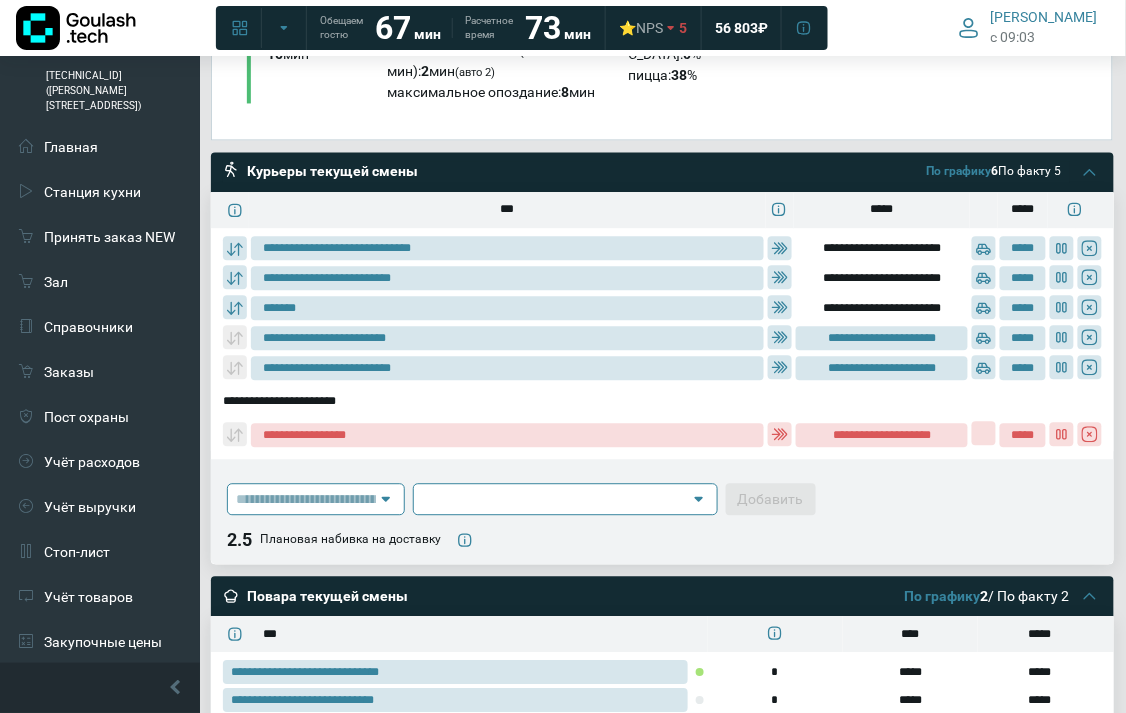 scroll, scrollTop: 934, scrollLeft: 0, axis: vertical 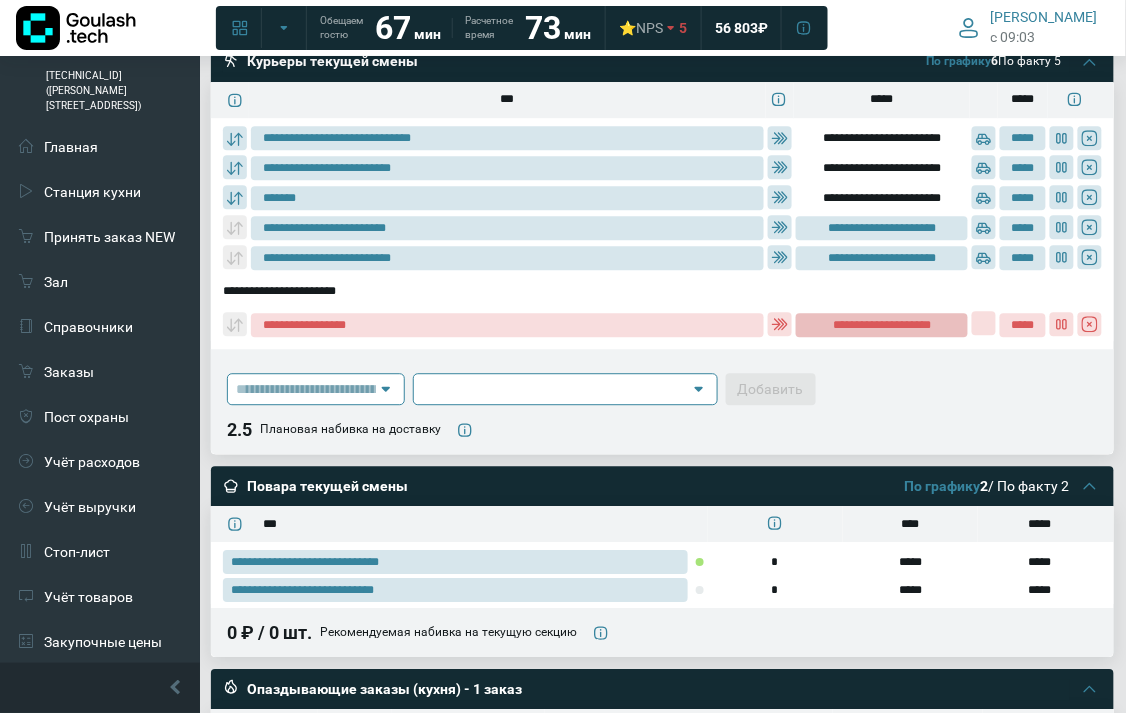 click on "**********" at bounding box center [881, 325] 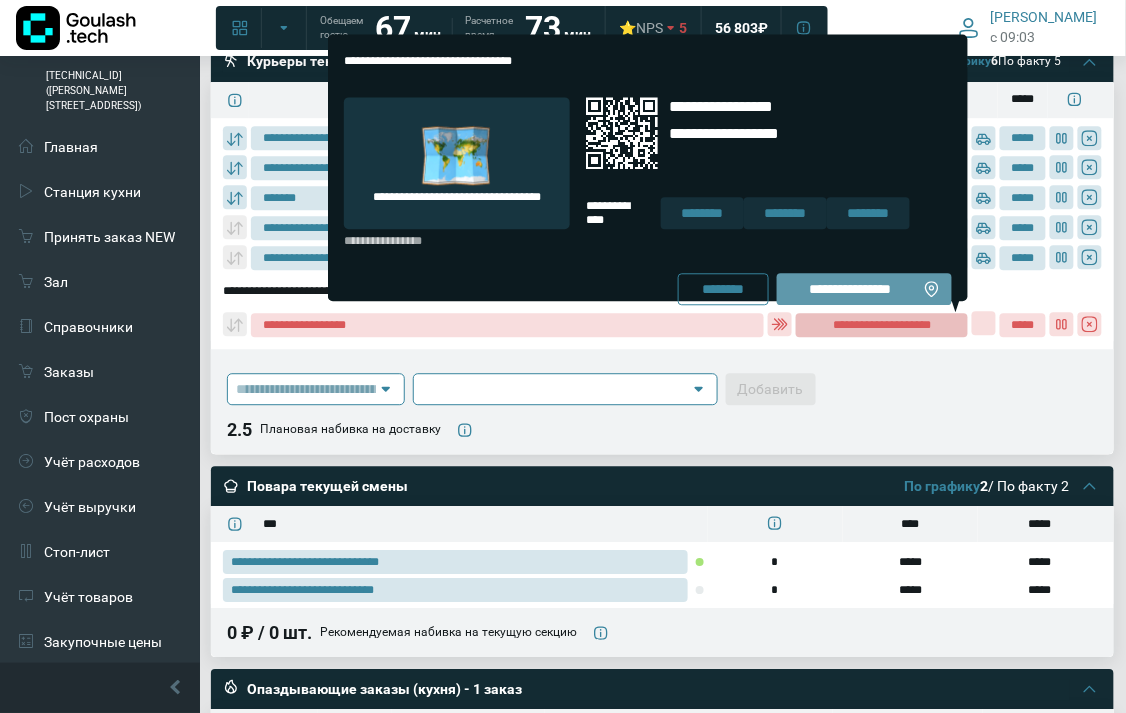 click on "**********" at bounding box center (864, 289) 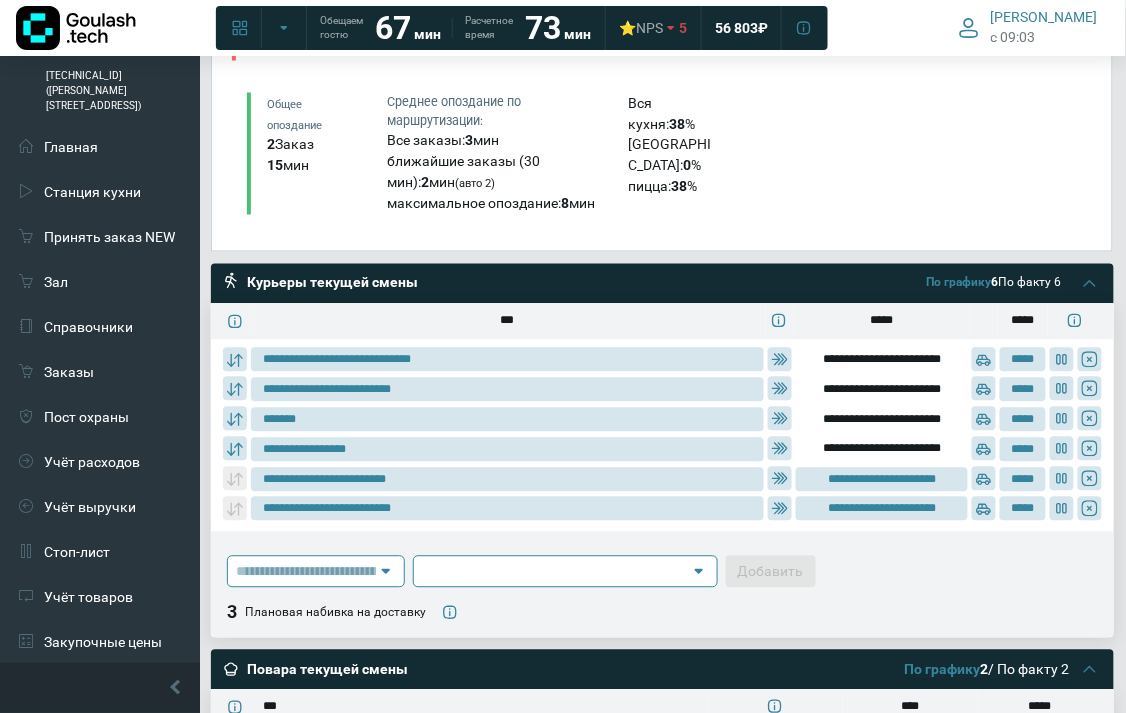 scroll, scrollTop: 601, scrollLeft: 0, axis: vertical 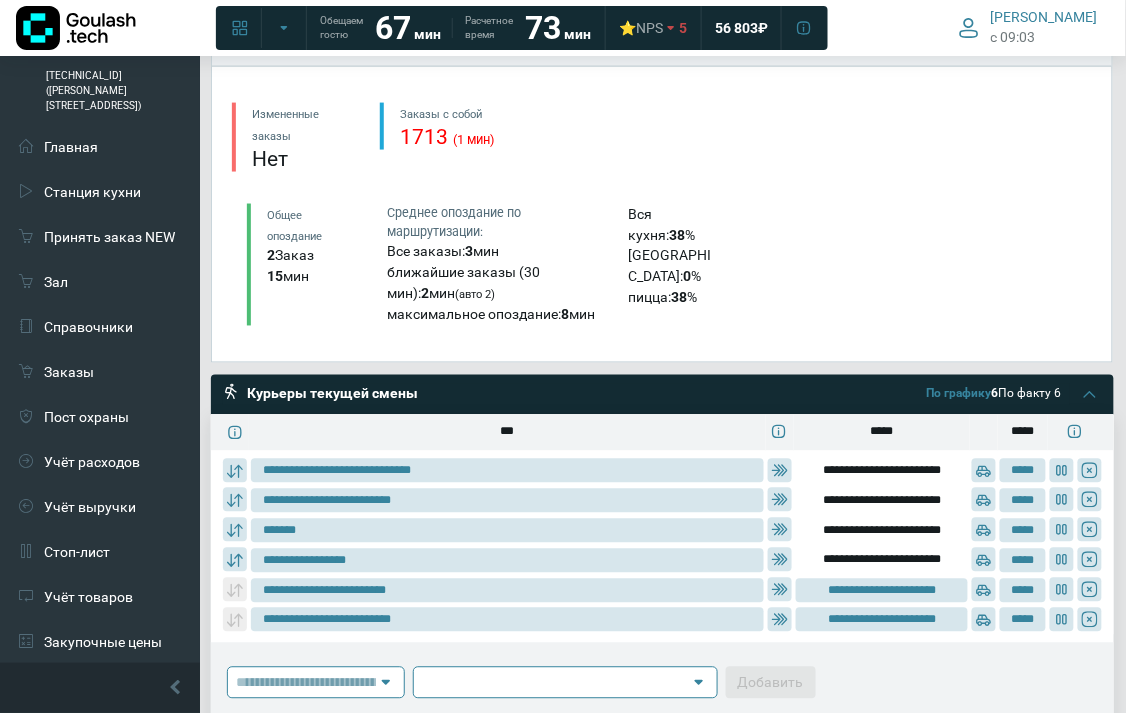 type on "**********" 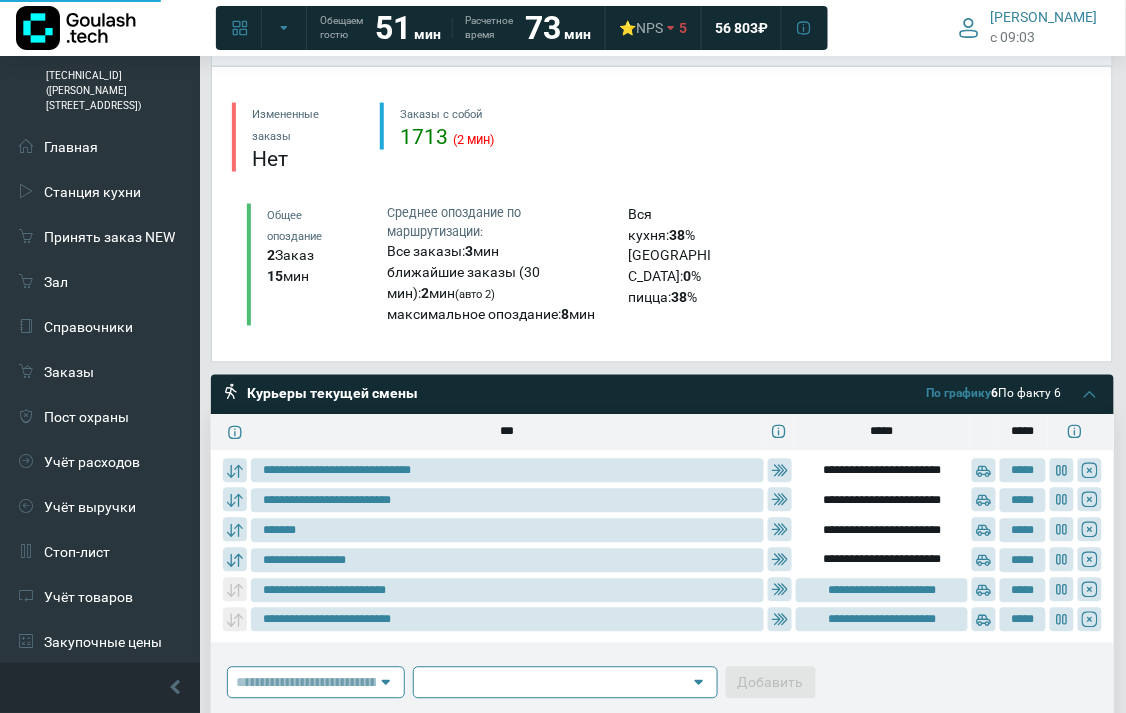 type on "**********" 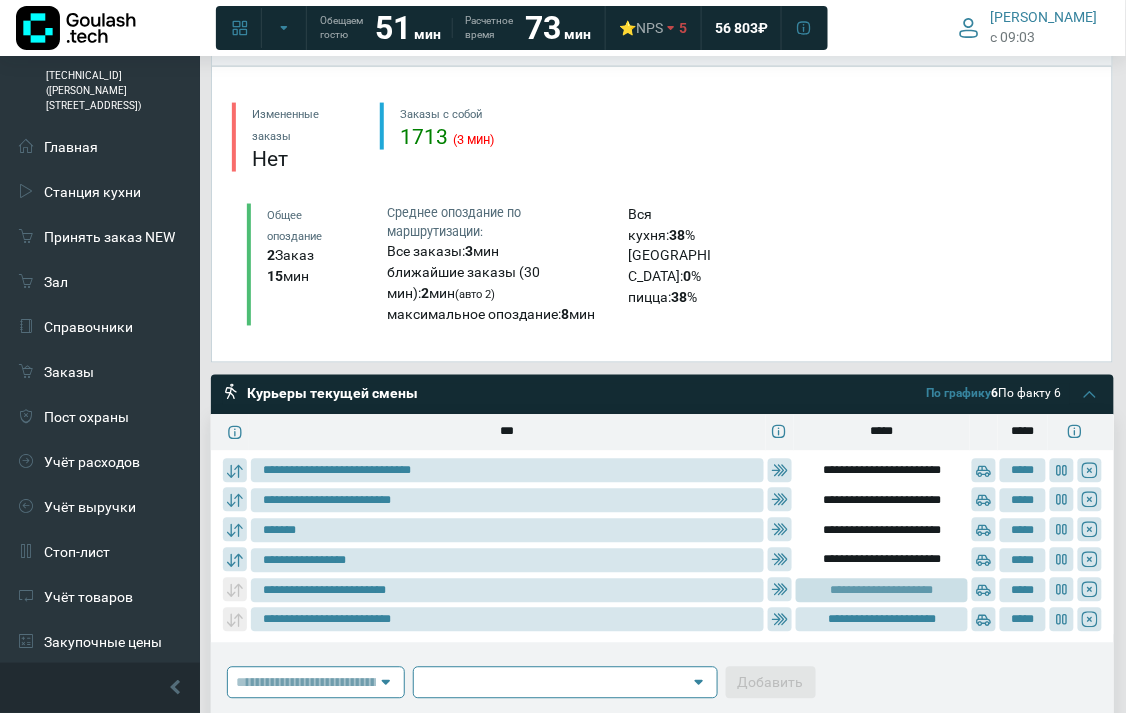 click on "**********" at bounding box center (882, 591) 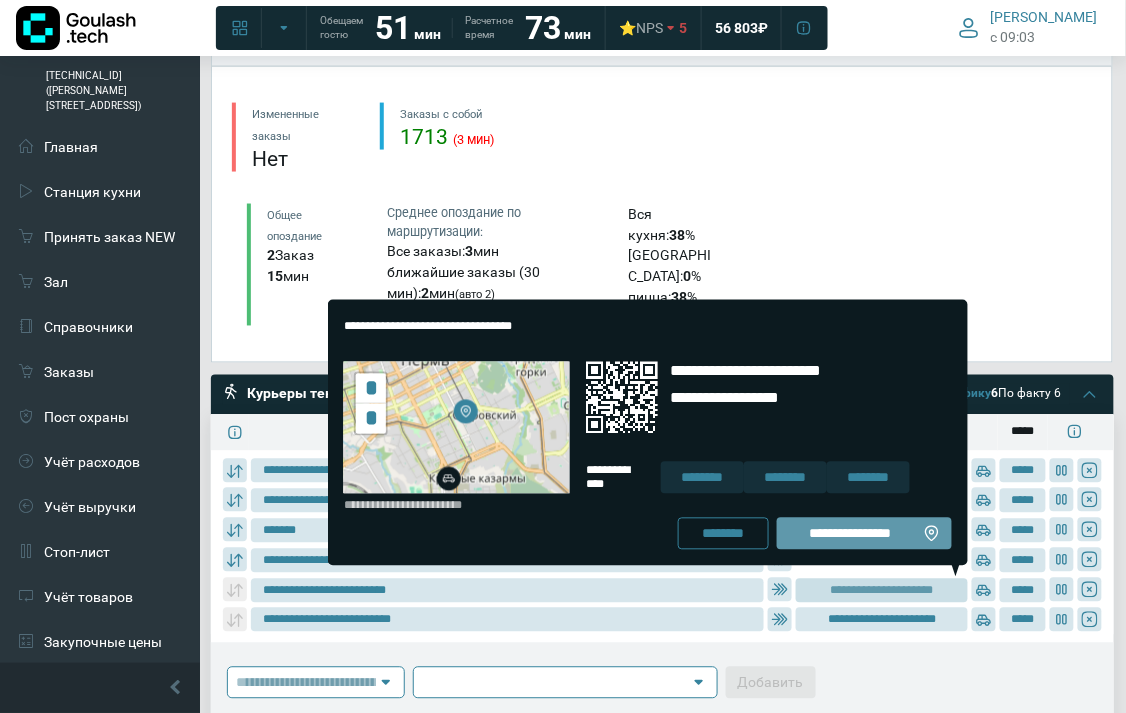 click on "**********" at bounding box center [850, 534] 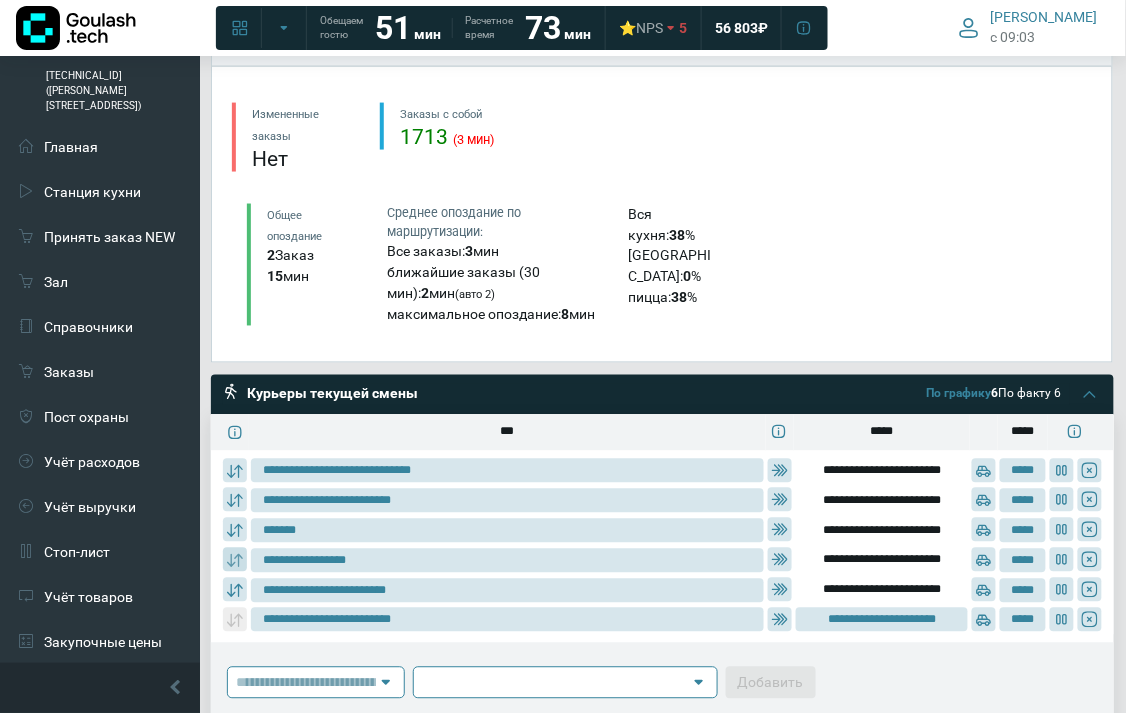 type 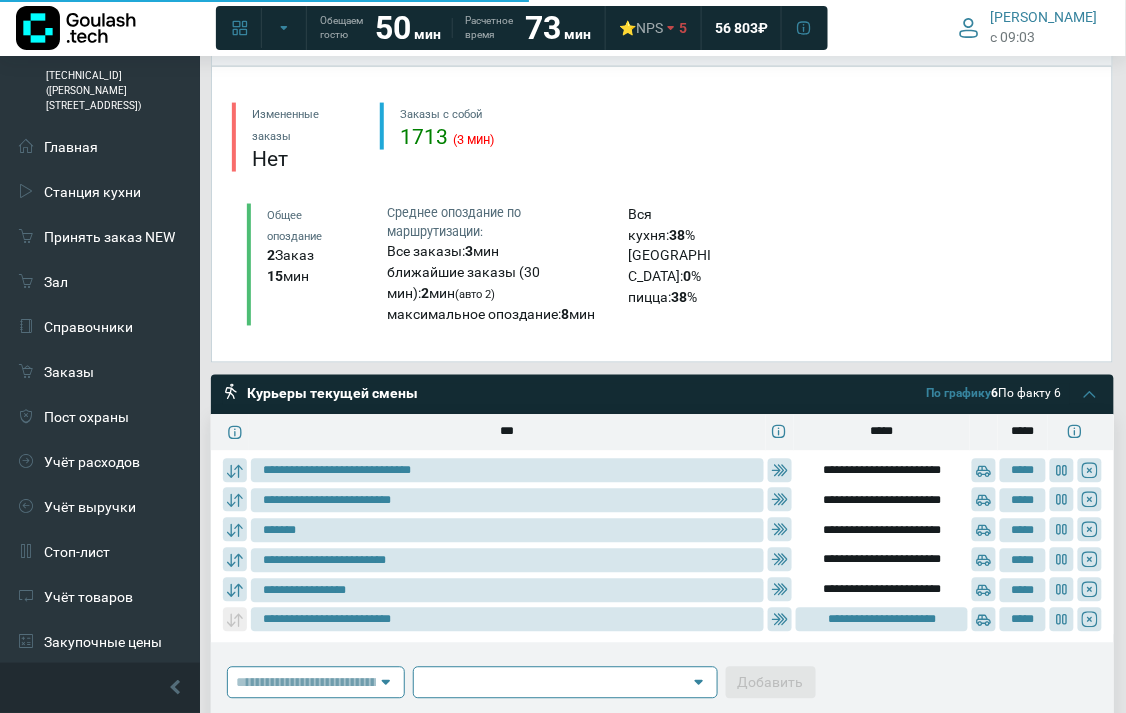 type on "**********" 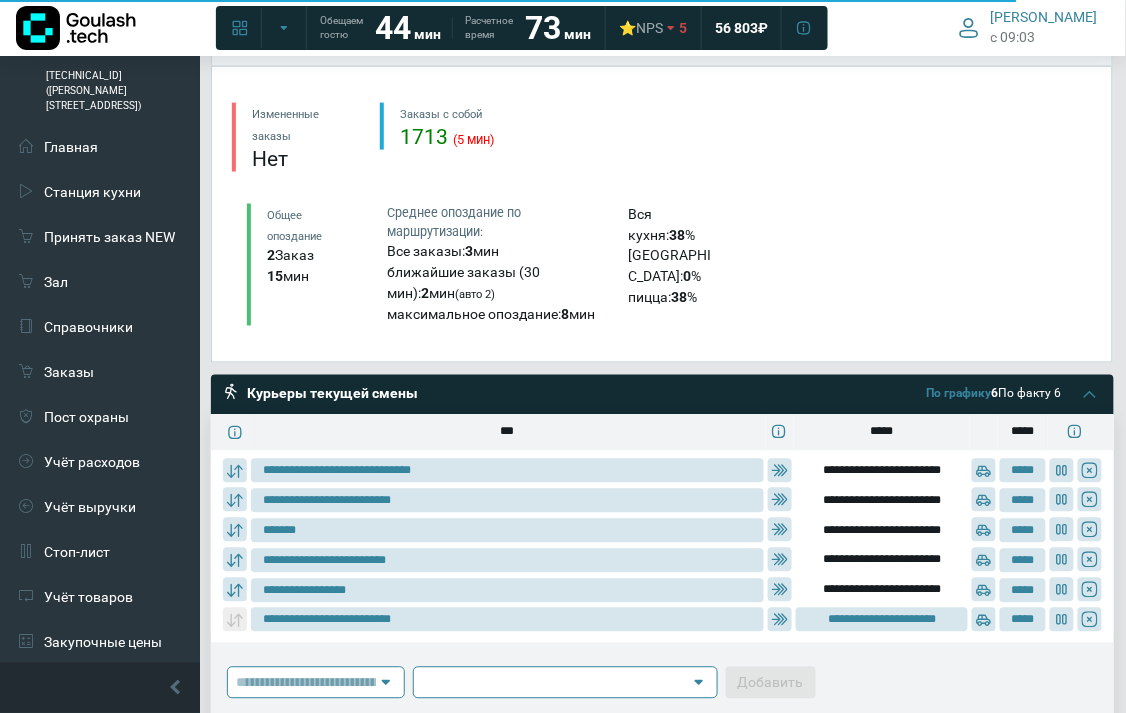 type on "**********" 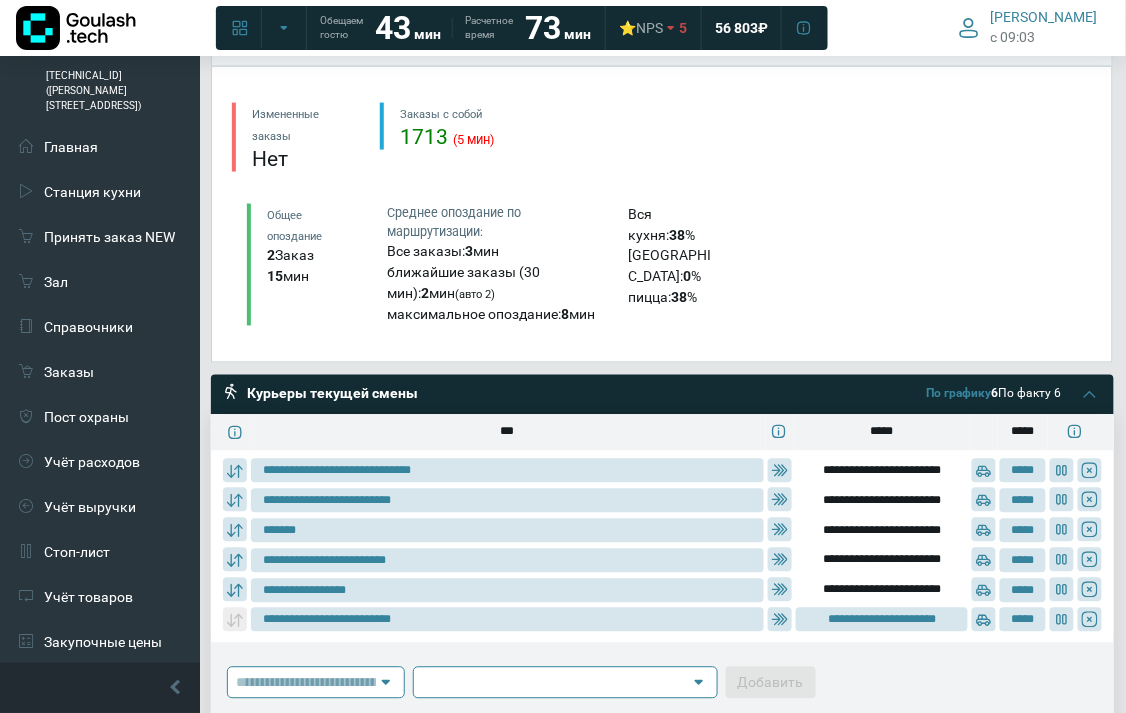 type on "**********" 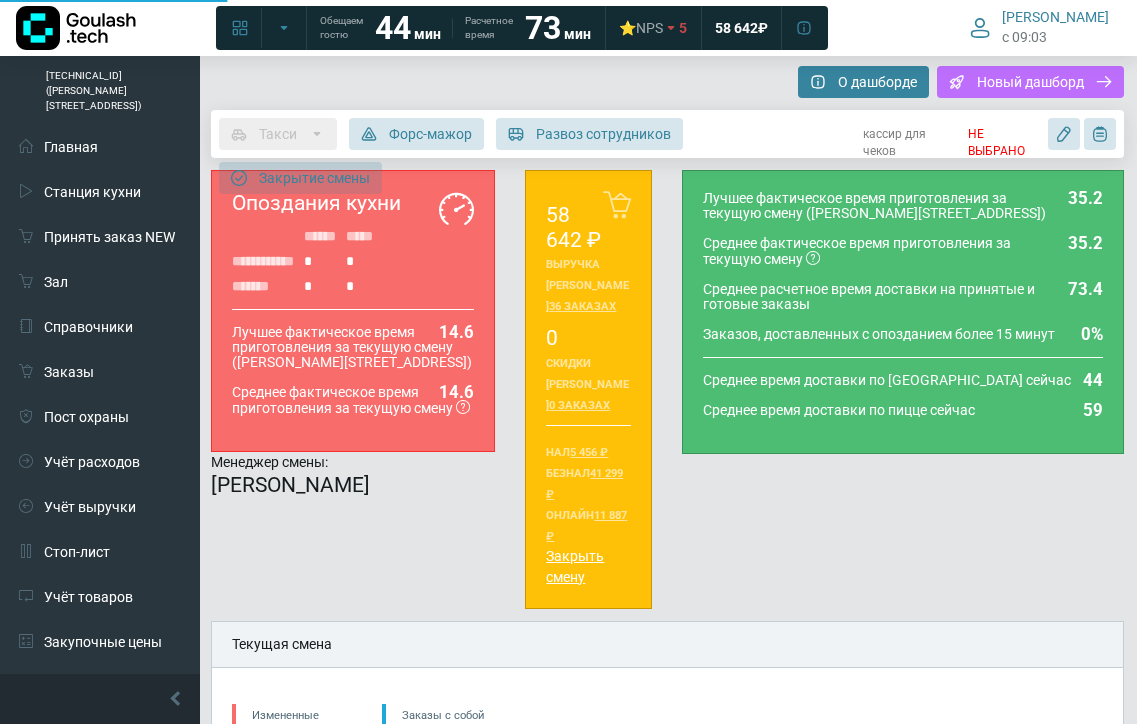 type on "**********" 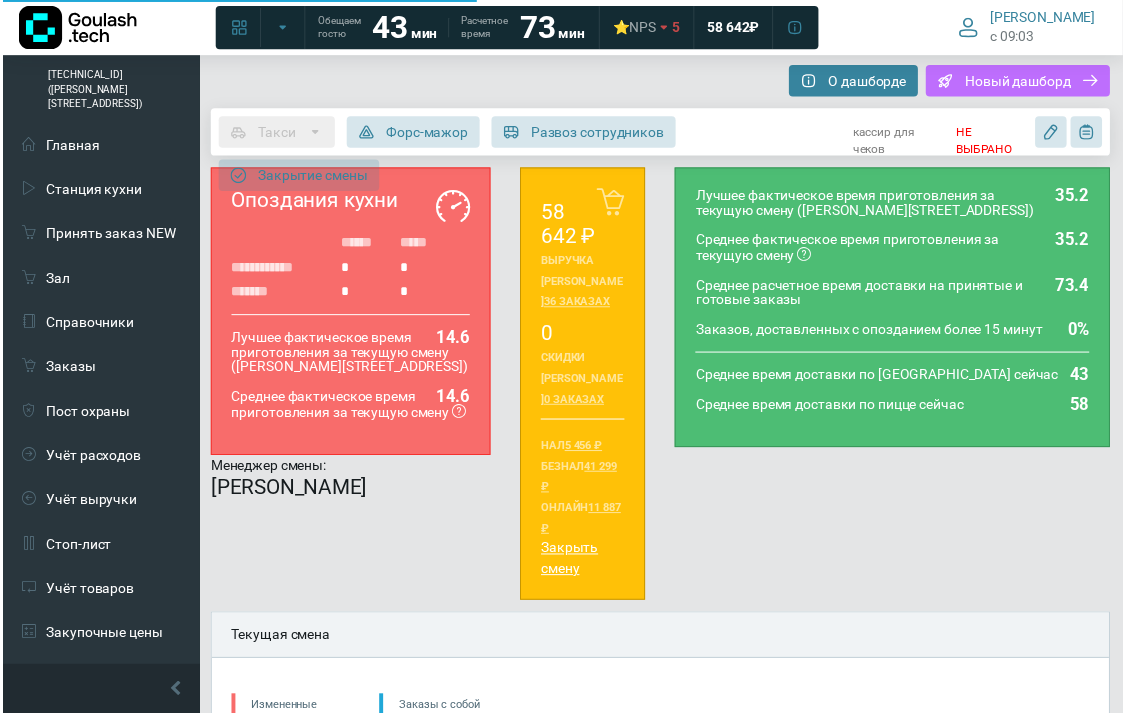 scroll, scrollTop: 601, scrollLeft: 0, axis: vertical 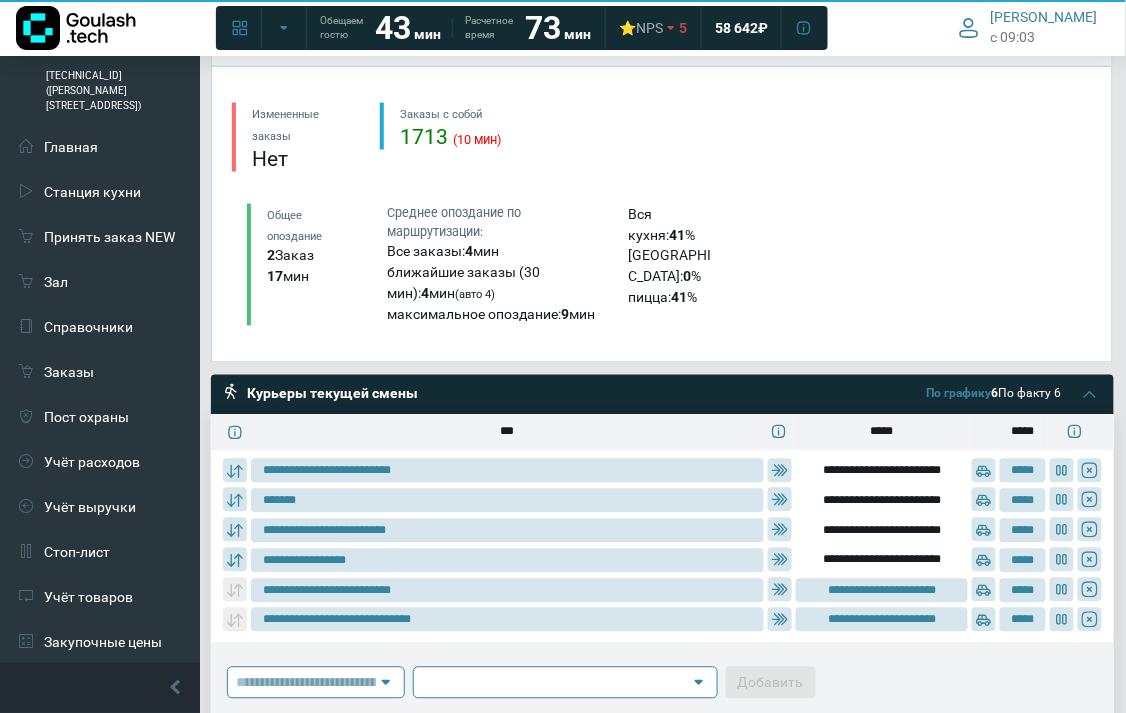 type on "**********" 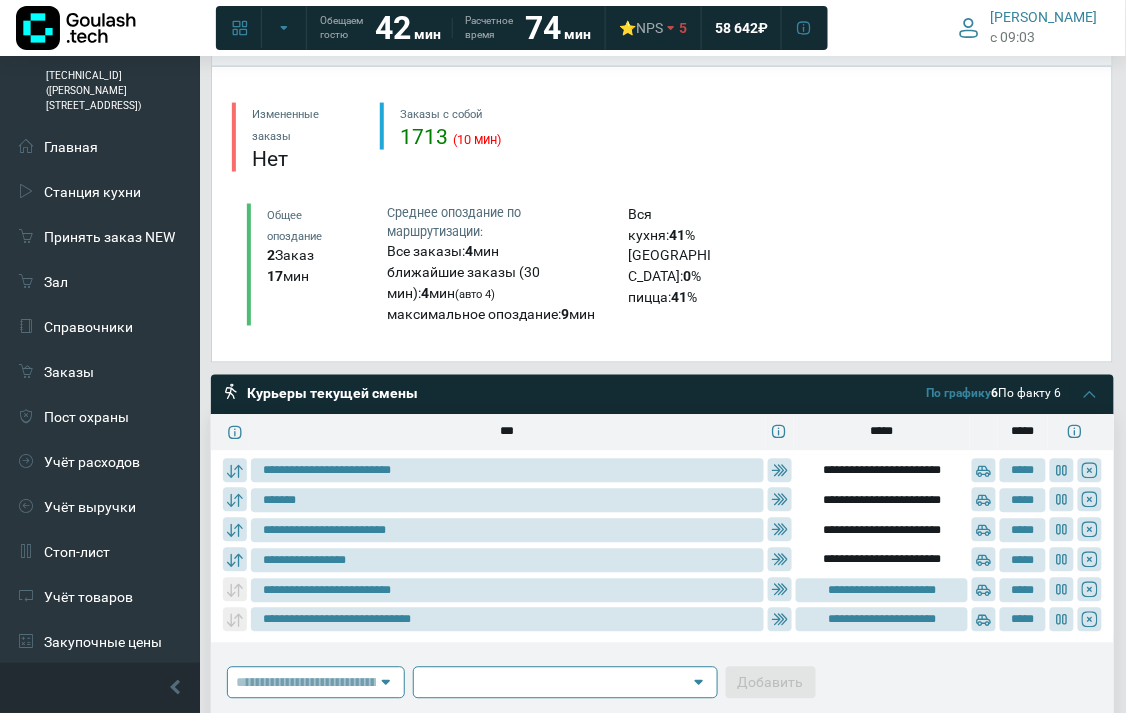 type on "**********" 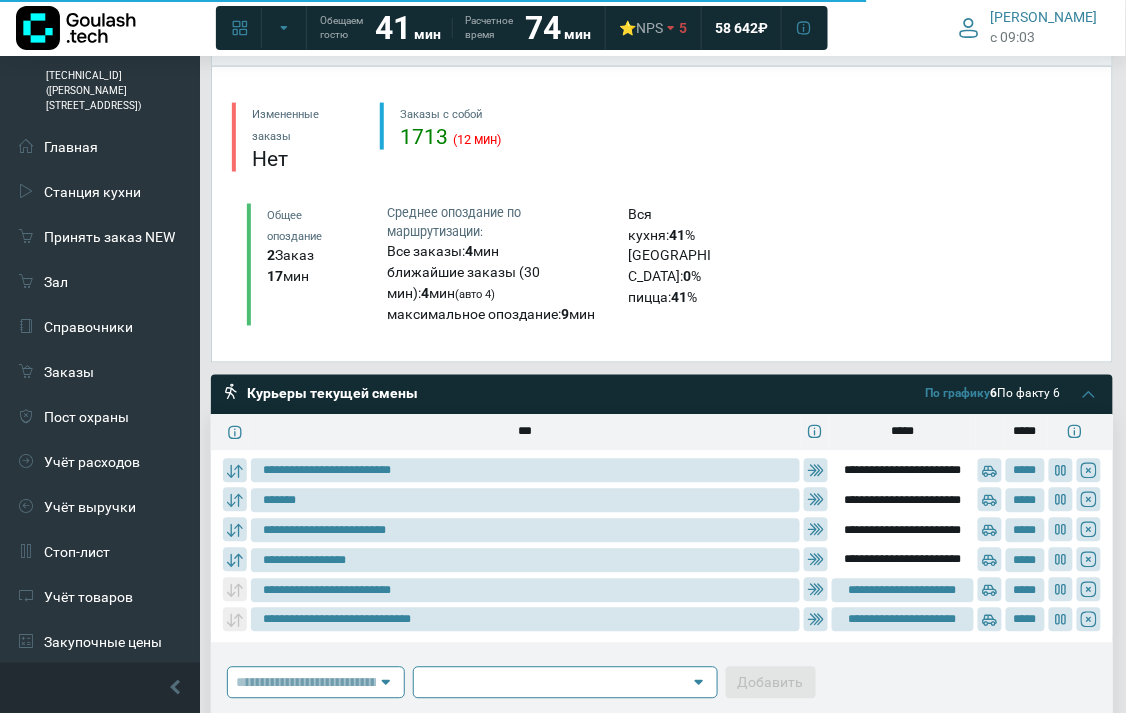 type on "**********" 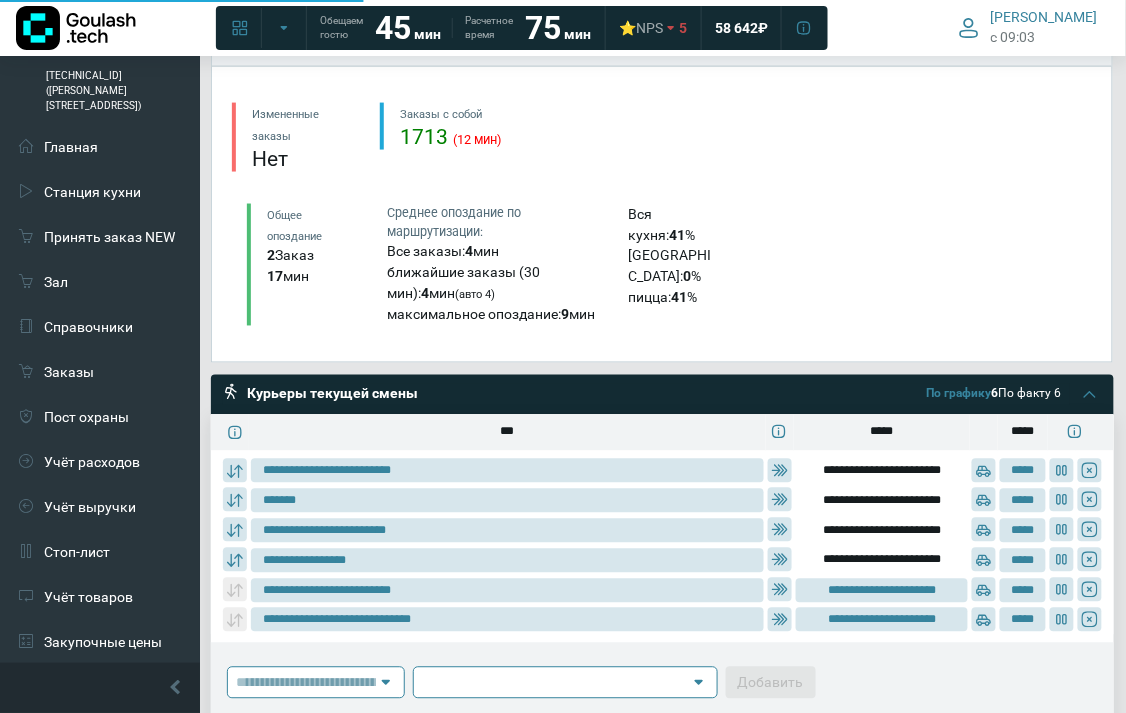 type on "**********" 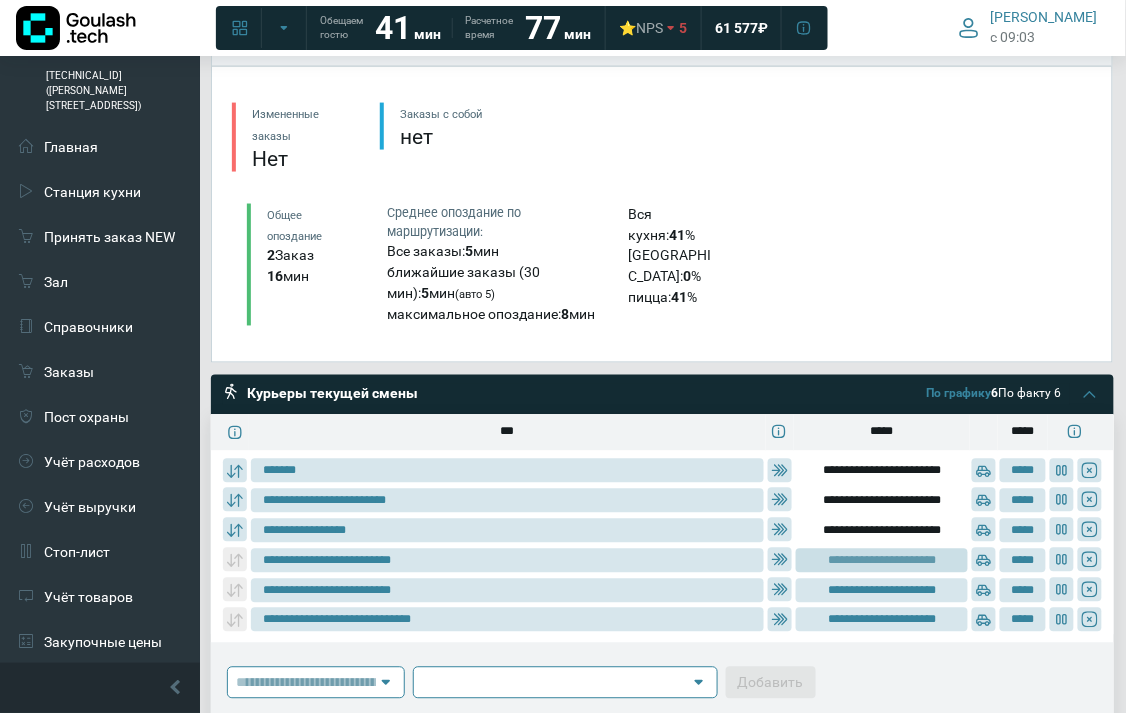 click on "**********" at bounding box center [882, 561] 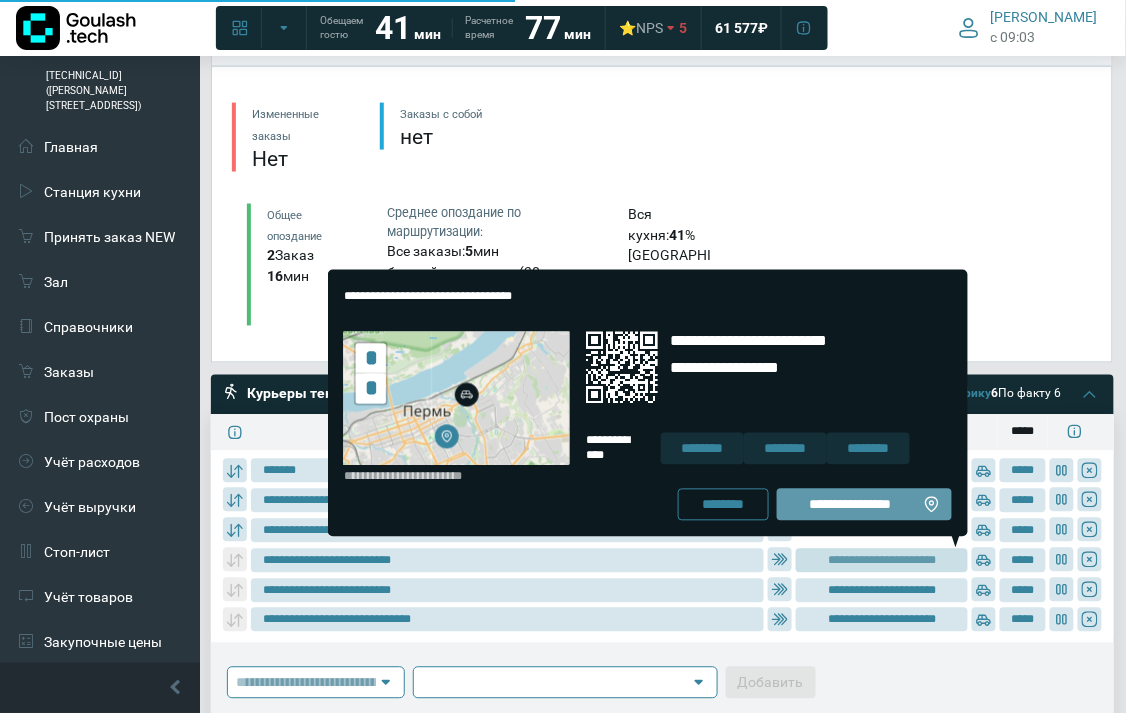 click on "**********" at bounding box center [850, 505] 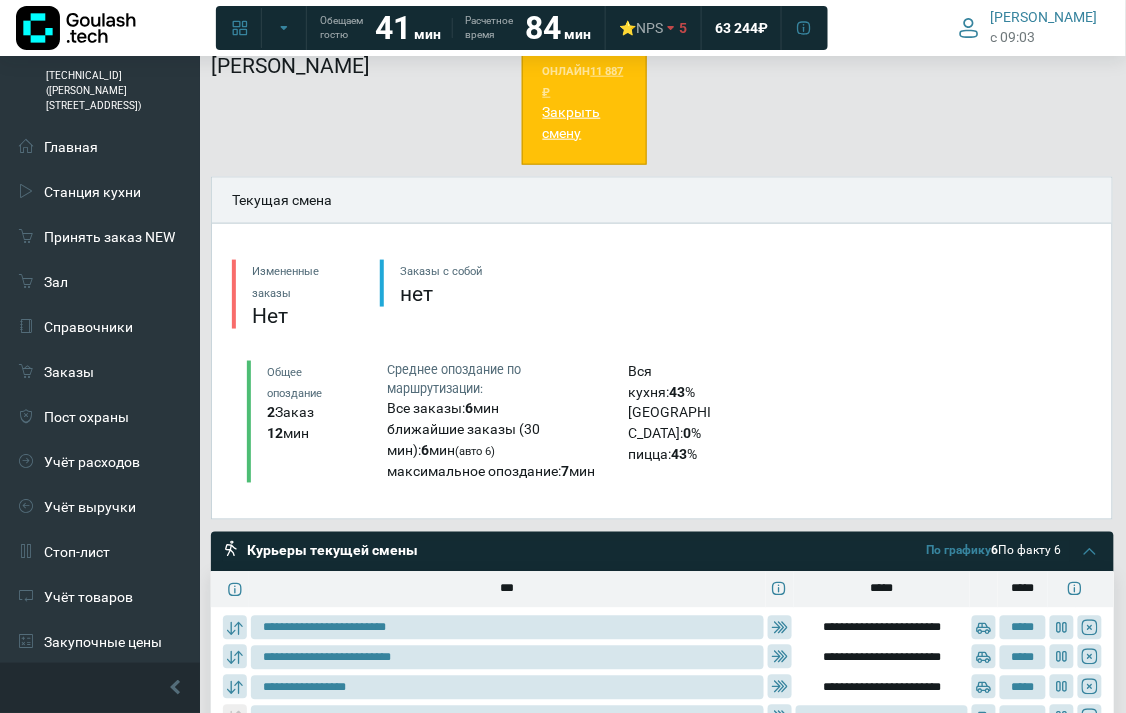 scroll, scrollTop: 555, scrollLeft: 0, axis: vertical 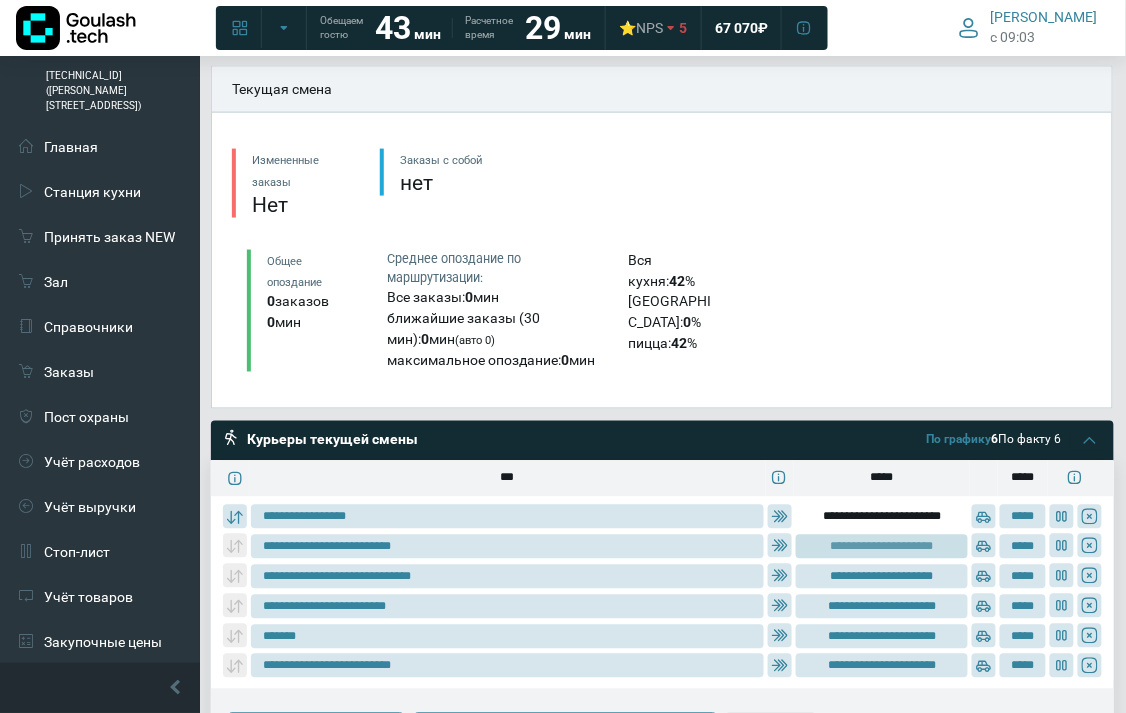 click on "**********" at bounding box center (882, 547) 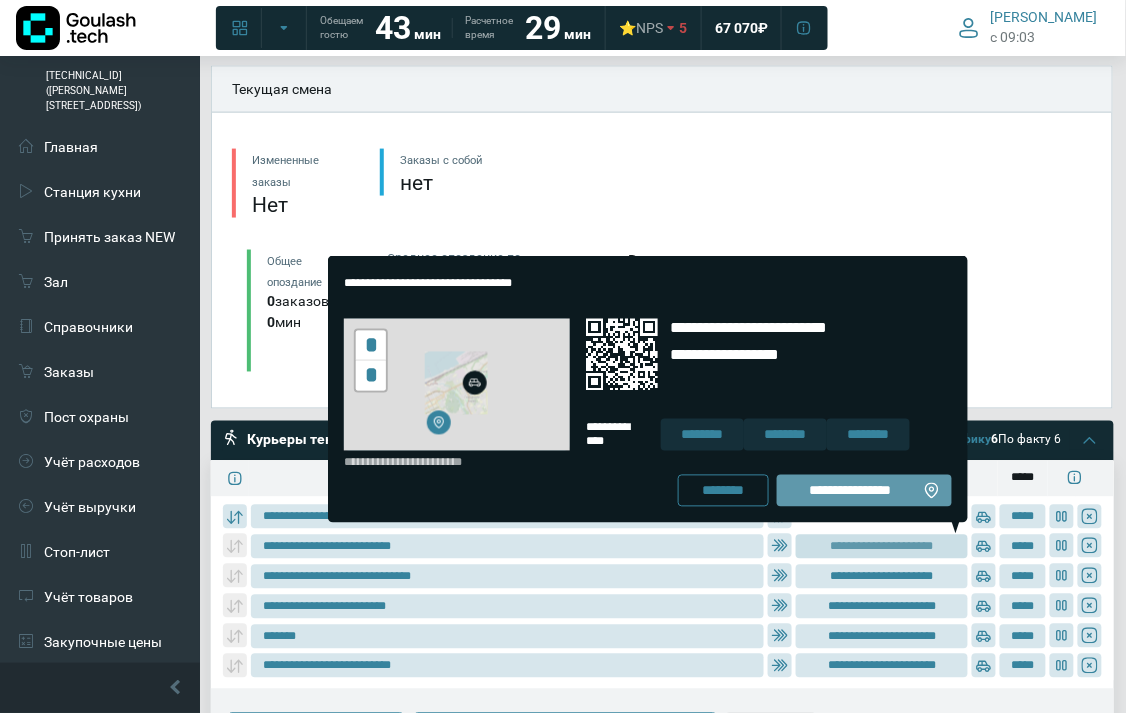 click on "**********" at bounding box center [850, 491] 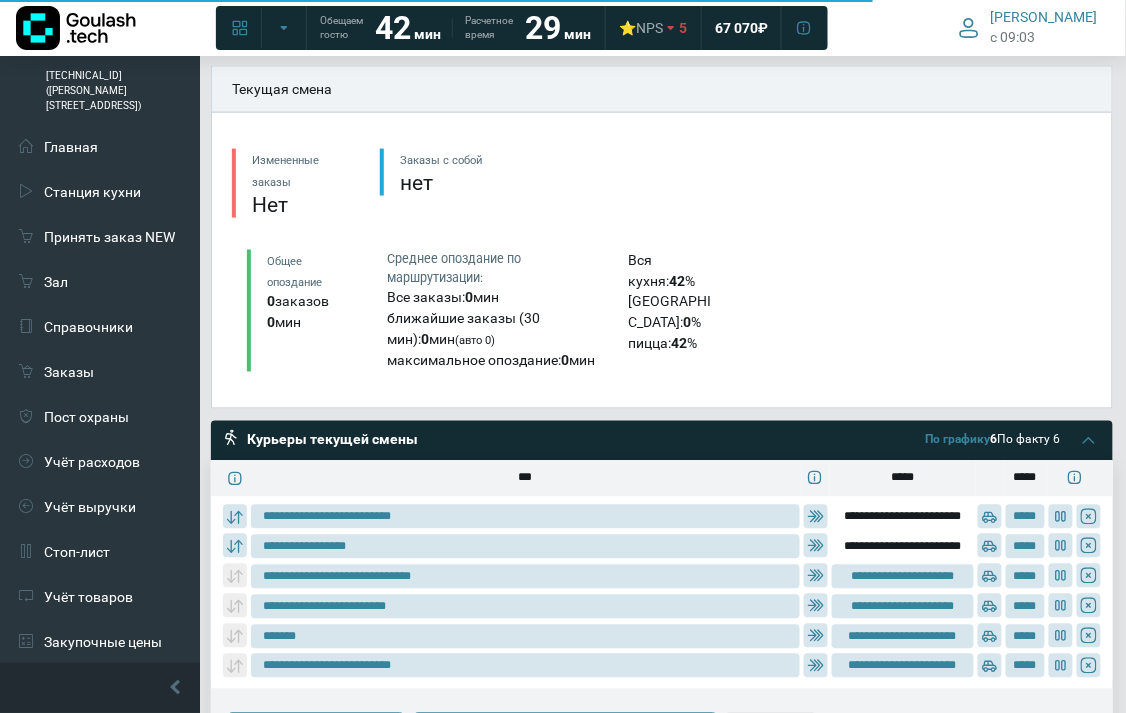click on "**********" at bounding box center [903, 577] 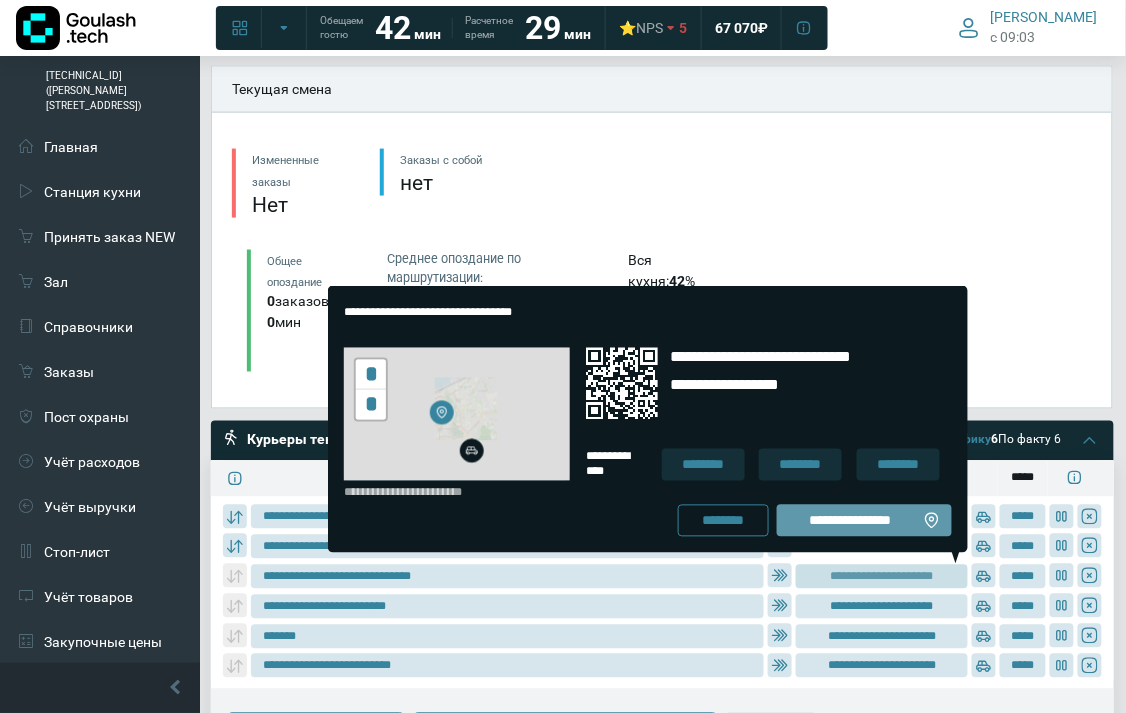 click on "**********" at bounding box center [850, 521] 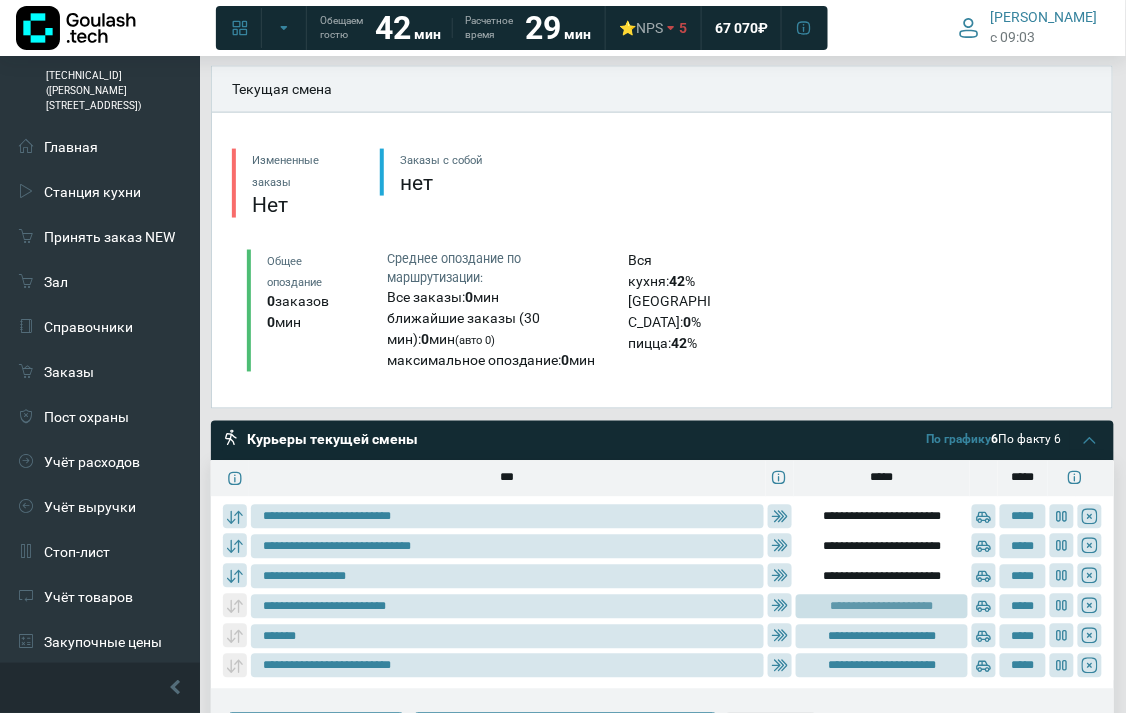 click on "**********" at bounding box center (882, 607) 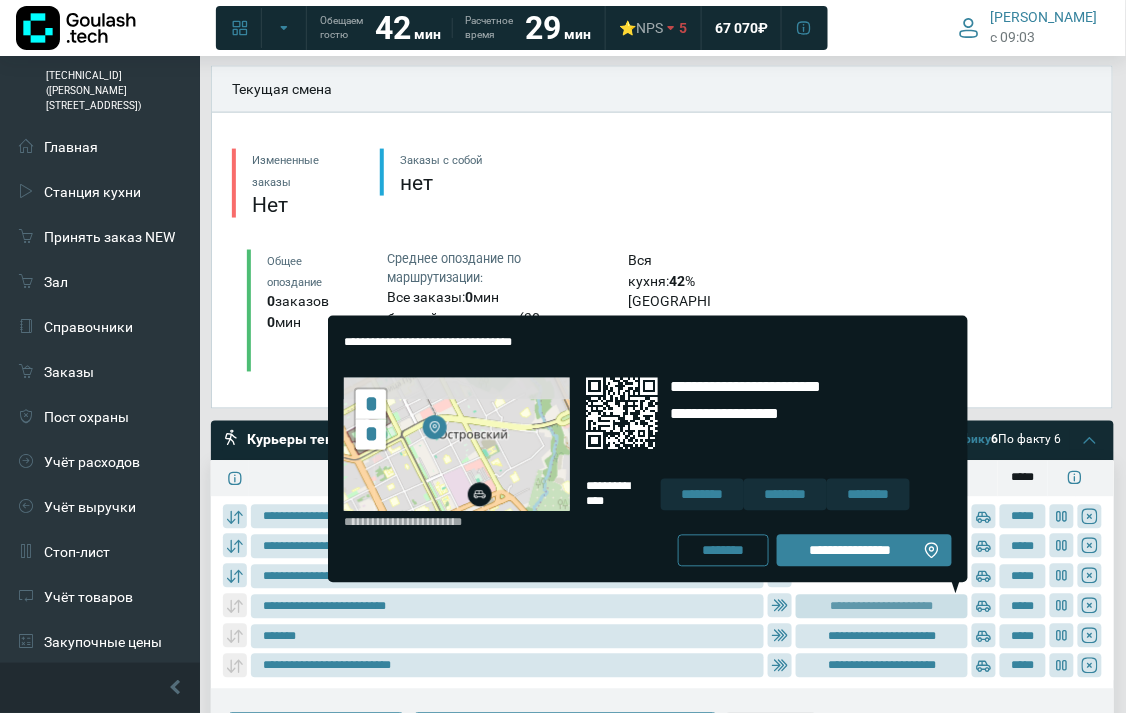 click on "**********" at bounding box center [850, 551] 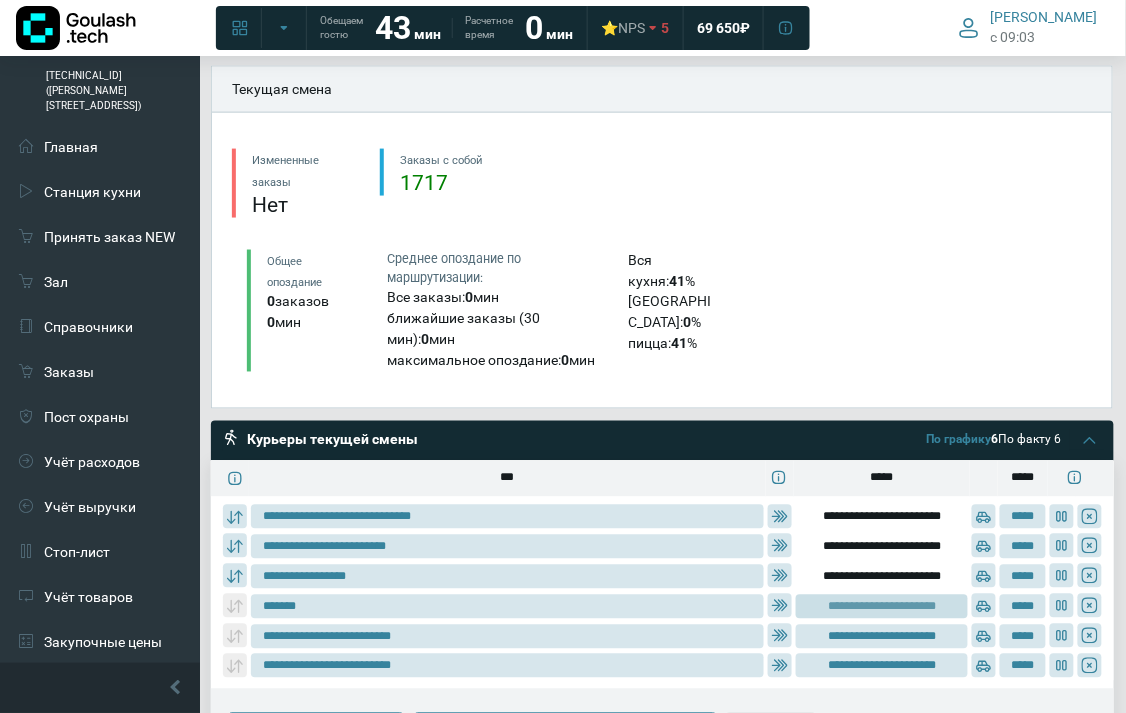 click on "**********" at bounding box center [882, 607] 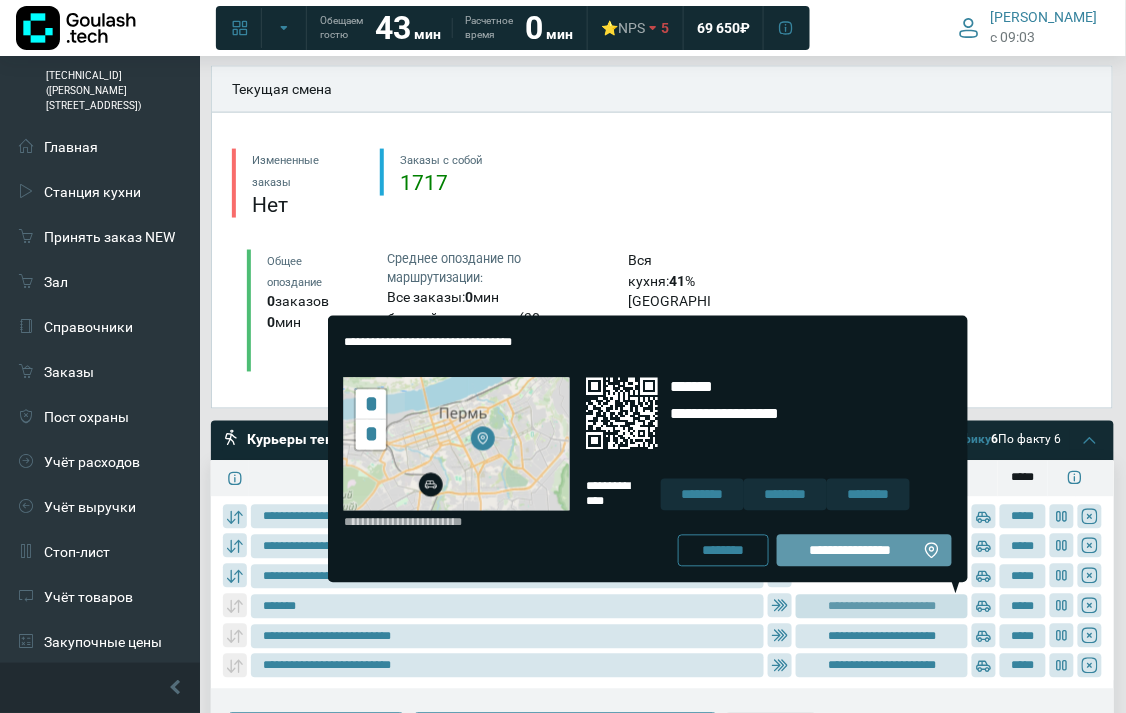 click on "**********" at bounding box center (850, 551) 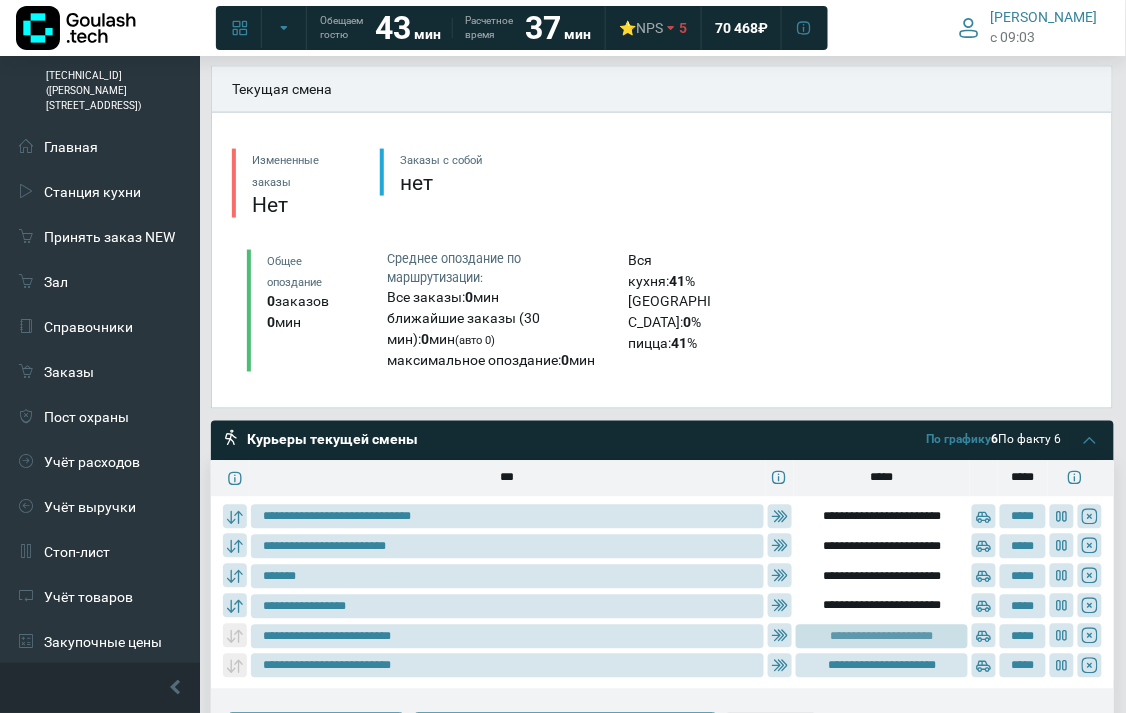 click on "**********" at bounding box center [882, 637] 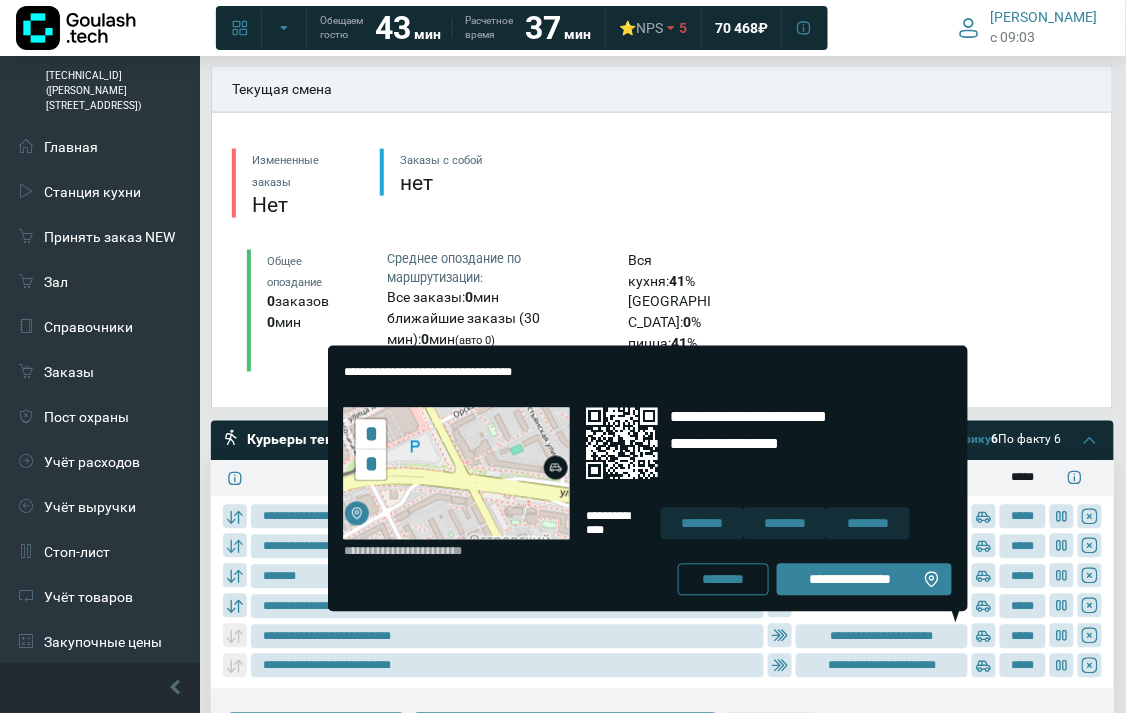 click on "Измененные заказы
Нет
Заказы с собой
нет
Общее опоздание
0
заказов
0
мин
Среднее опоздание по маршрутизации:
Все заказы:  0  мин
ближайшие заказы (30 мин):  0  мин                 (авто 0)
максимальное опоздание:
0  мин
Вся кухня:  41 %
япония:
0 %
41" at bounding box center (662, 260) 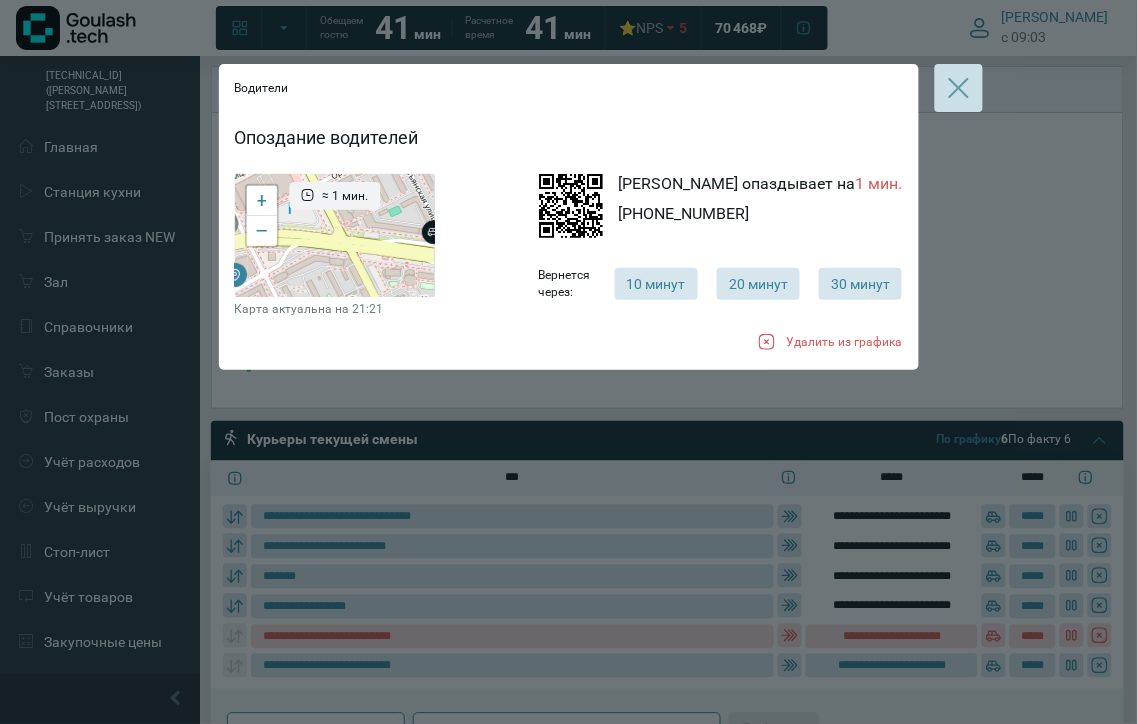 click at bounding box center [959, 88] 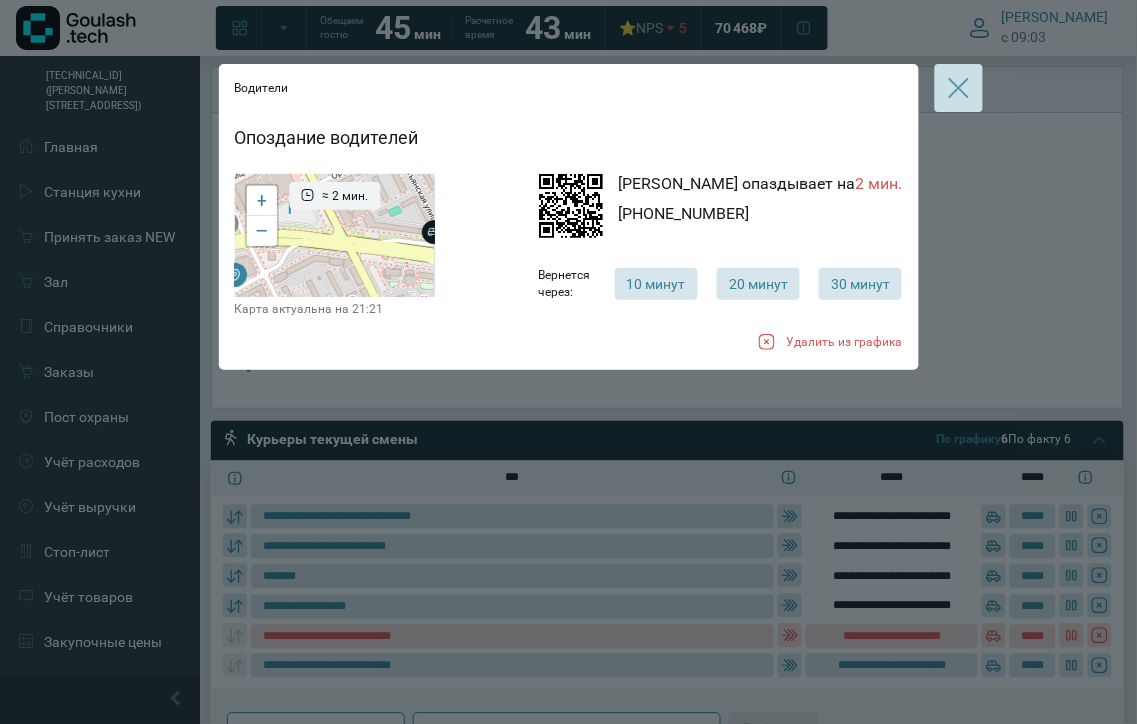 click 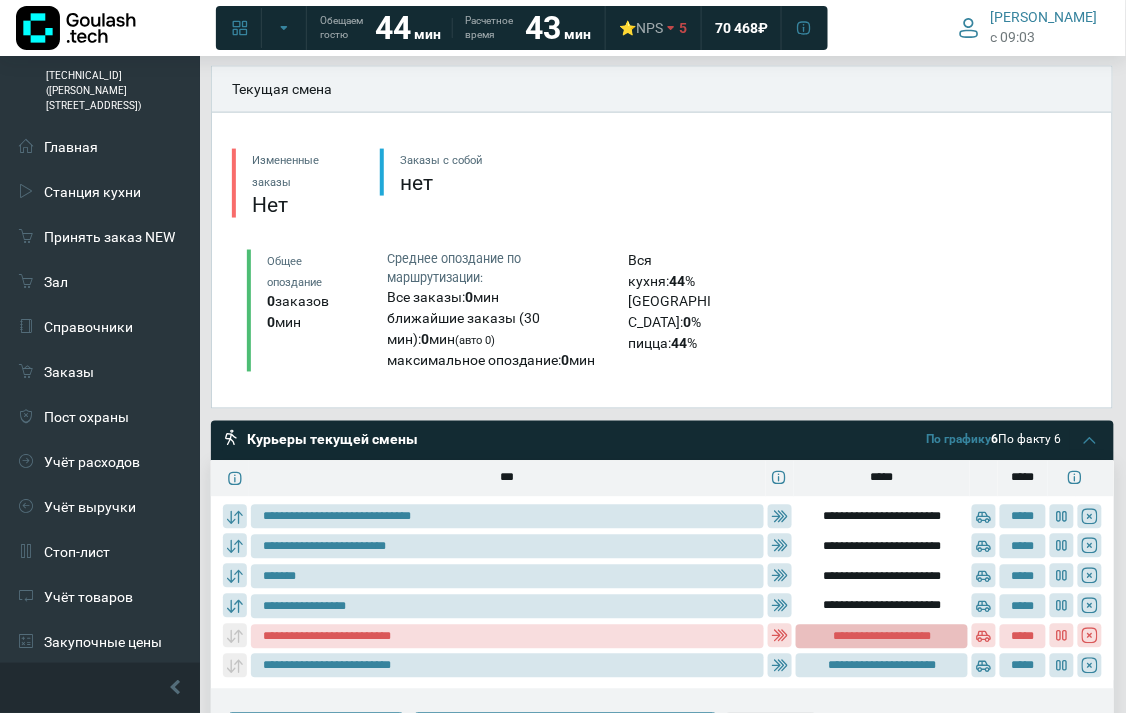 click on "**********" 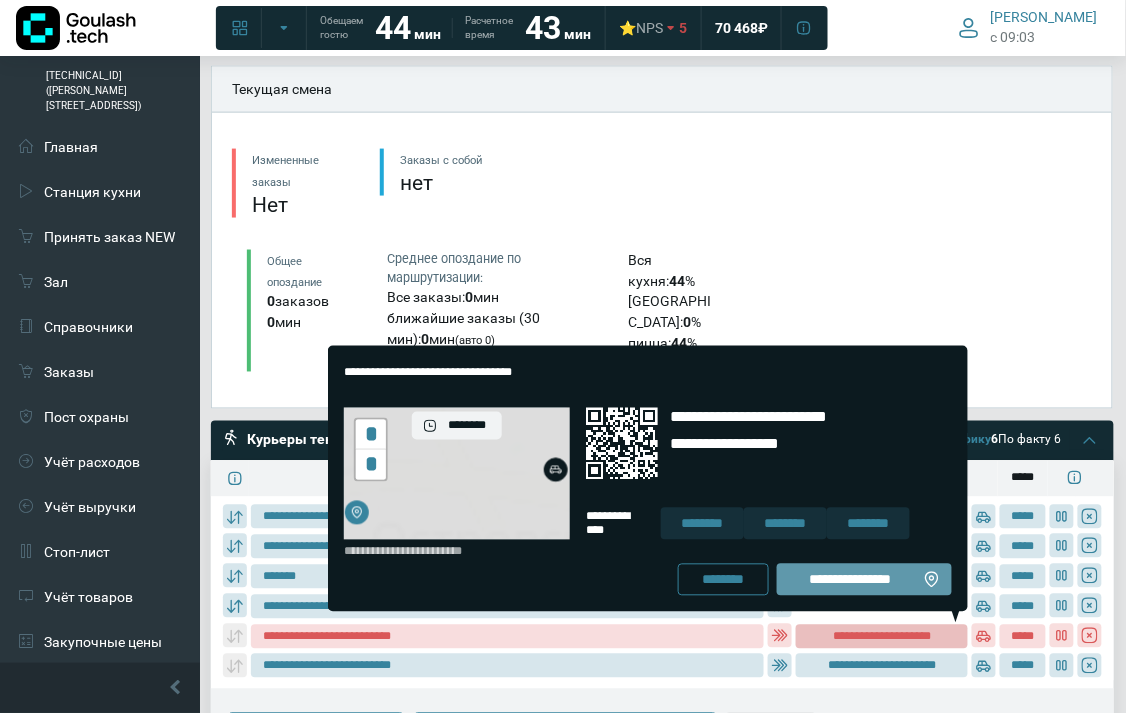 click on "**********" at bounding box center (850, 580) 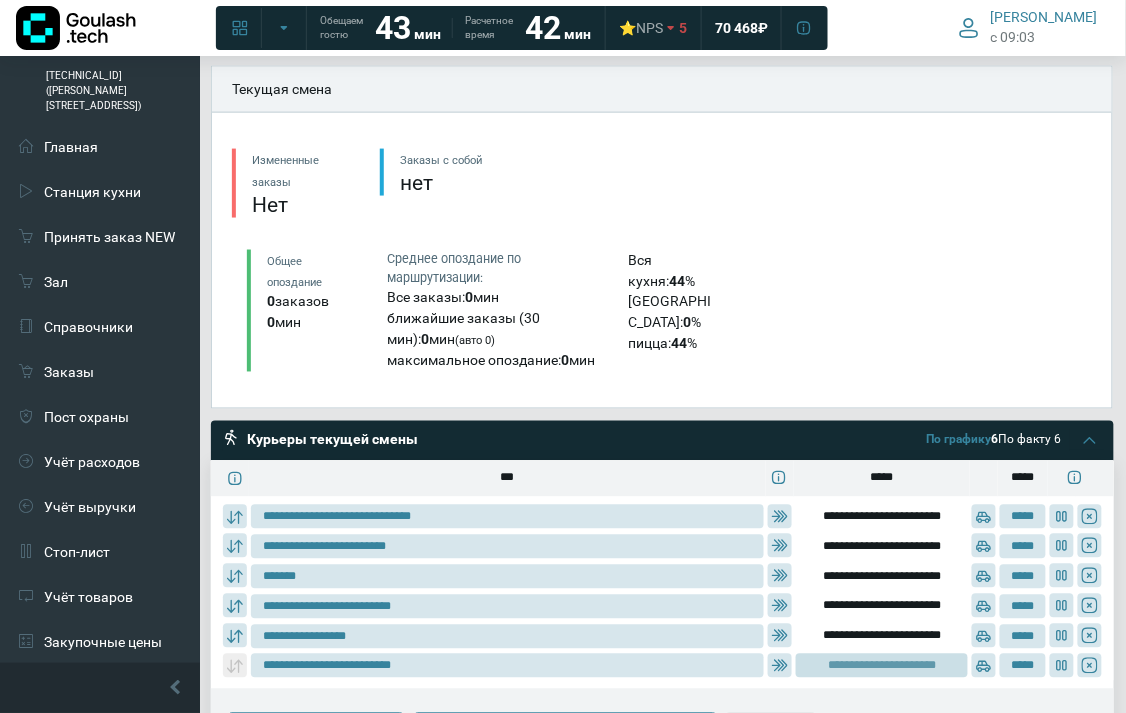 click on "**********" at bounding box center (882, 666) 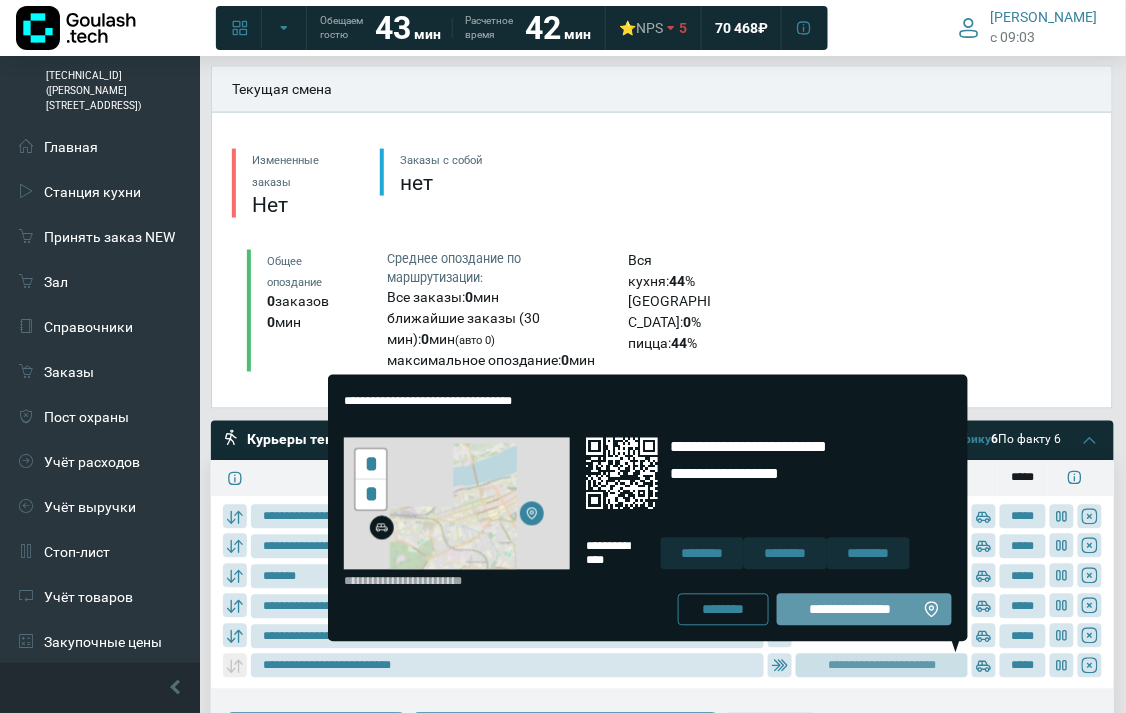click on "**********" at bounding box center [850, 610] 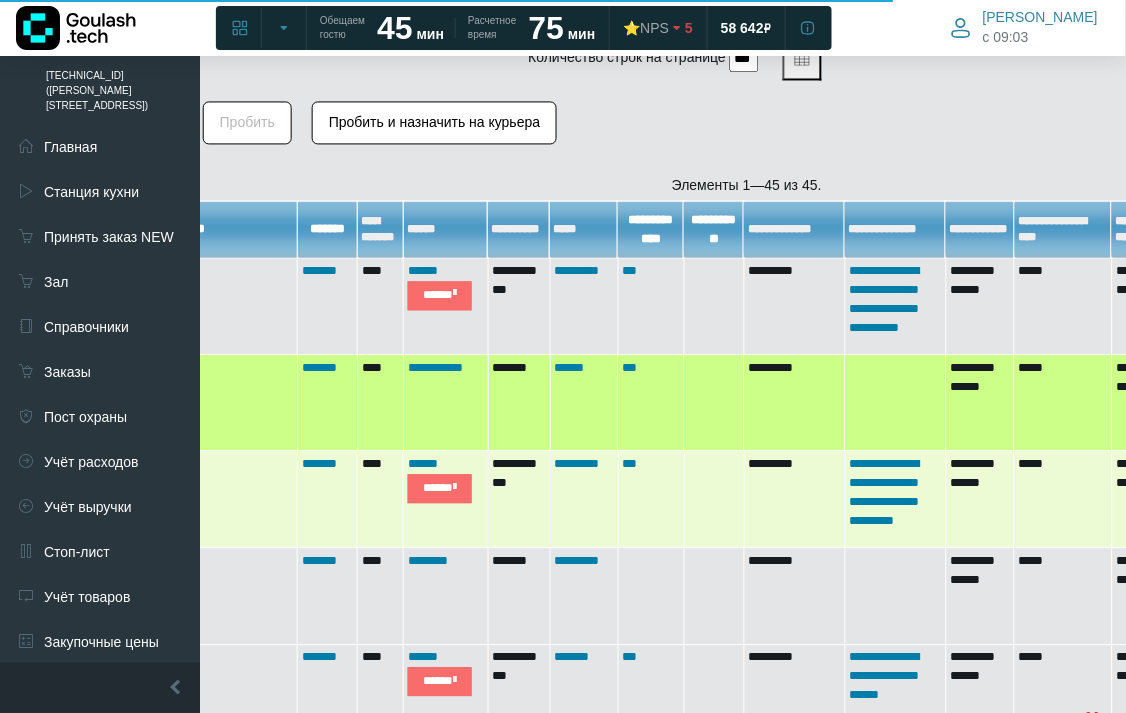 scroll, scrollTop: 833, scrollLeft: 273, axis: both 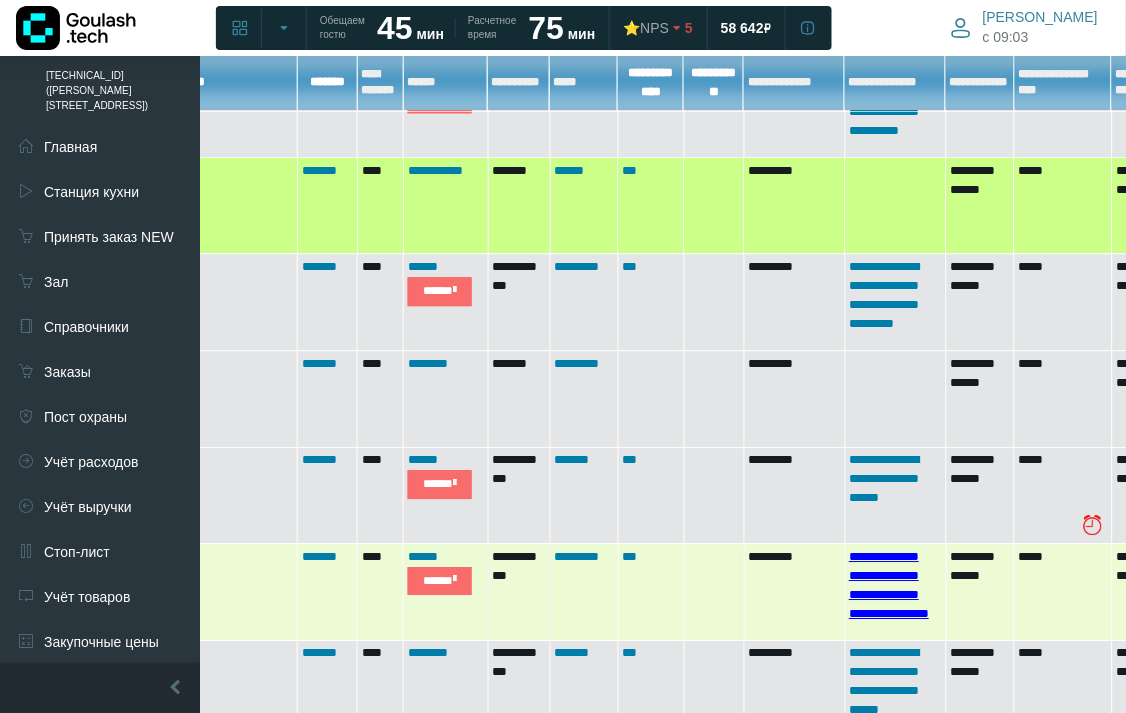 click on "**********" at bounding box center (889, 585) 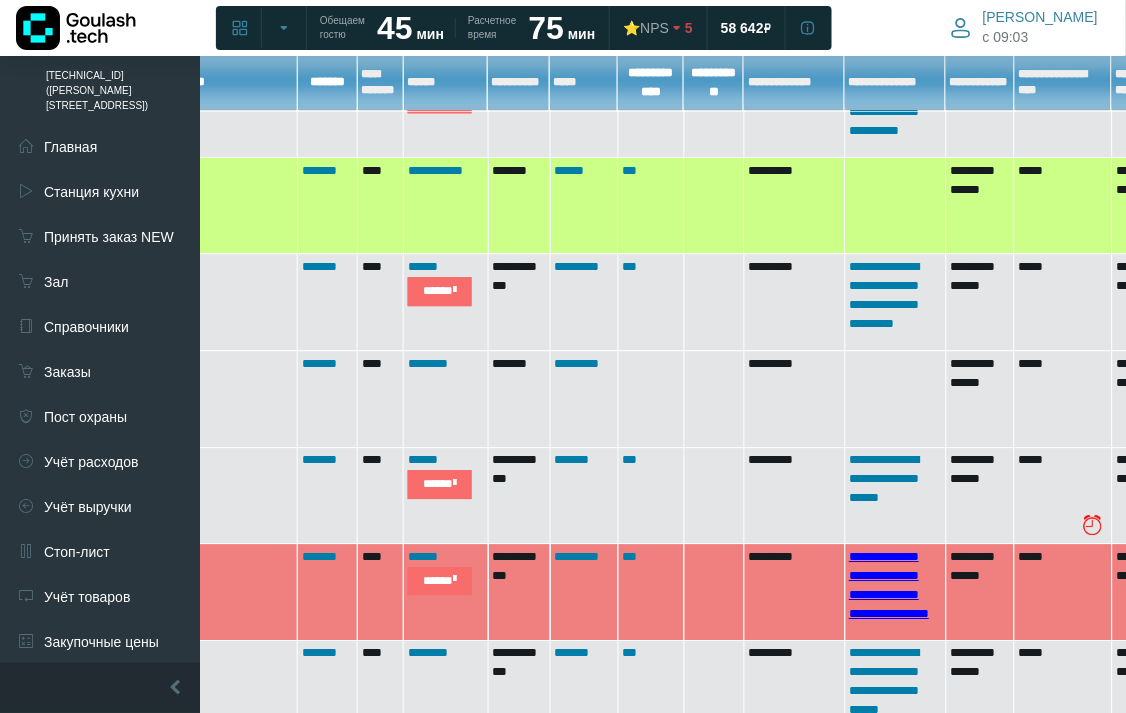 click on "**********" at bounding box center [889, 585] 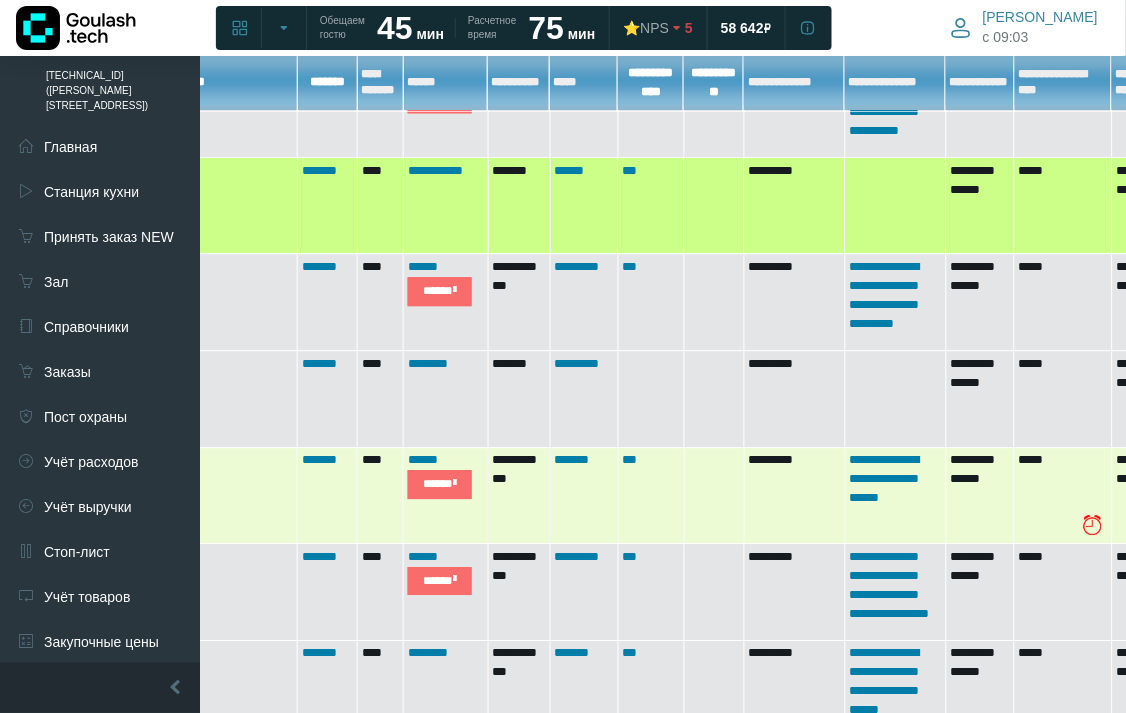 scroll, scrollTop: 944, scrollLeft: 273, axis: both 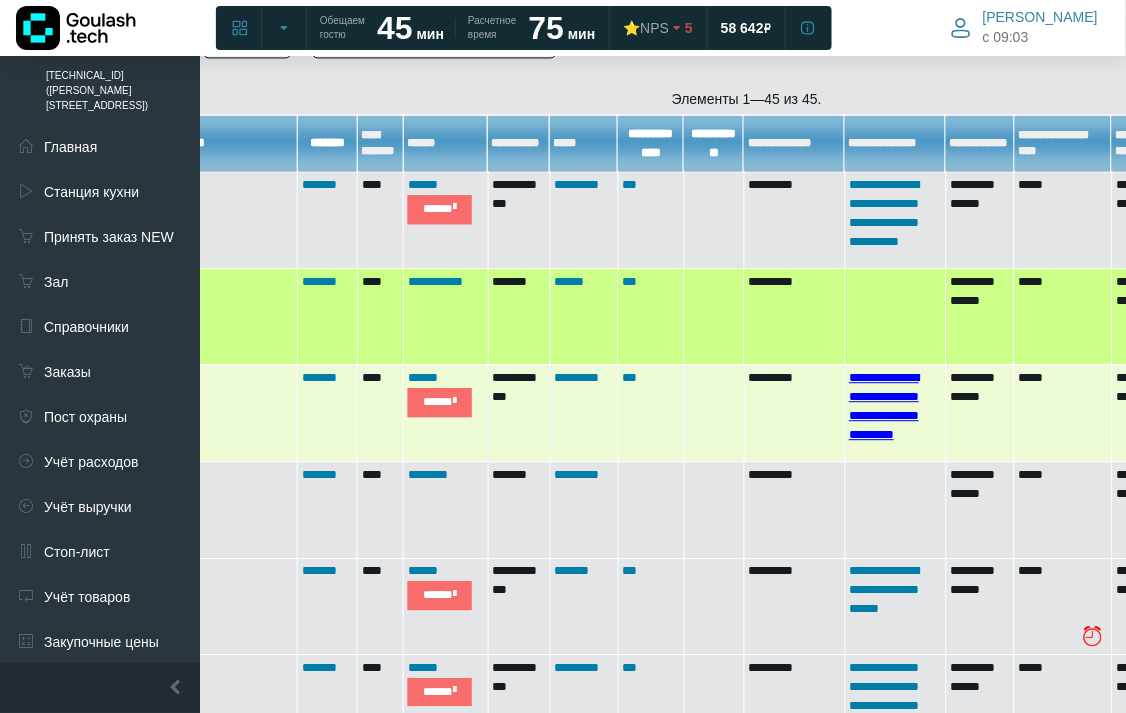 click on "**********" at bounding box center (884, 406) 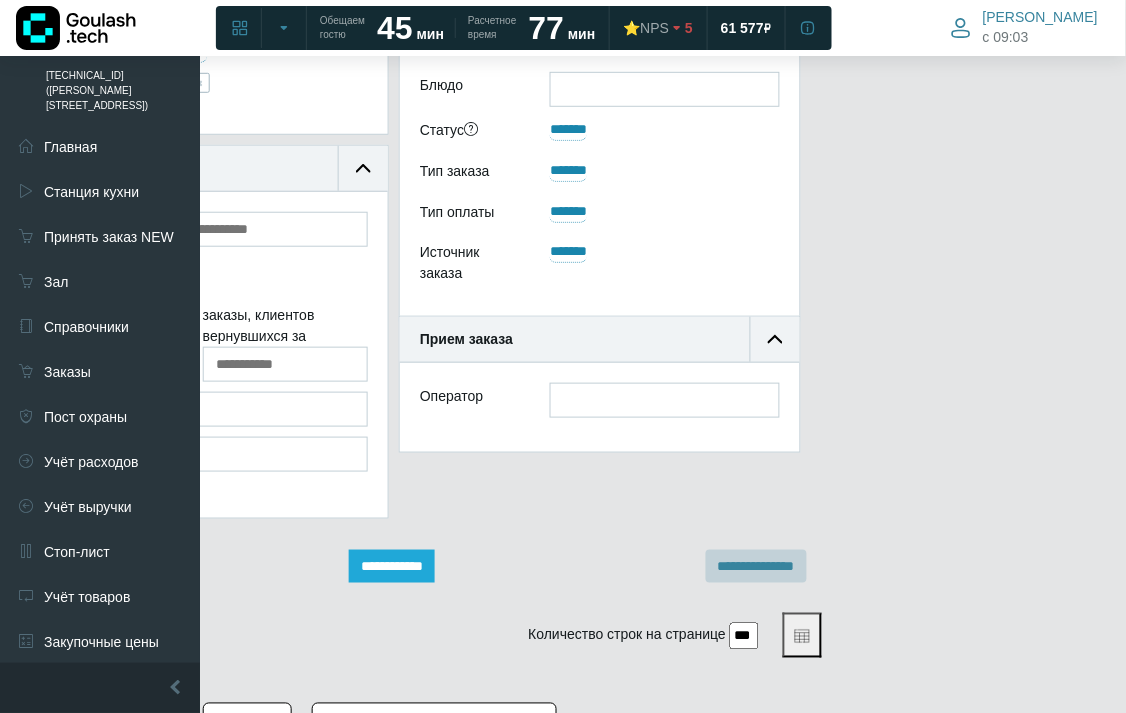 scroll, scrollTop: 812, scrollLeft: 273, axis: both 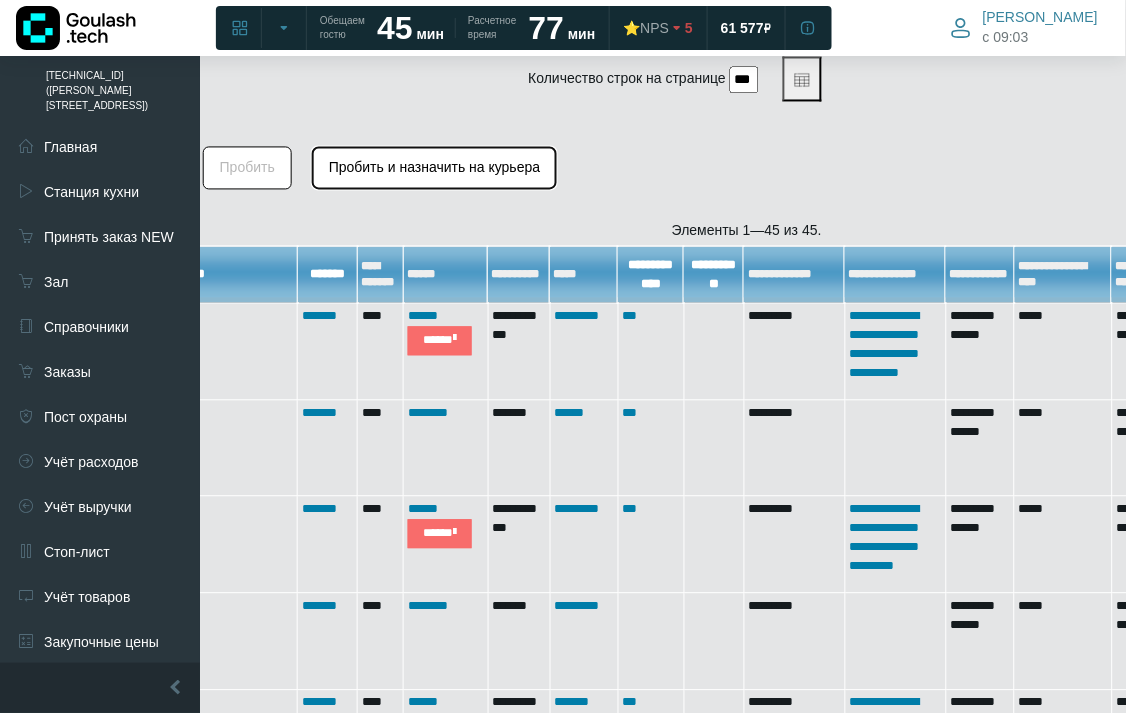 click on "Пробить и назначить на курьера" at bounding box center [434, 168] 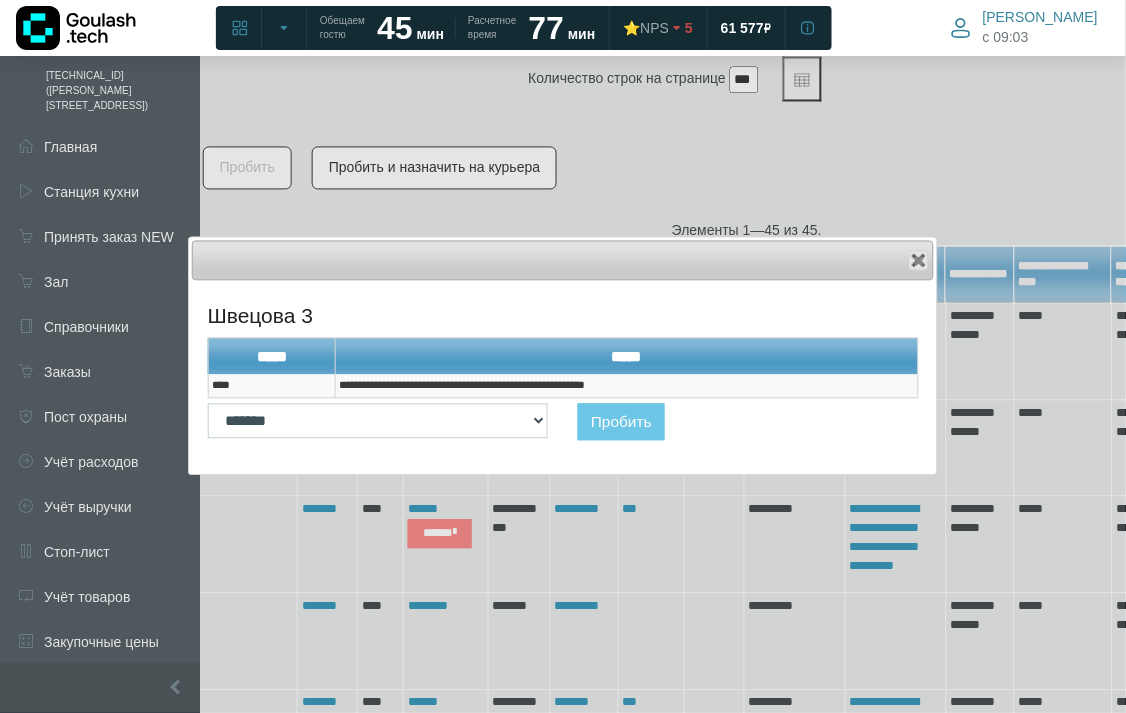click on "**********" at bounding box center [627, 387] 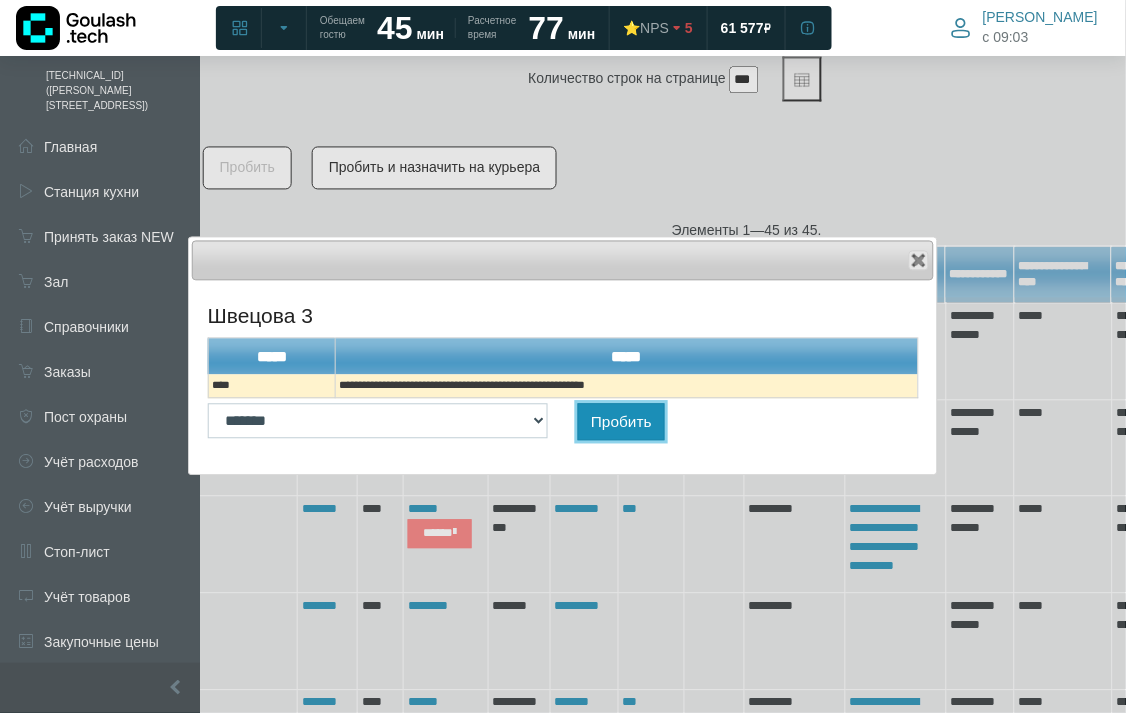 click on "Пробить" at bounding box center [621, 422] 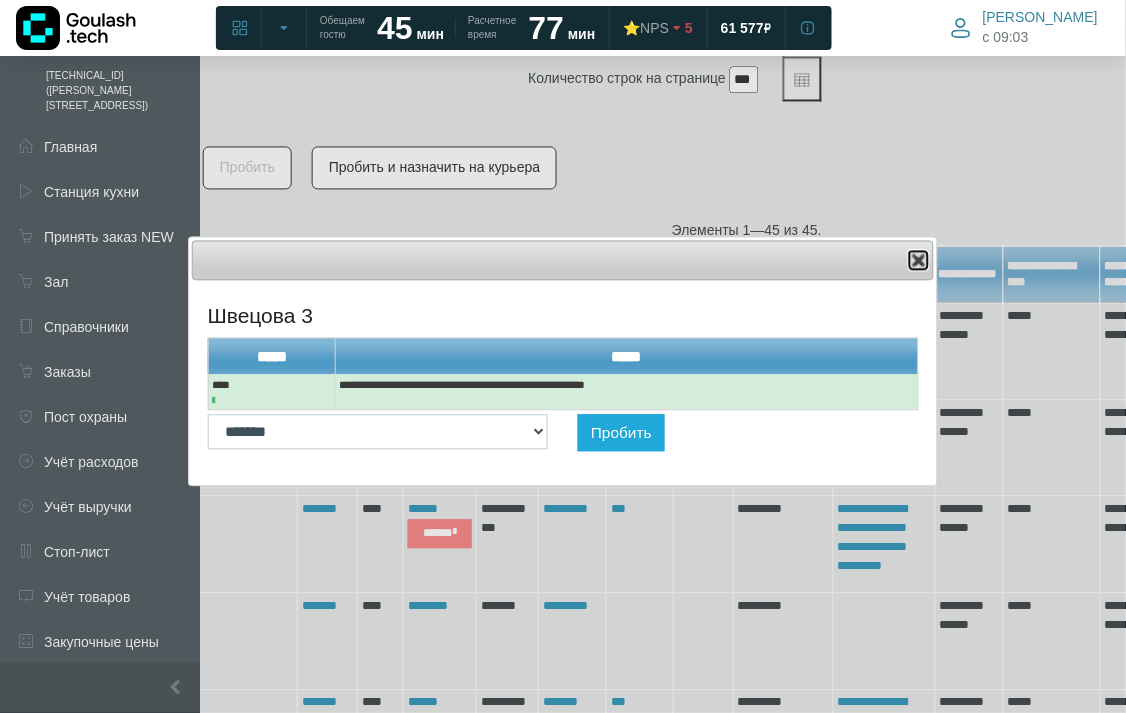 click at bounding box center (919, 261) 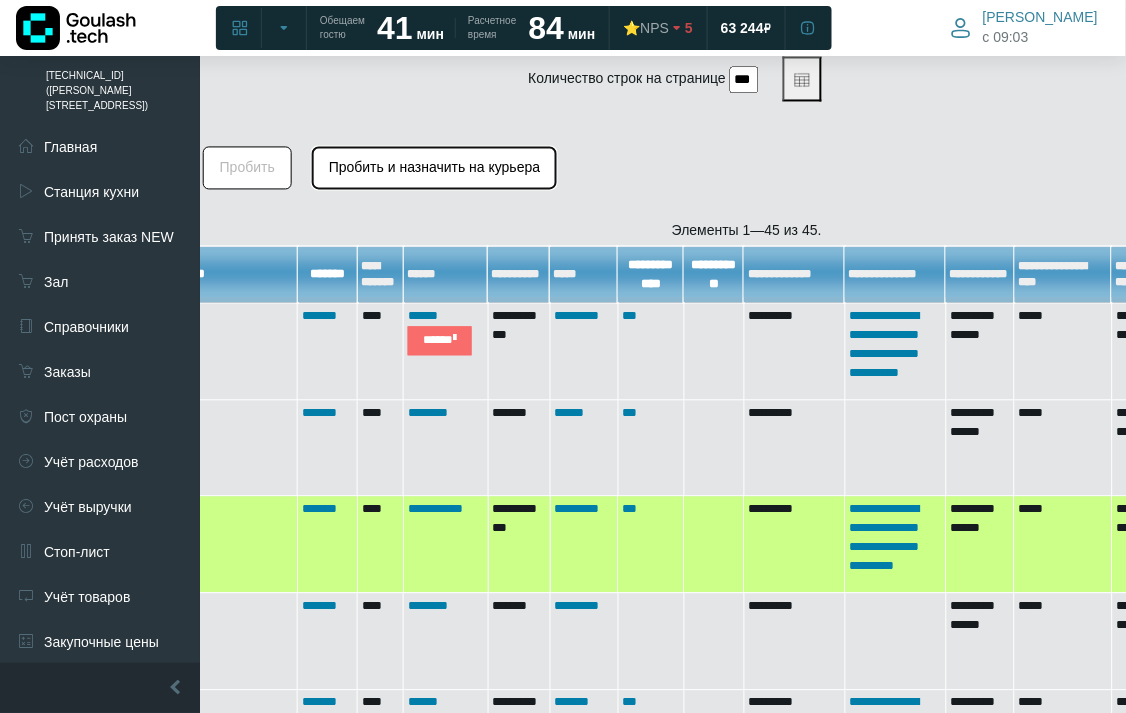 click on "Пробить и назначить на курьера" at bounding box center [434, 168] 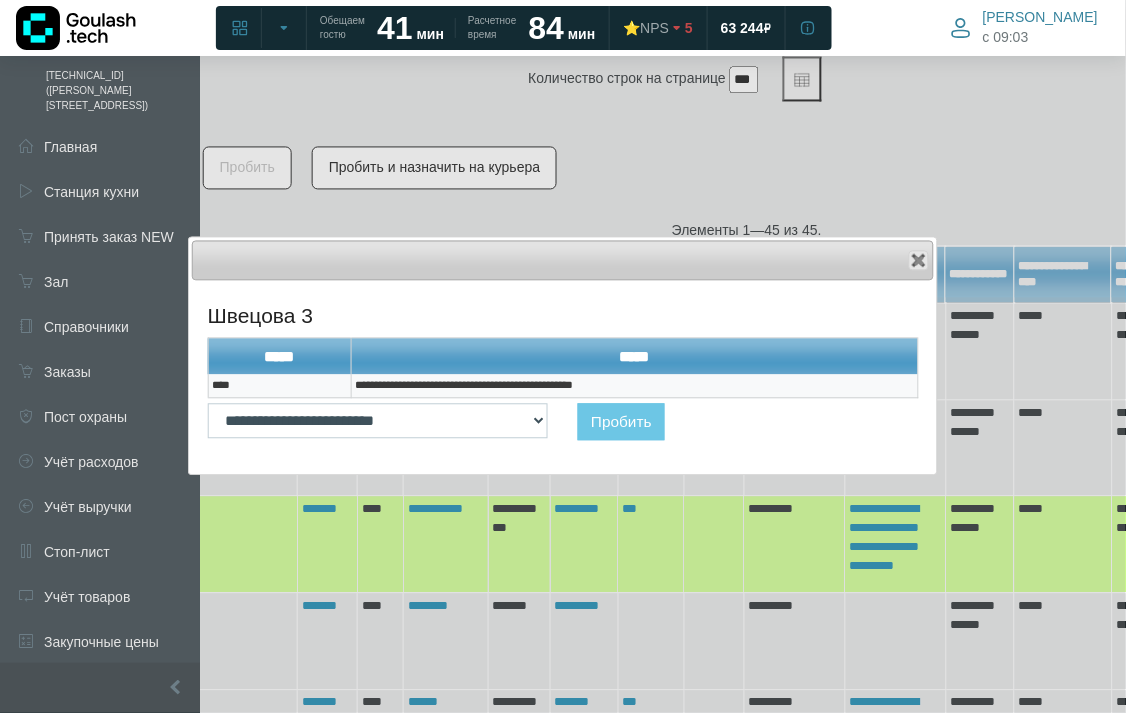 click on "**********" at bounding box center (634, 387) 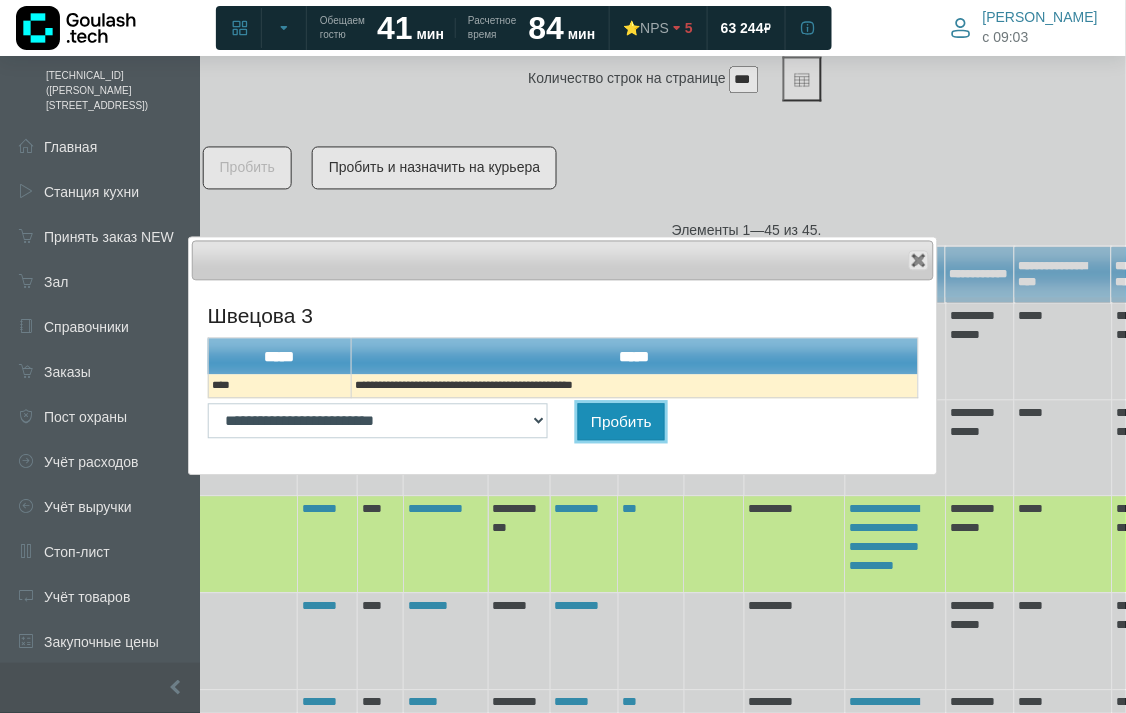 click on "Пробить" at bounding box center [621, 422] 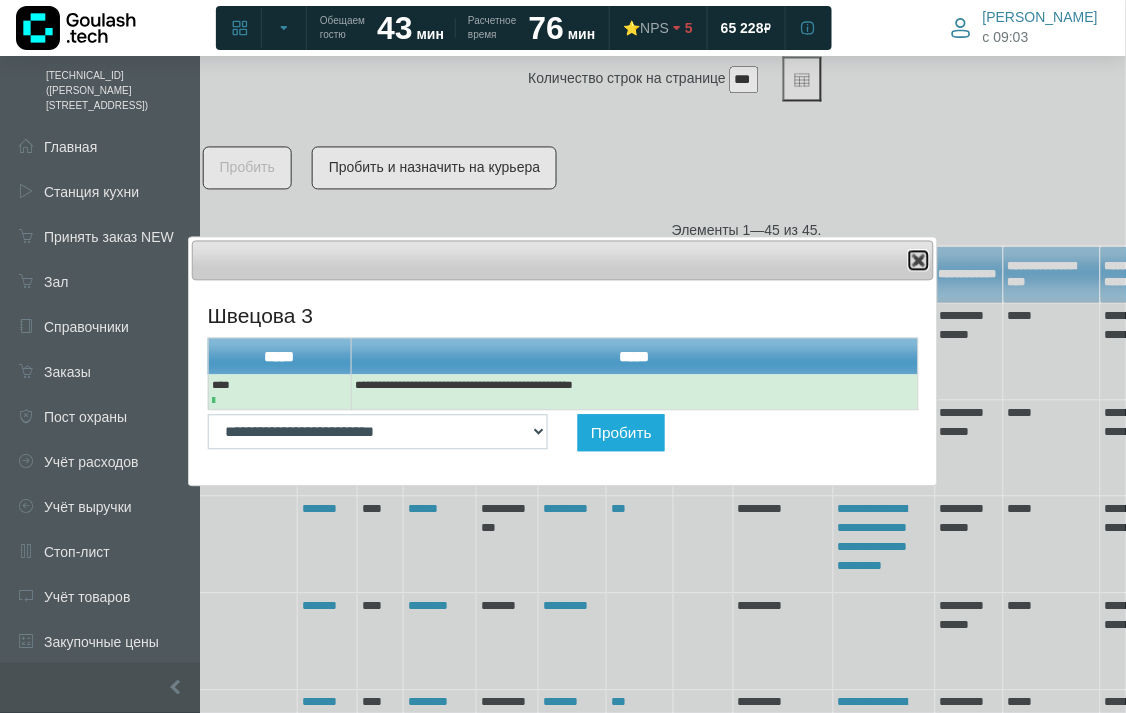 drag, startPoint x: 913, startPoint y: 256, endPoint x: 903, endPoint y: 251, distance: 11.18034 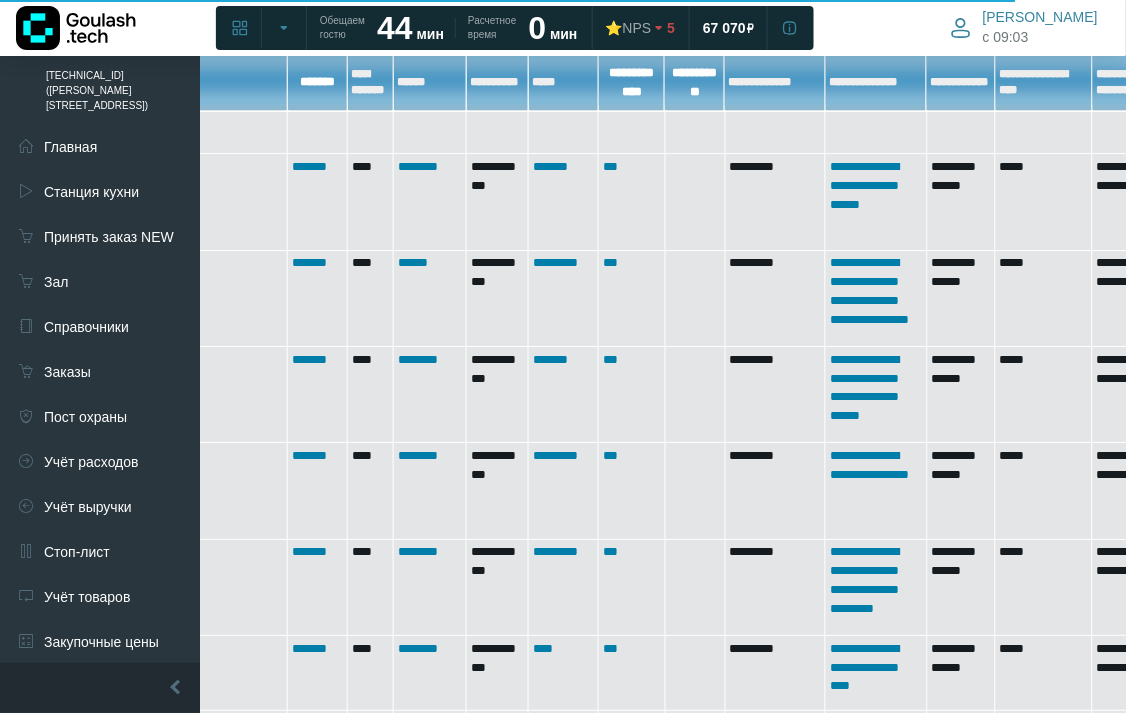 scroll, scrollTop: 1398, scrollLeft: 273, axis: both 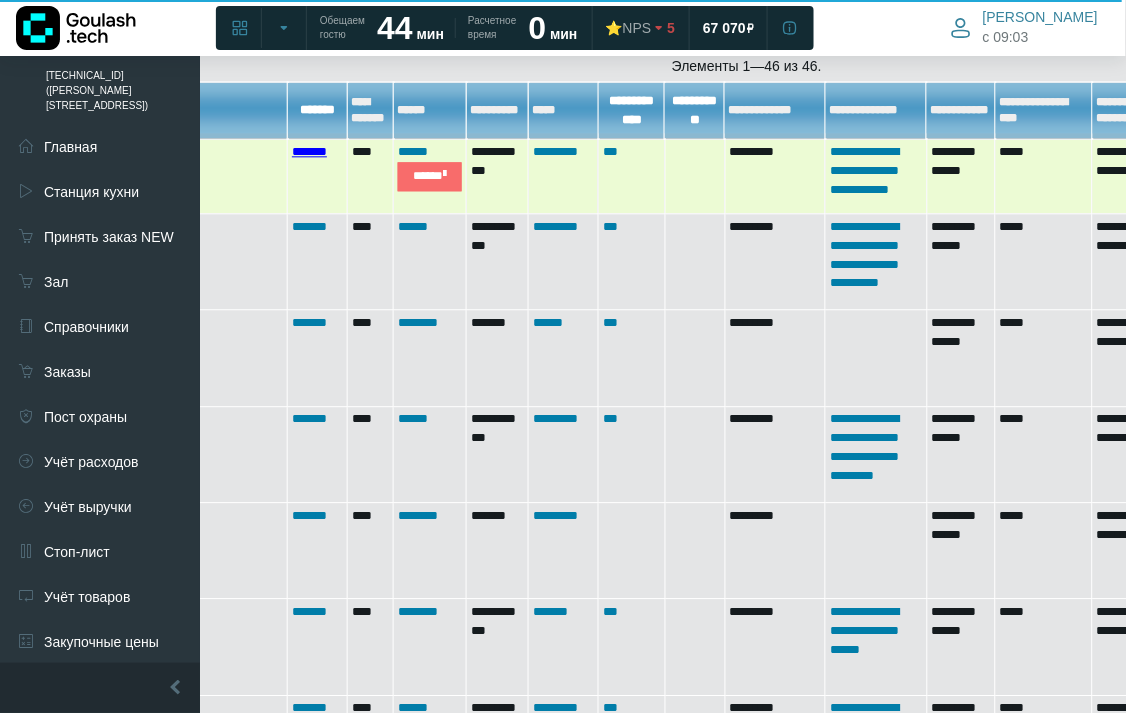 click on "*******" at bounding box center [309, 151] 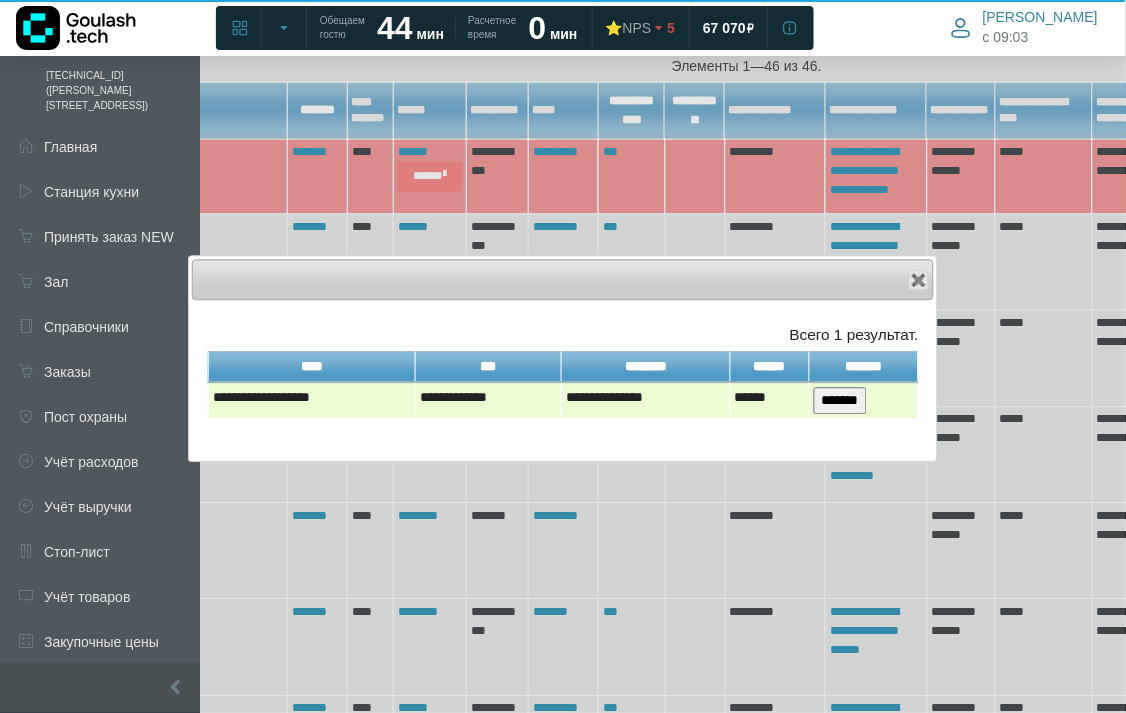click on "*******" at bounding box center [840, 400] 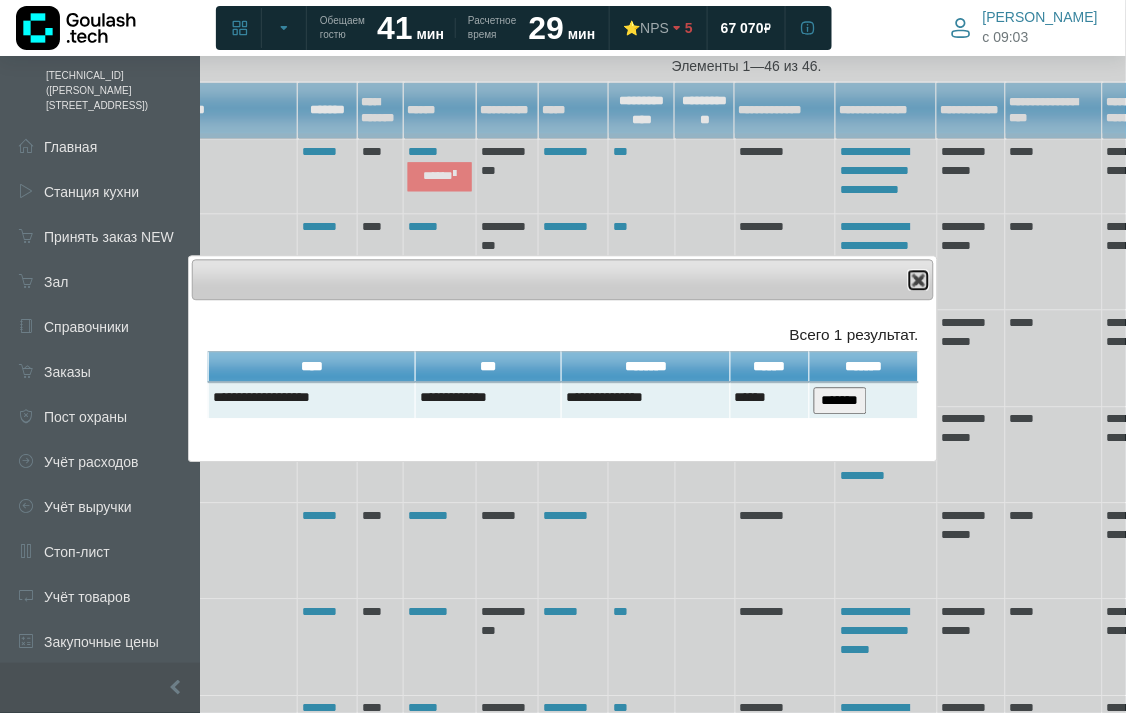 click at bounding box center (919, 280) 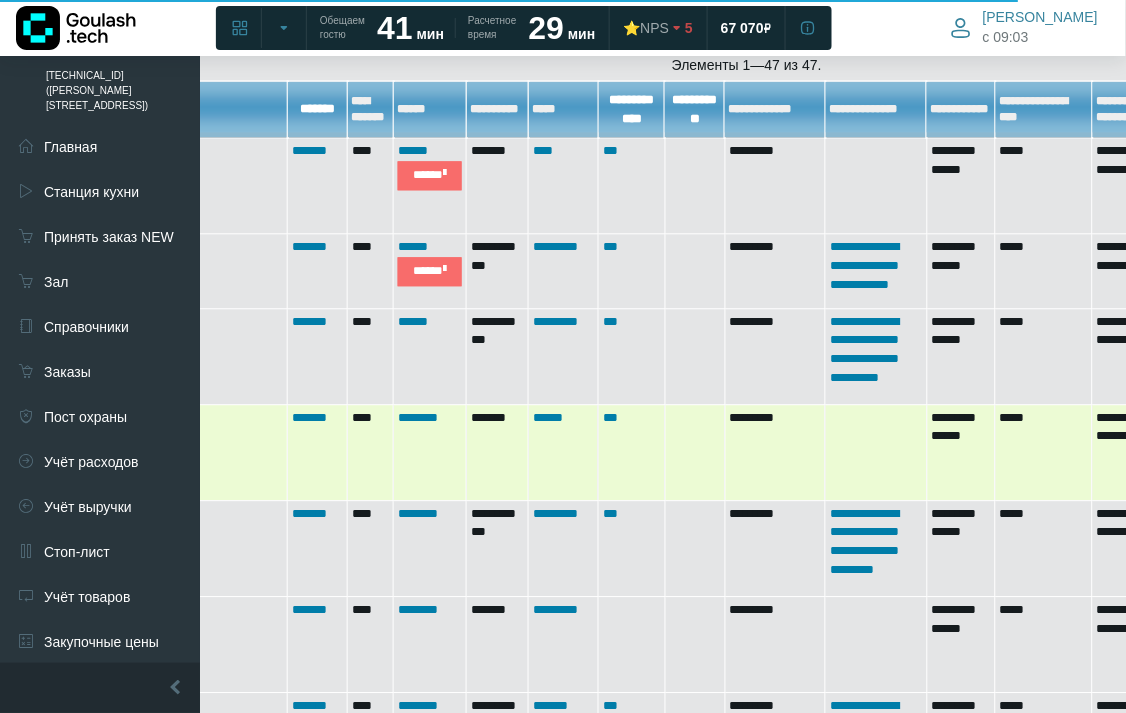 scroll, scrollTop: 621, scrollLeft: 273, axis: both 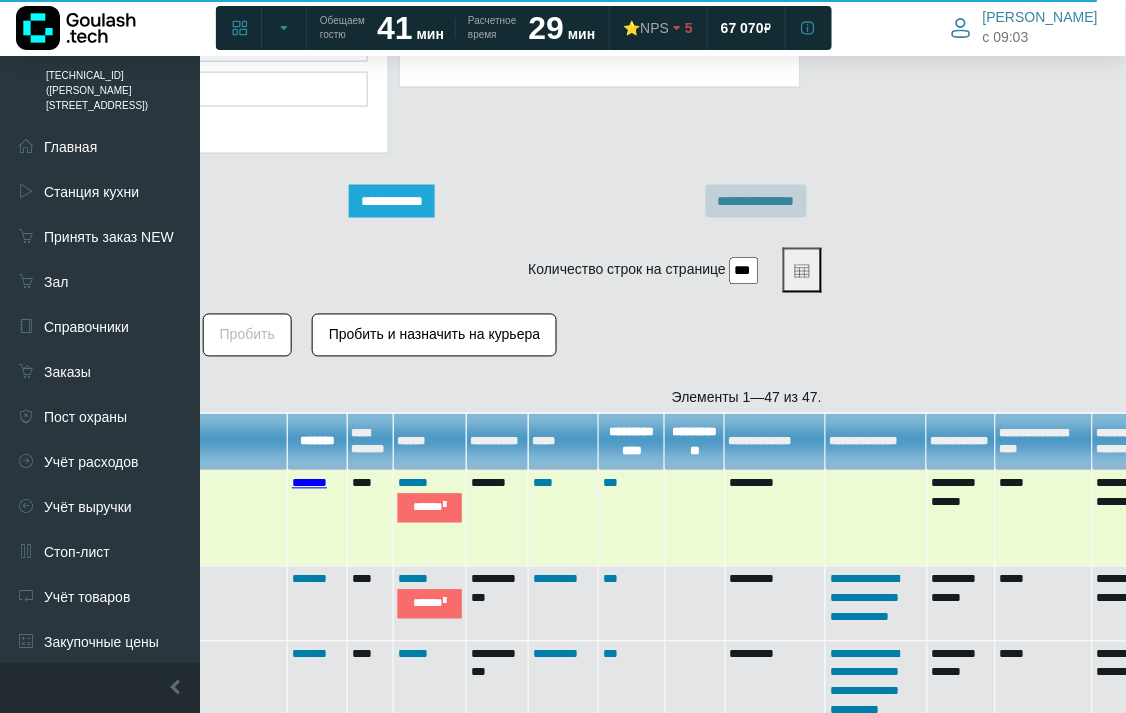 click on "*******" at bounding box center [309, 483] 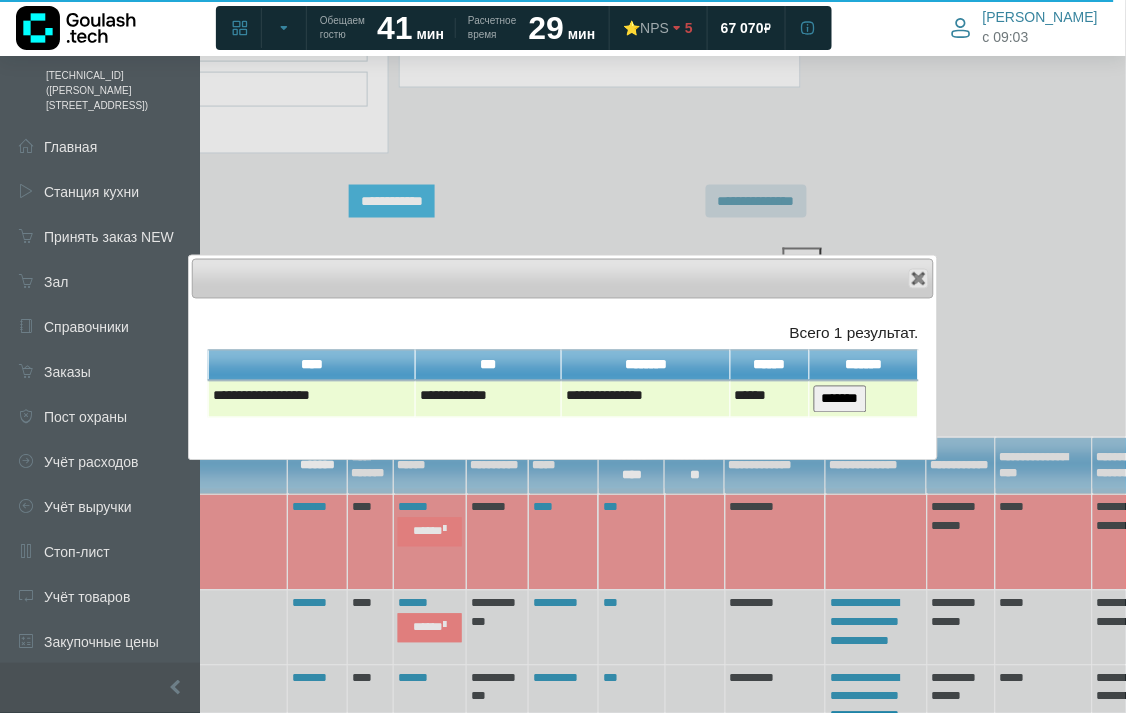 click on "*******" at bounding box center (840, 399) 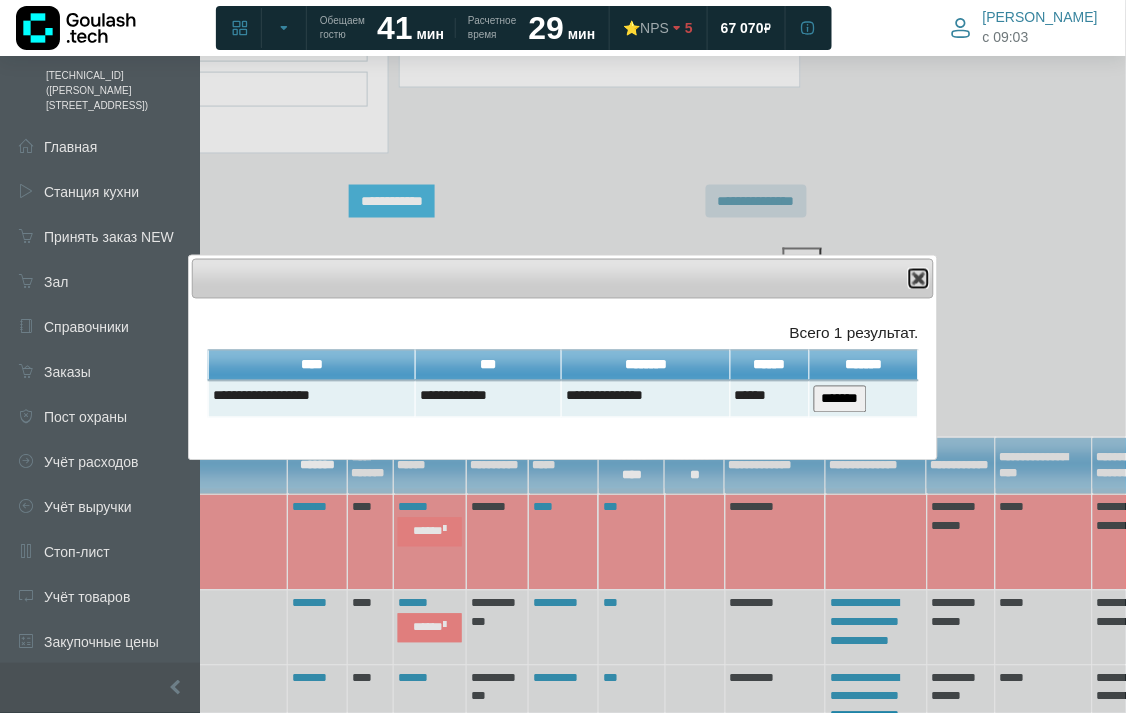 click at bounding box center (919, 279) 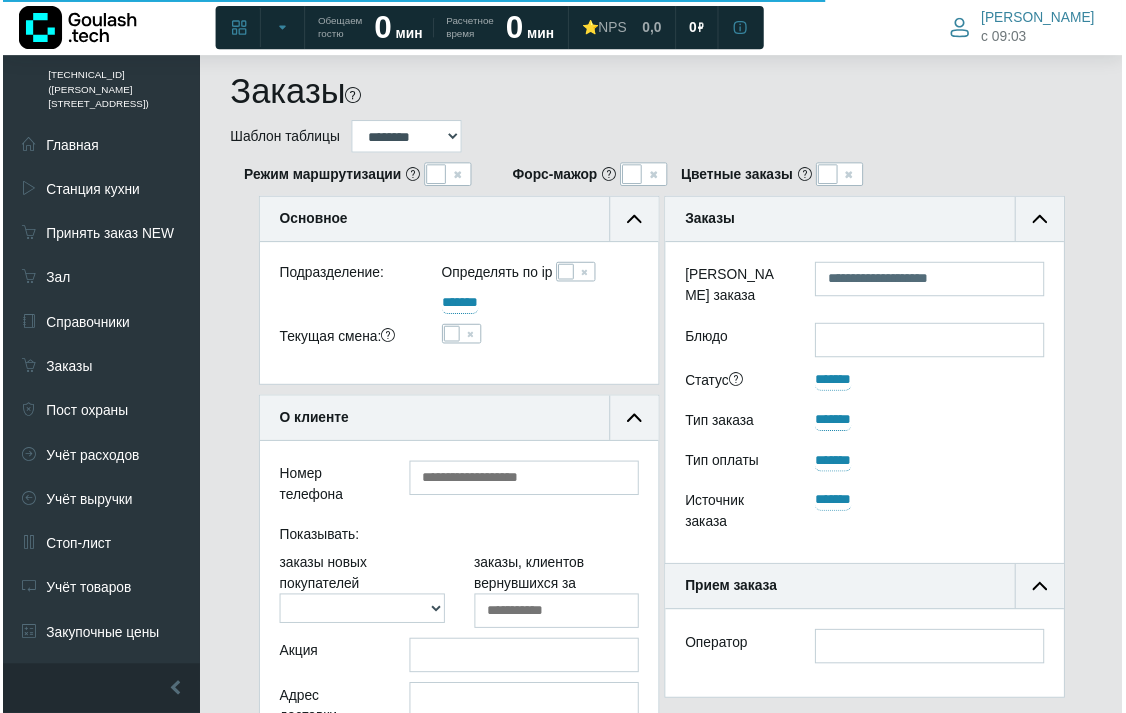 scroll, scrollTop: 1207, scrollLeft: 273, axis: both 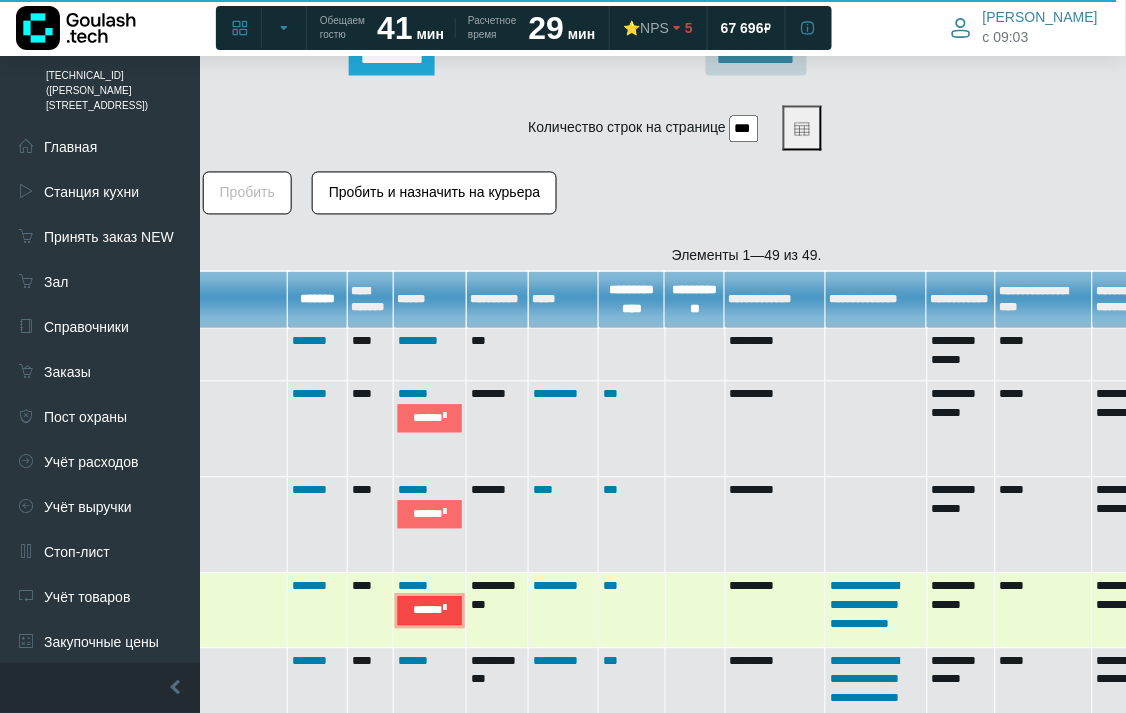 click on "*****" at bounding box center [430, 611] 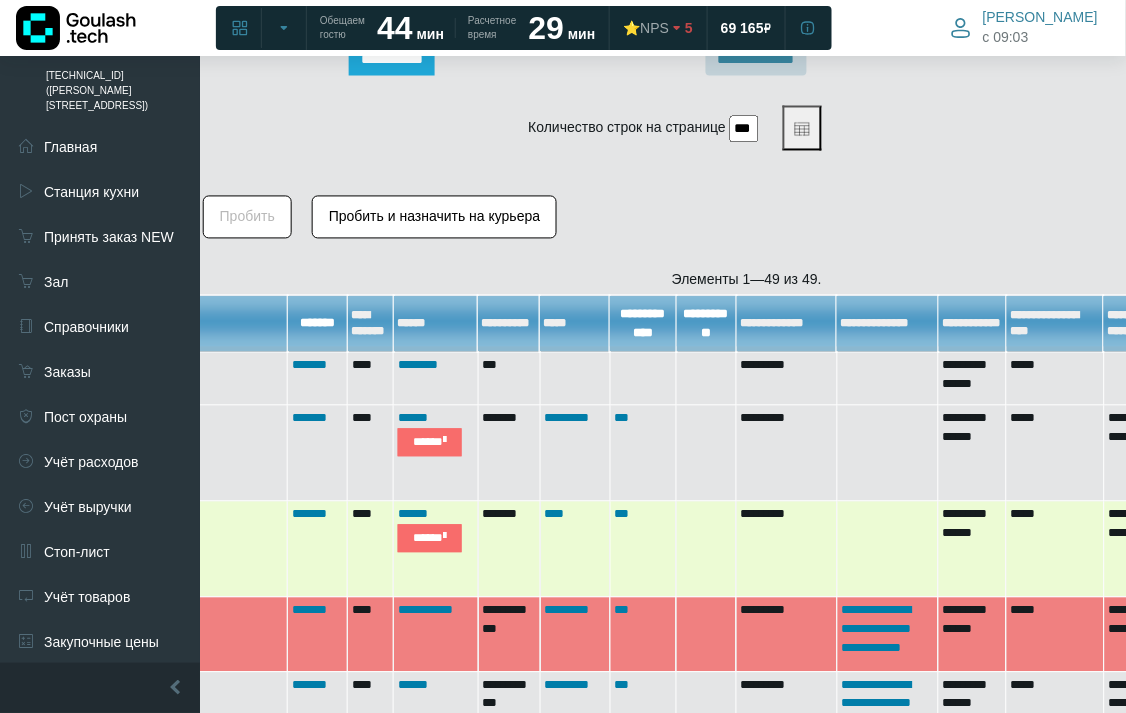 scroll, scrollTop: 985, scrollLeft: 273, axis: both 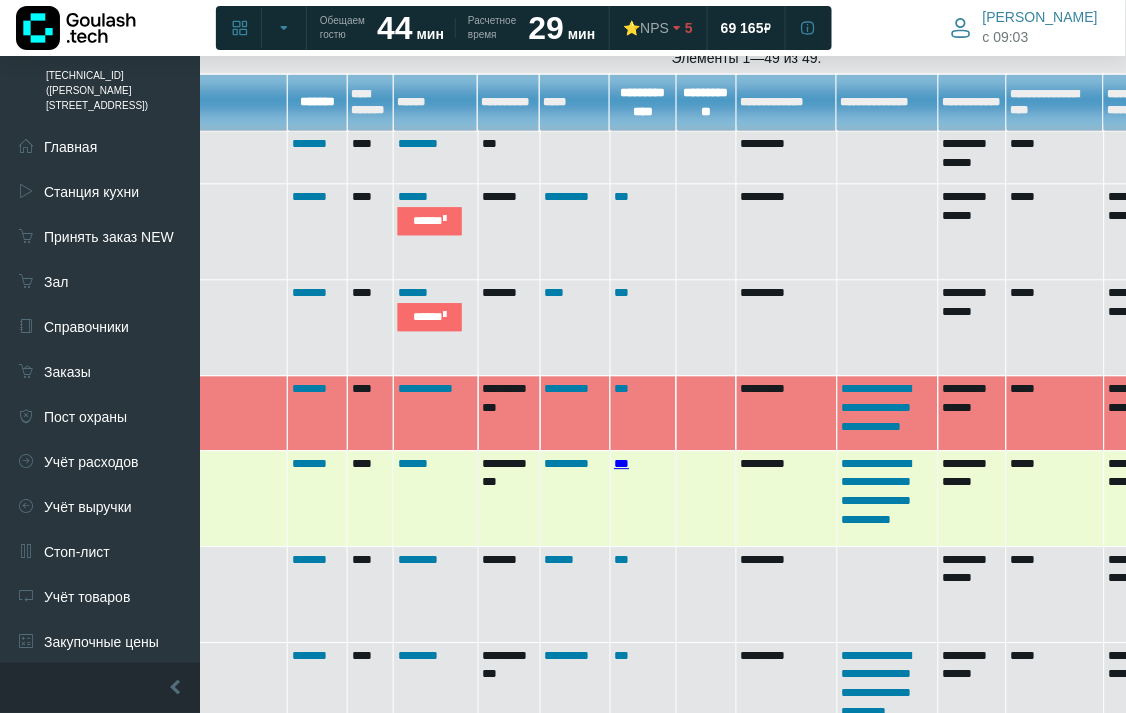 click on "***" at bounding box center [621, 463] 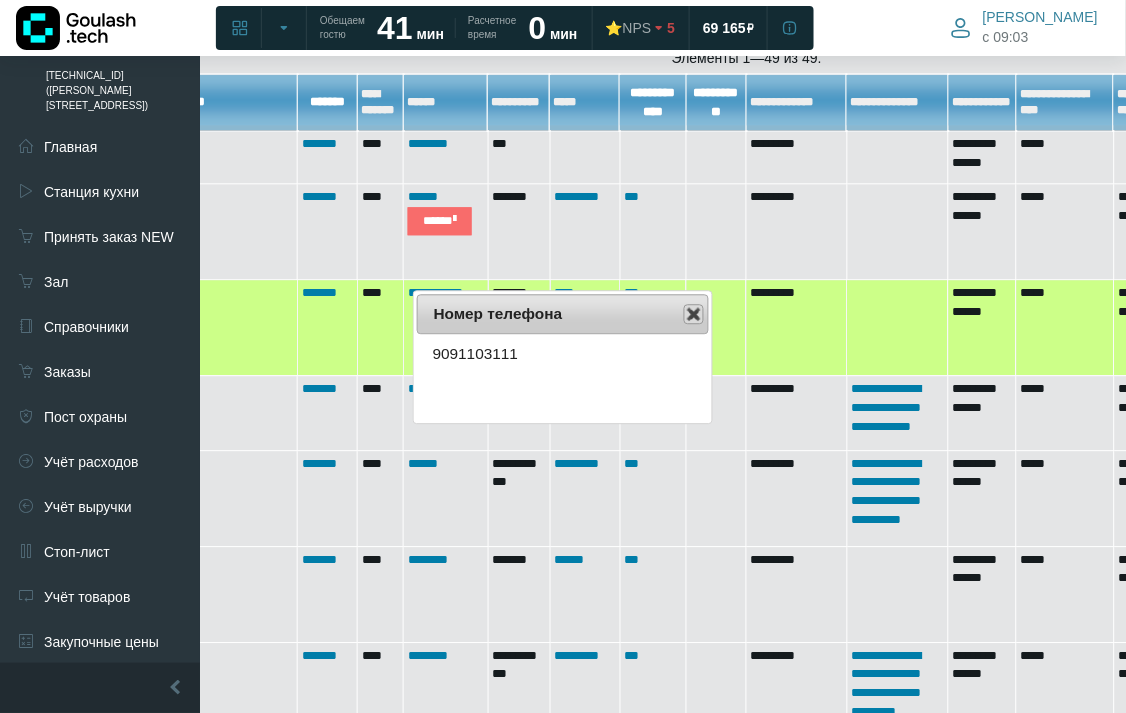 click at bounding box center (694, 314) 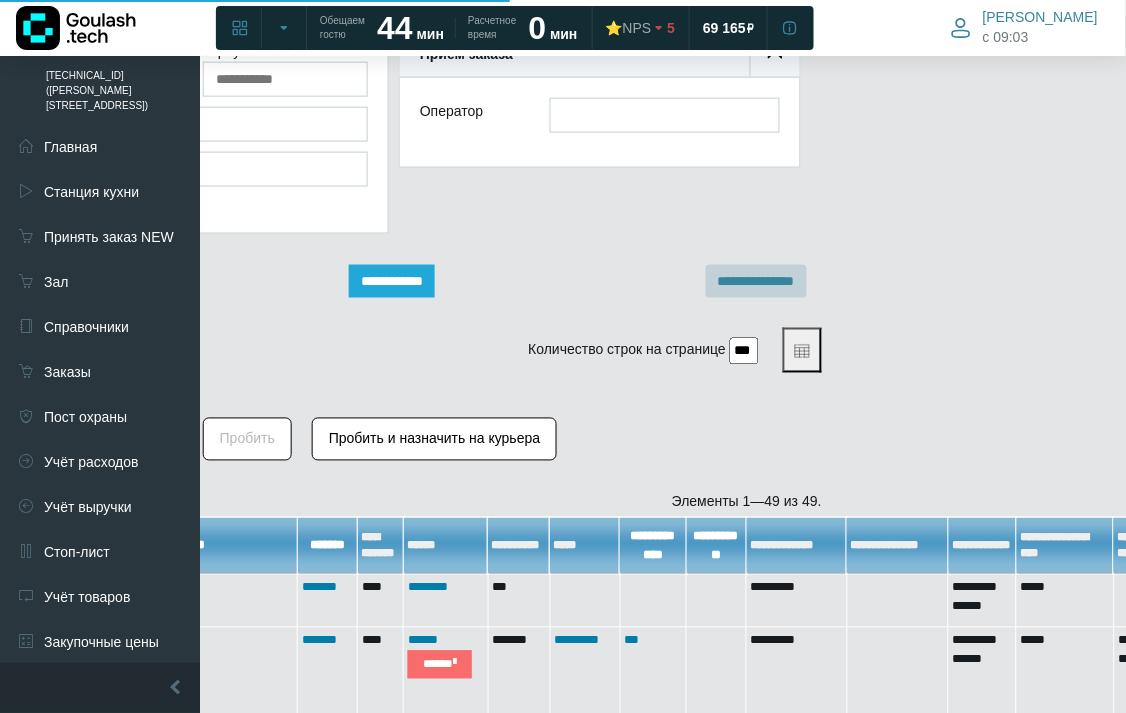 scroll, scrollTop: 763, scrollLeft: 273, axis: both 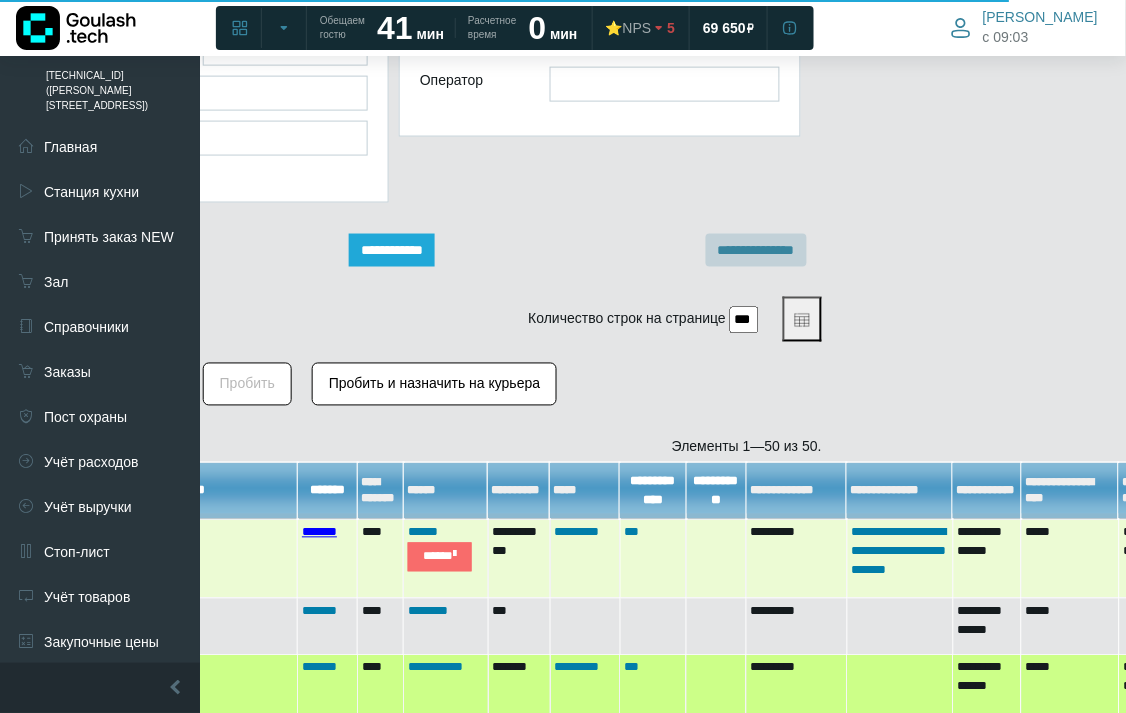 click on "*******" at bounding box center (319, 532) 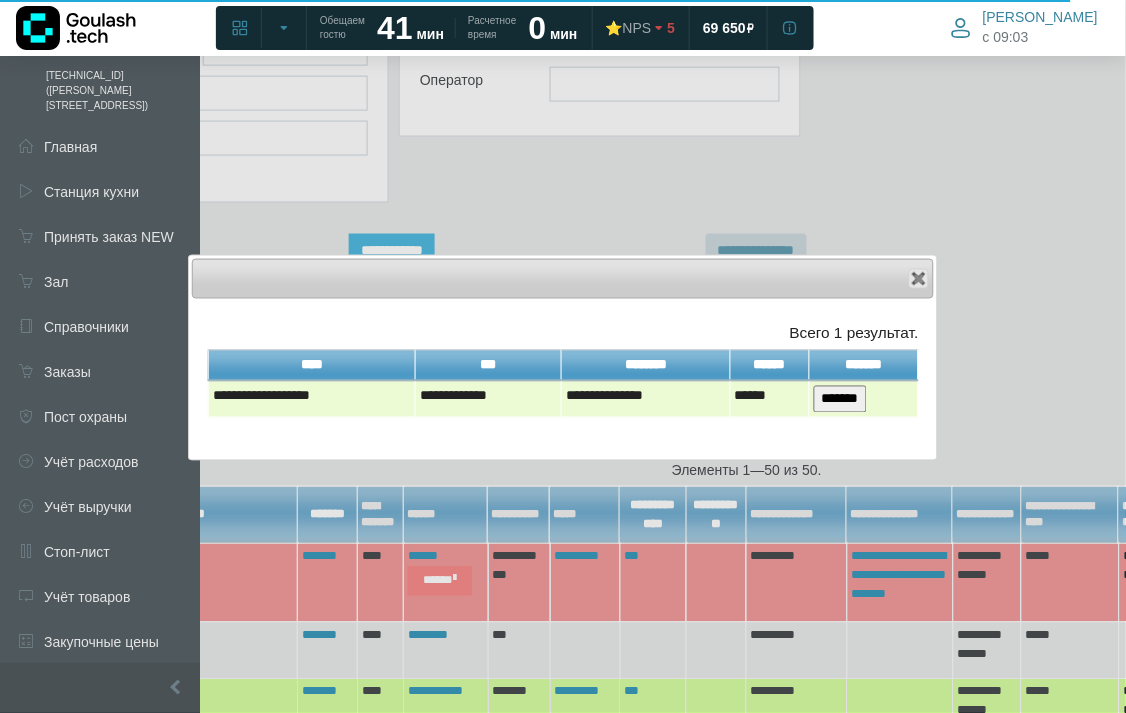 click on "*******" at bounding box center (840, 399) 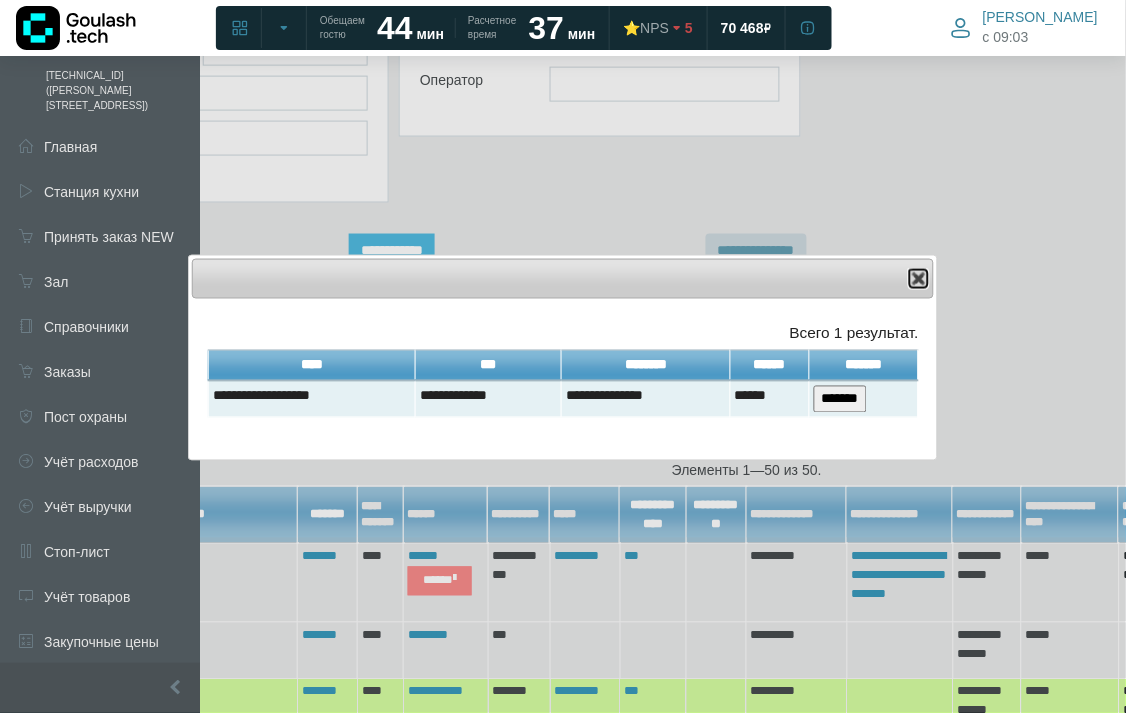 click at bounding box center [919, 279] 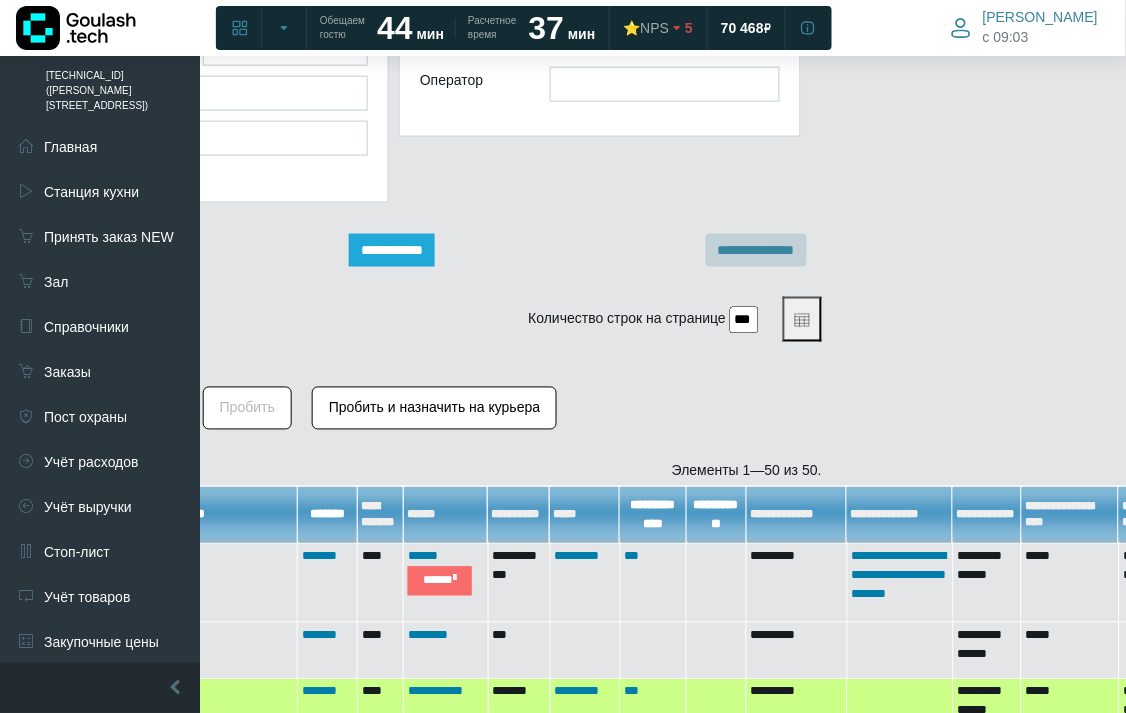 scroll, scrollTop: 1016, scrollLeft: 273, axis: both 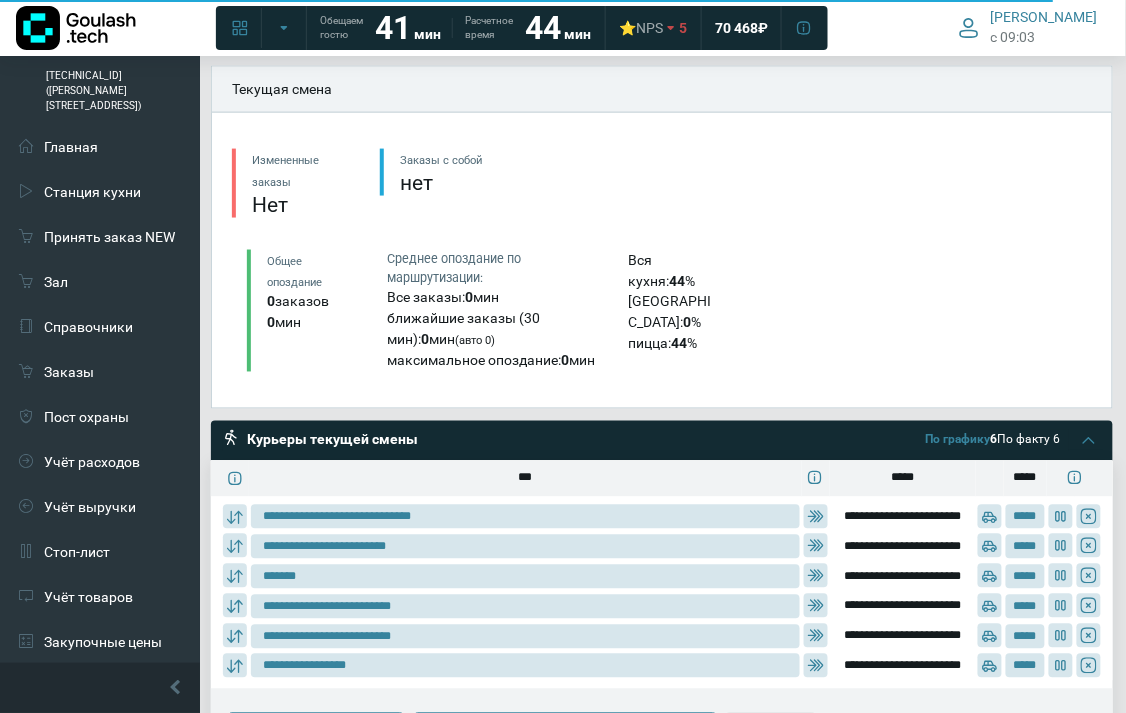 type on "**********" 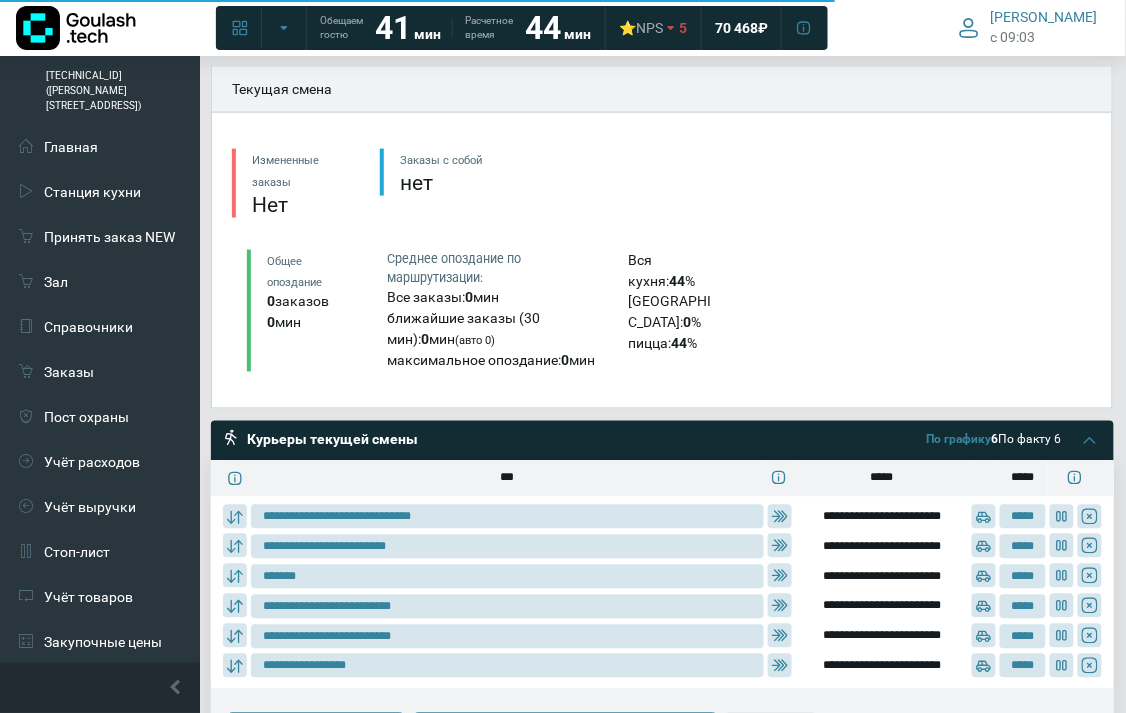 type on "**********" 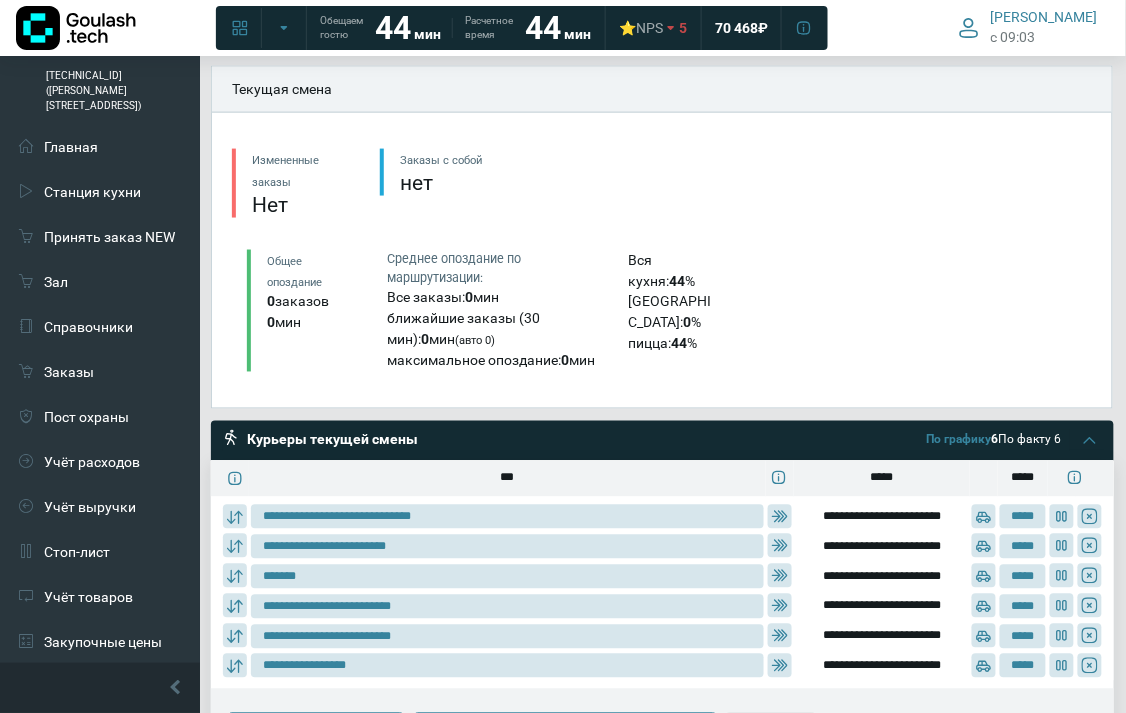 type on "**********" 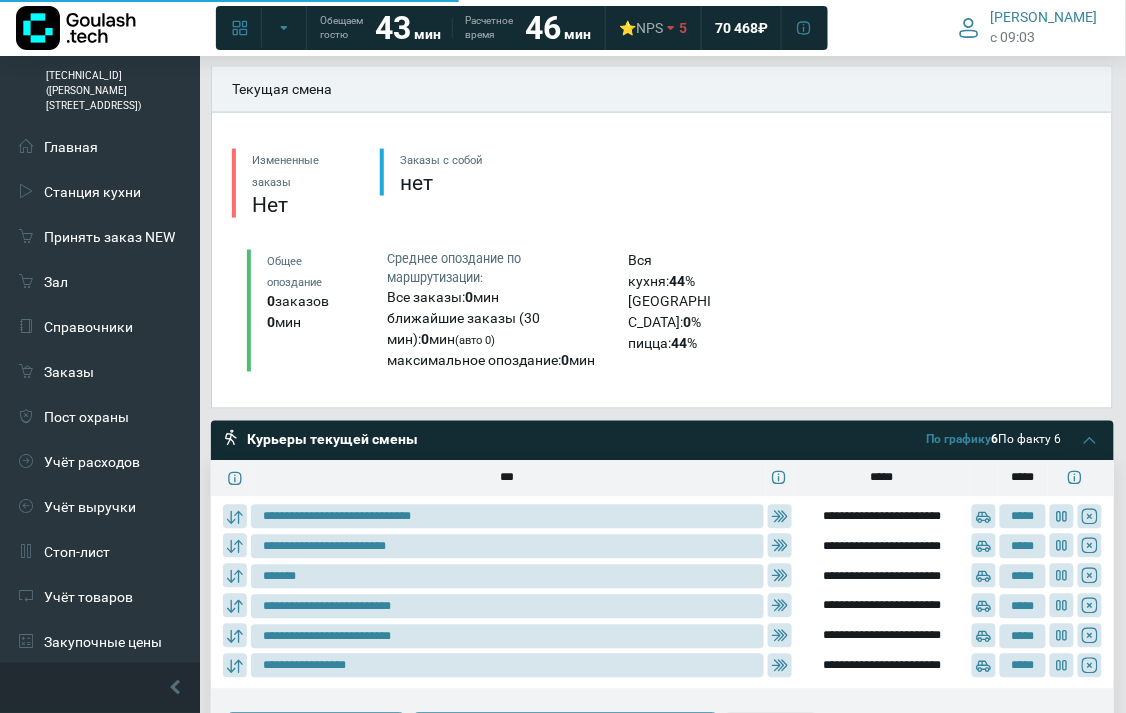 type on "**********" 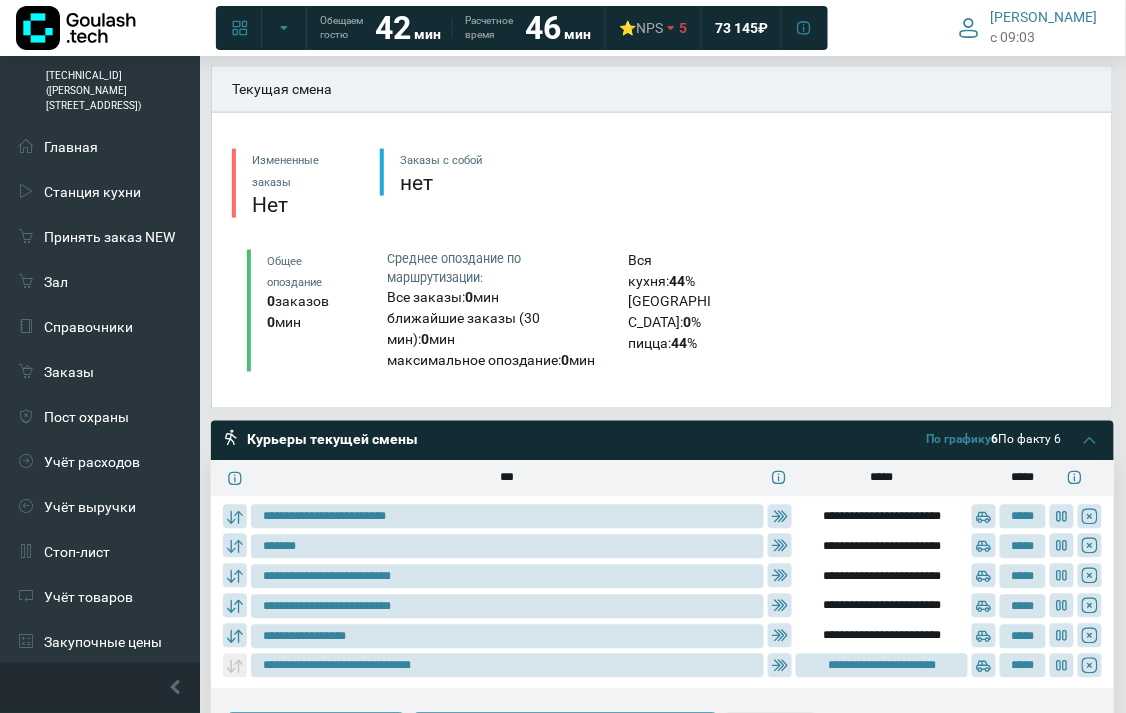 type on "**********" 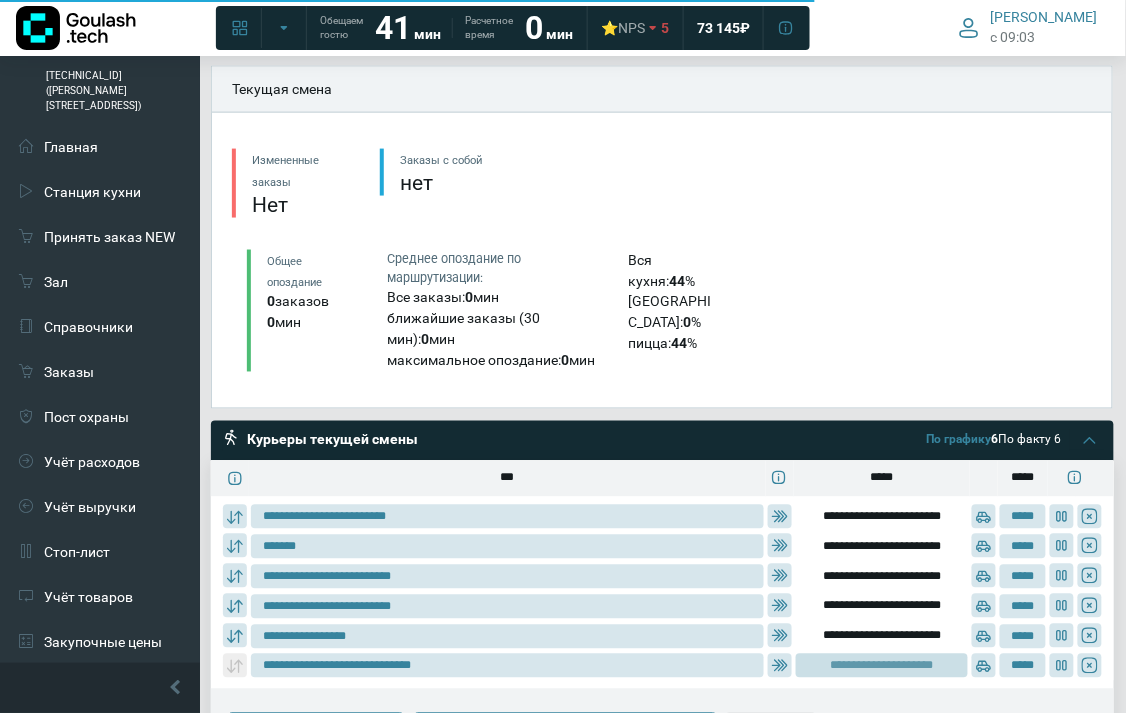 click on "**********" at bounding box center [882, 666] 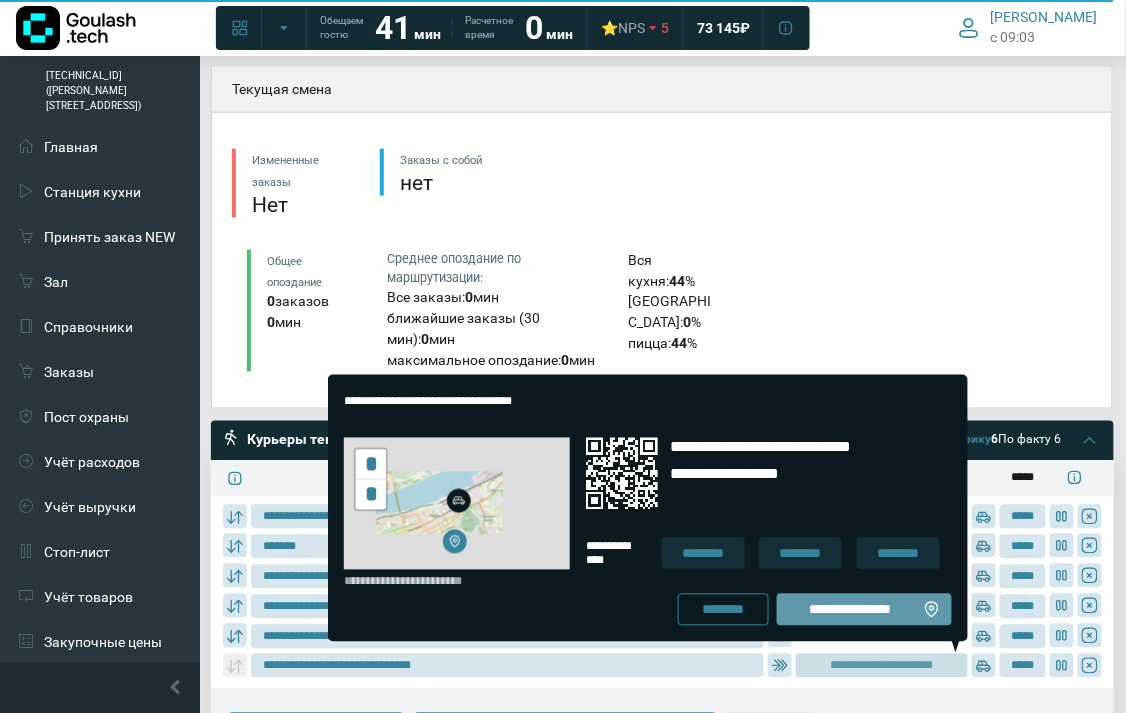 click on "**********" at bounding box center (850, 610) 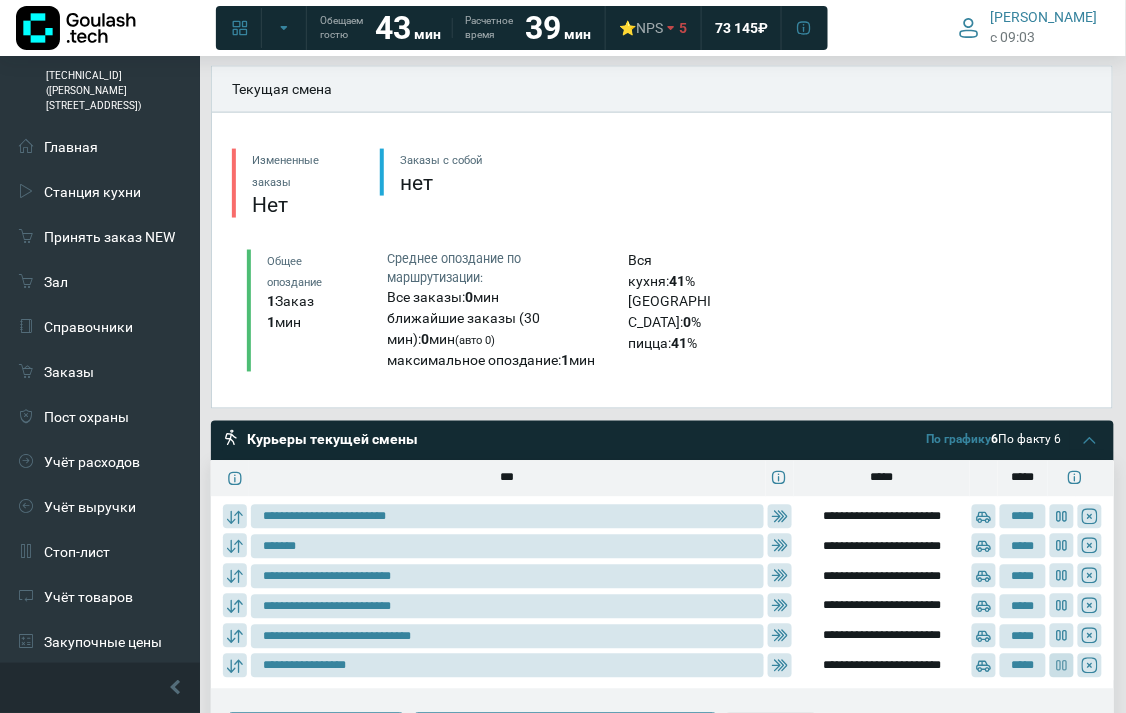 click at bounding box center (1062, 666) 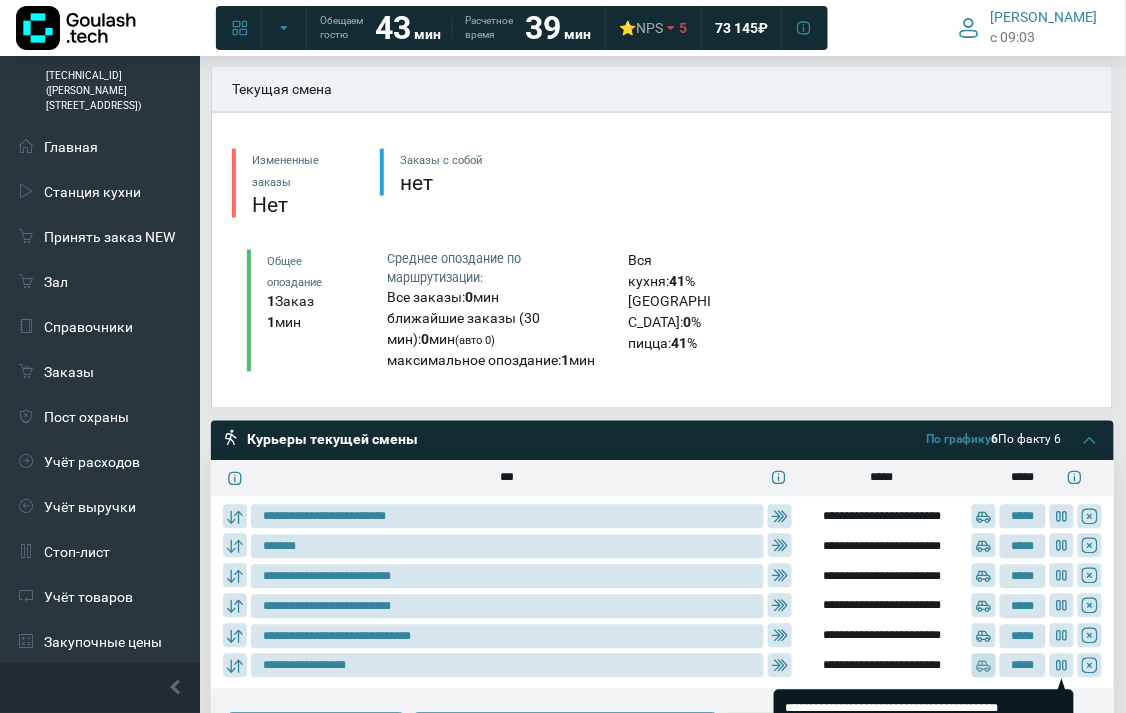 scroll, scrollTop: 777, scrollLeft: 0, axis: vertical 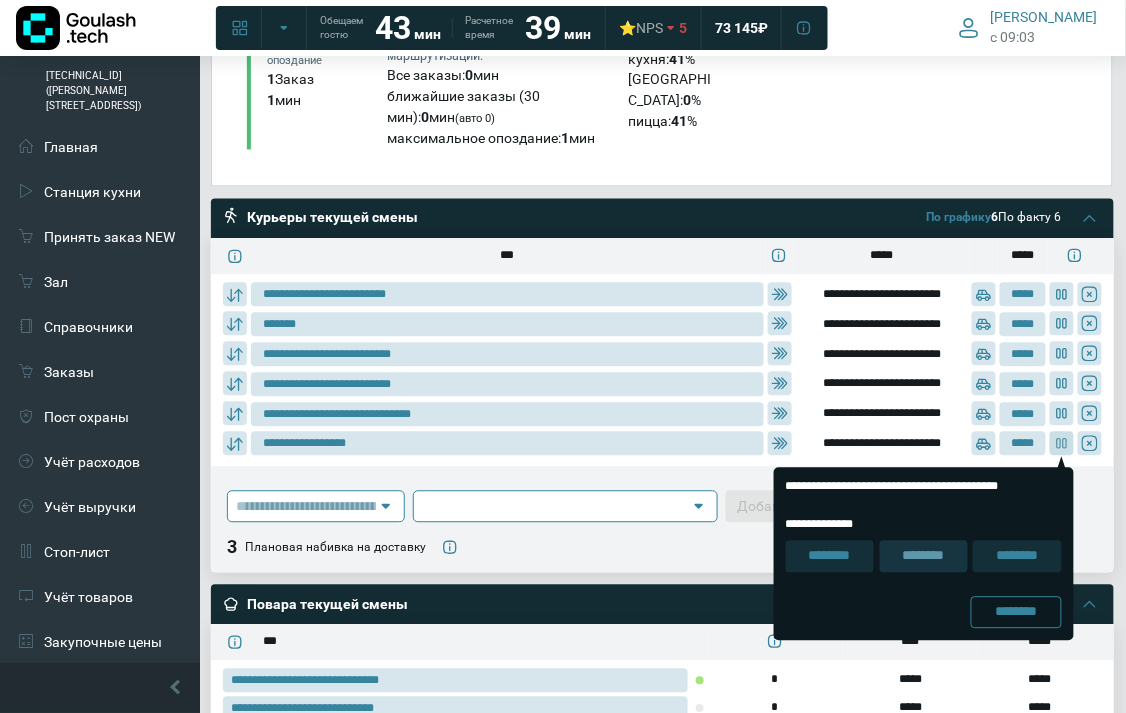 click on "********" at bounding box center (924, 557) 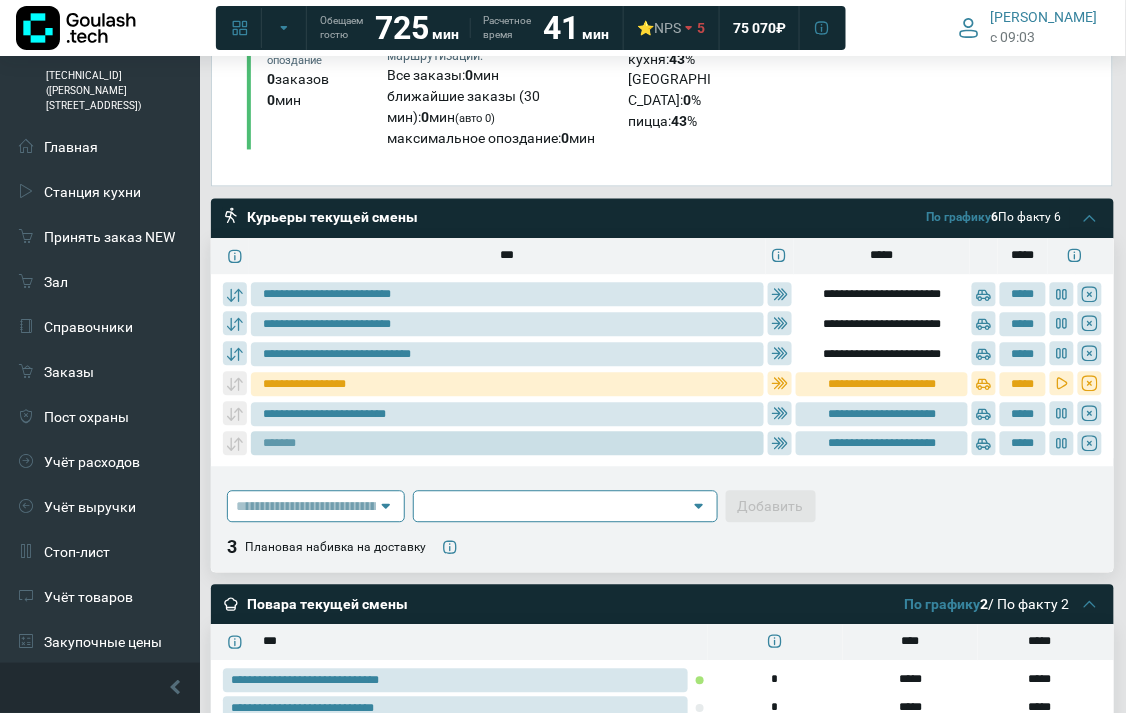 scroll, scrollTop: 666, scrollLeft: 0, axis: vertical 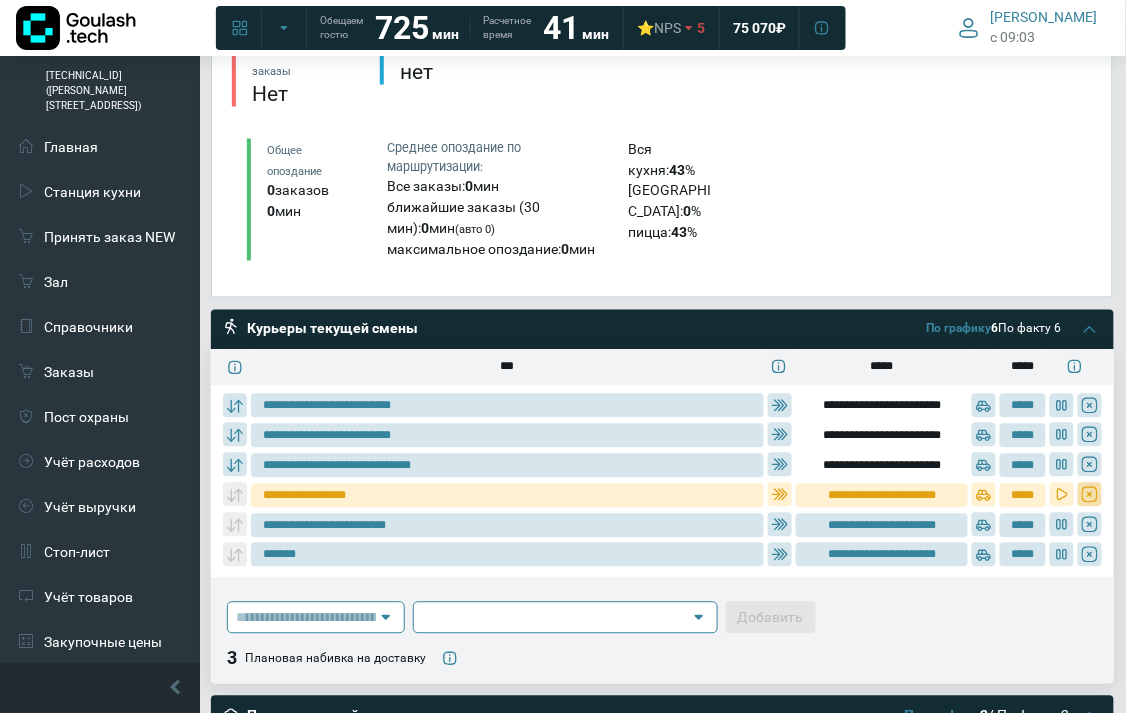click 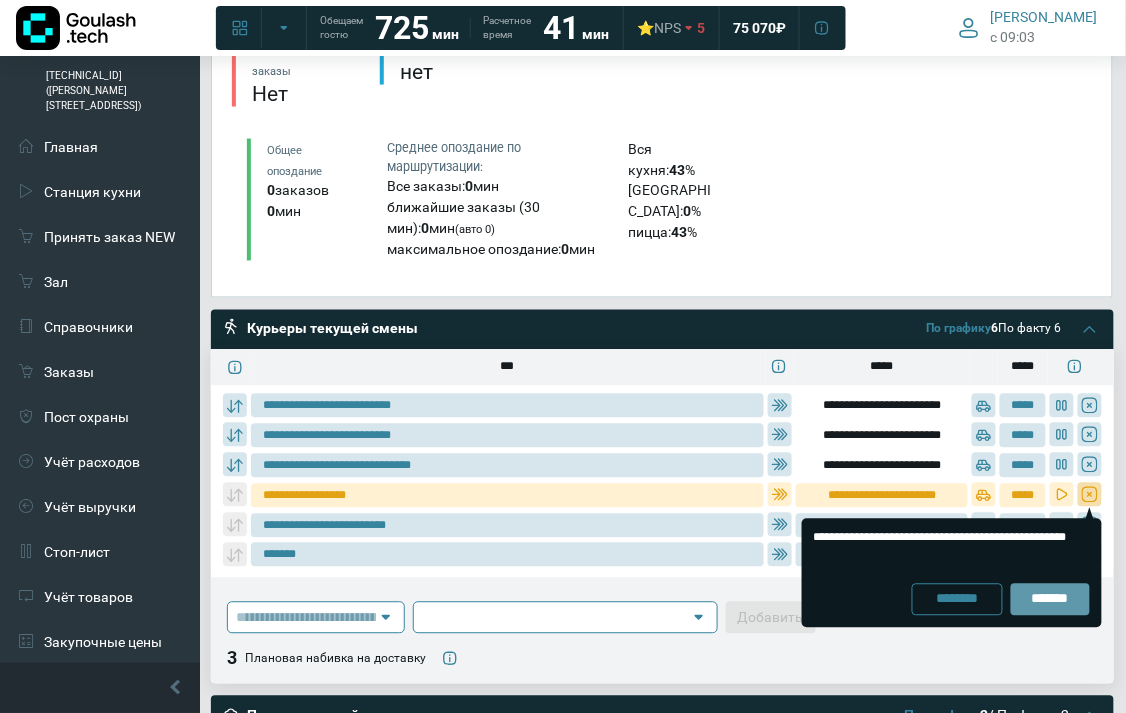 click on "*******" at bounding box center [1050, 600] 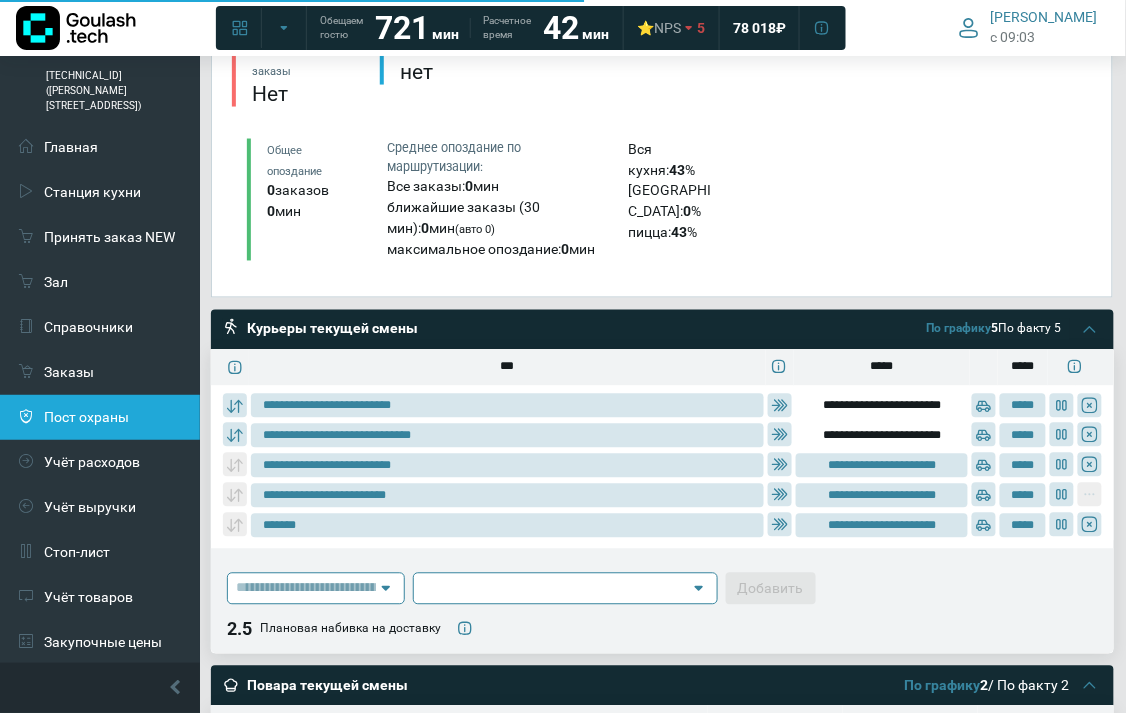 click on "Пост охраны" at bounding box center (100, 417) 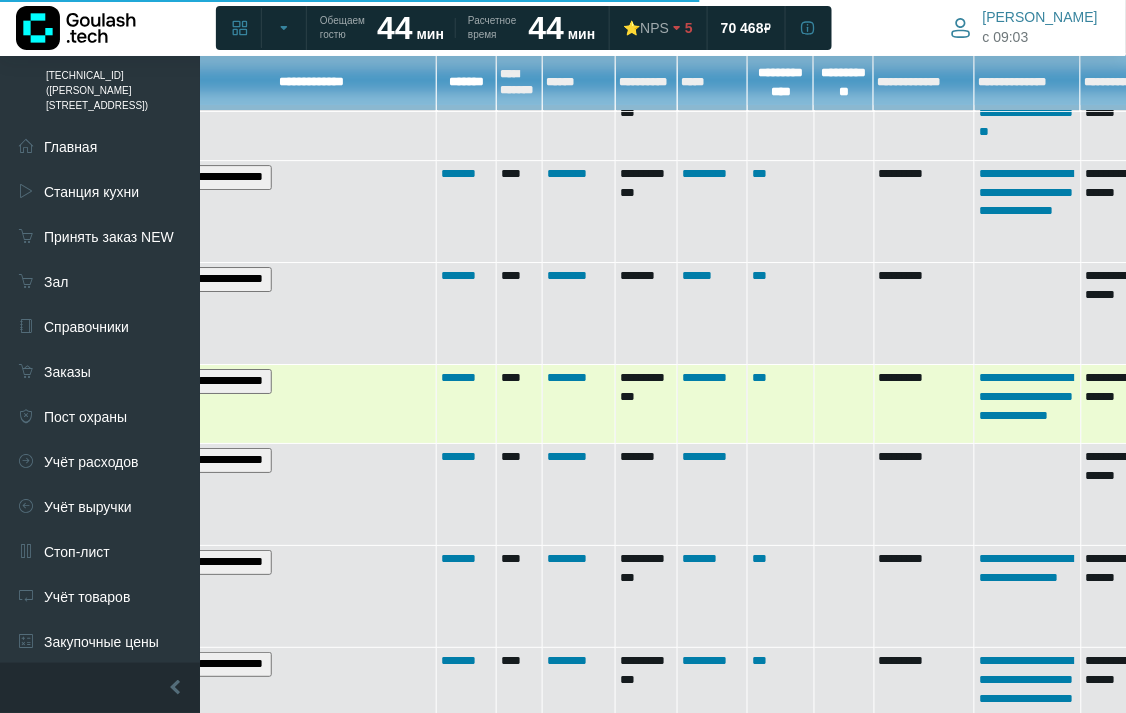 scroll, scrollTop: 794, scrollLeft: 124, axis: both 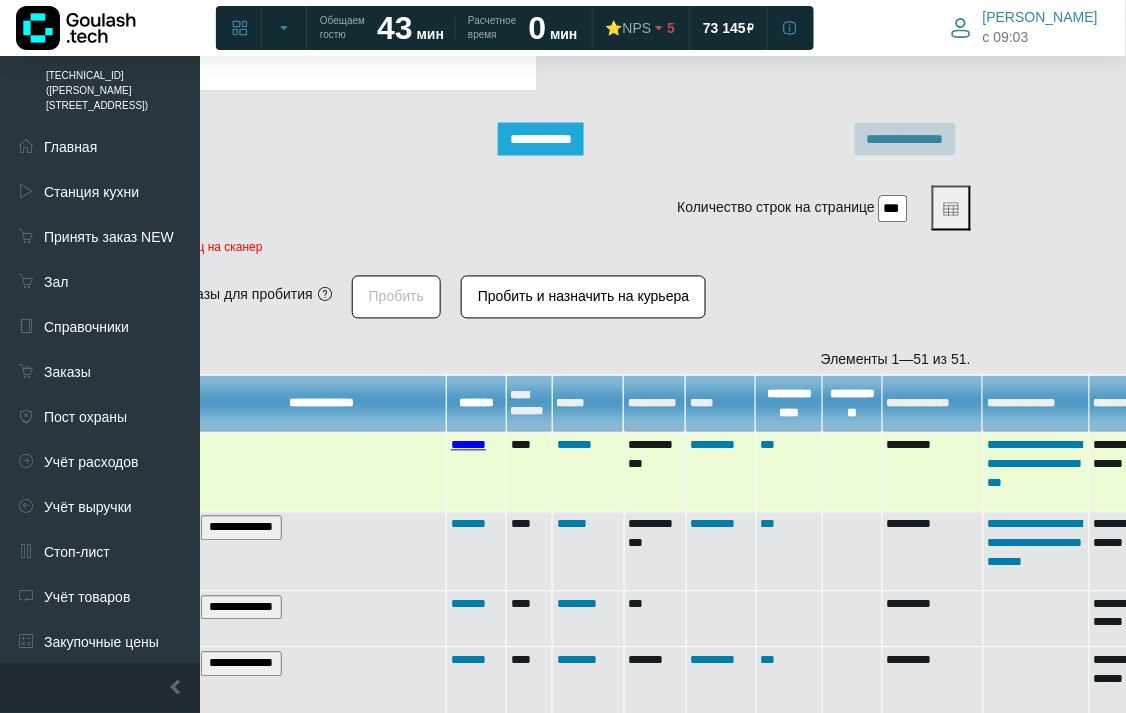 click on "*******" at bounding box center [468, 445] 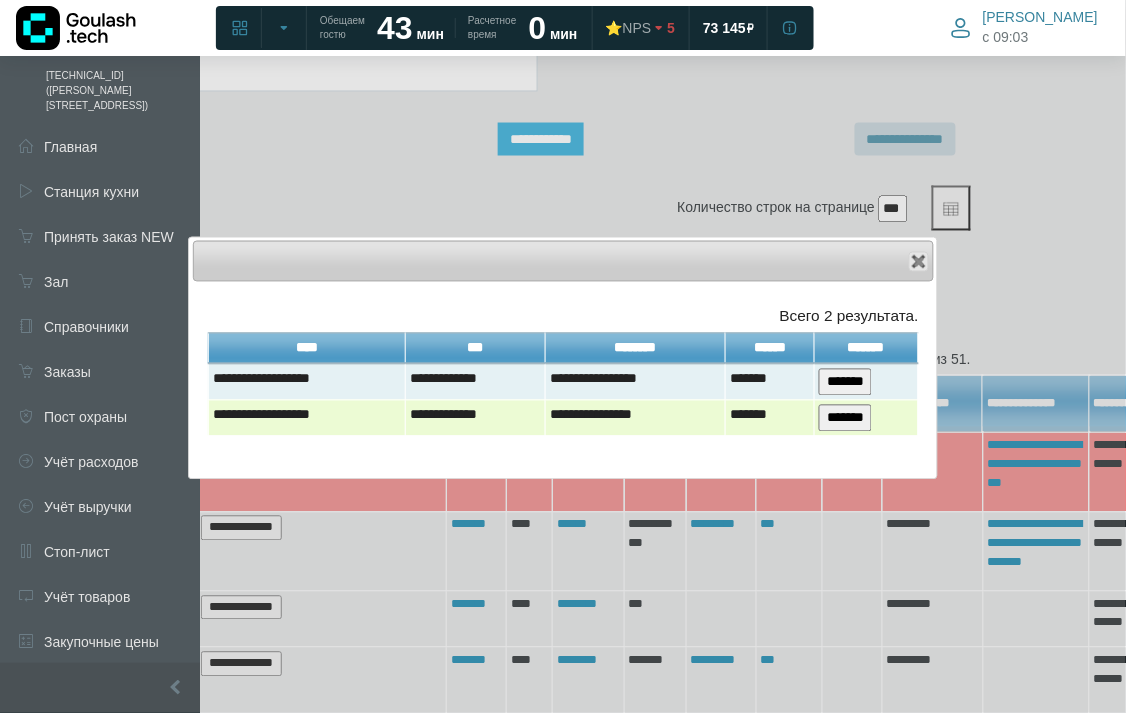 click on "*******" at bounding box center [845, 418] 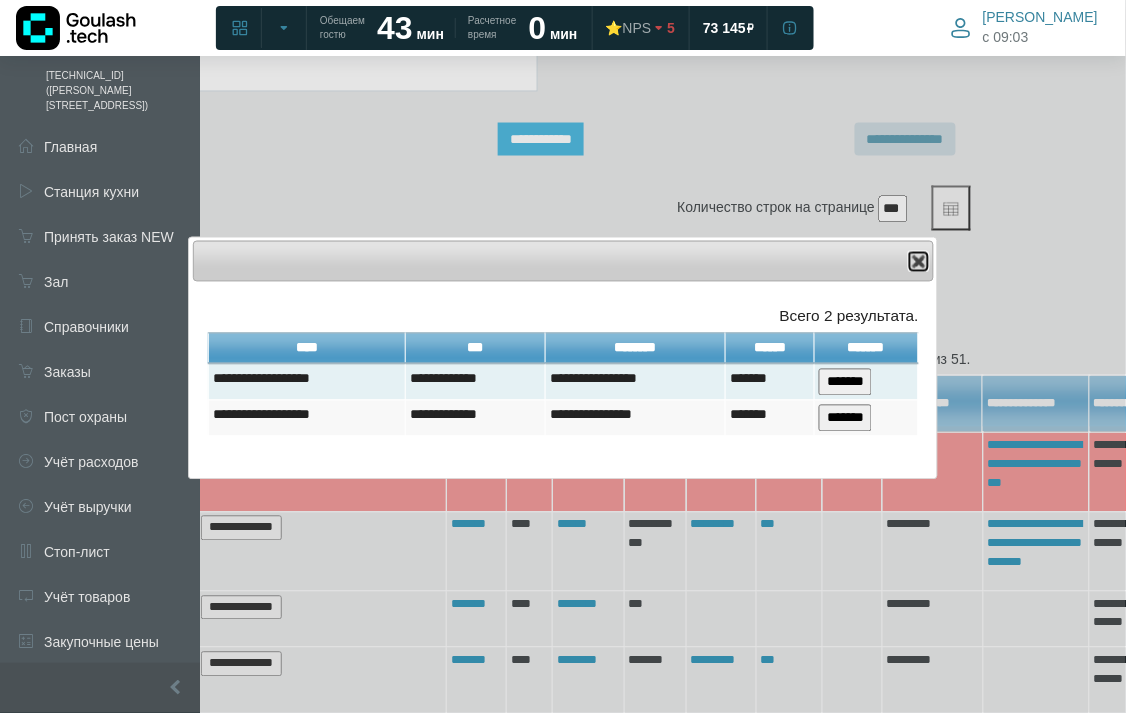 click at bounding box center [919, 262] 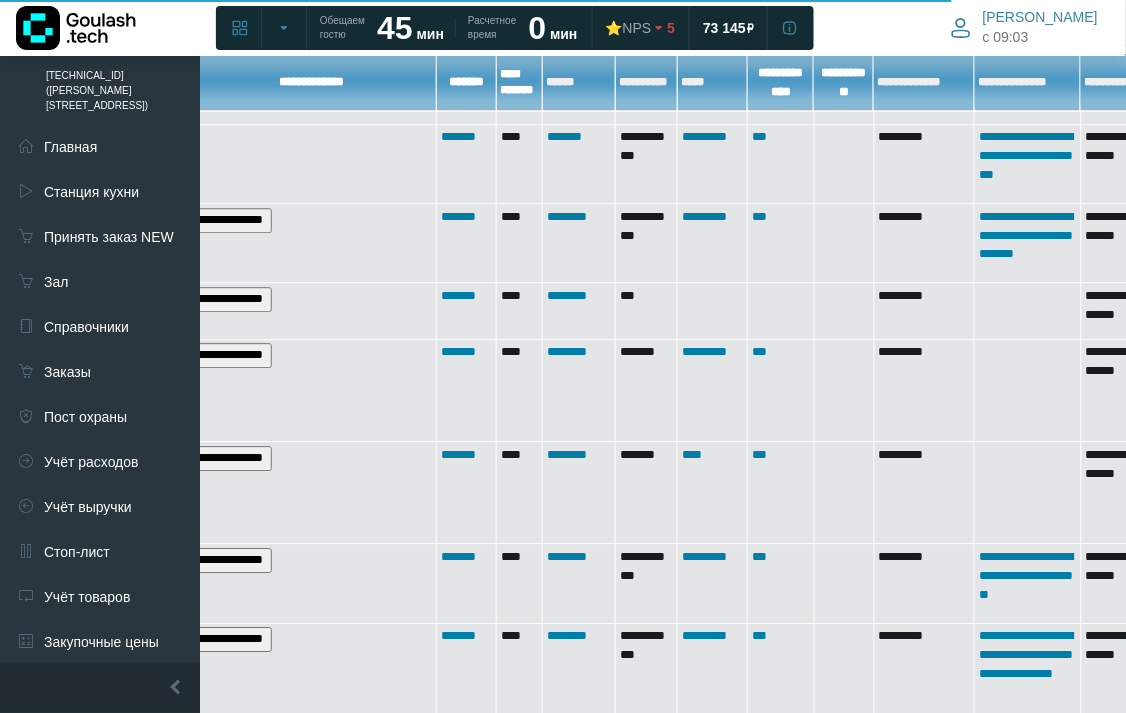scroll, scrollTop: 825, scrollLeft: 124, axis: both 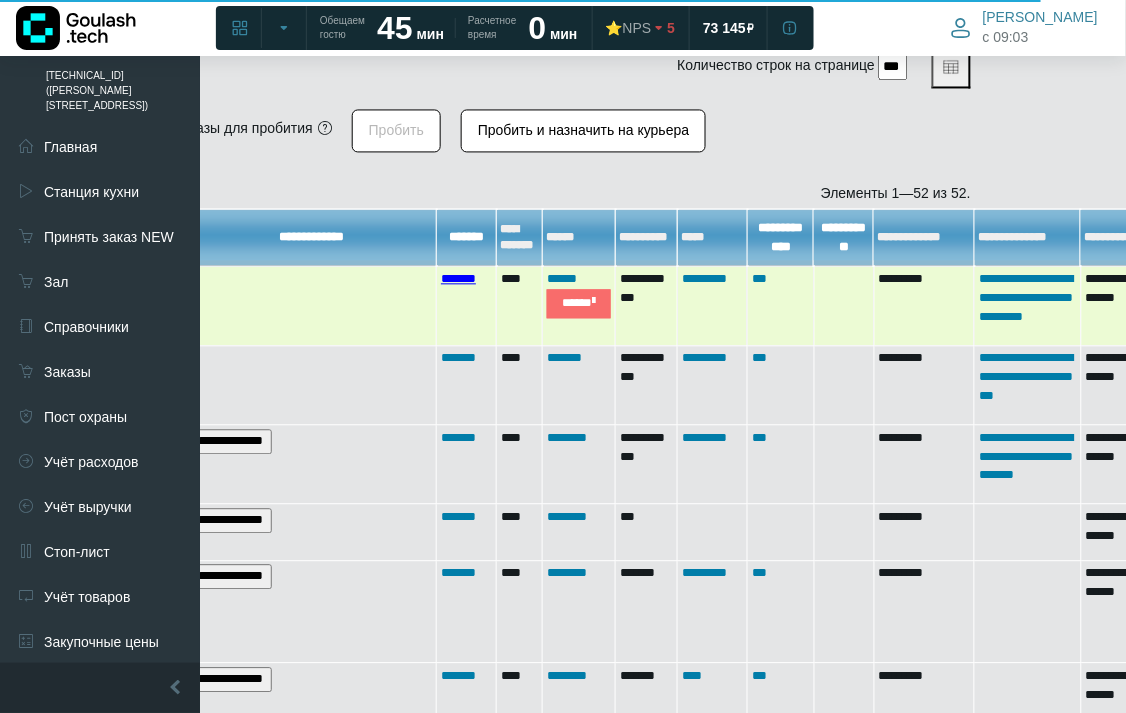 click on "*******" at bounding box center [458, 279] 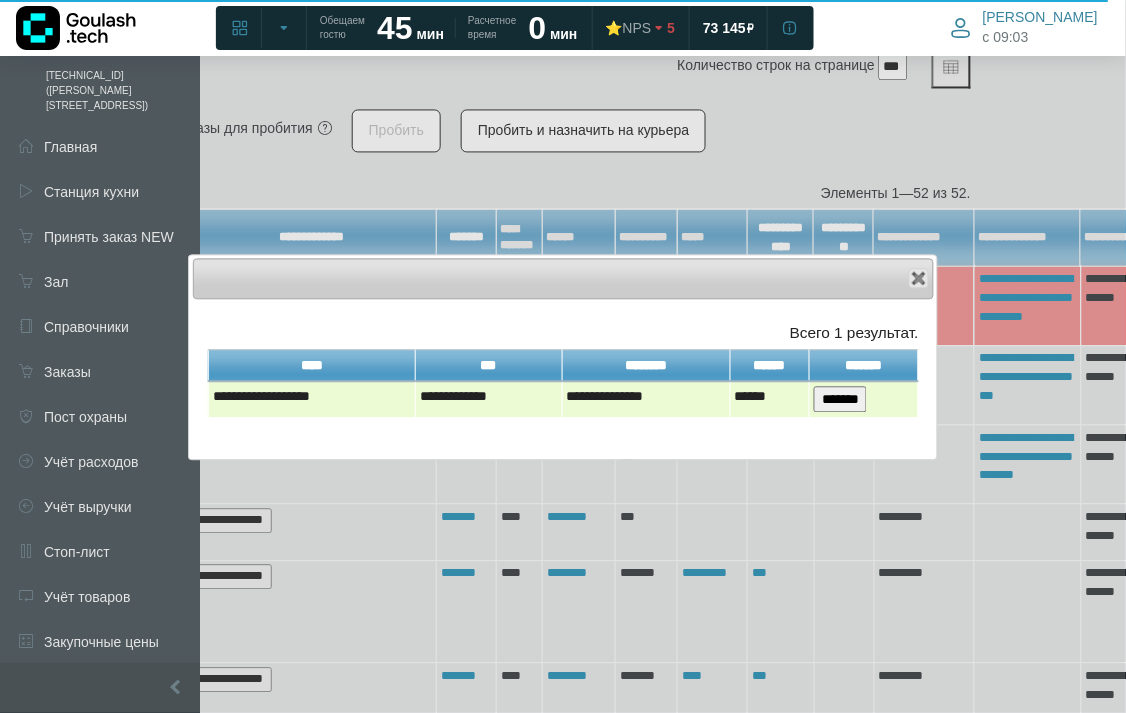 click on "*******" at bounding box center (840, 400) 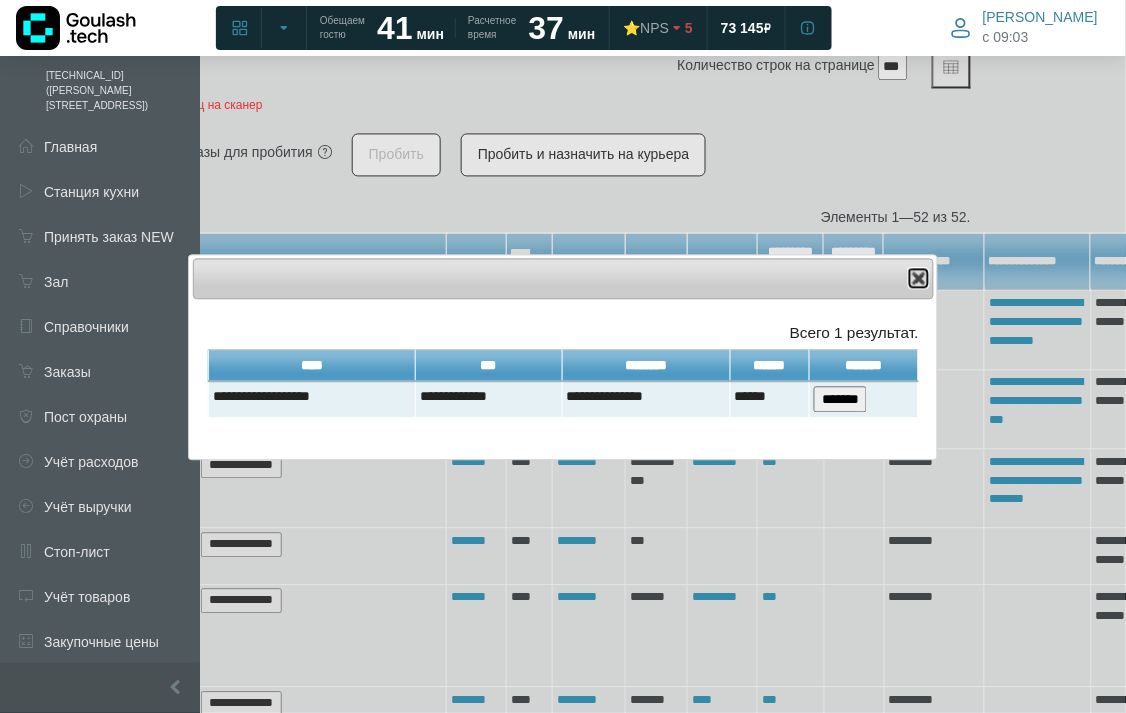 click at bounding box center [919, 279] 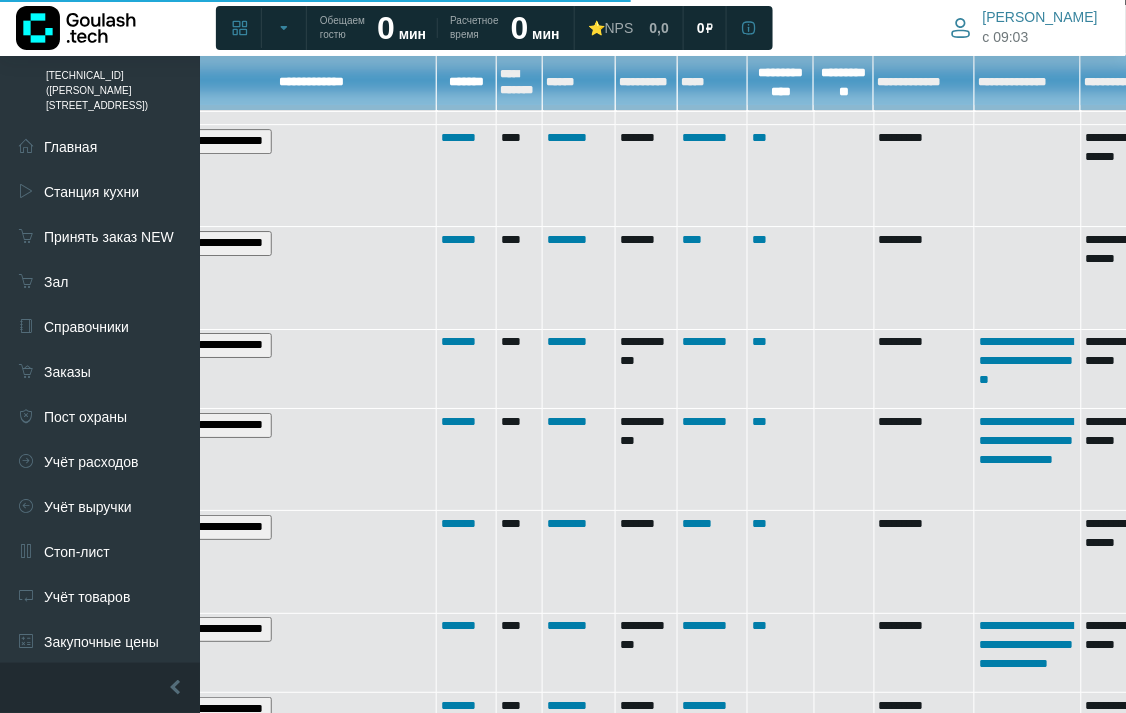 scroll, scrollTop: 1074, scrollLeft: 124, axis: both 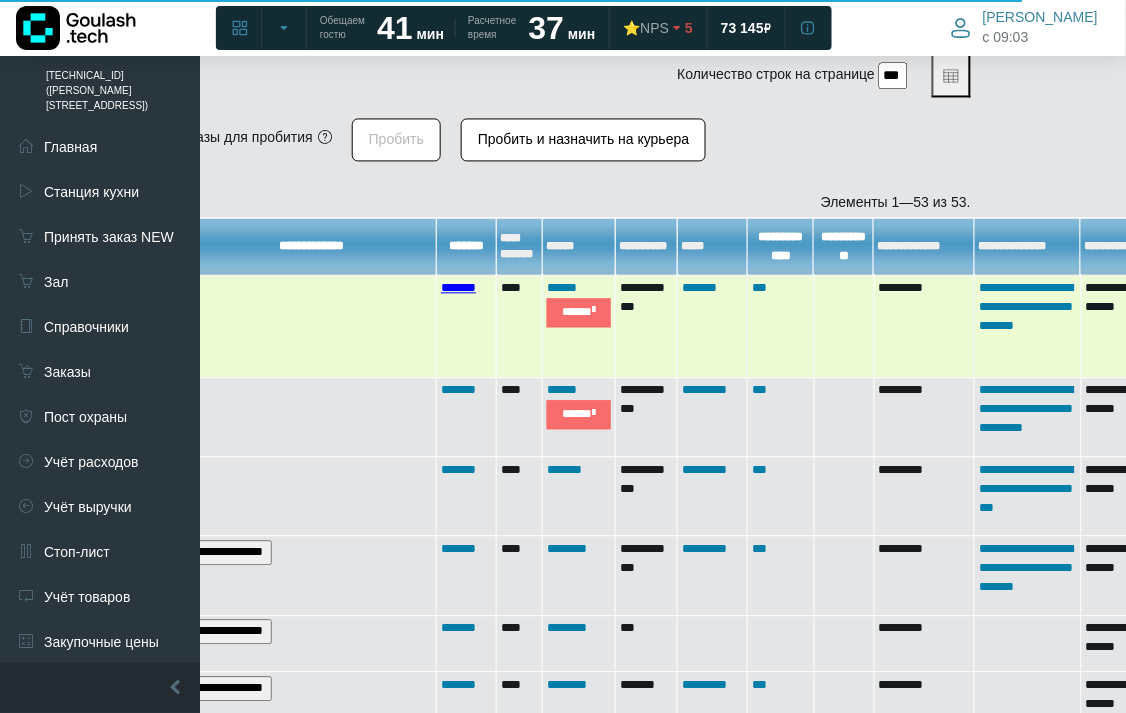 click on "*******" at bounding box center [458, 288] 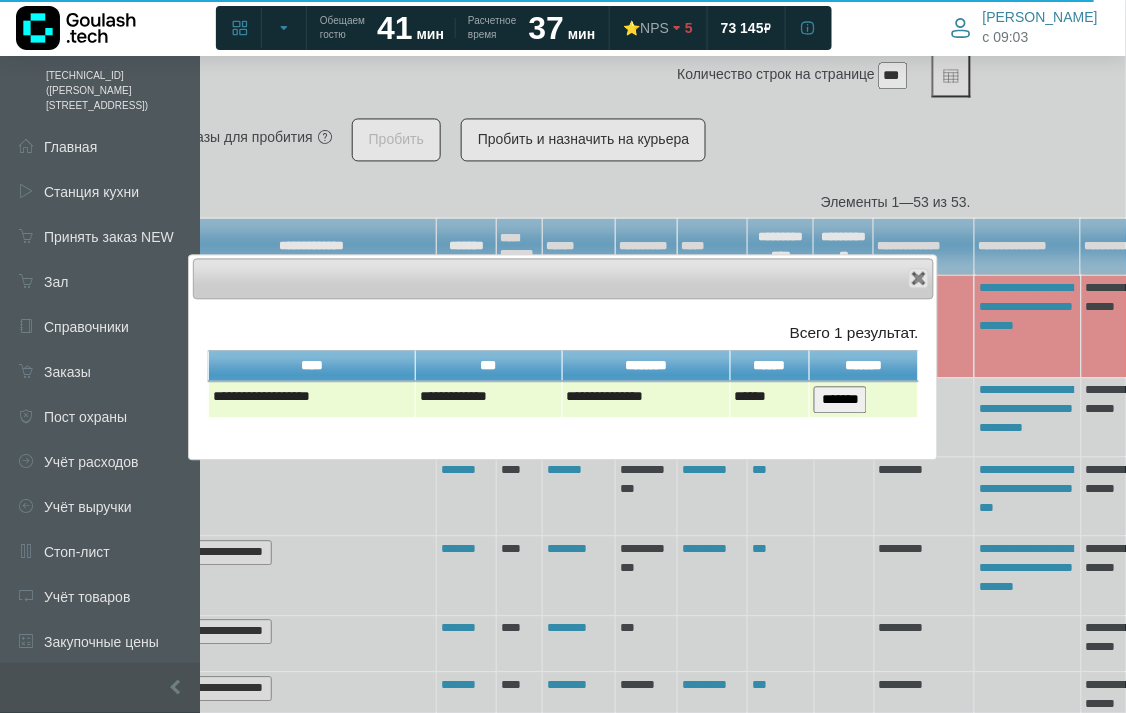 click on "*******" at bounding box center [840, 400] 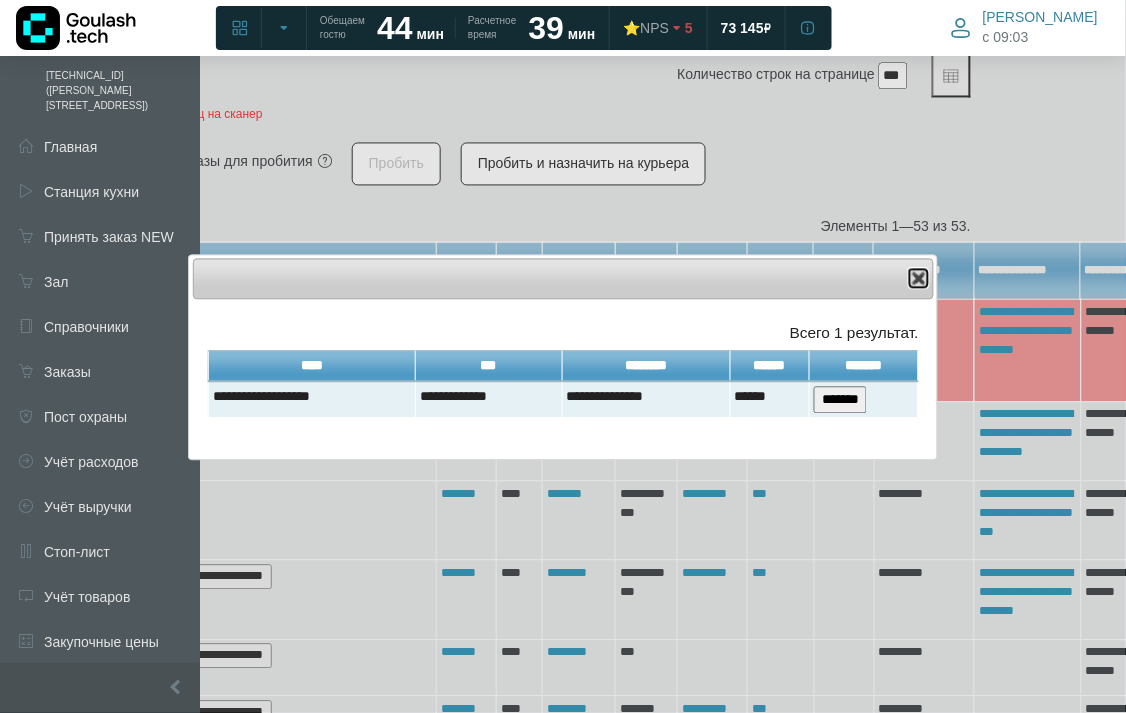 click at bounding box center (919, 279) 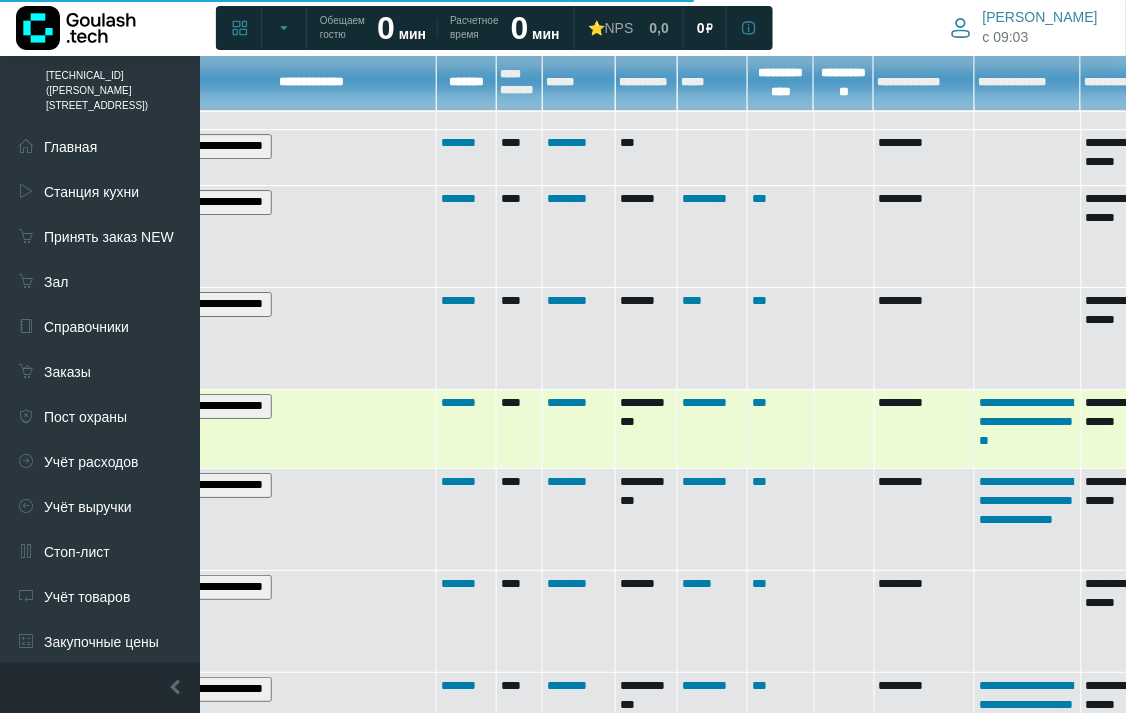 scroll, scrollTop: 1181, scrollLeft: 124, axis: both 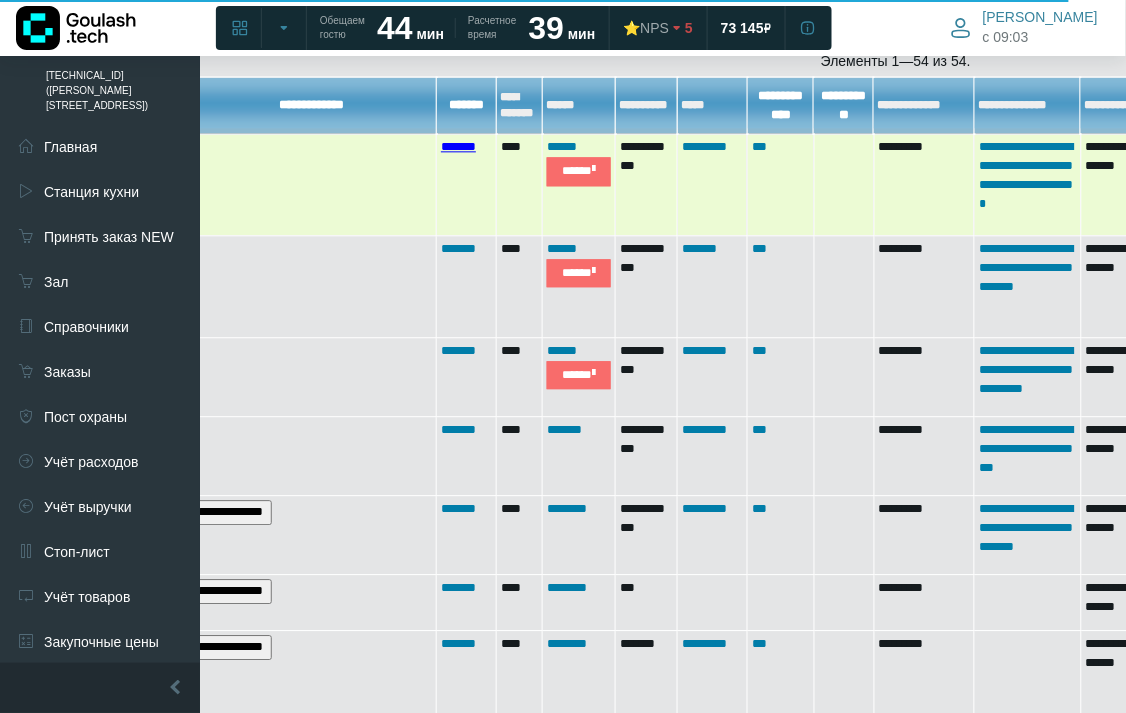 click on "*******" at bounding box center (458, 146) 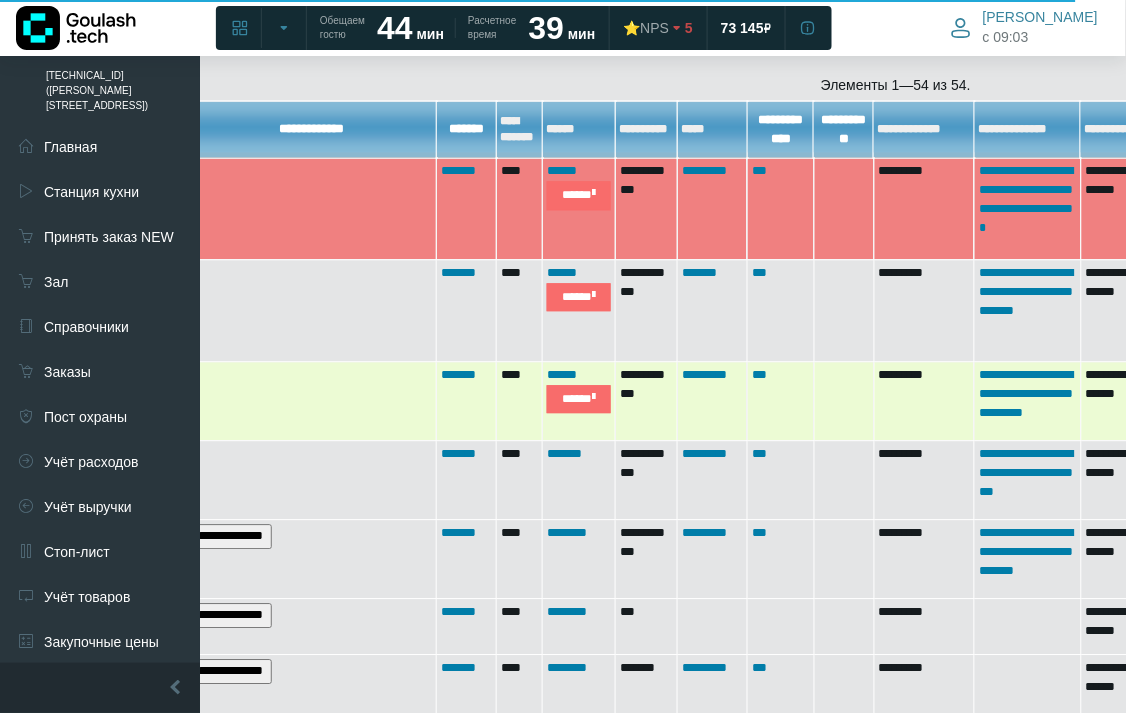 scroll, scrollTop: 982, scrollLeft: 124, axis: both 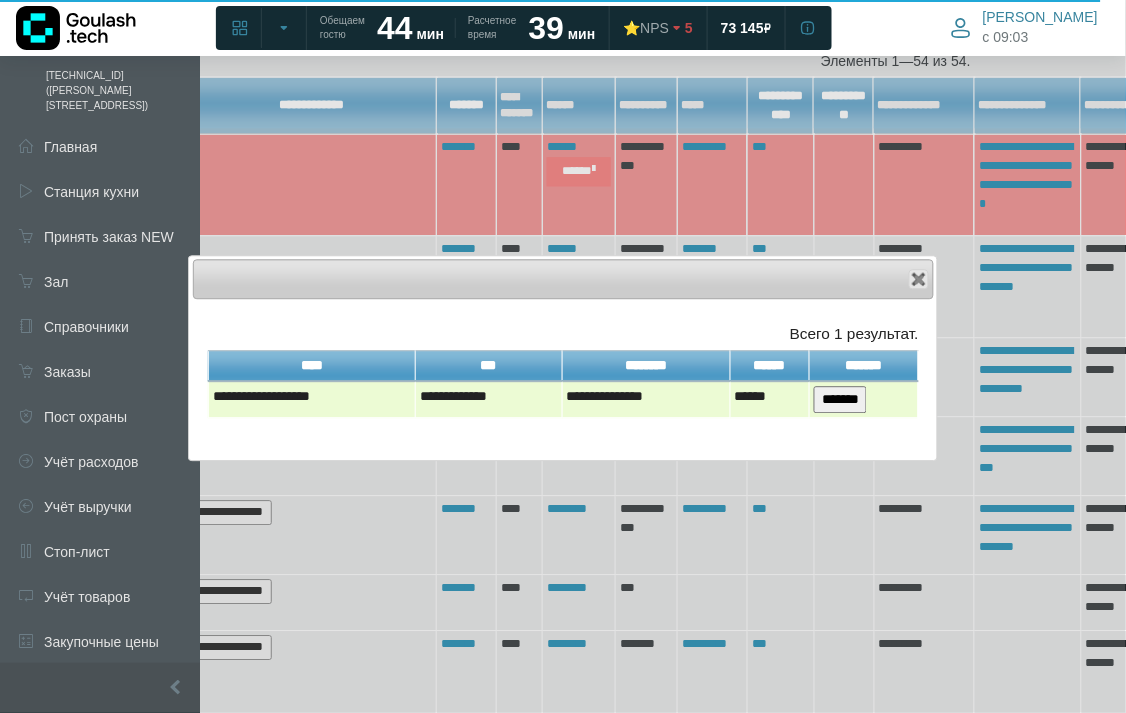 click on "*******" at bounding box center [864, 399] 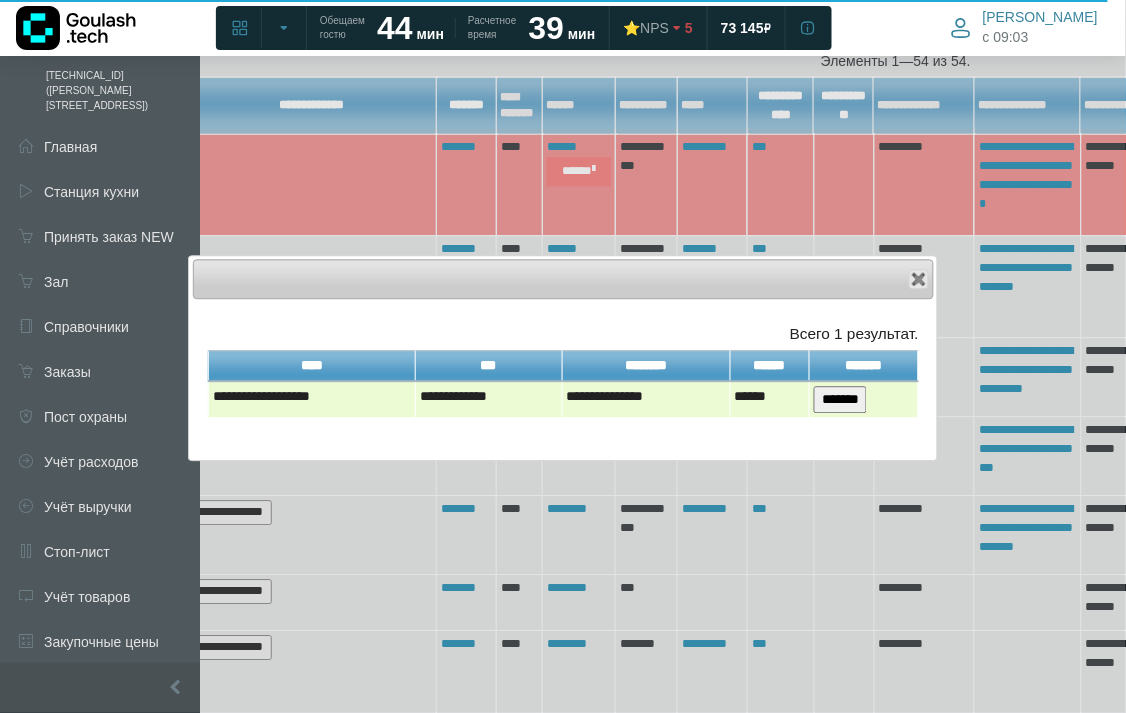 click on "*******" at bounding box center (840, 399) 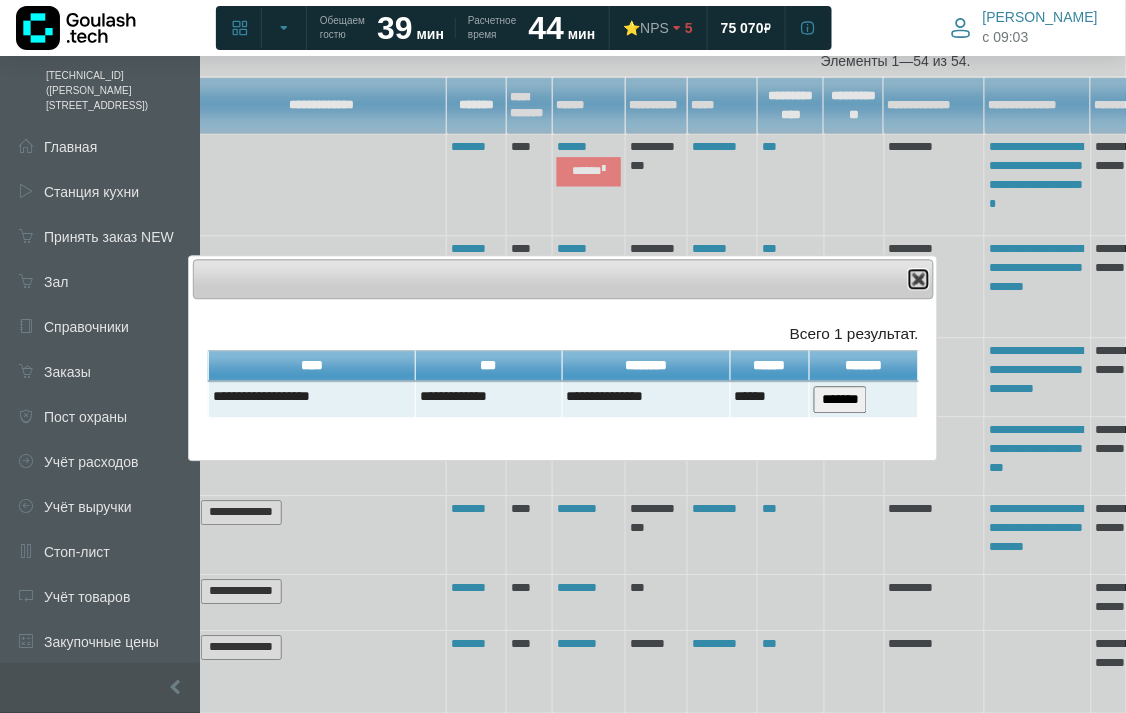 click on "Close" at bounding box center [919, 279] 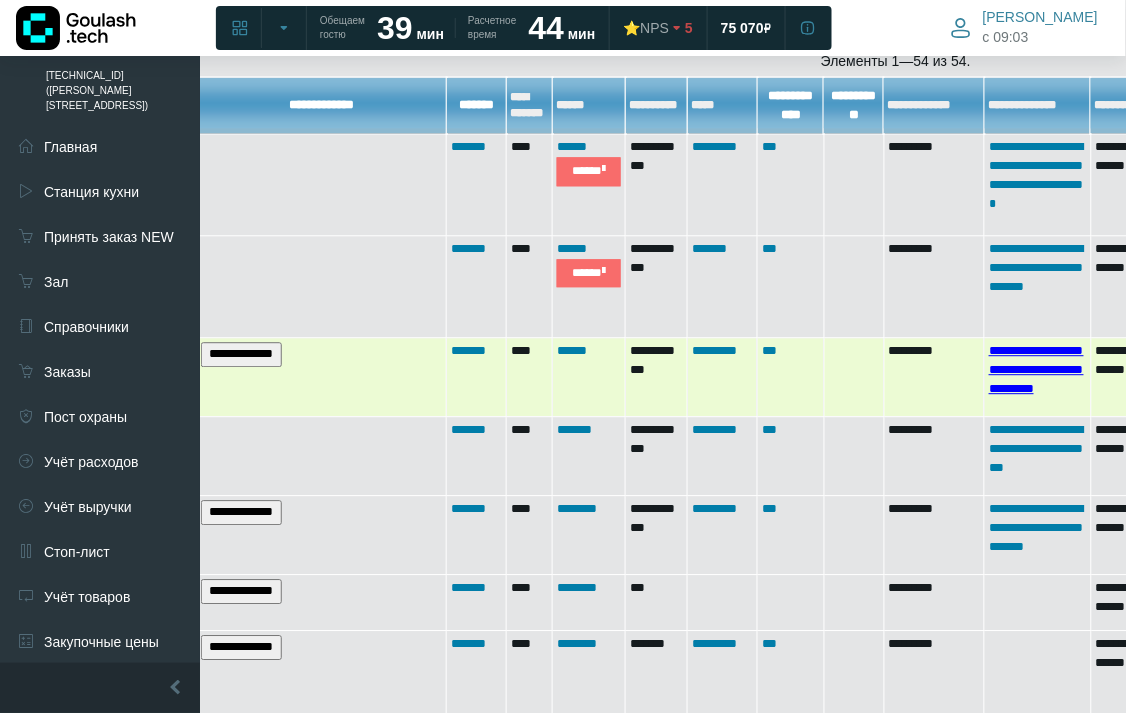 scroll, scrollTop: 871, scrollLeft: 124, axis: both 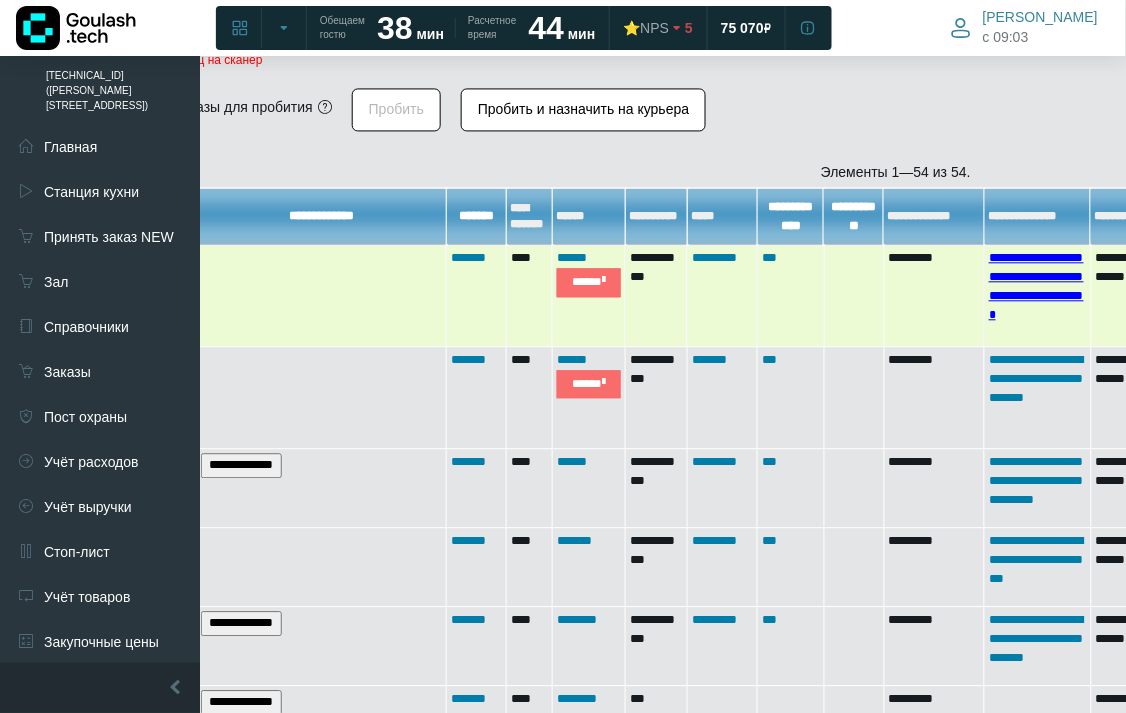 click on "**********" at bounding box center [1036, 286] 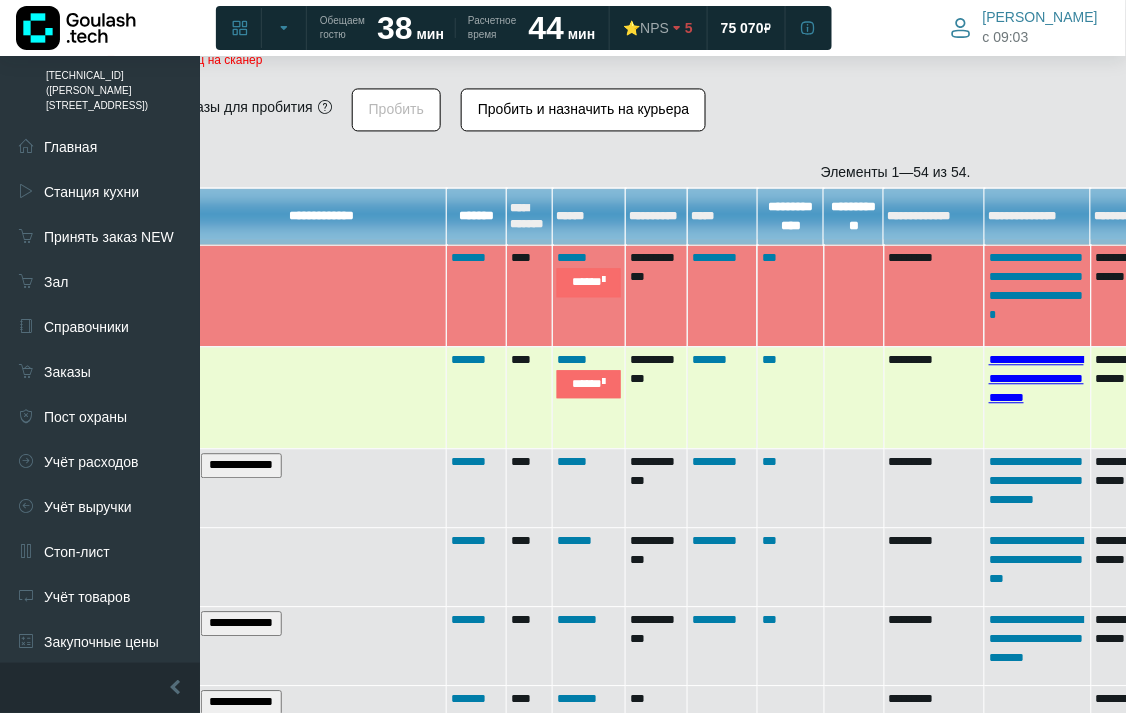 click on "**********" at bounding box center (1036, 378) 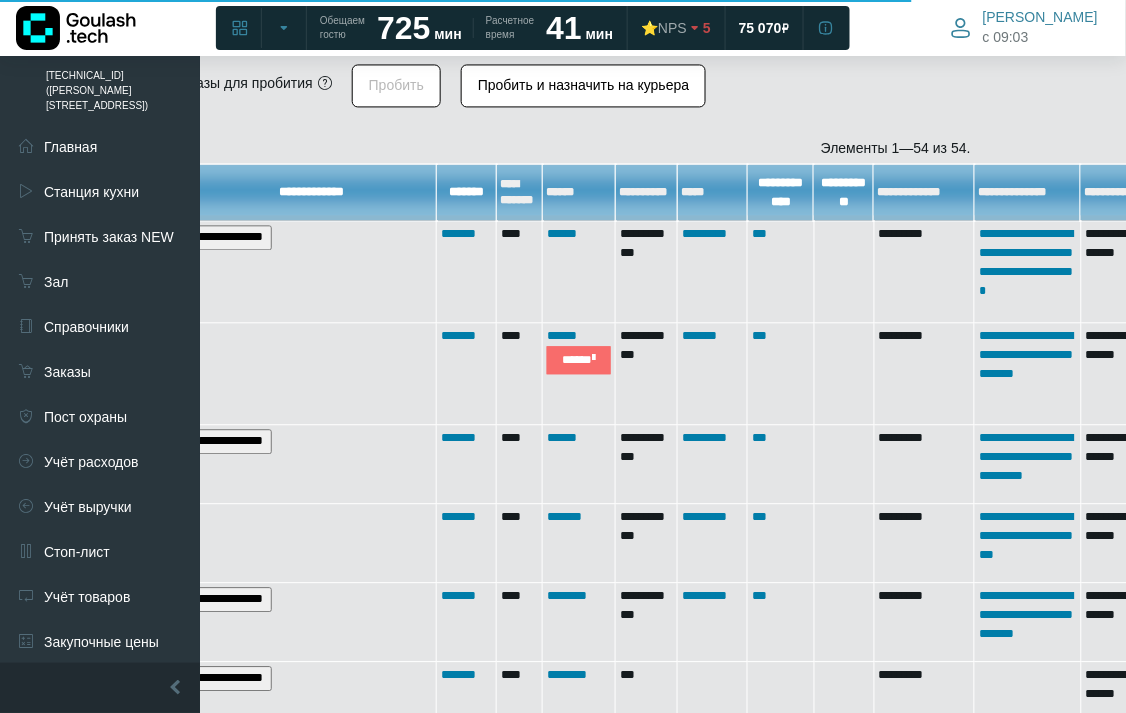 scroll, scrollTop: 871, scrollLeft: 124, axis: both 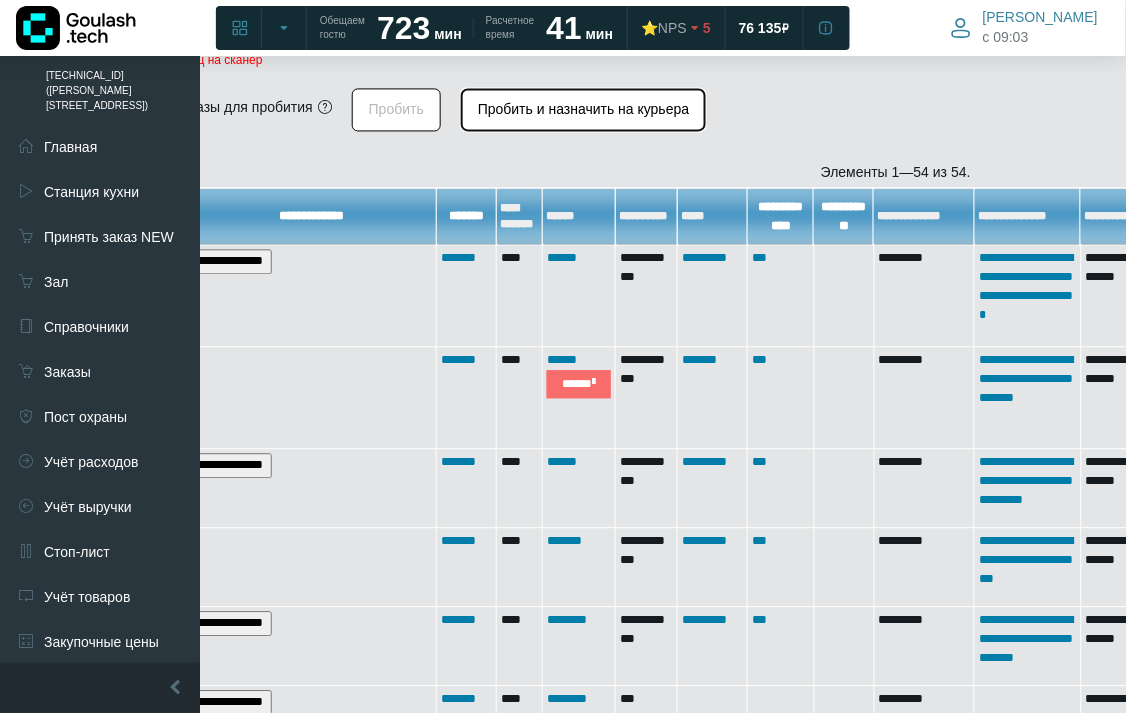 click on "Пробить и назначить на курьера" at bounding box center [583, 109] 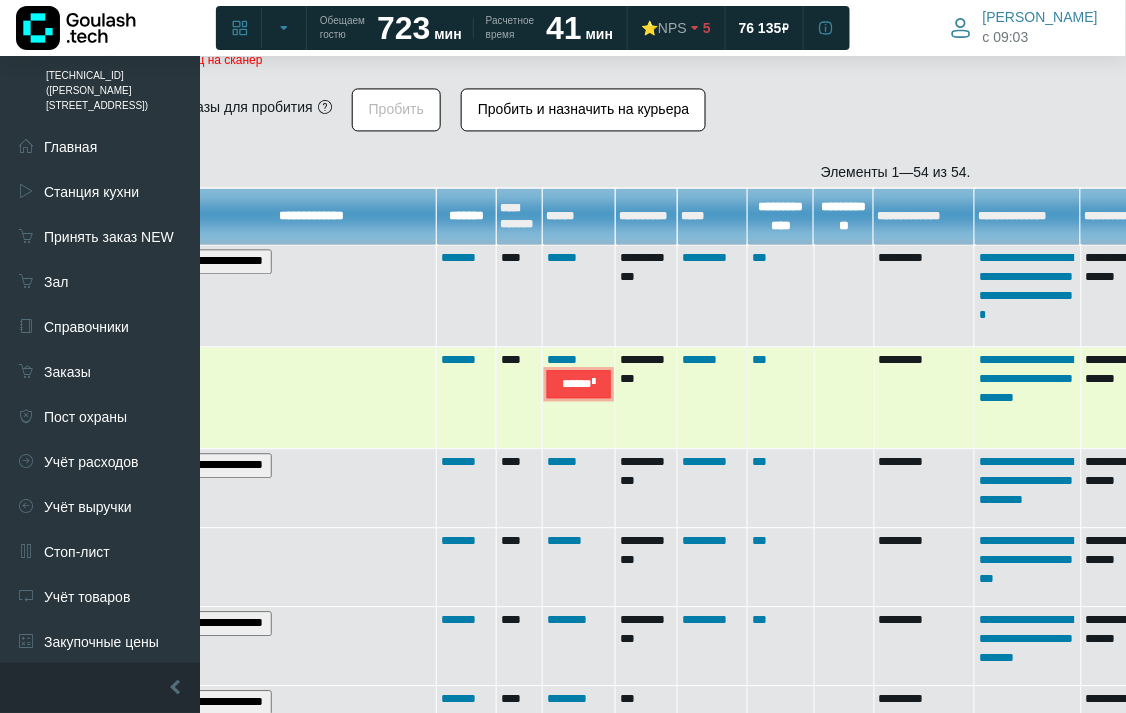click on "*****" at bounding box center (579, 384) 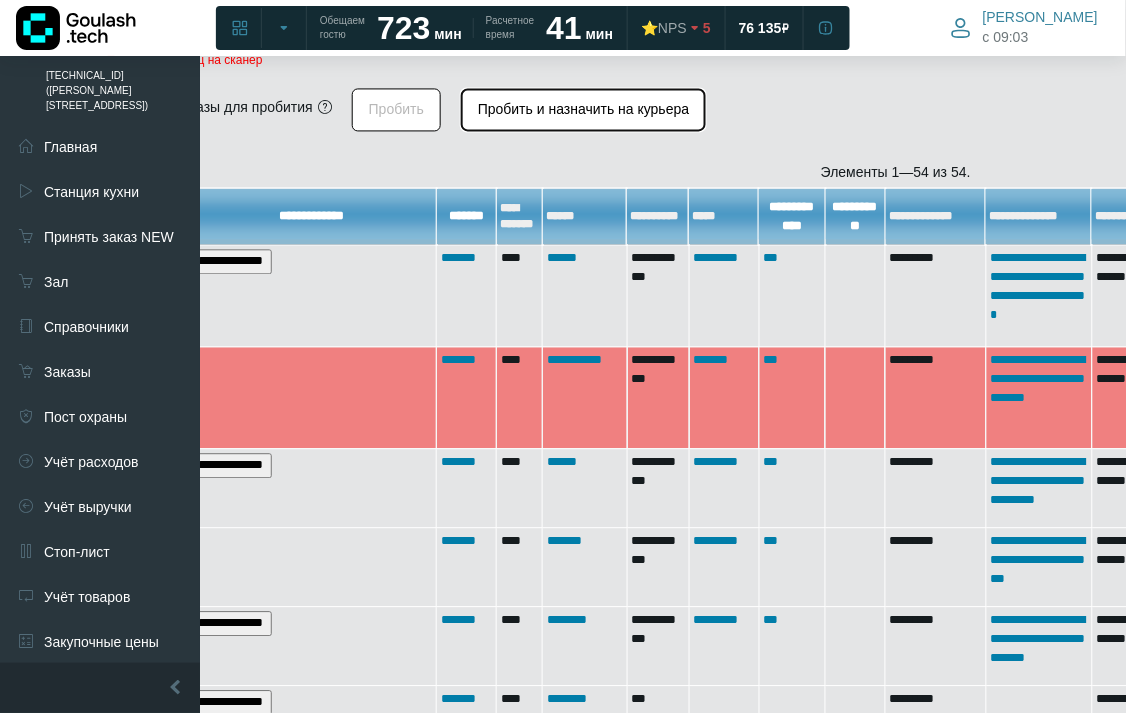click on "Пробить и назначить на курьера" at bounding box center (583, 109) 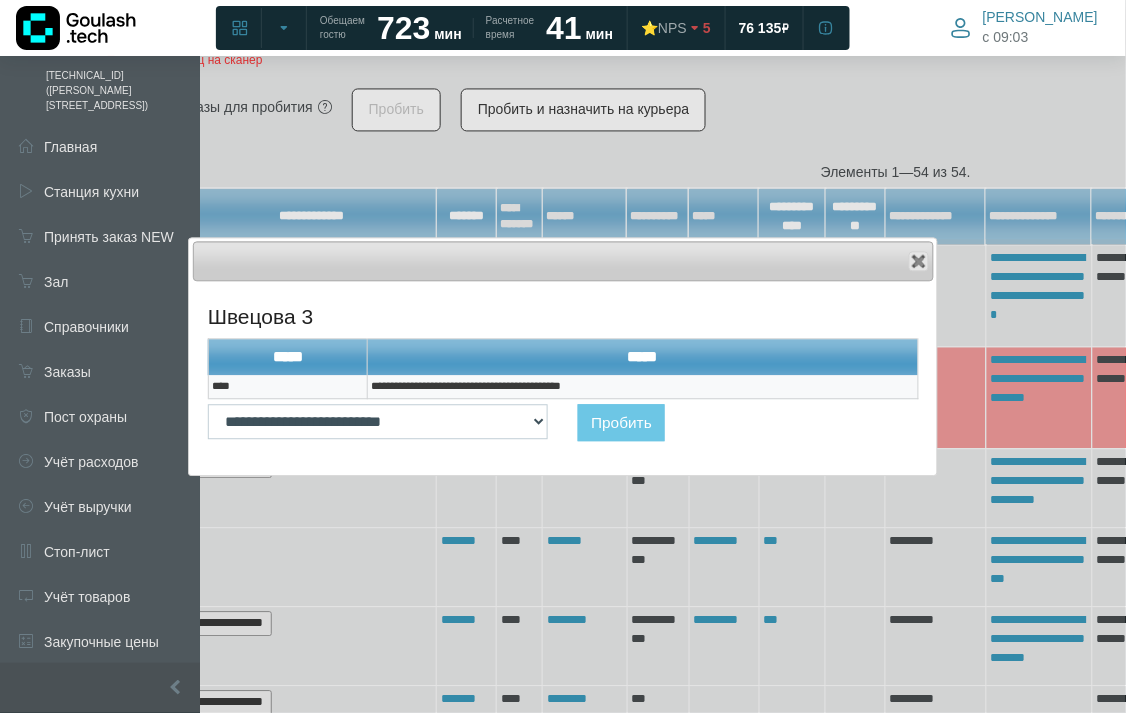 click on "**********" at bounding box center (642, 387) 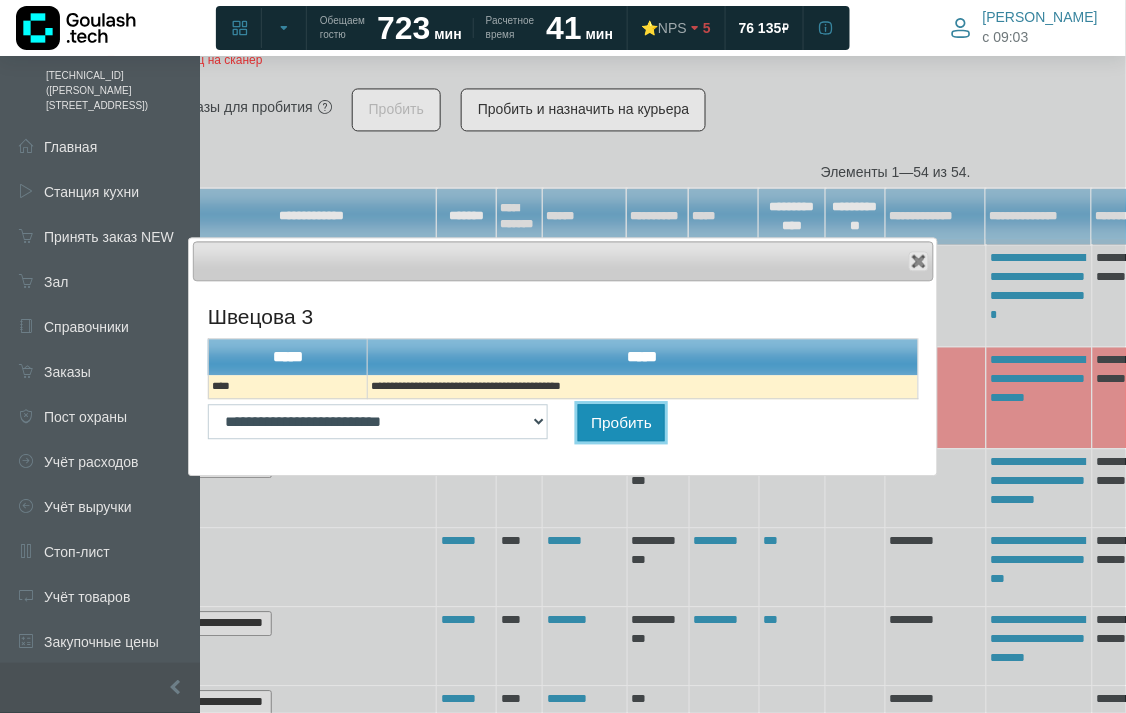click on "Пробить" at bounding box center [621, 422] 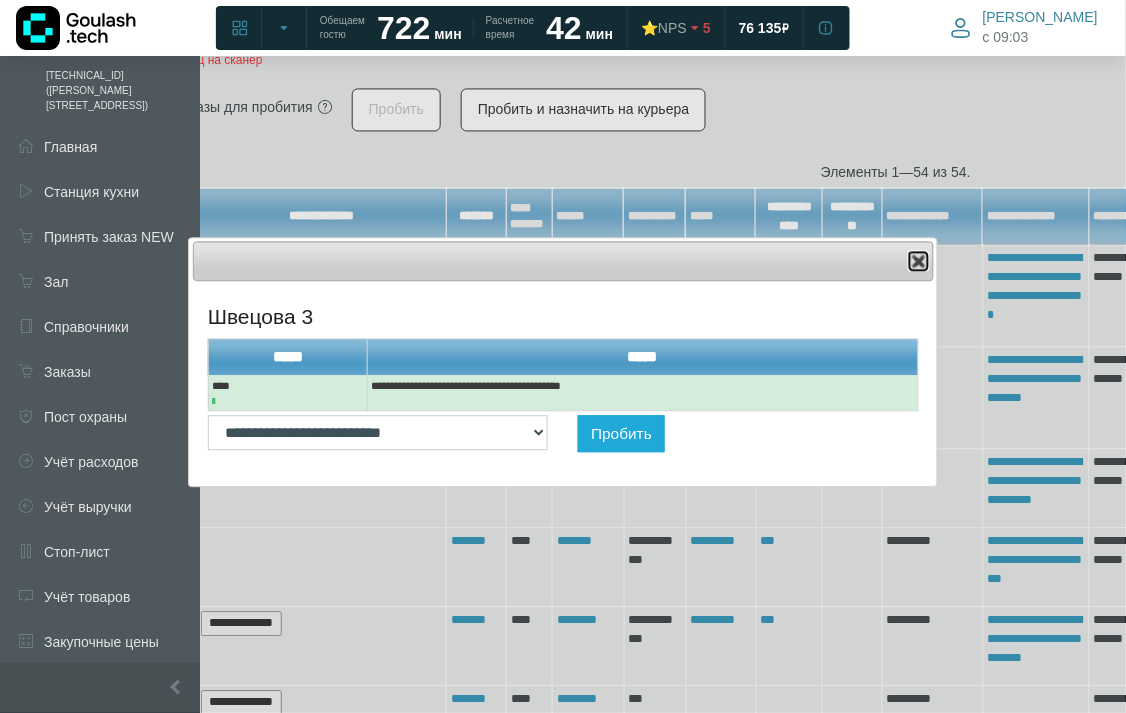click at bounding box center (919, 261) 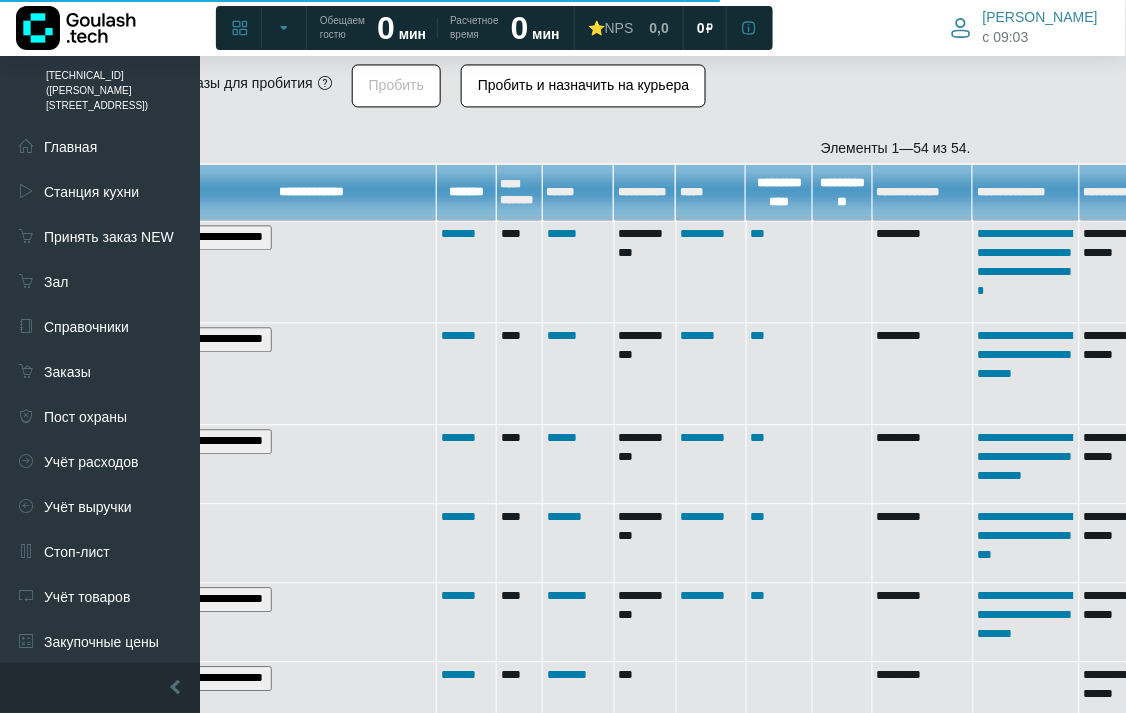 scroll, scrollTop: 537, scrollLeft: 124, axis: both 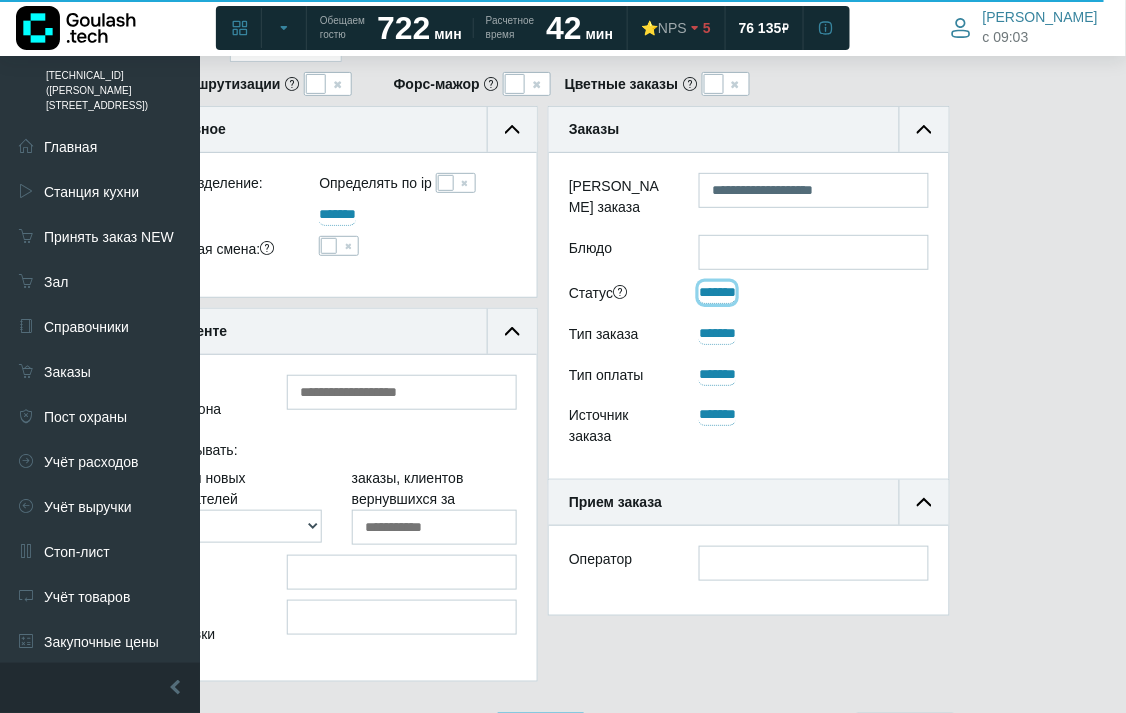 click on "*******" at bounding box center (717, 293) 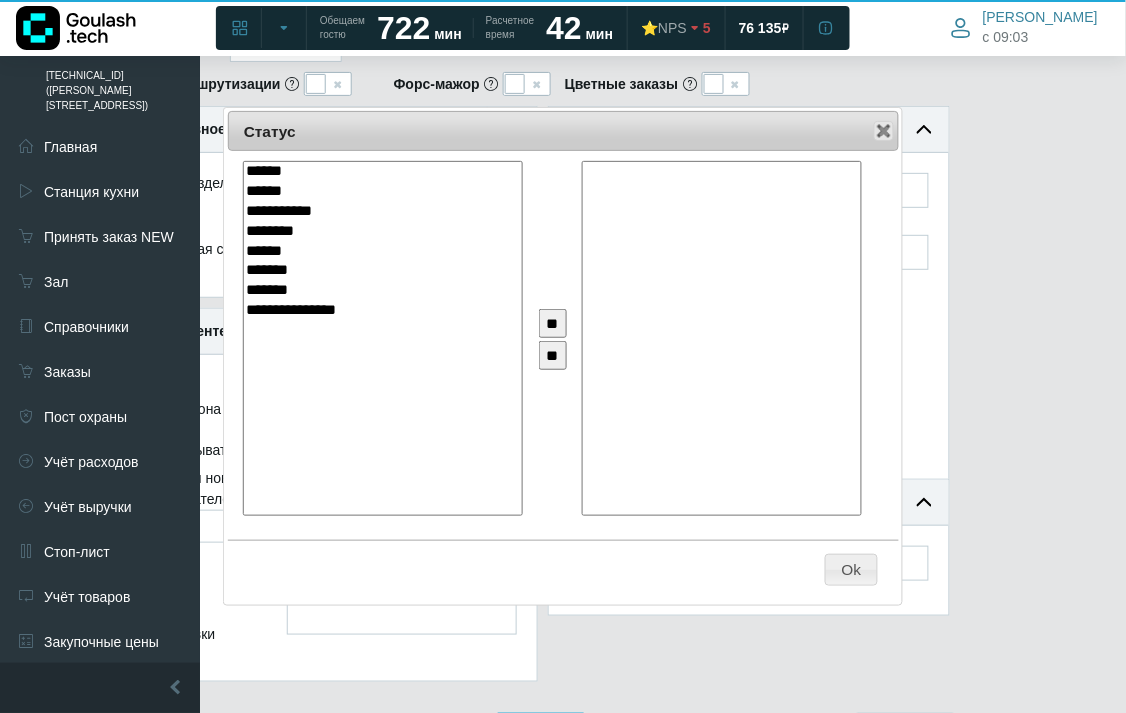 select on "**" 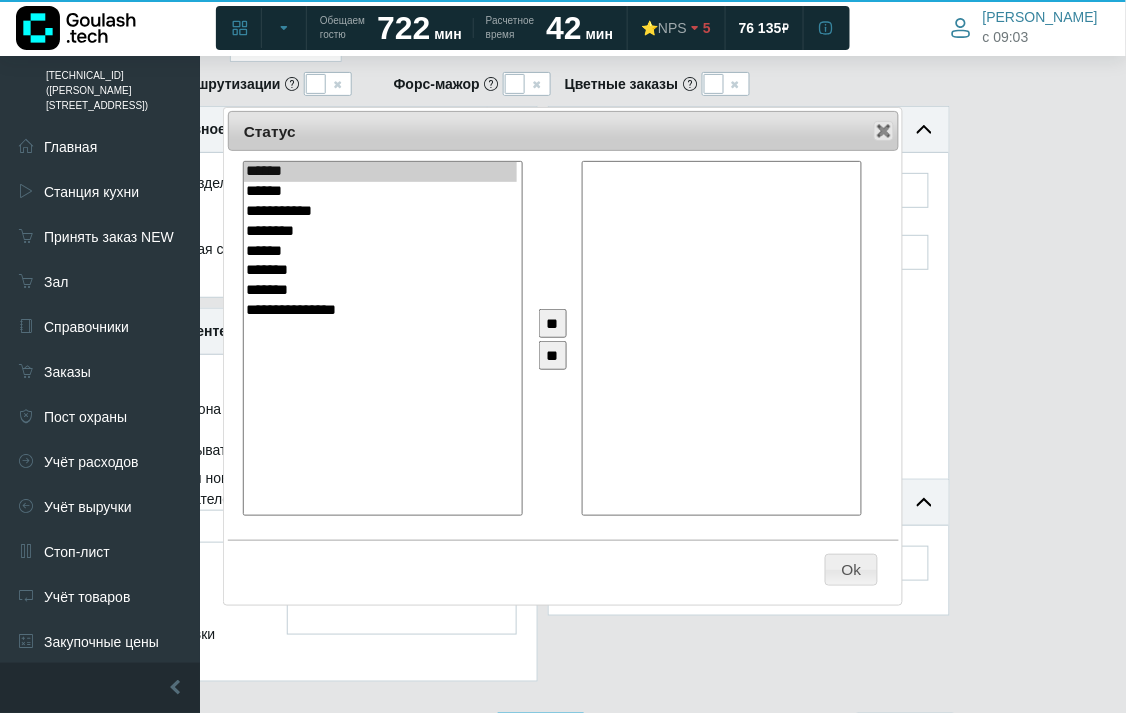 click on "********" at bounding box center [380, 232] 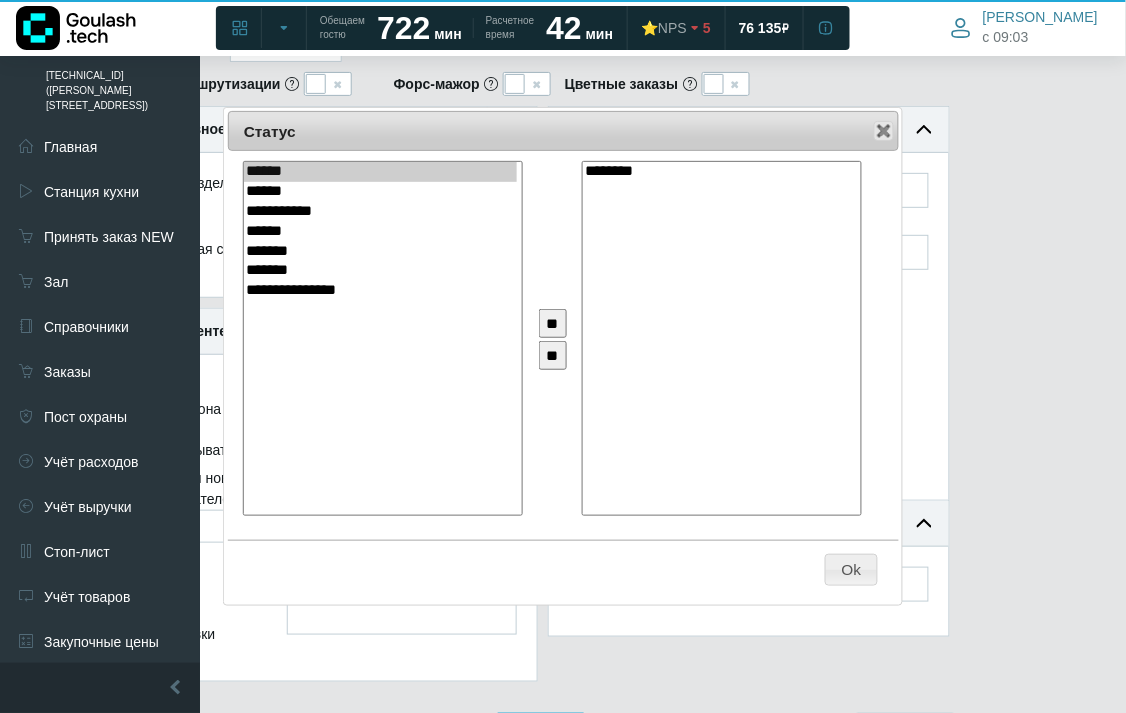 scroll, scrollTop: 12, scrollLeft: 12, axis: both 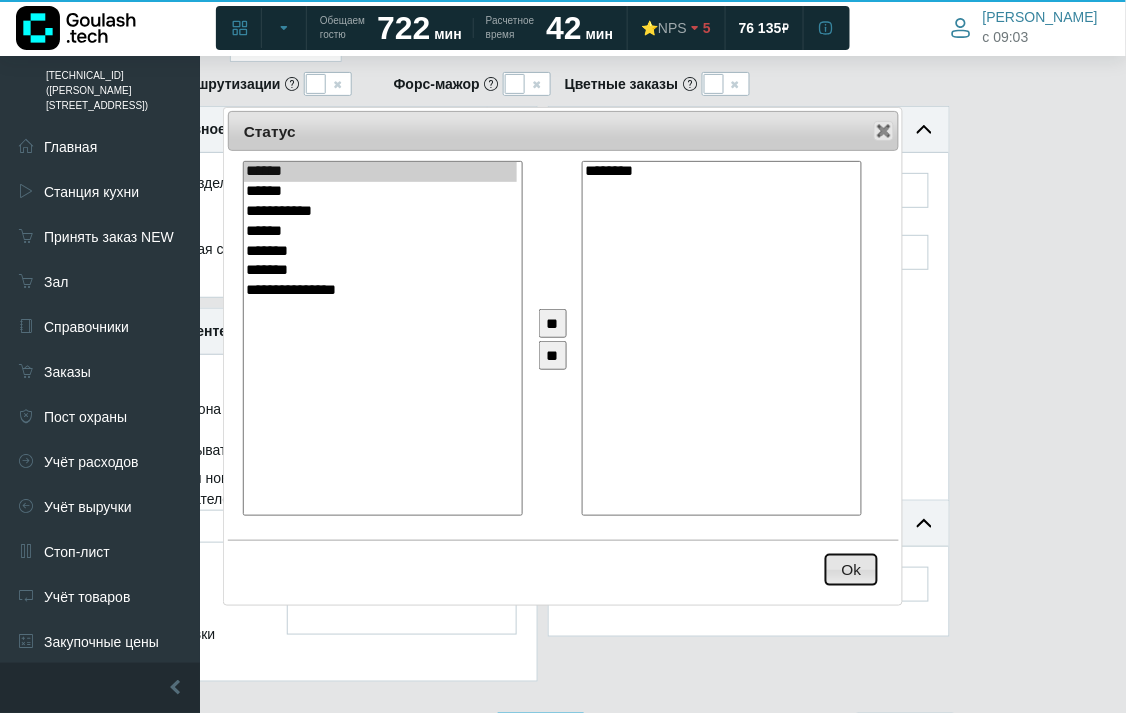 click on "Ok" at bounding box center (851, 570) 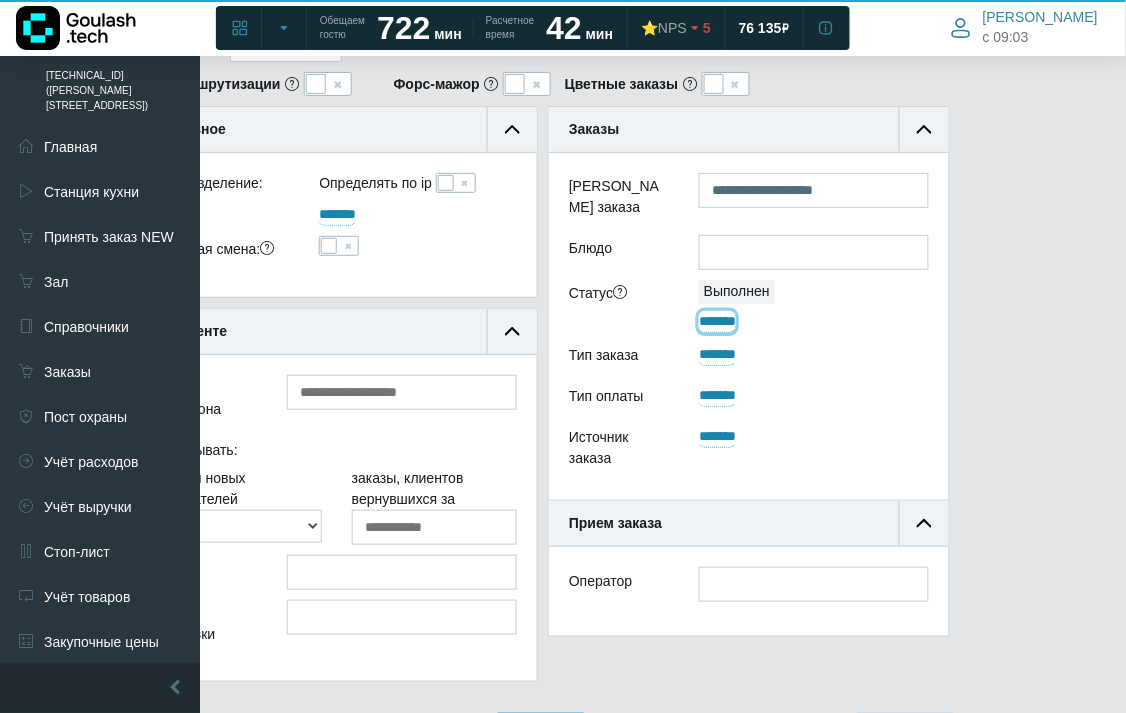 scroll, scrollTop: 426, scrollLeft: 124, axis: both 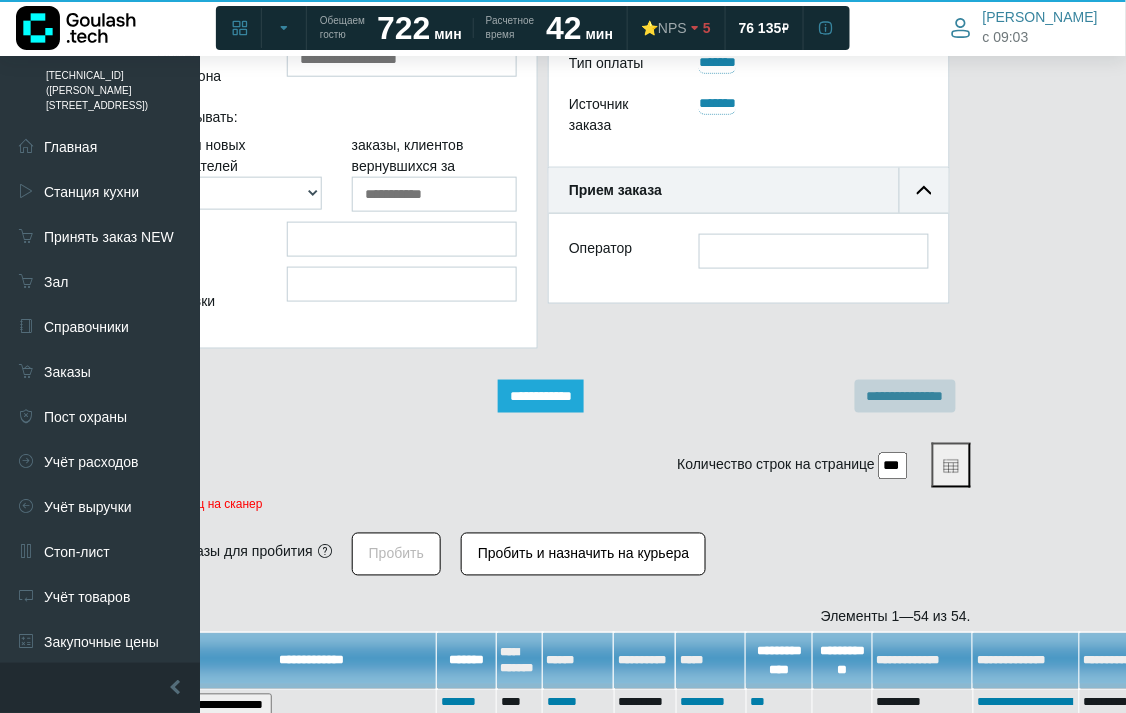 click on "**********" at bounding box center [541, 396] 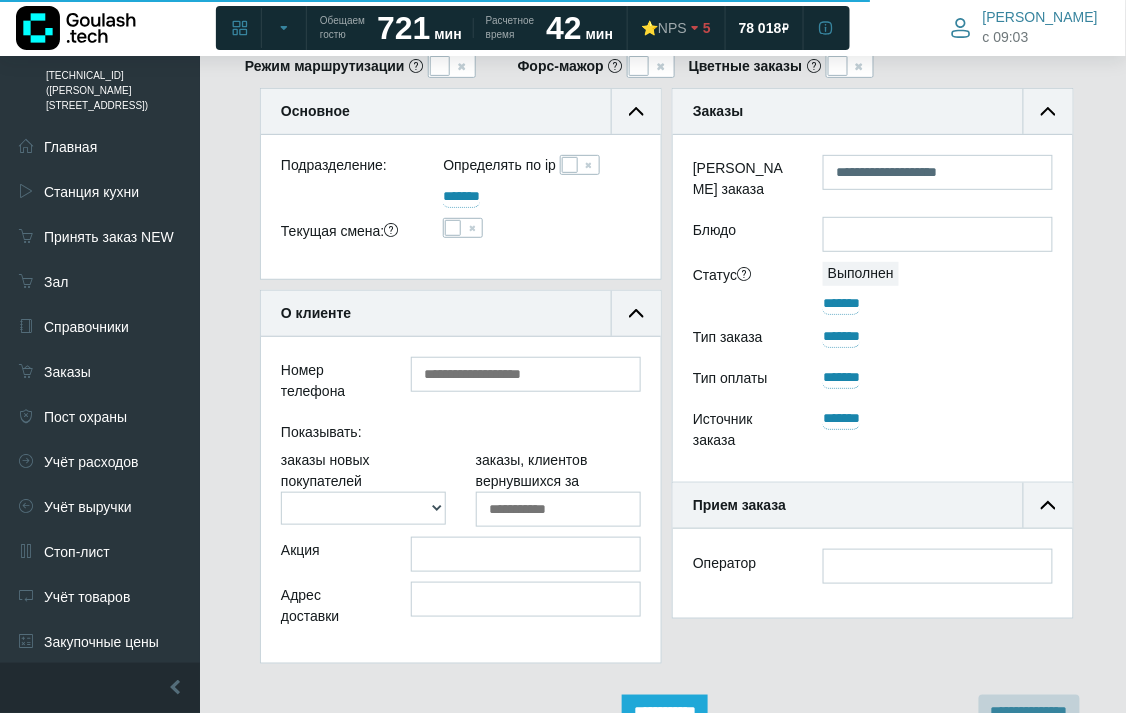 scroll, scrollTop: 444, scrollLeft: 0, axis: vertical 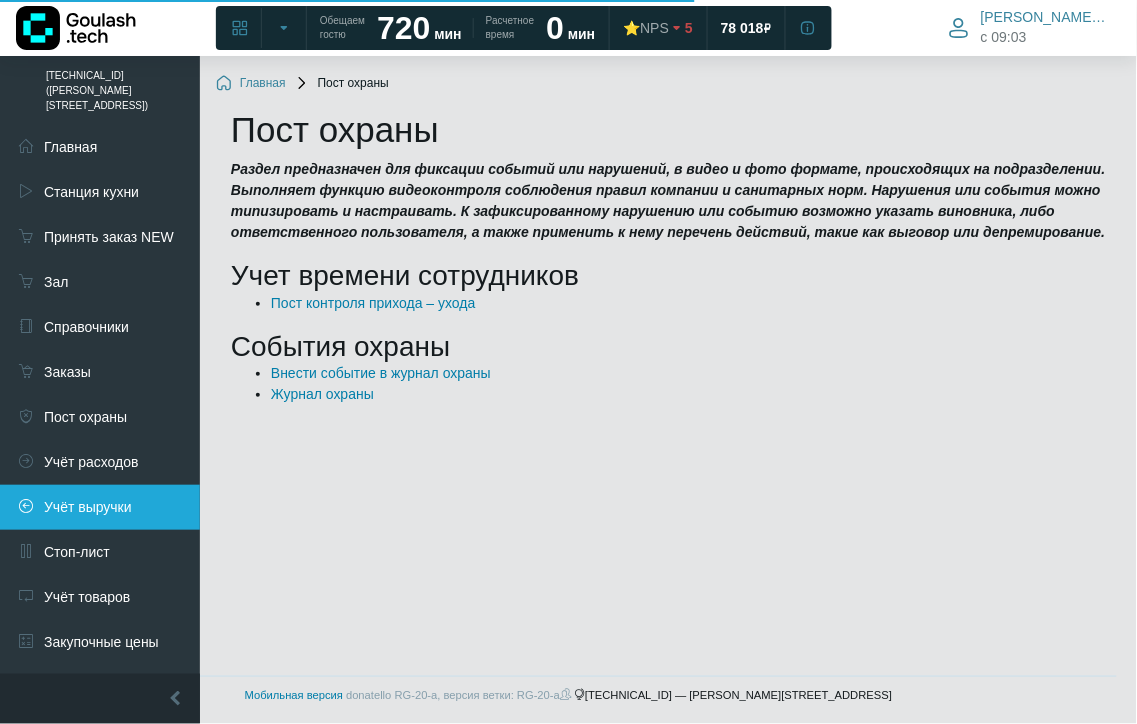 click on "Учёт выручки" at bounding box center [100, 507] 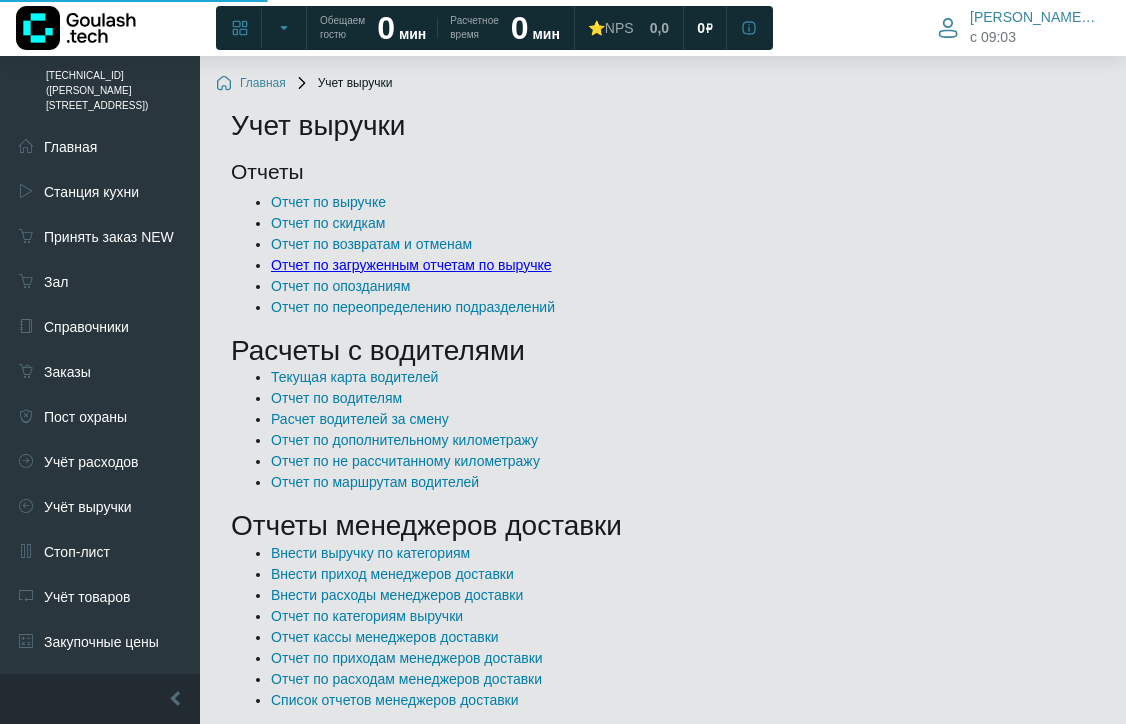 scroll, scrollTop: 0, scrollLeft: 0, axis: both 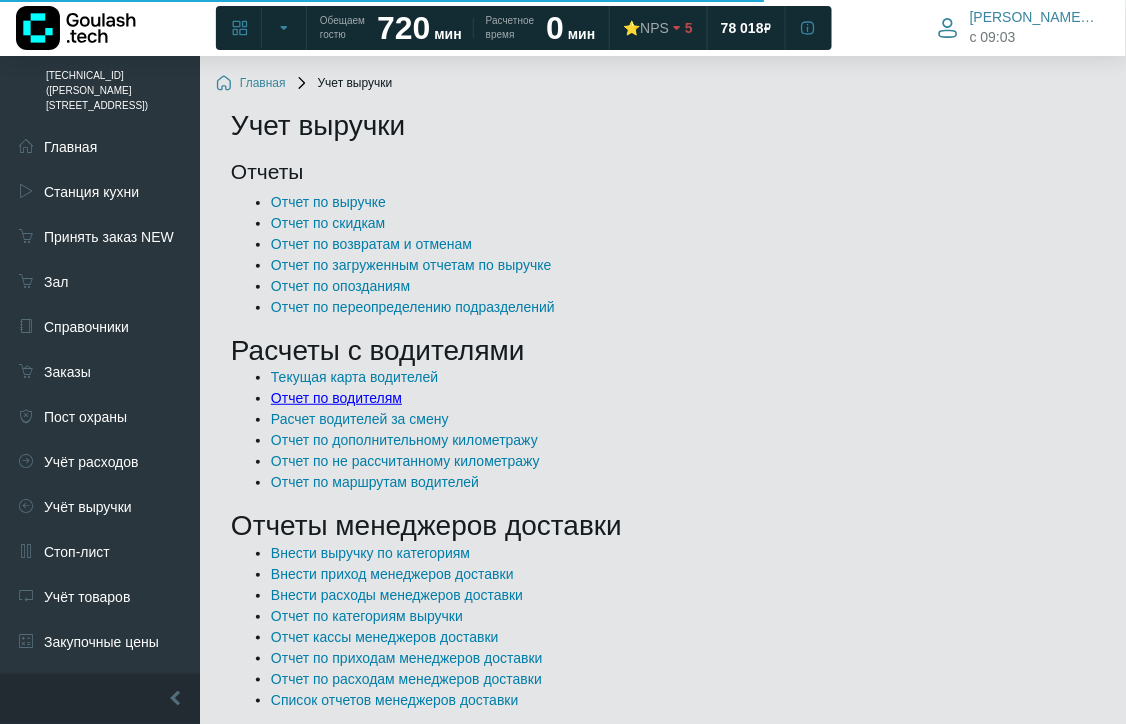 click on "Отчет по водителям" at bounding box center [336, 398] 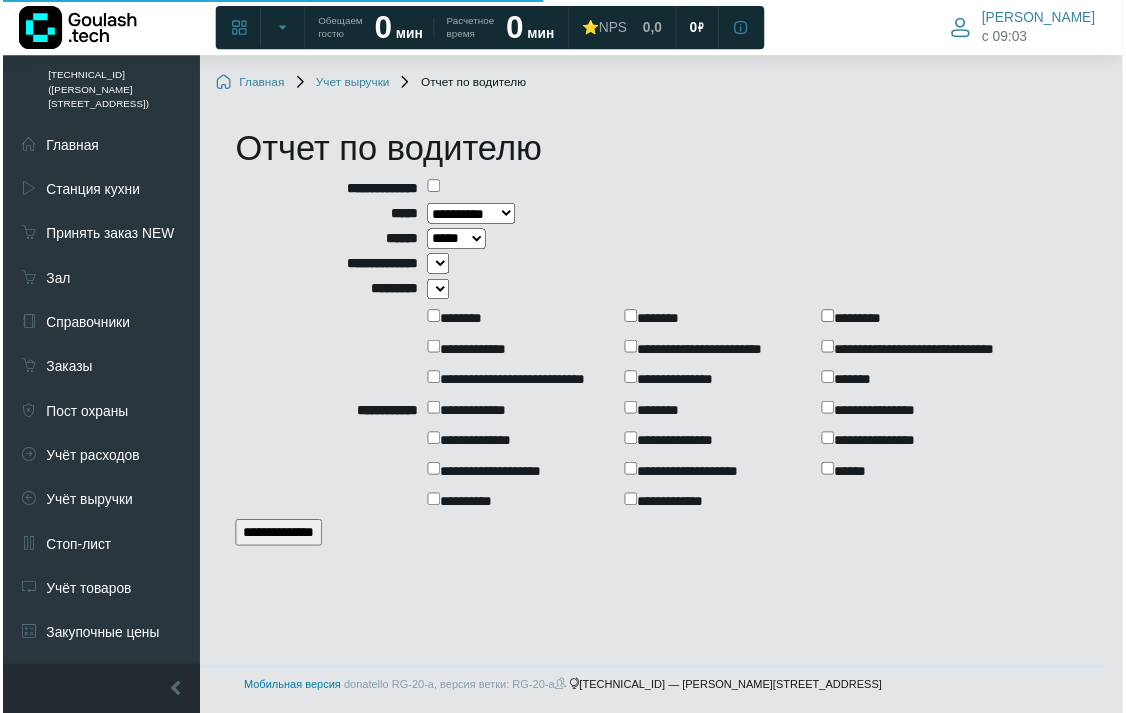scroll, scrollTop: 0, scrollLeft: 0, axis: both 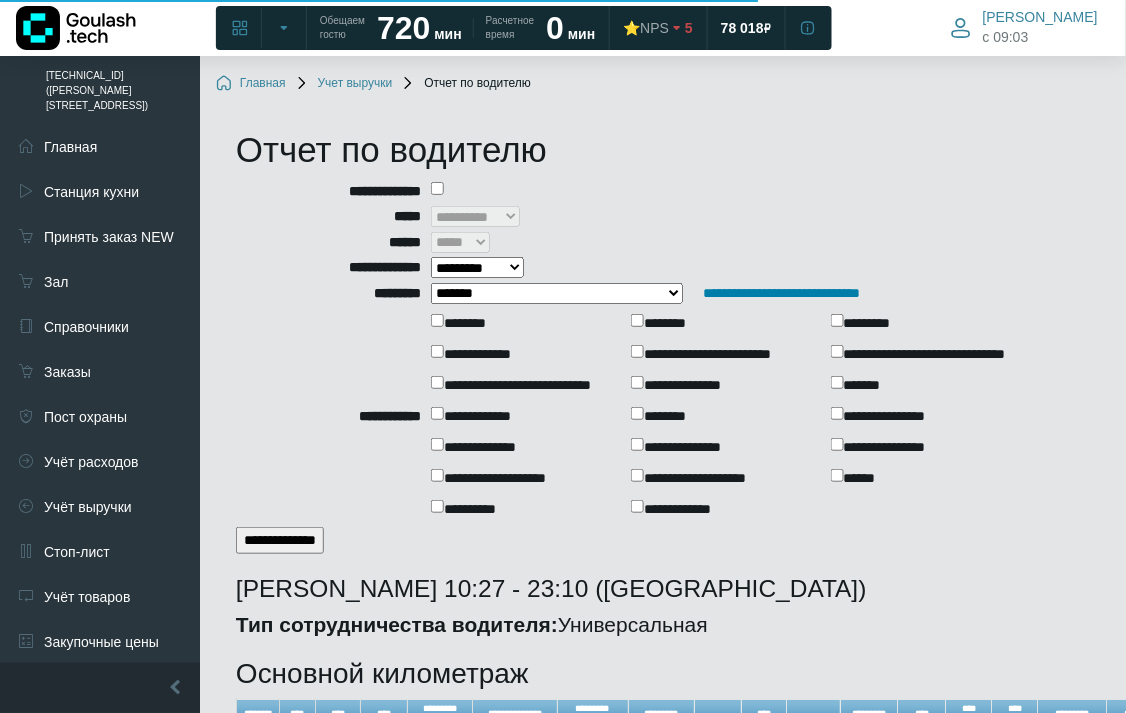 click on "**********" at bounding box center (557, 293) 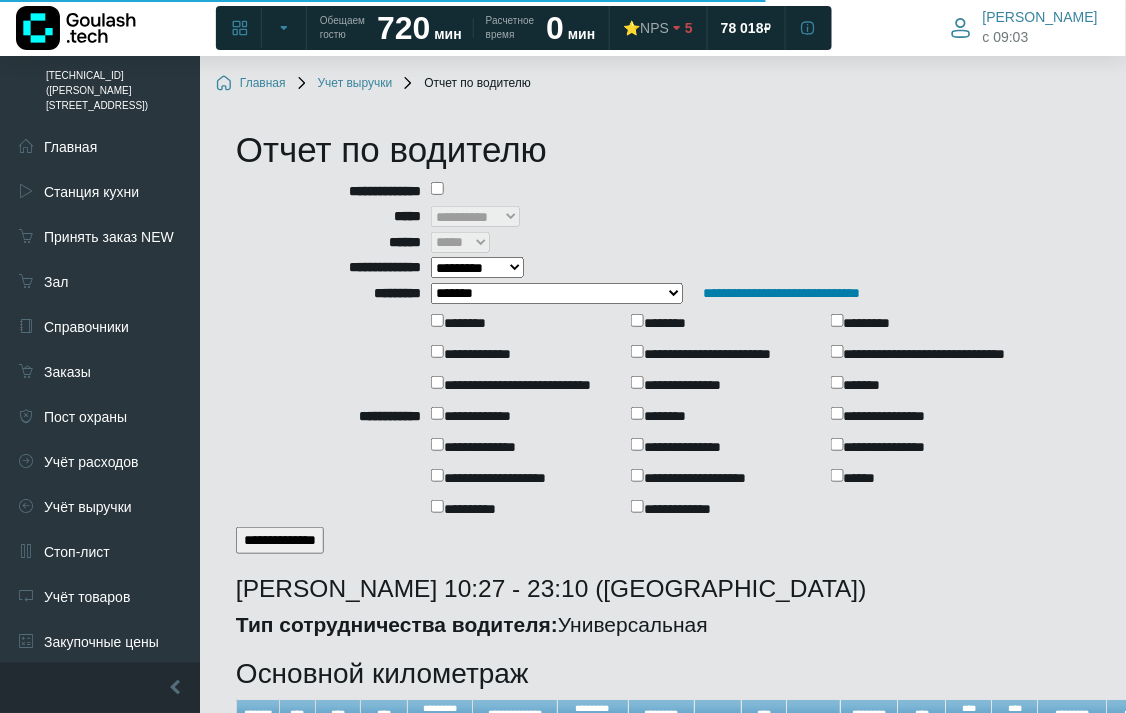 select on "*****" 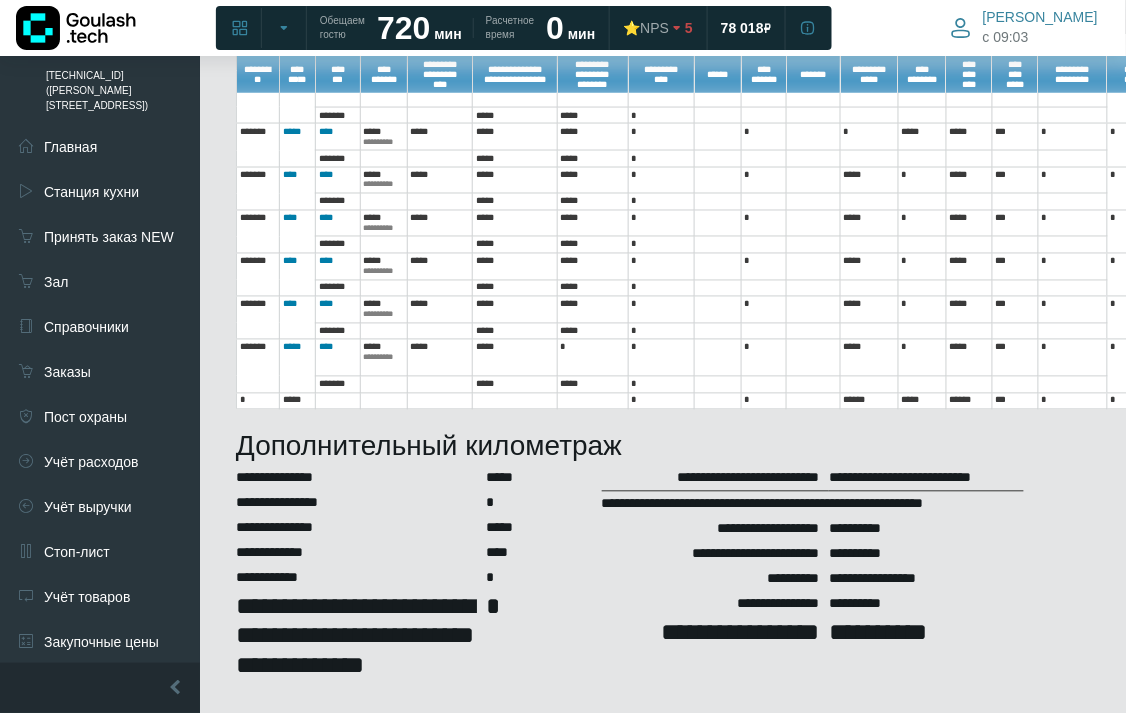scroll, scrollTop: 0, scrollLeft: 0, axis: both 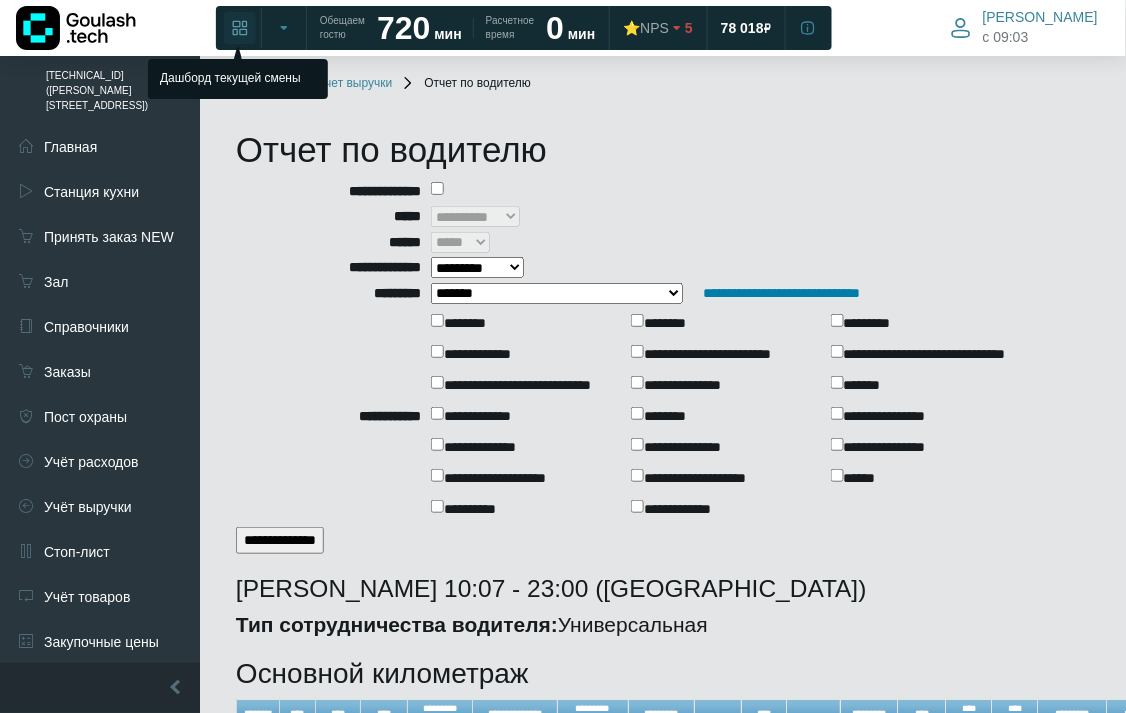 click 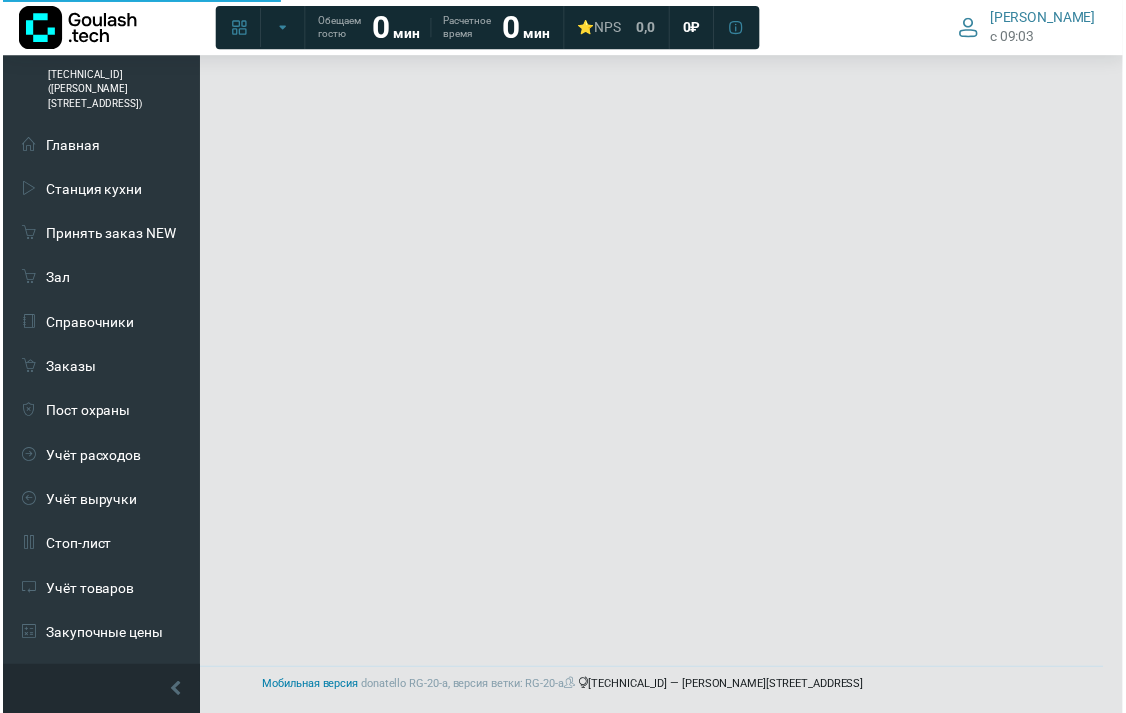 scroll, scrollTop: 0, scrollLeft: 0, axis: both 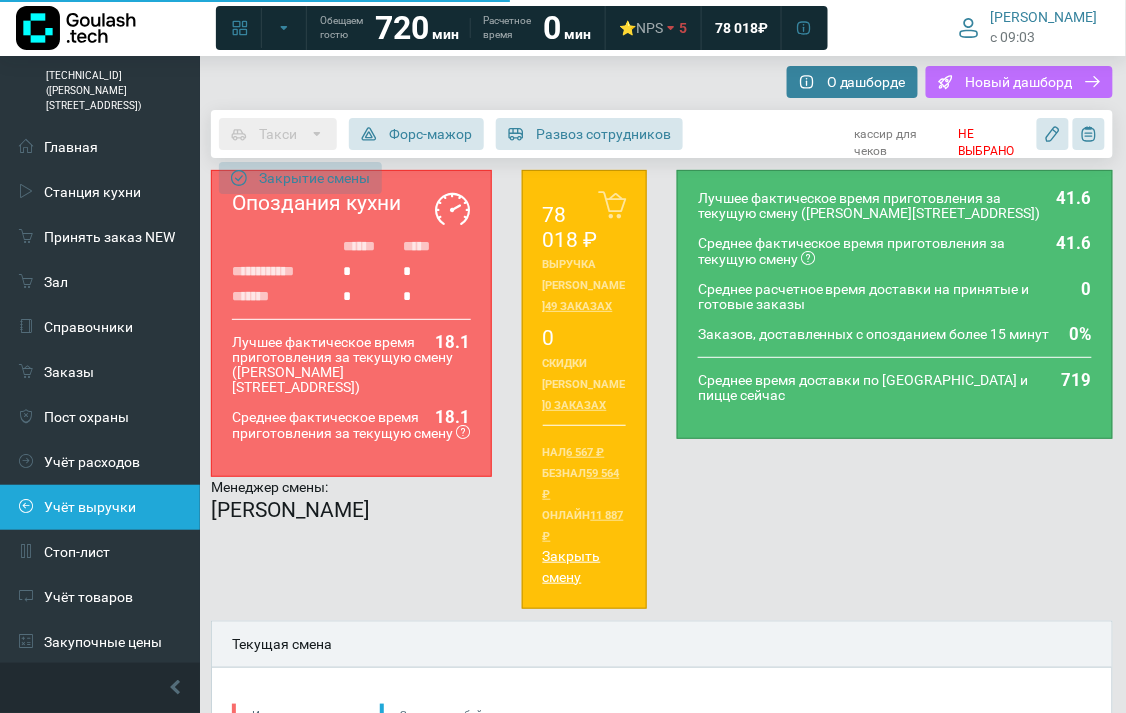 click on "Учёт выручки" at bounding box center (100, 507) 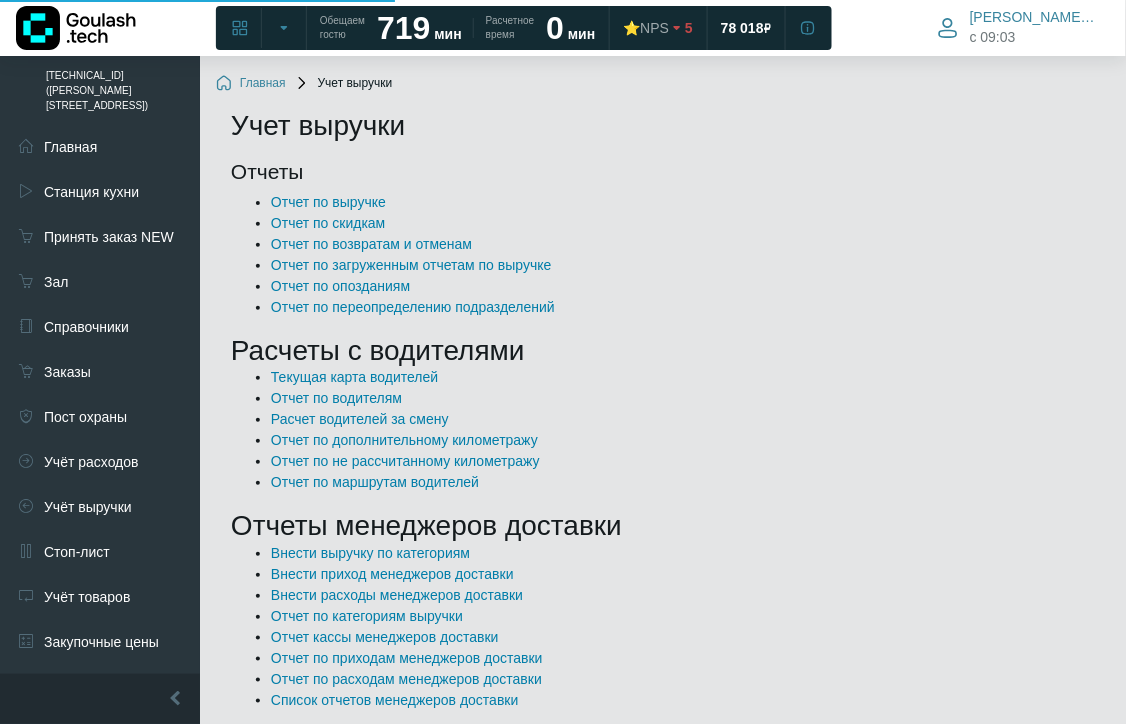 scroll, scrollTop: 167, scrollLeft: 0, axis: vertical 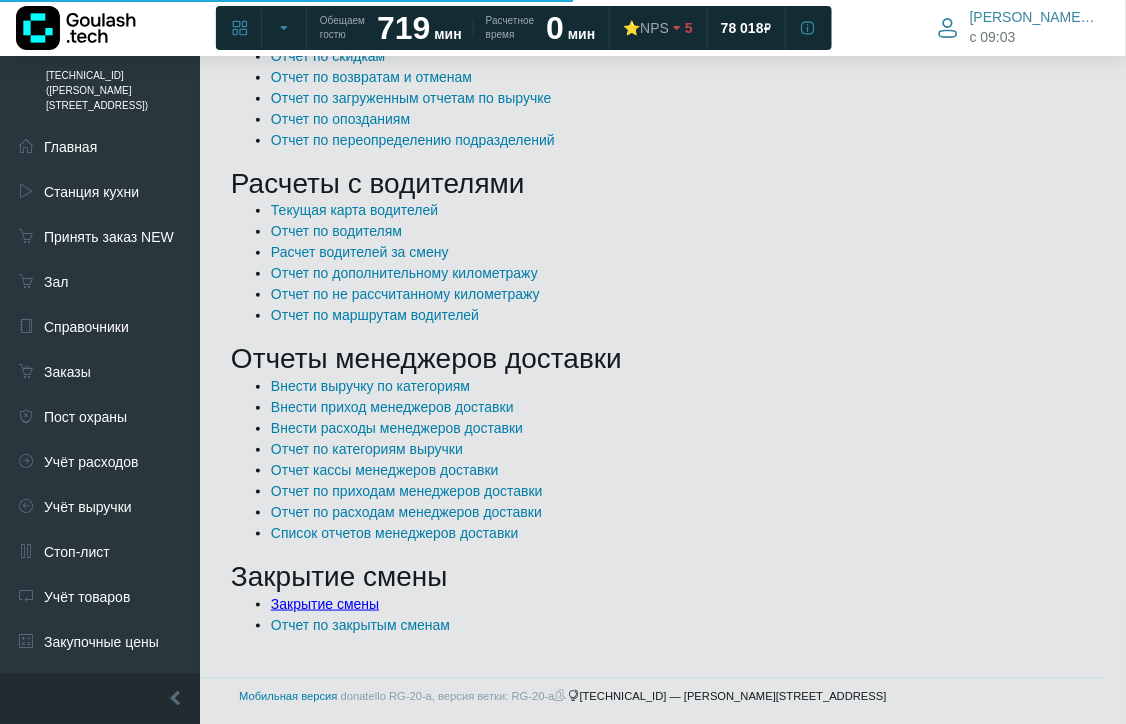 click on "Закрытие смены" at bounding box center (325, 604) 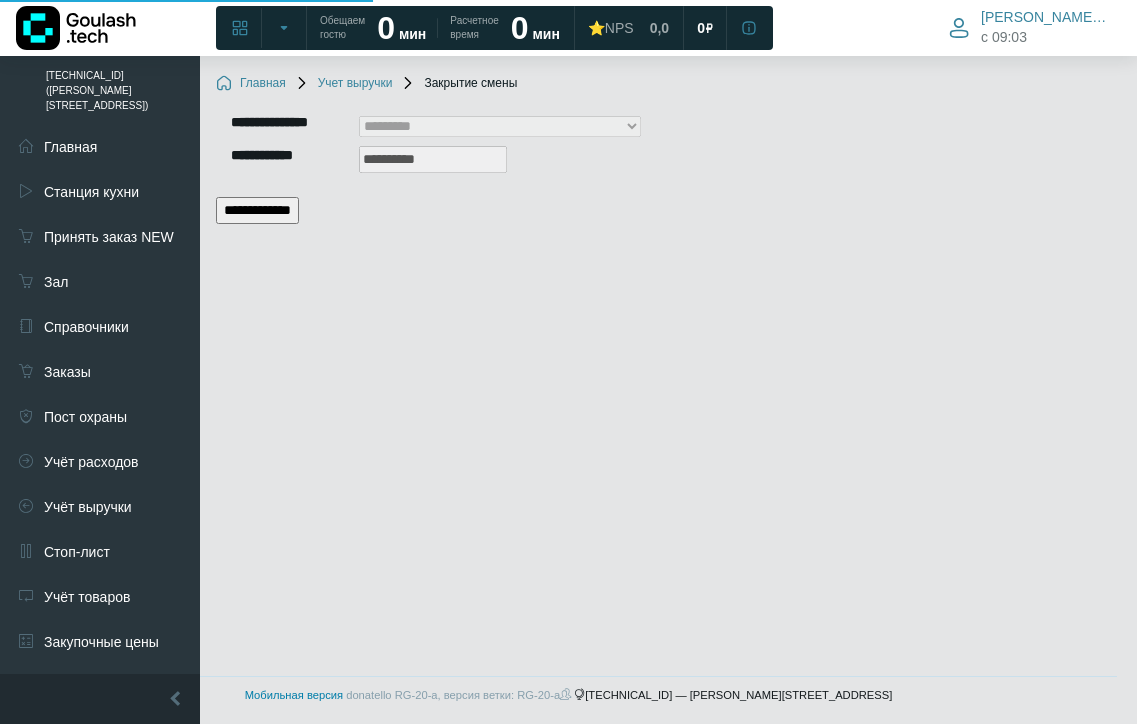 scroll, scrollTop: 0, scrollLeft: 0, axis: both 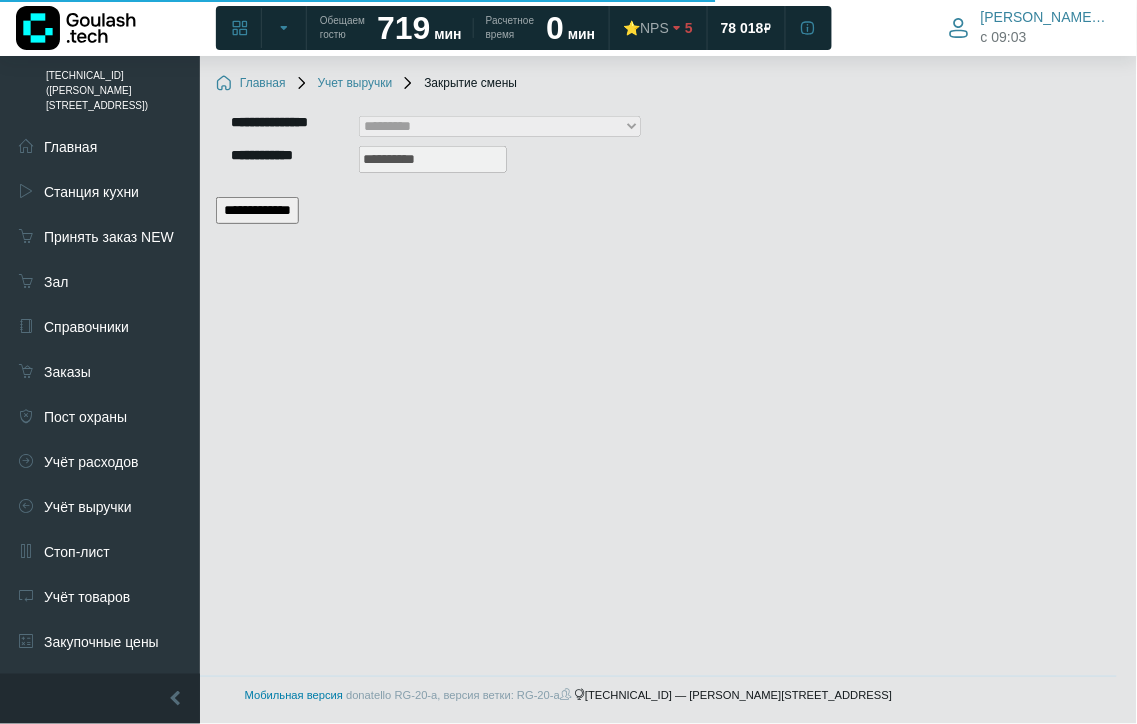 click on "**********" at bounding box center (257, 210) 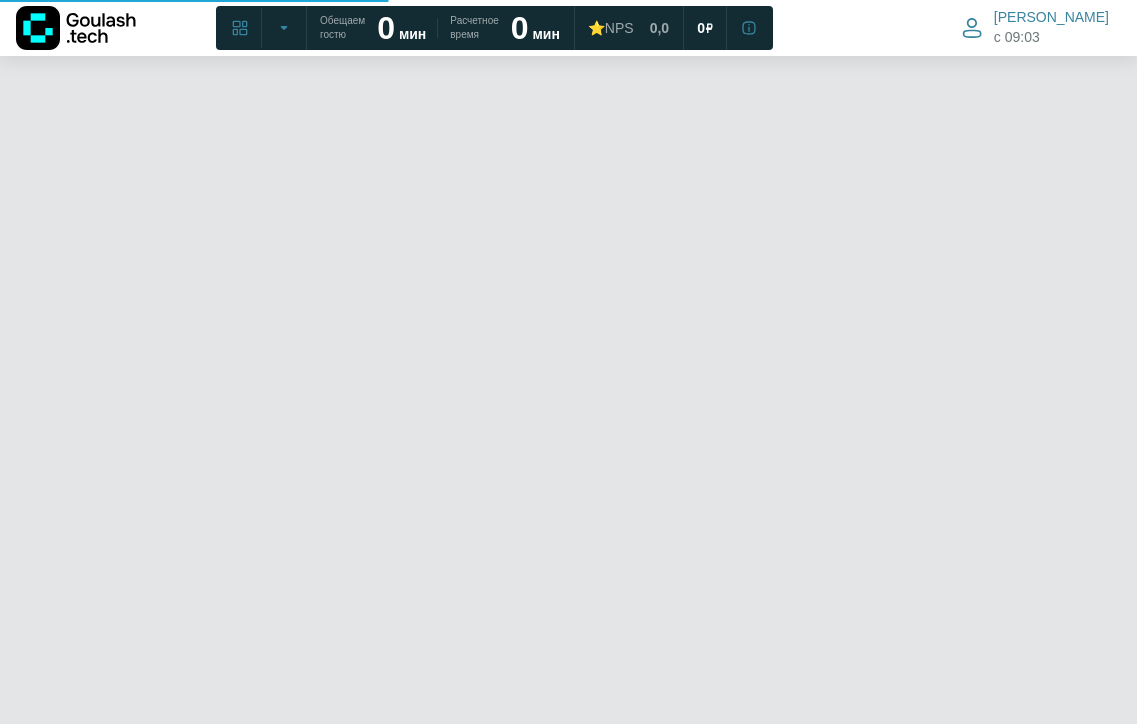 scroll, scrollTop: 0, scrollLeft: 0, axis: both 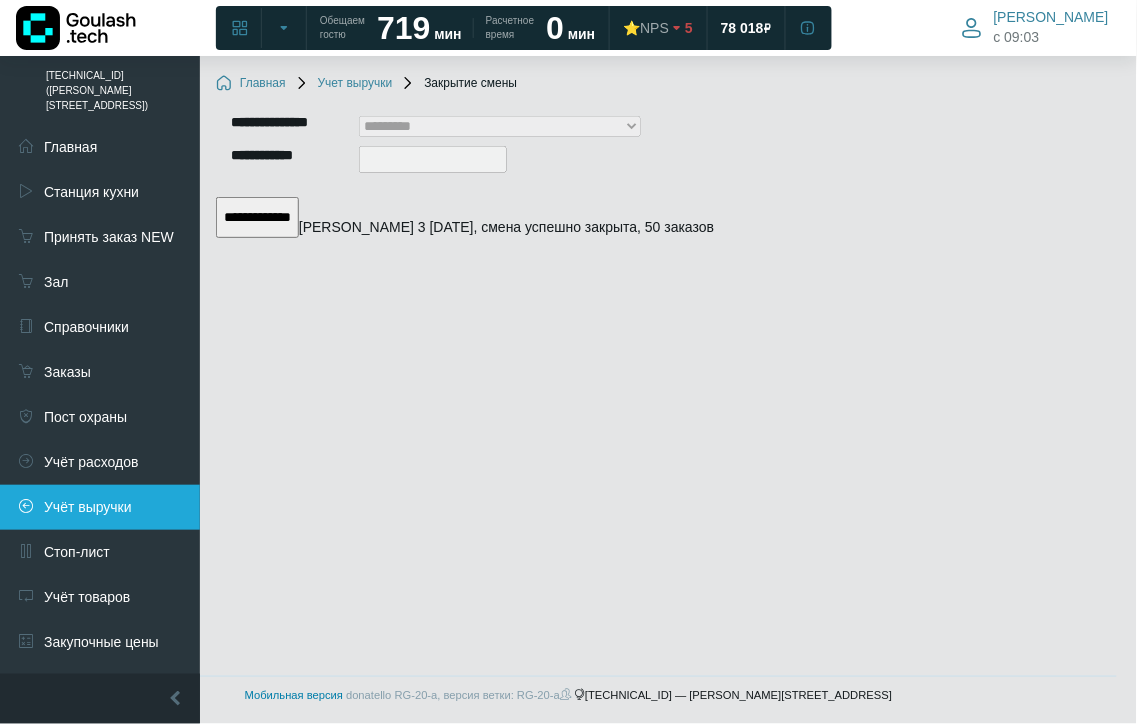 click on "Учёт выручки" at bounding box center [100, 507] 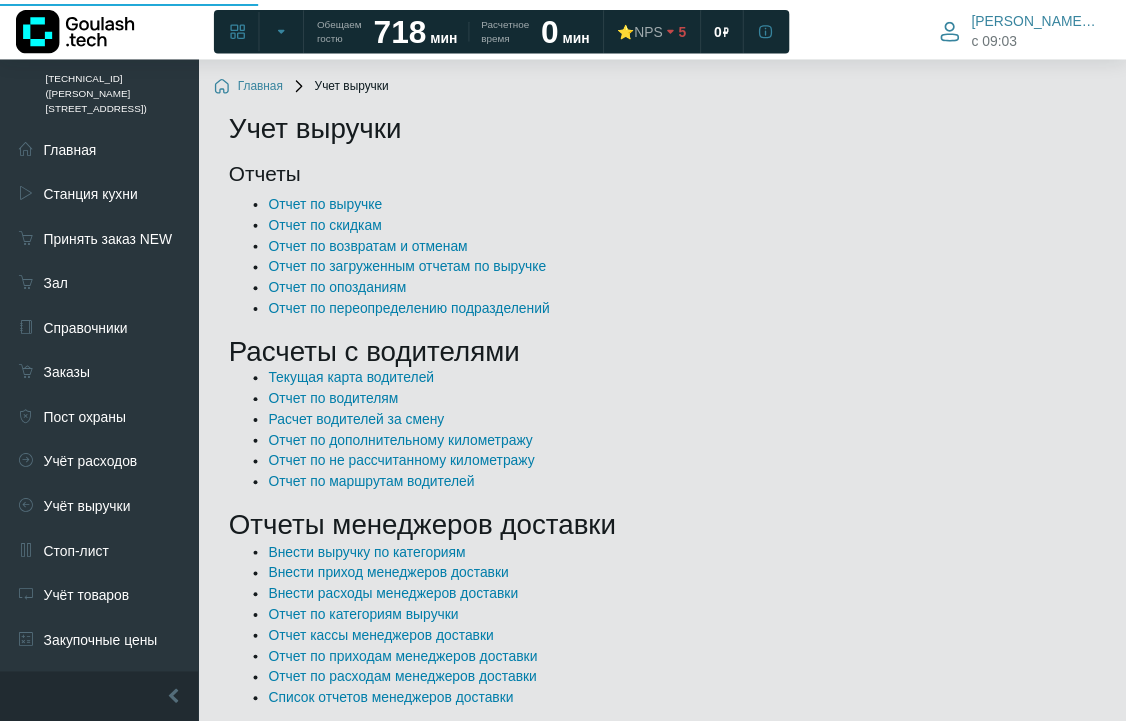 scroll, scrollTop: 0, scrollLeft: 0, axis: both 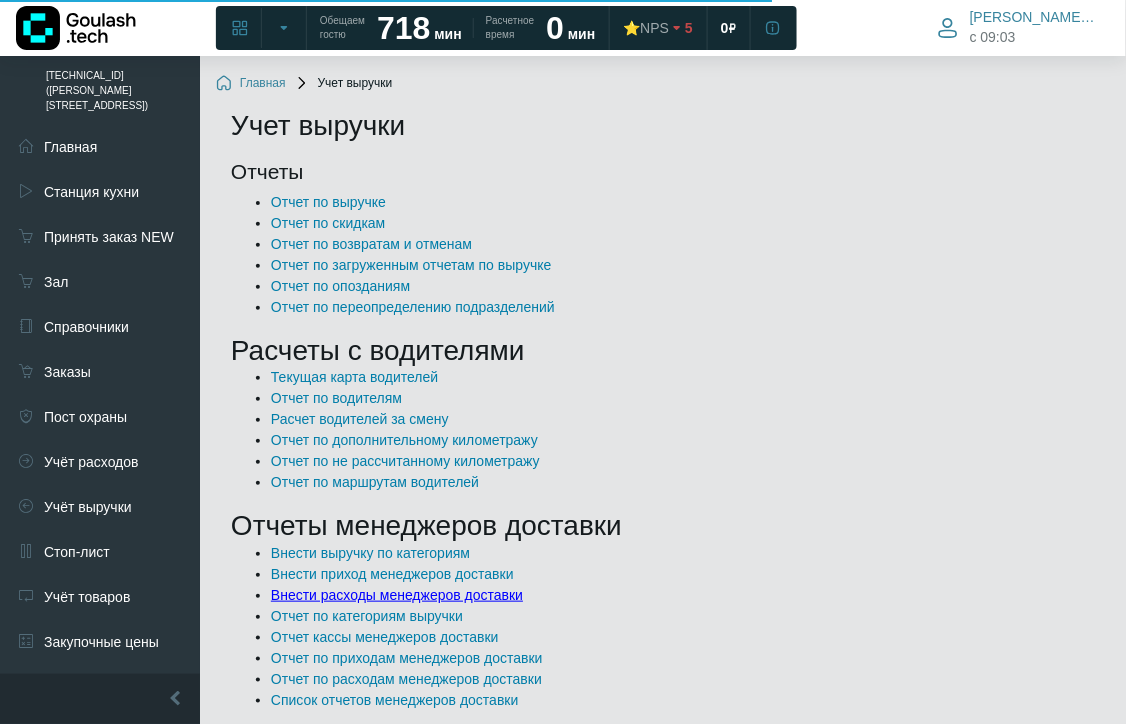click on "Внести расходы менеджеров доставки" at bounding box center [397, 595] 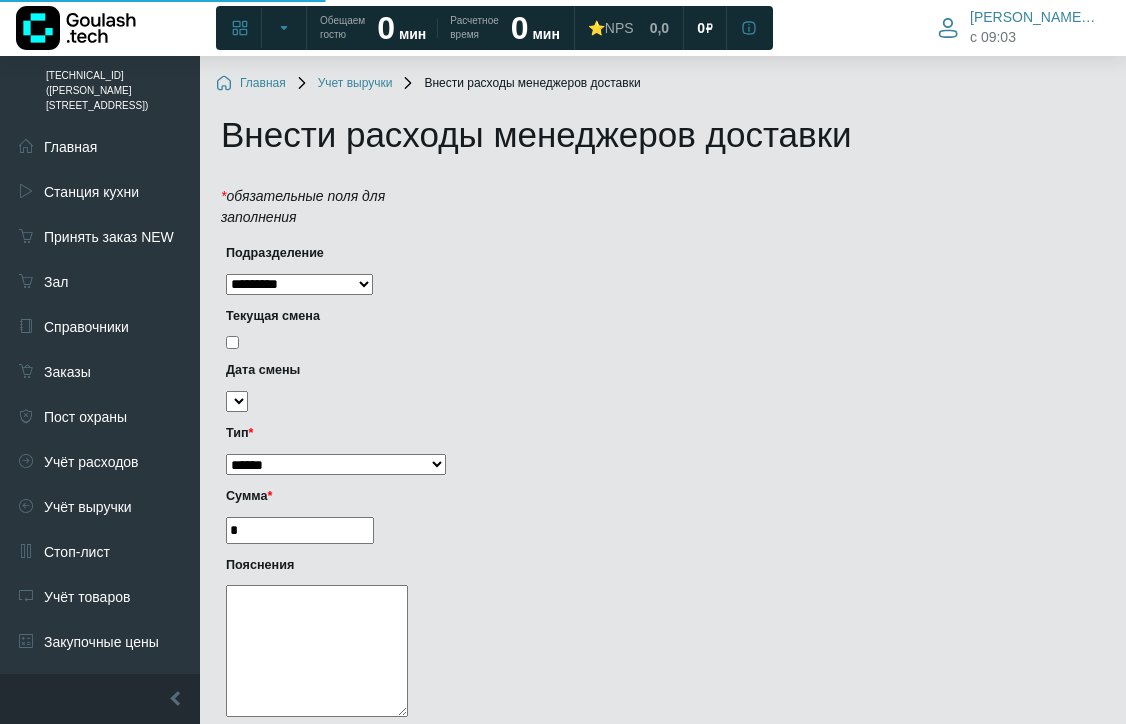 scroll, scrollTop: 0, scrollLeft: 0, axis: both 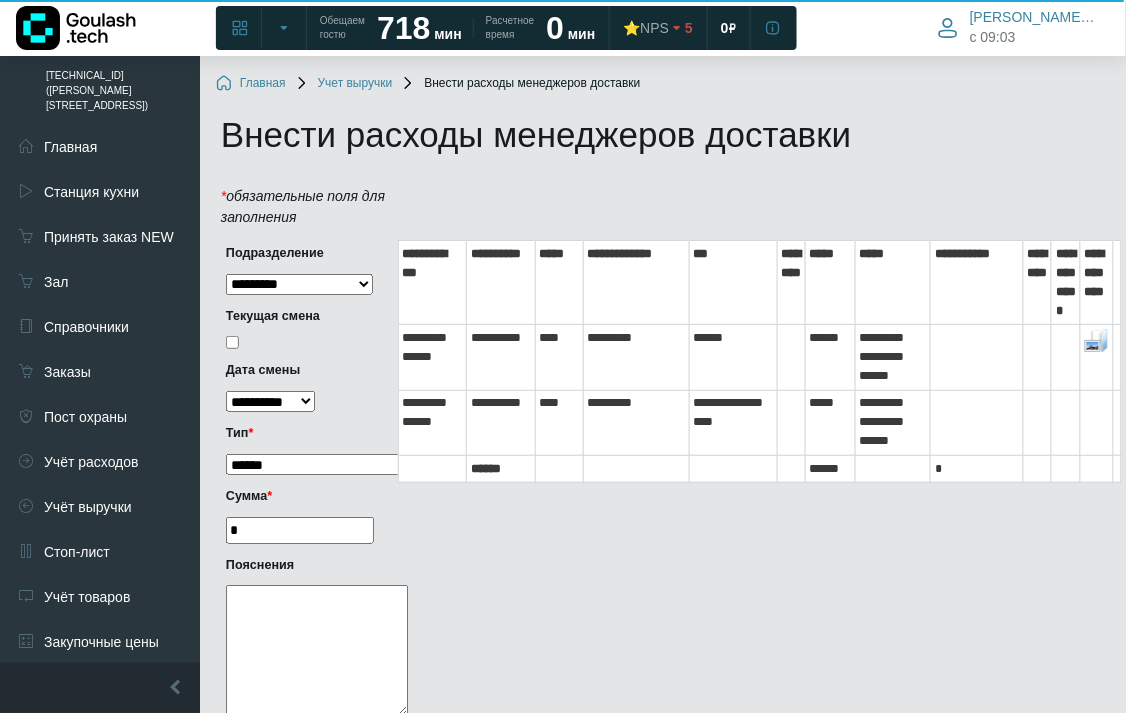 click on "**********" at bounding box center (270, 401) 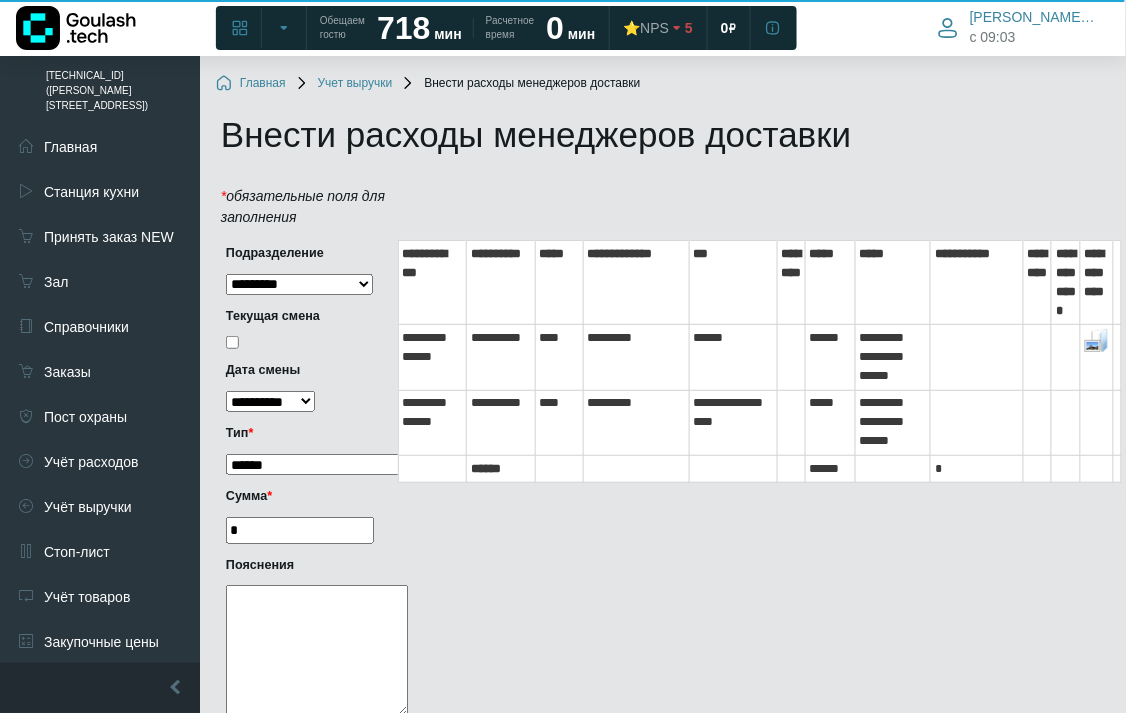 select on "**********" 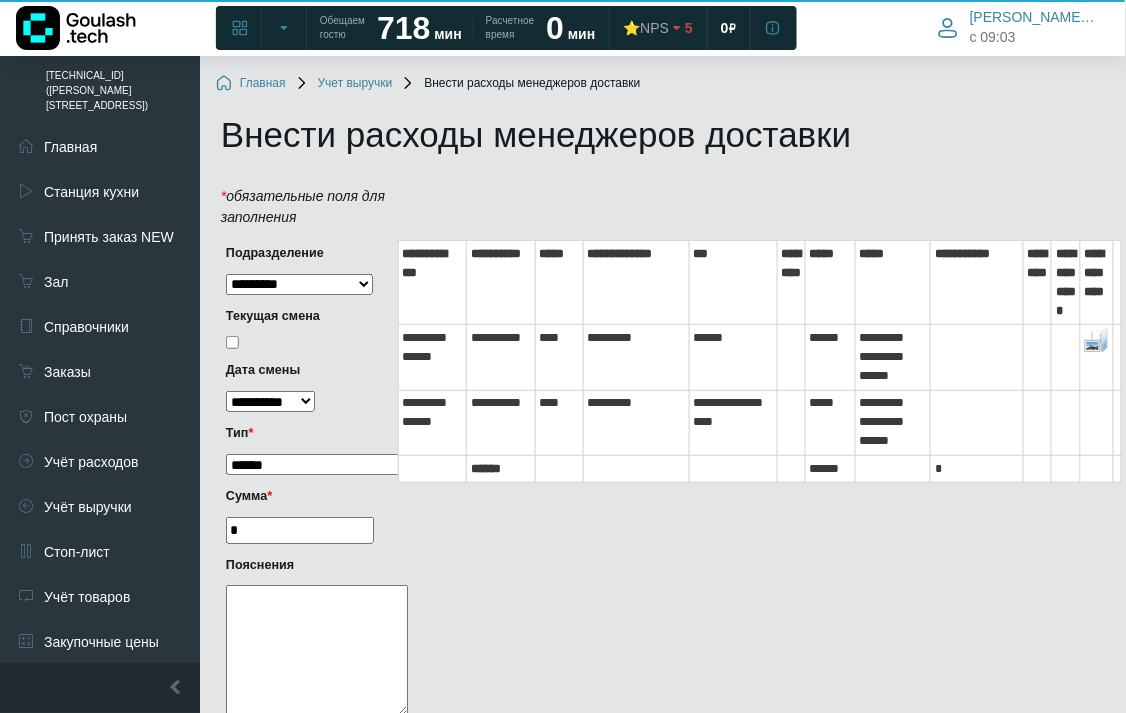 click on "**********" at bounding box center (336, 464) 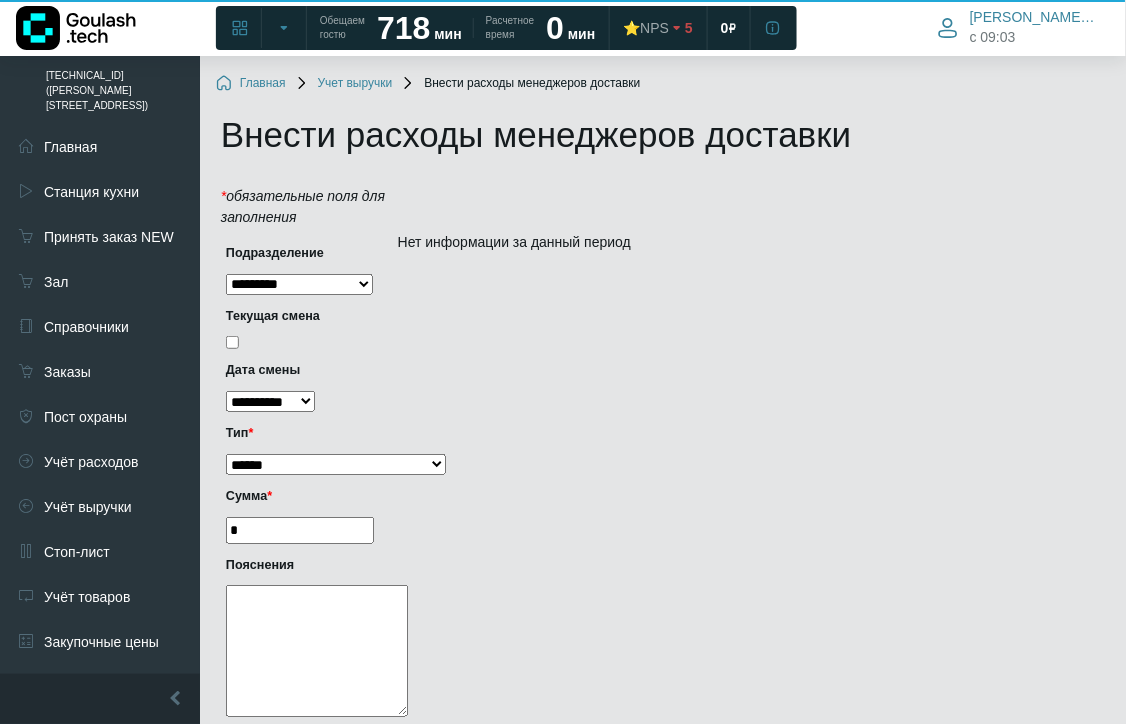 select on "*" 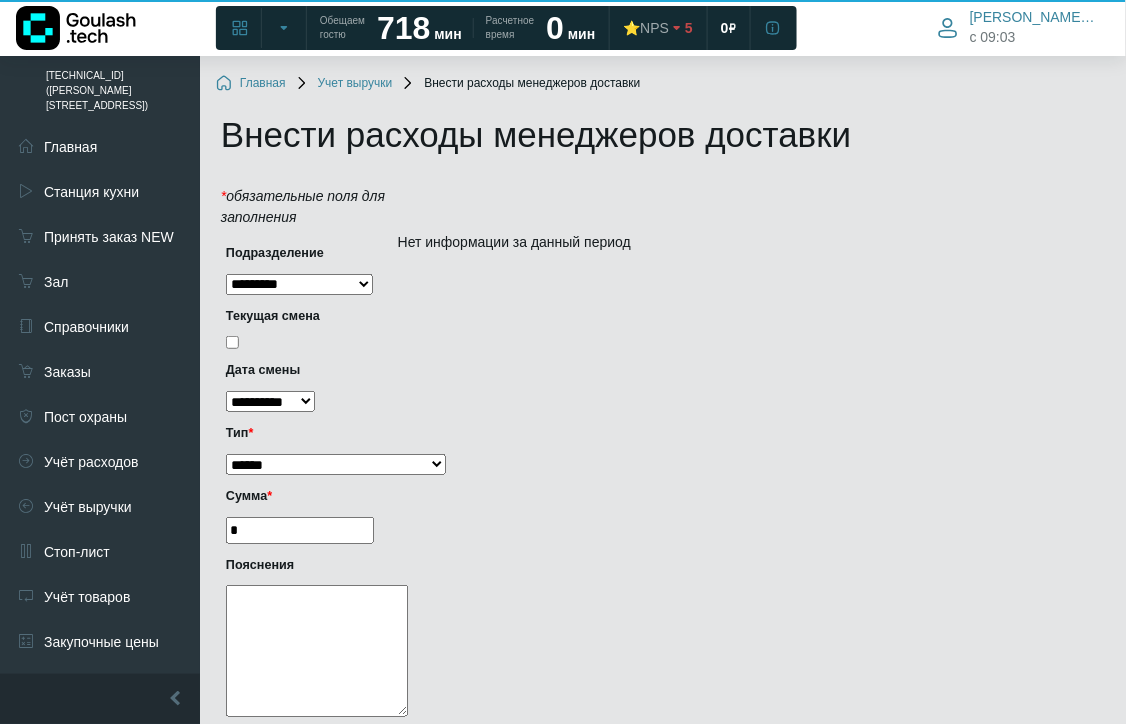 click on "*" at bounding box center [300, 530] 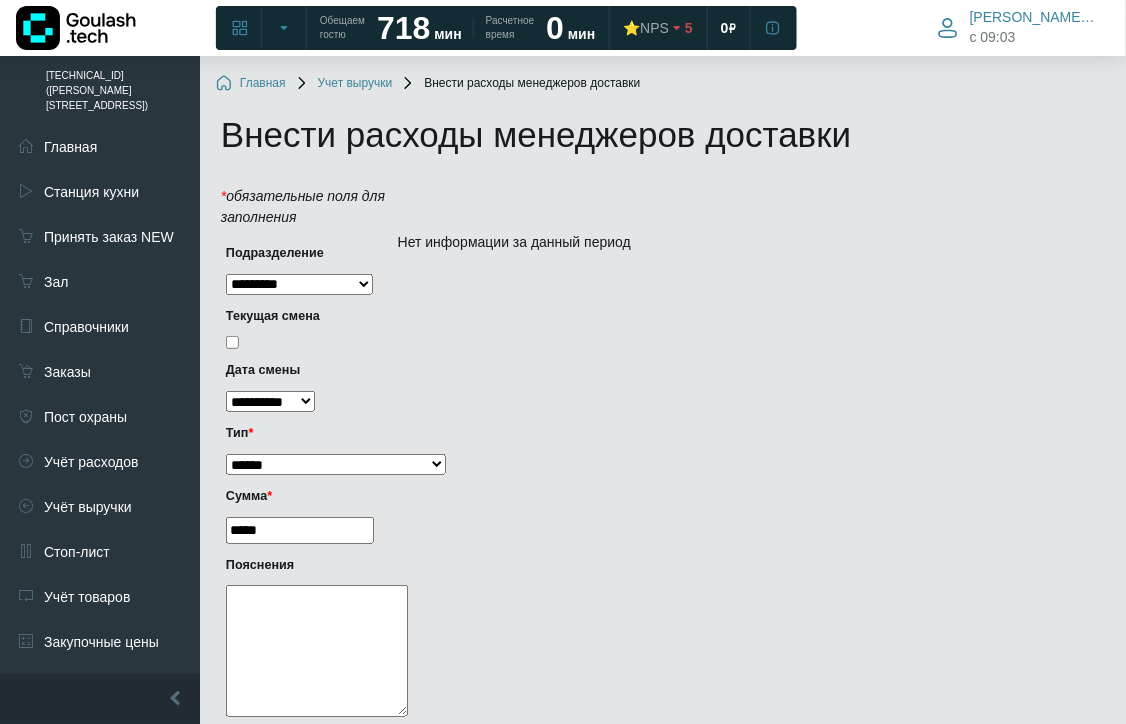 scroll, scrollTop: 253, scrollLeft: 0, axis: vertical 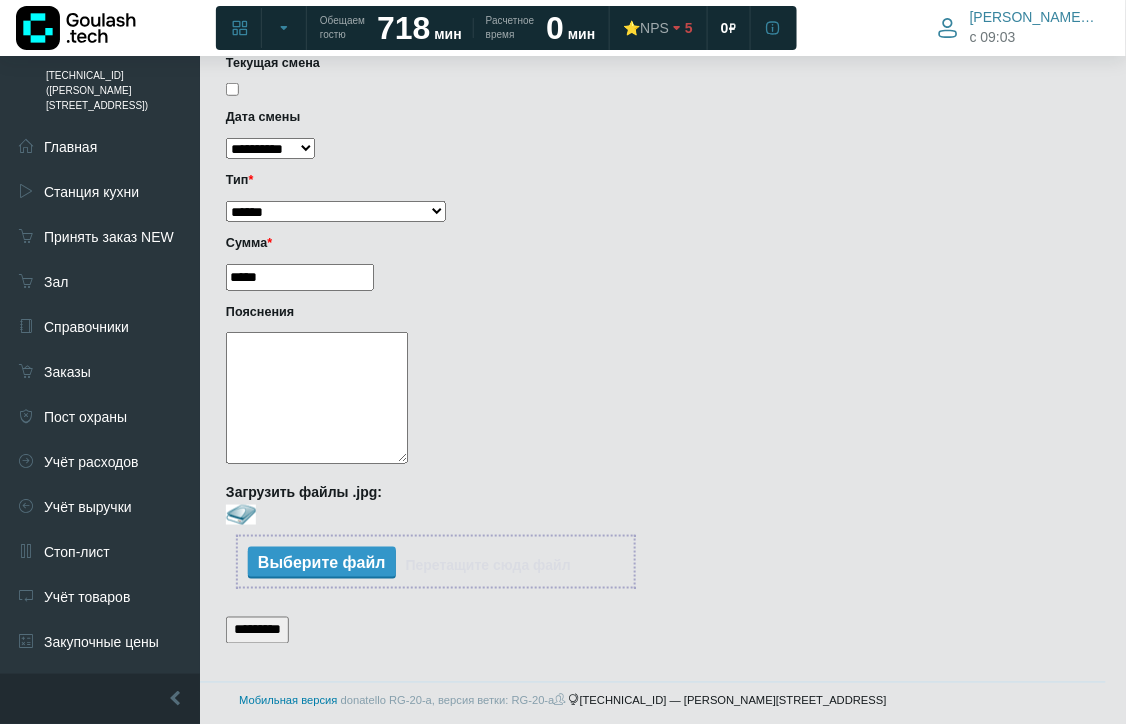 type on "*****" 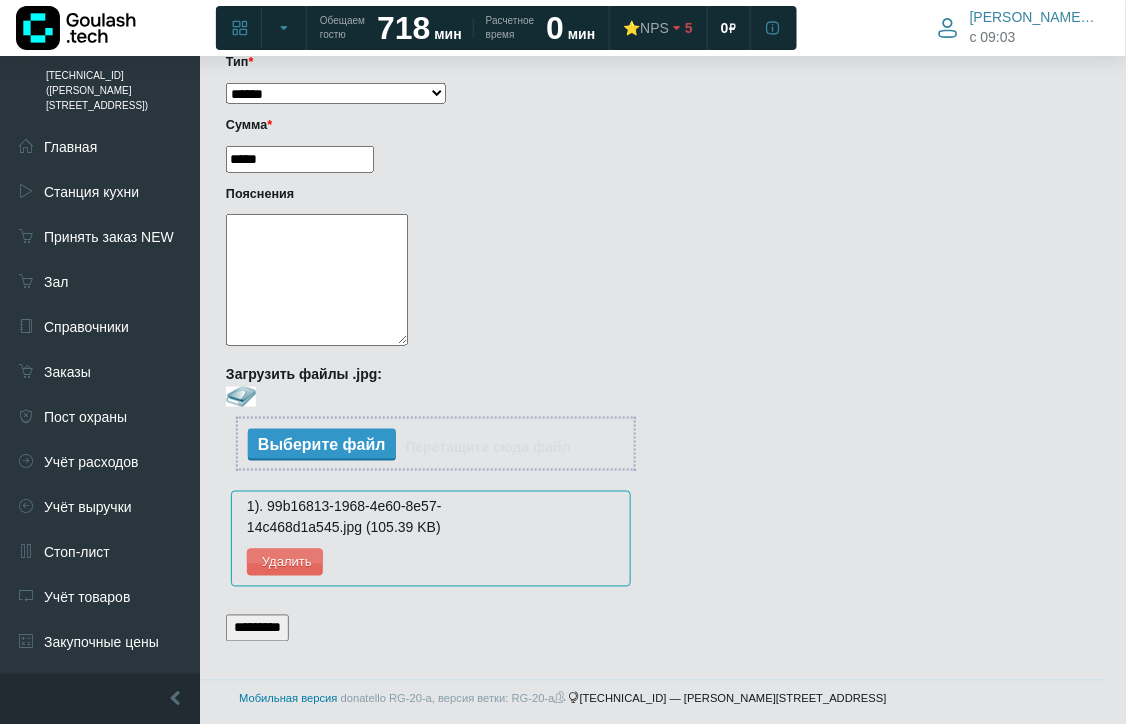 scroll, scrollTop: 370, scrollLeft: 0, axis: vertical 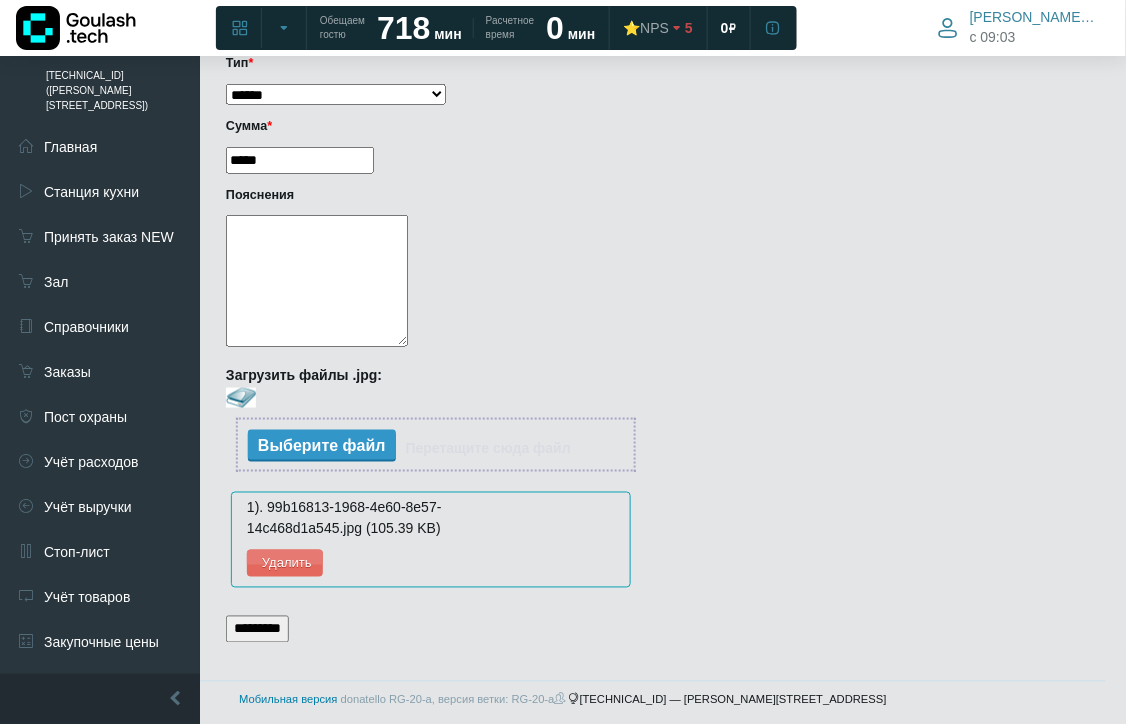 click on "*********" at bounding box center (257, 629) 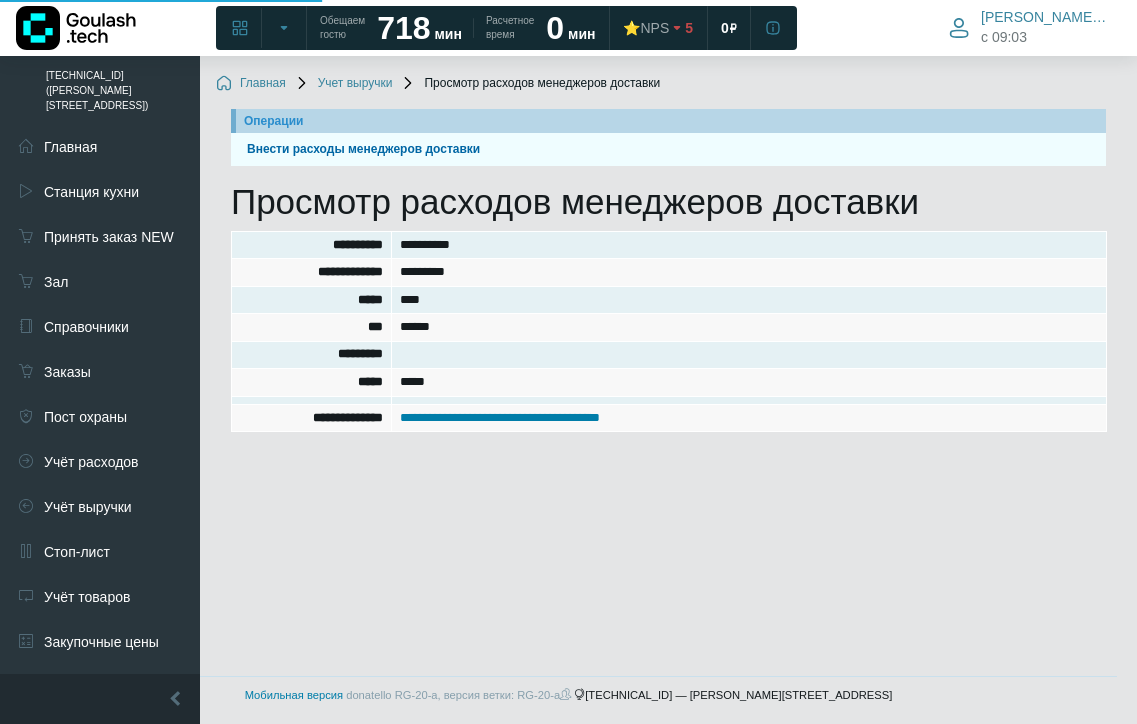 scroll, scrollTop: 0, scrollLeft: 0, axis: both 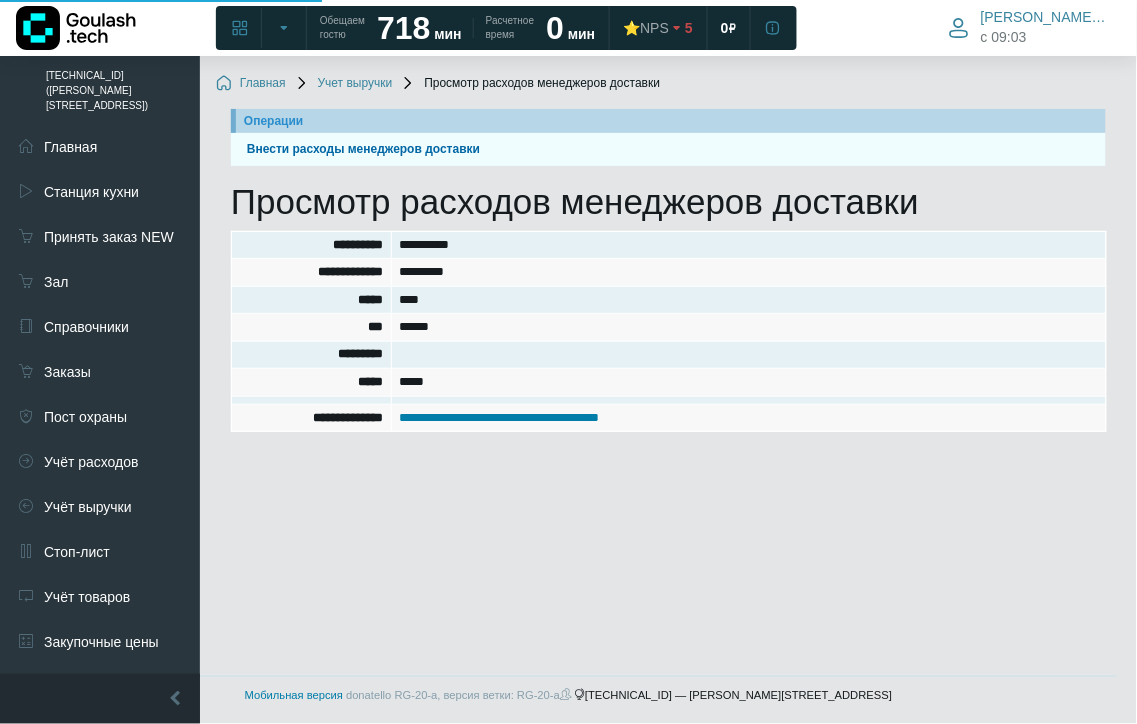 click on "Учёт выручки" at bounding box center (100, 507) 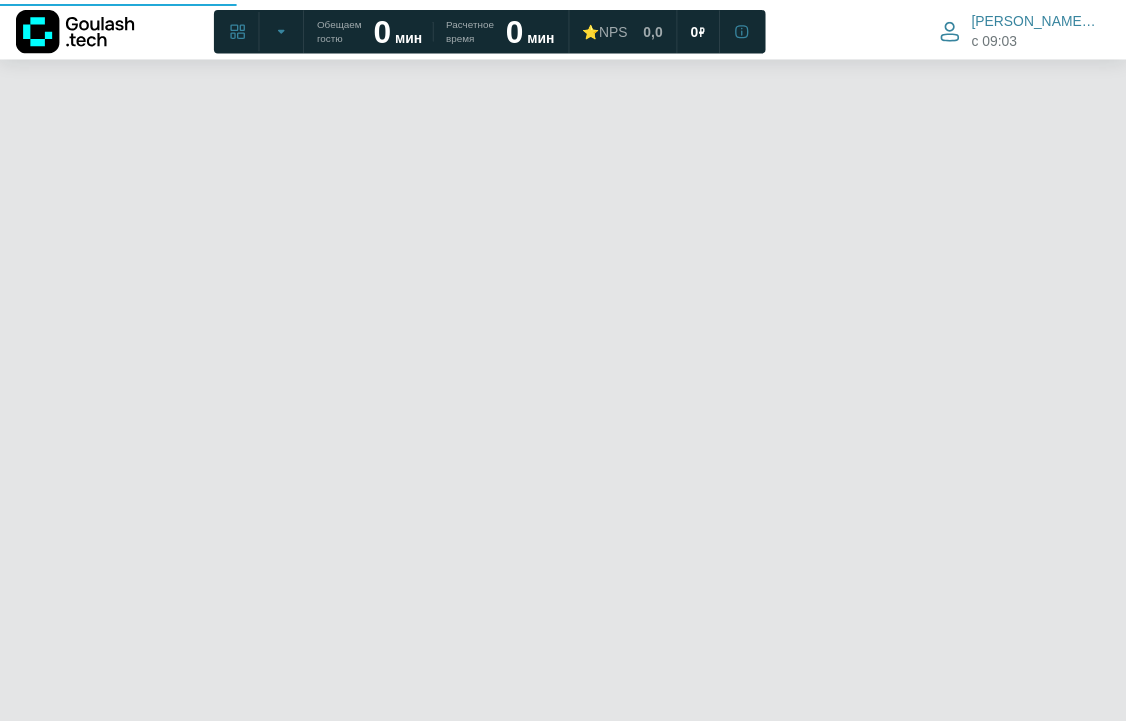 scroll, scrollTop: 0, scrollLeft: 0, axis: both 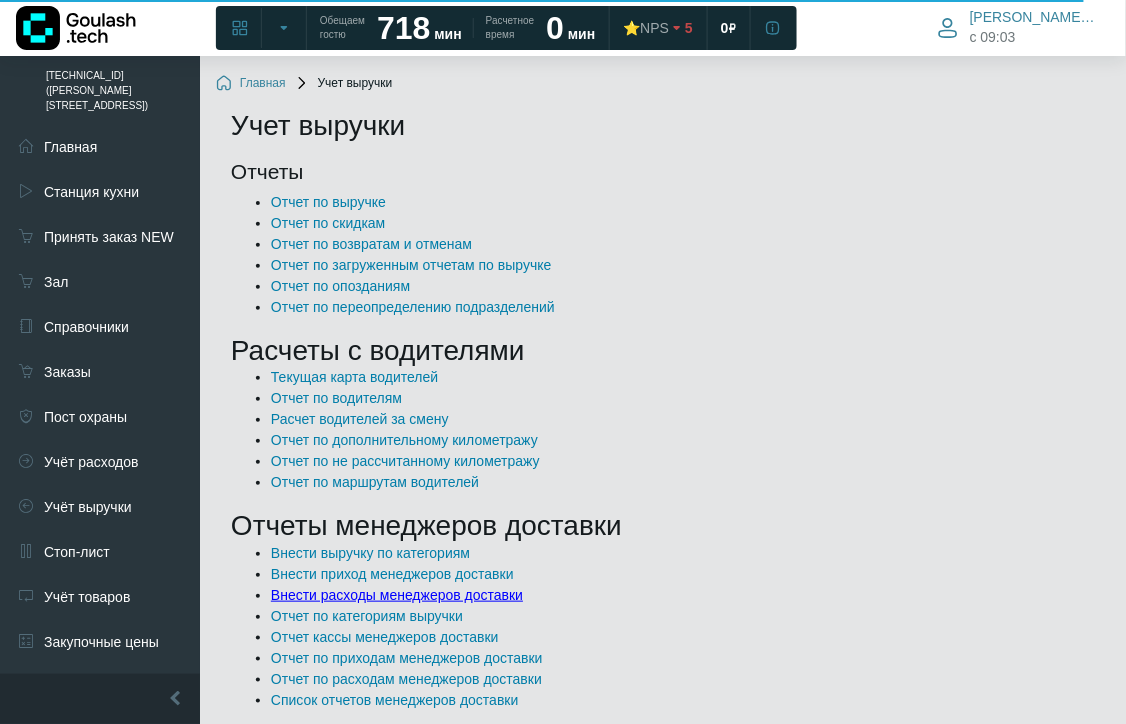 click on "Внести расходы менеджеров доставки" at bounding box center (397, 595) 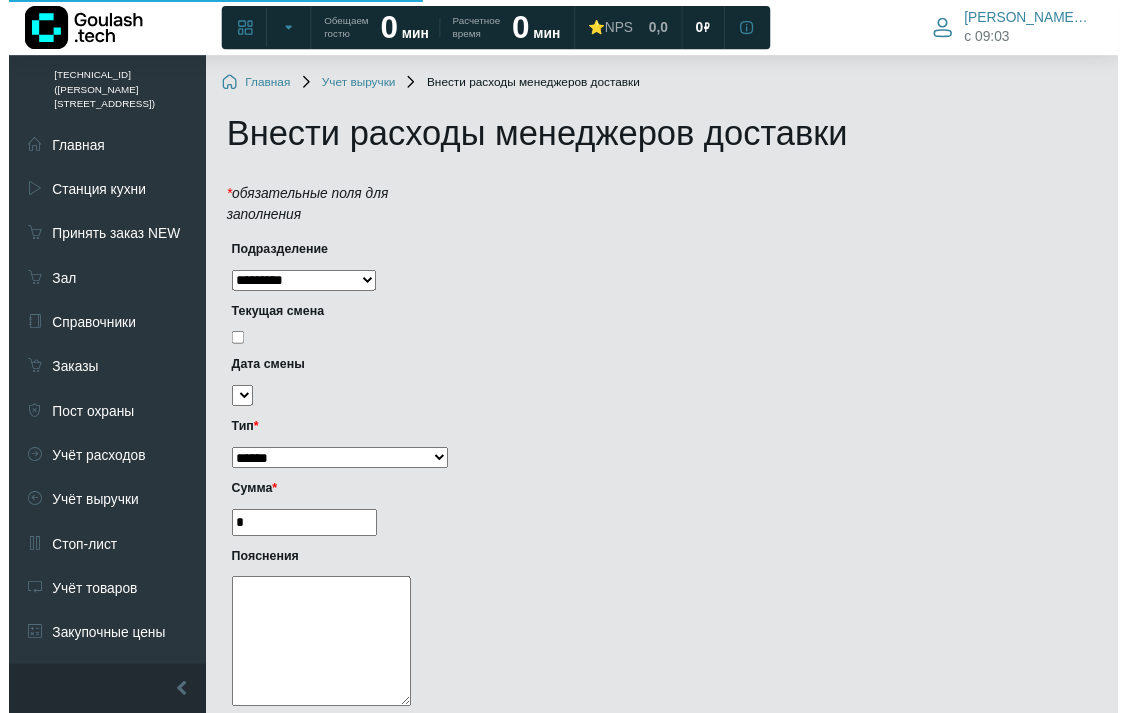 scroll, scrollTop: 0, scrollLeft: 0, axis: both 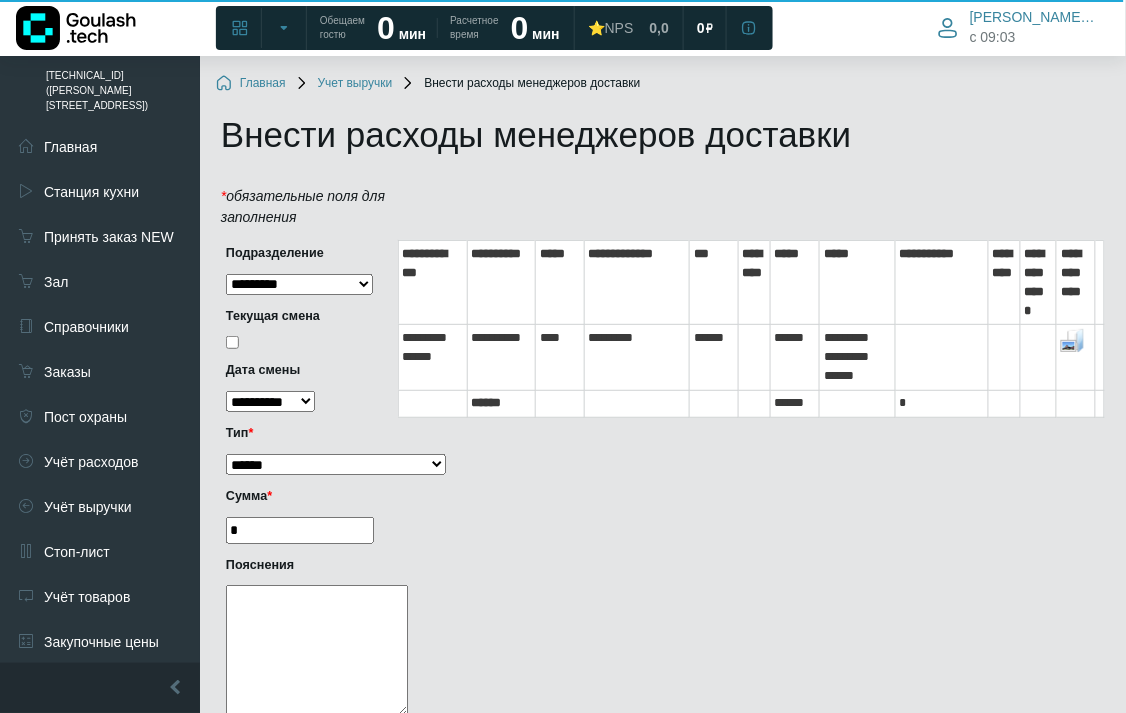 click on "**********" at bounding box center [336, 464] 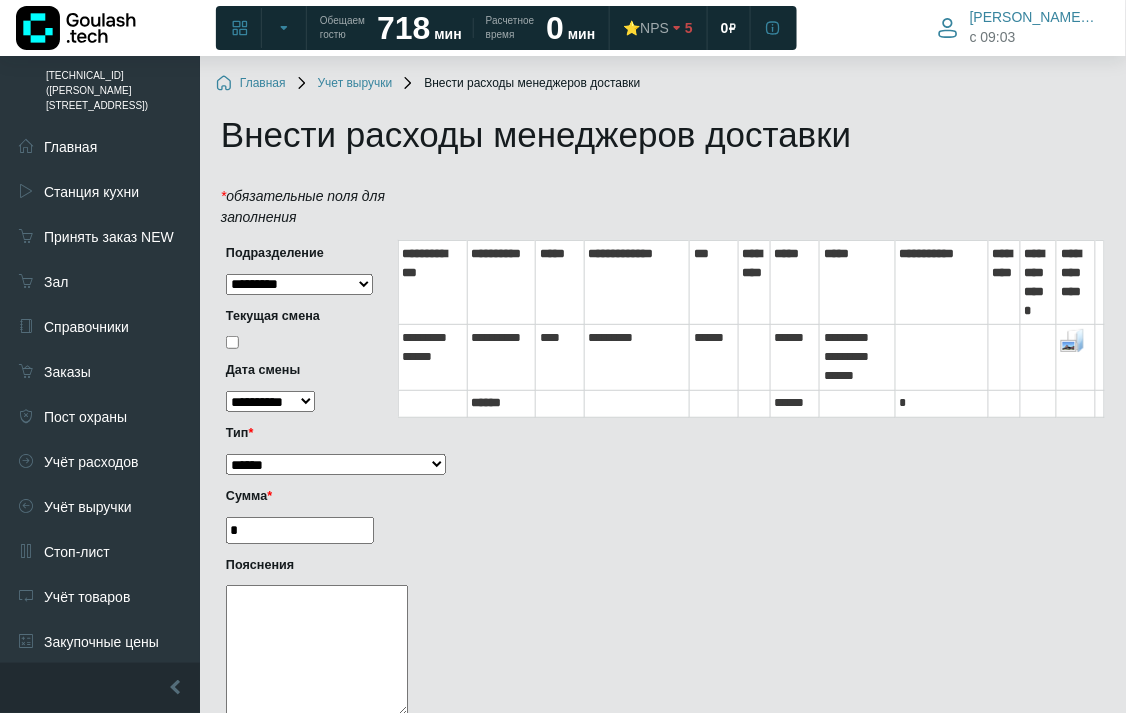 select on "**" 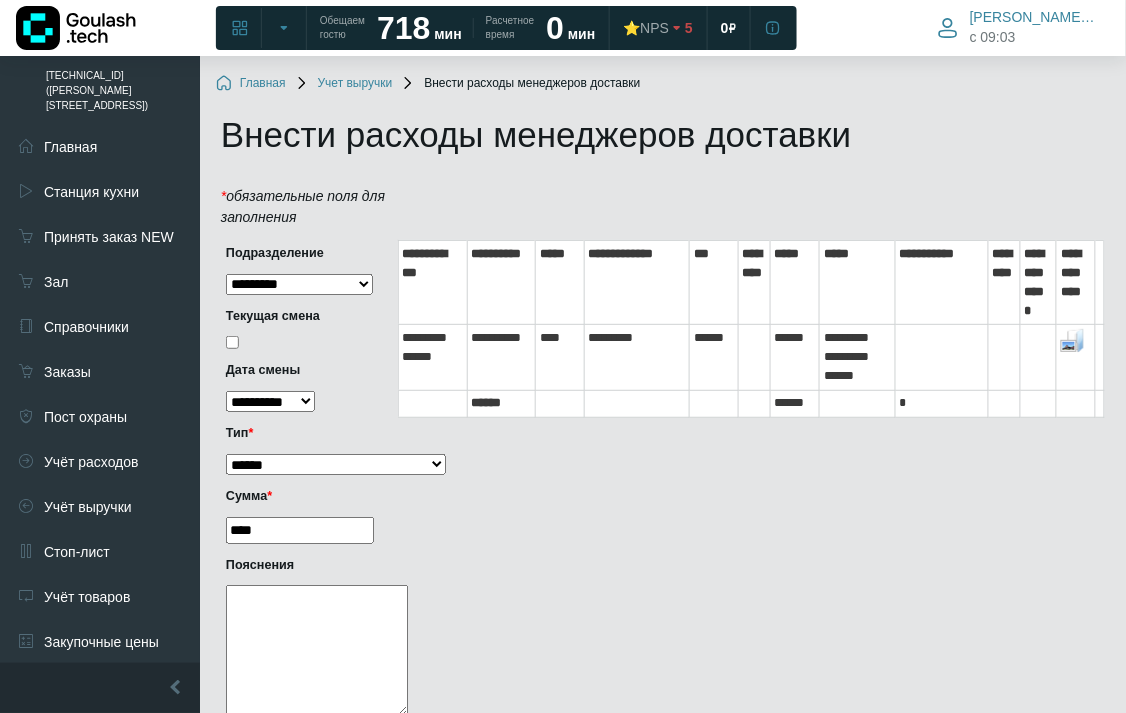 scroll, scrollTop: 264, scrollLeft: 0, axis: vertical 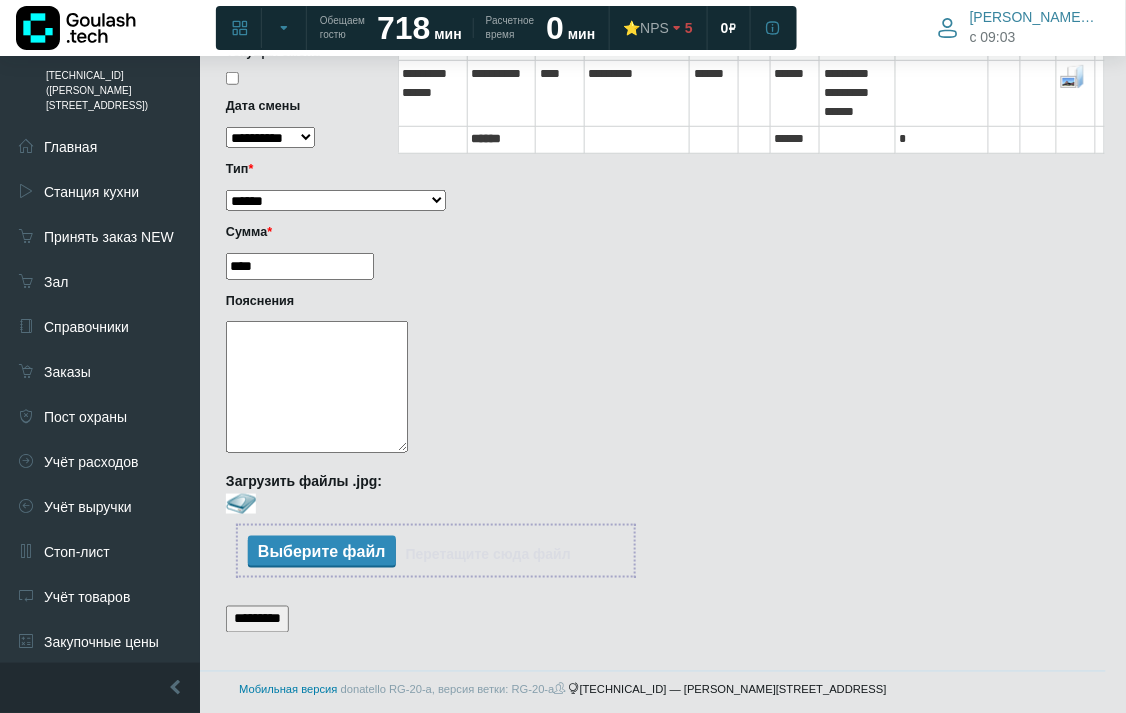 type on "****" 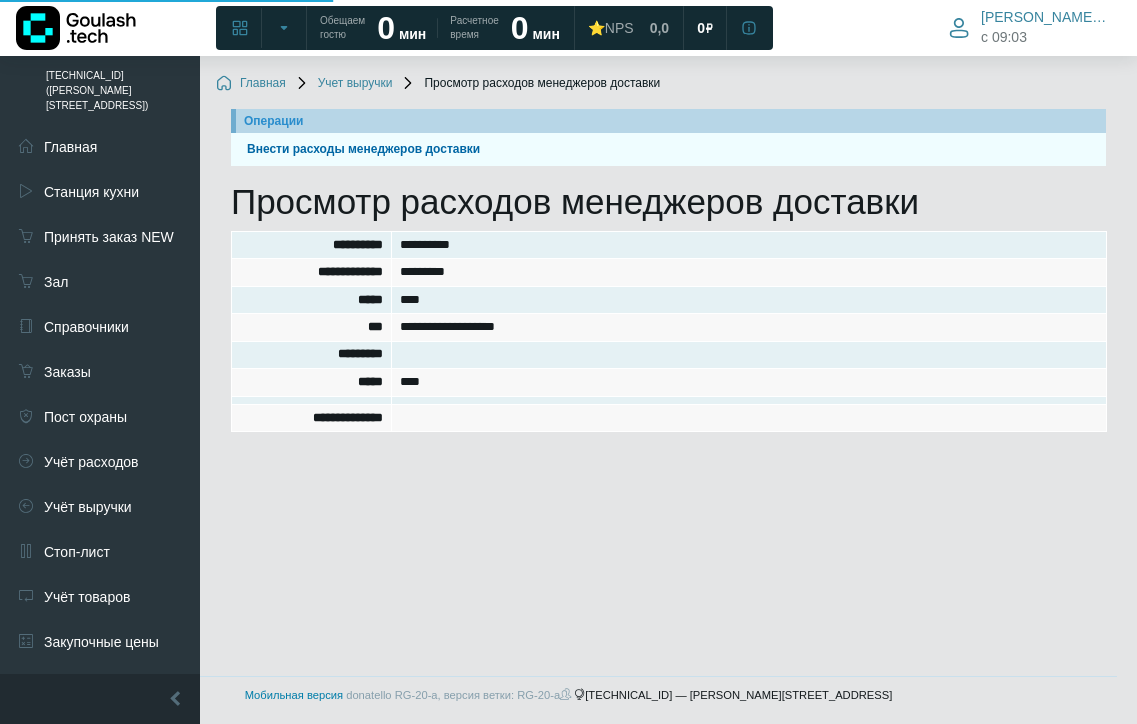 scroll, scrollTop: 0, scrollLeft: 0, axis: both 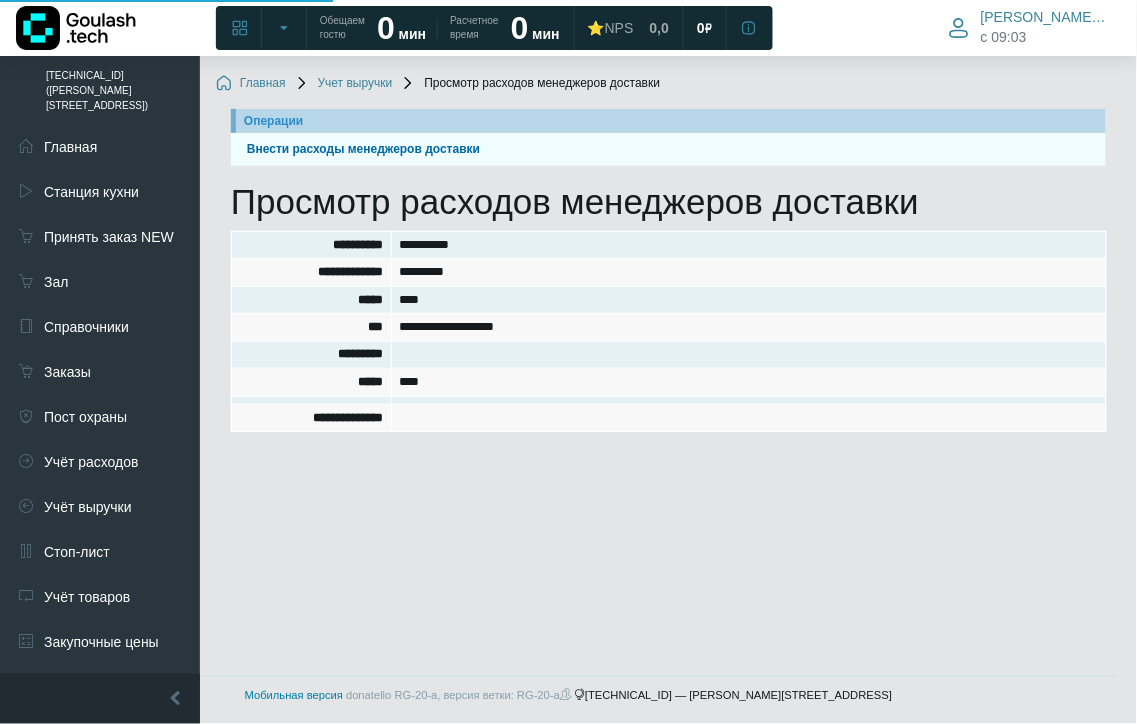 click on "Учёт выручки" at bounding box center [100, 507] 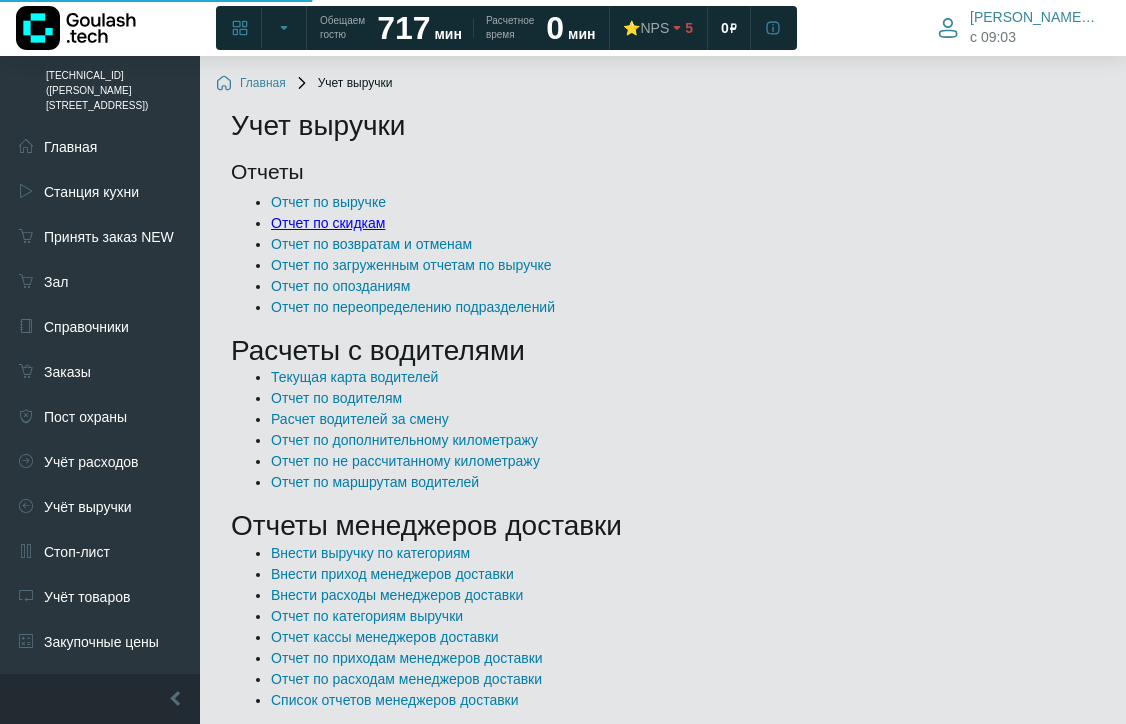 scroll, scrollTop: 0, scrollLeft: 0, axis: both 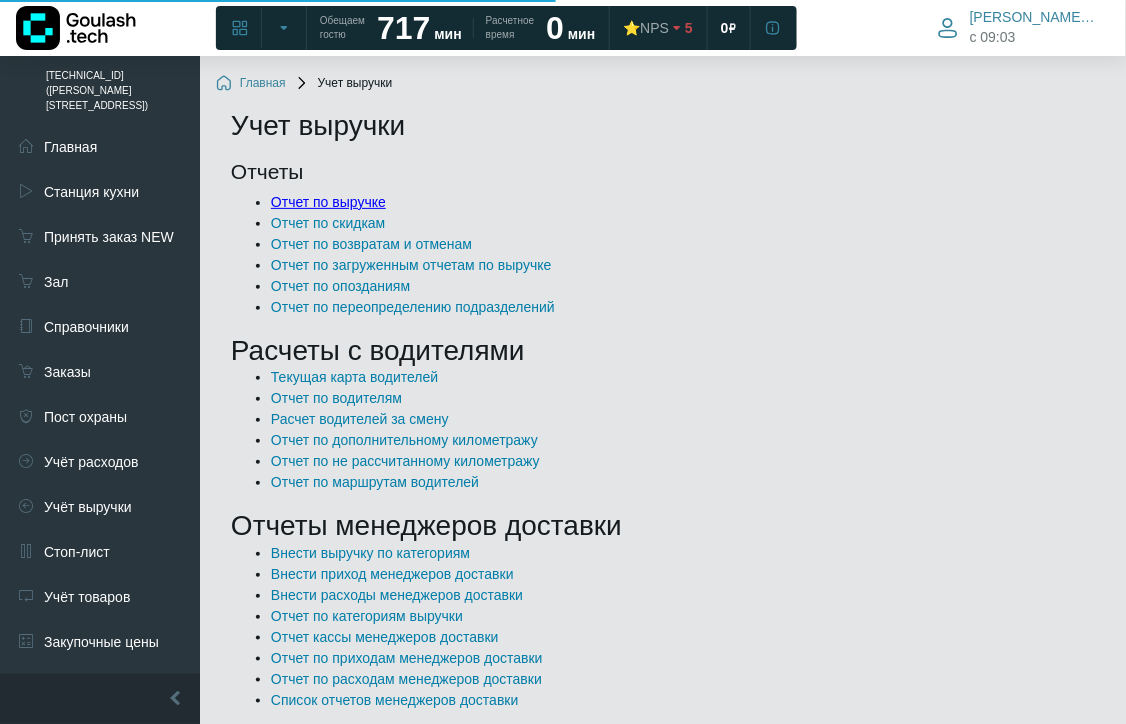 click on "Отчет по выручке" at bounding box center [328, 202] 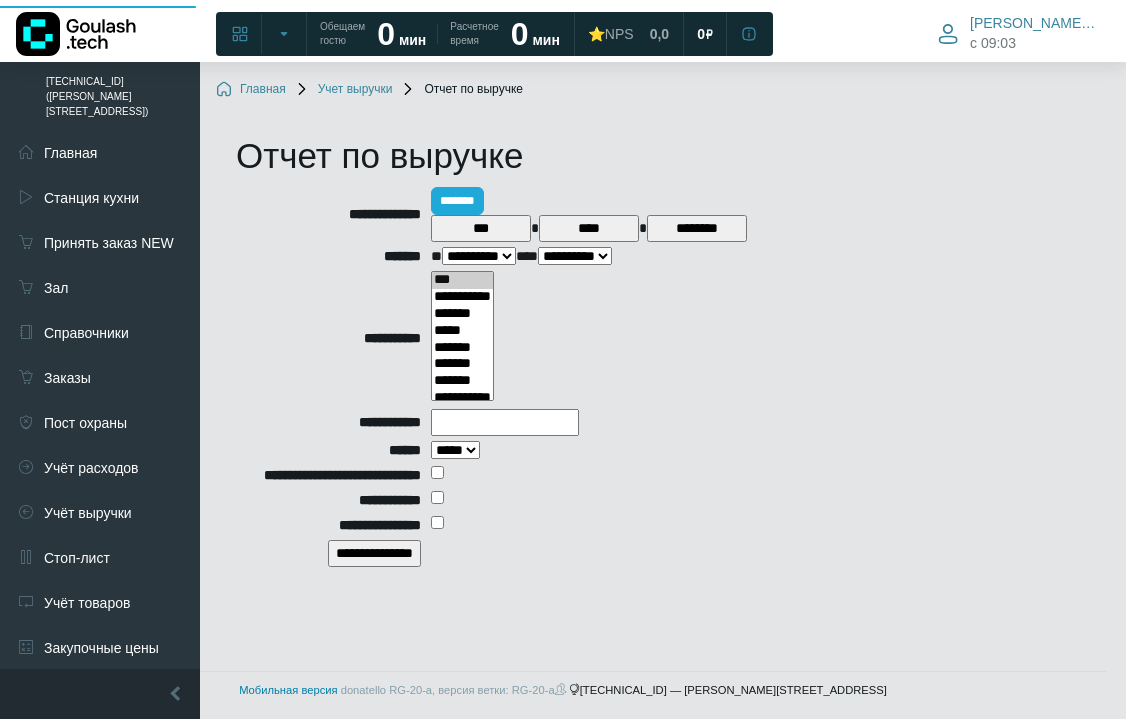 scroll, scrollTop: 0, scrollLeft: 0, axis: both 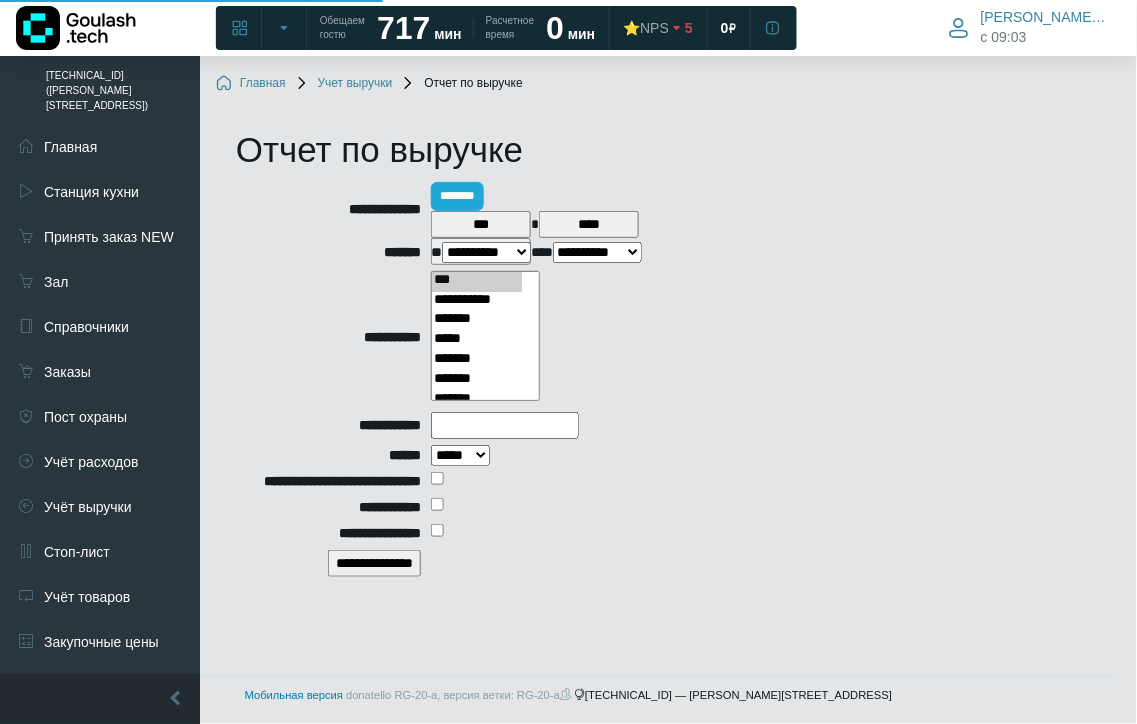 click on "**********" at bounding box center (486, 252) 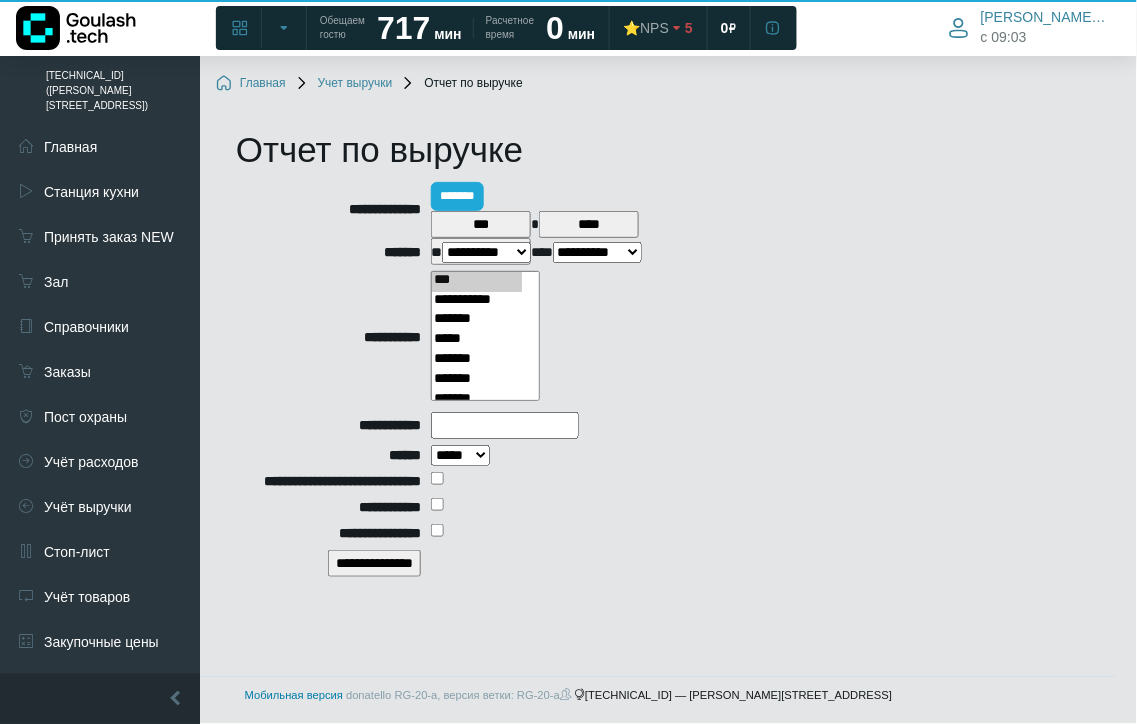 select on "**********" 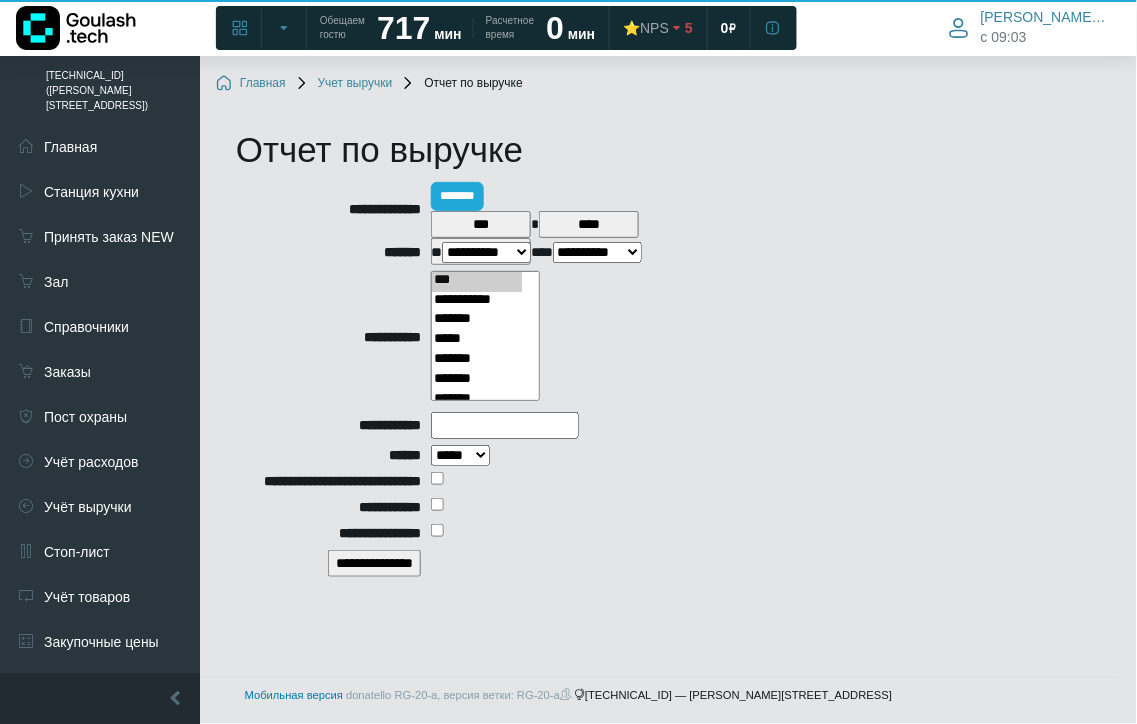 click on "**********" at bounding box center [486, 252] 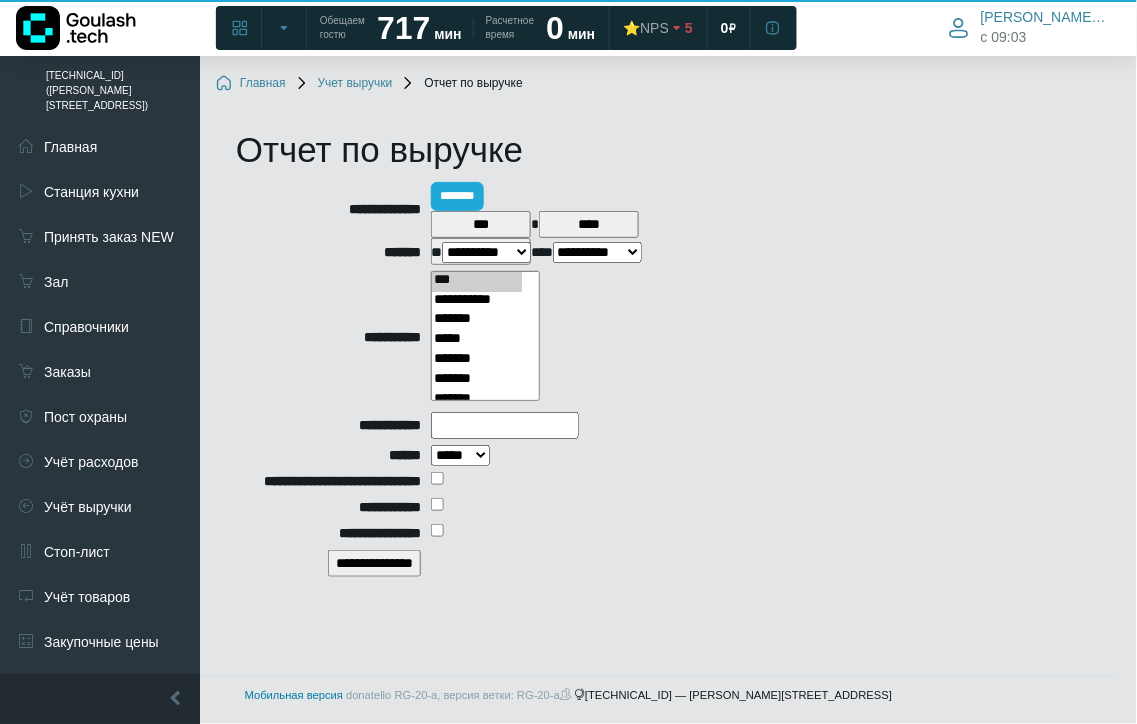 click on "**********" at bounding box center [597, 252] 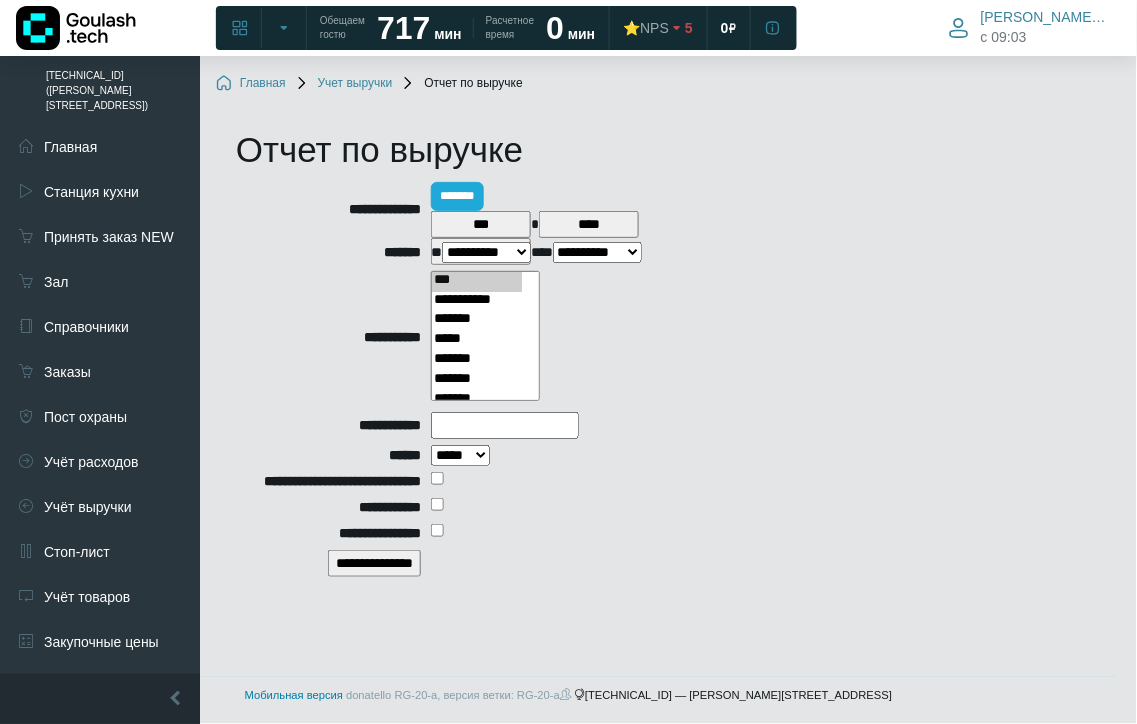 select on "**********" 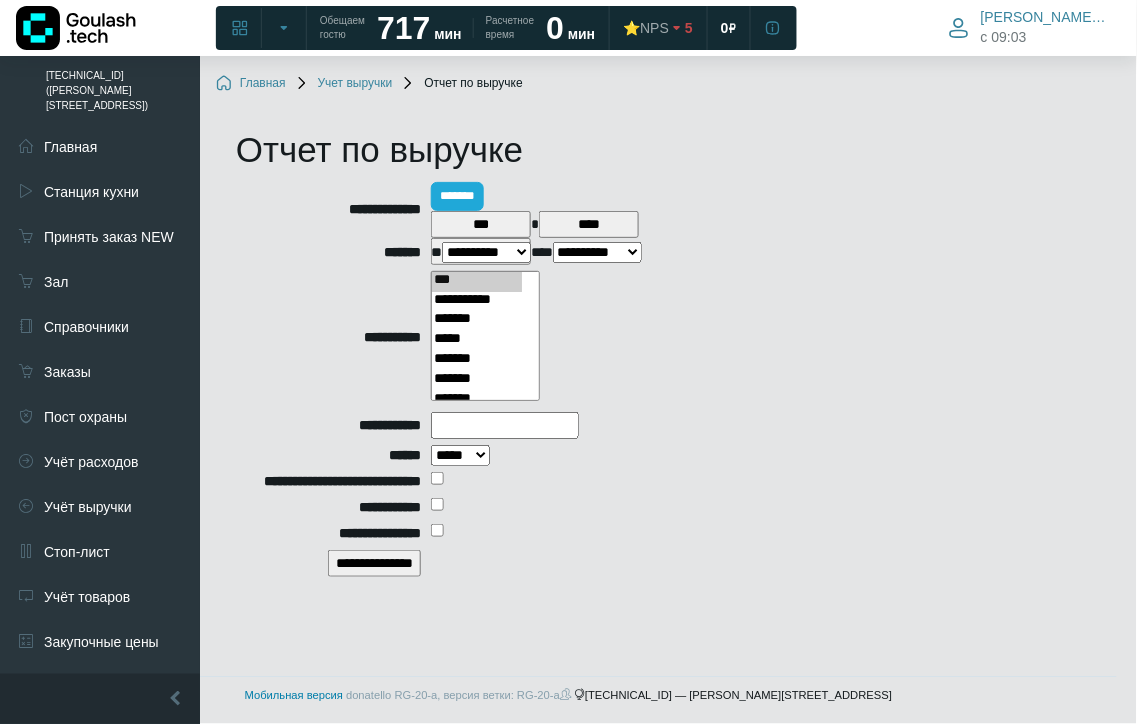 click on "**********" at bounding box center [597, 252] 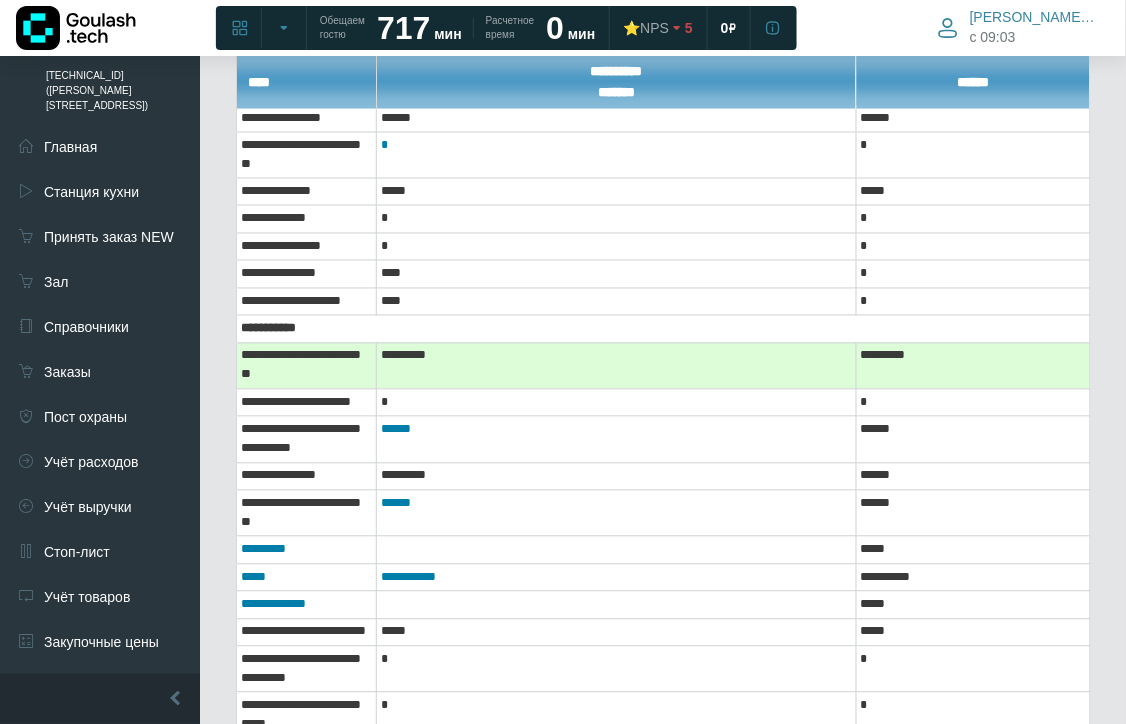 scroll, scrollTop: 1222, scrollLeft: 0, axis: vertical 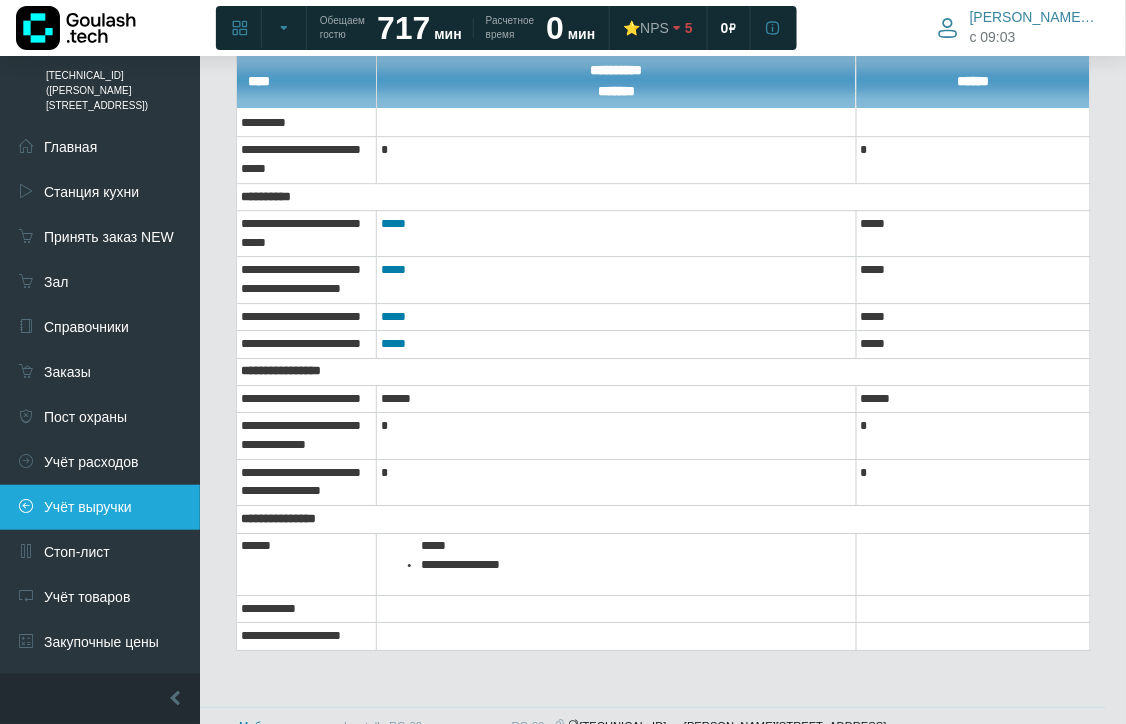click on "Учёт выручки" at bounding box center (100, 507) 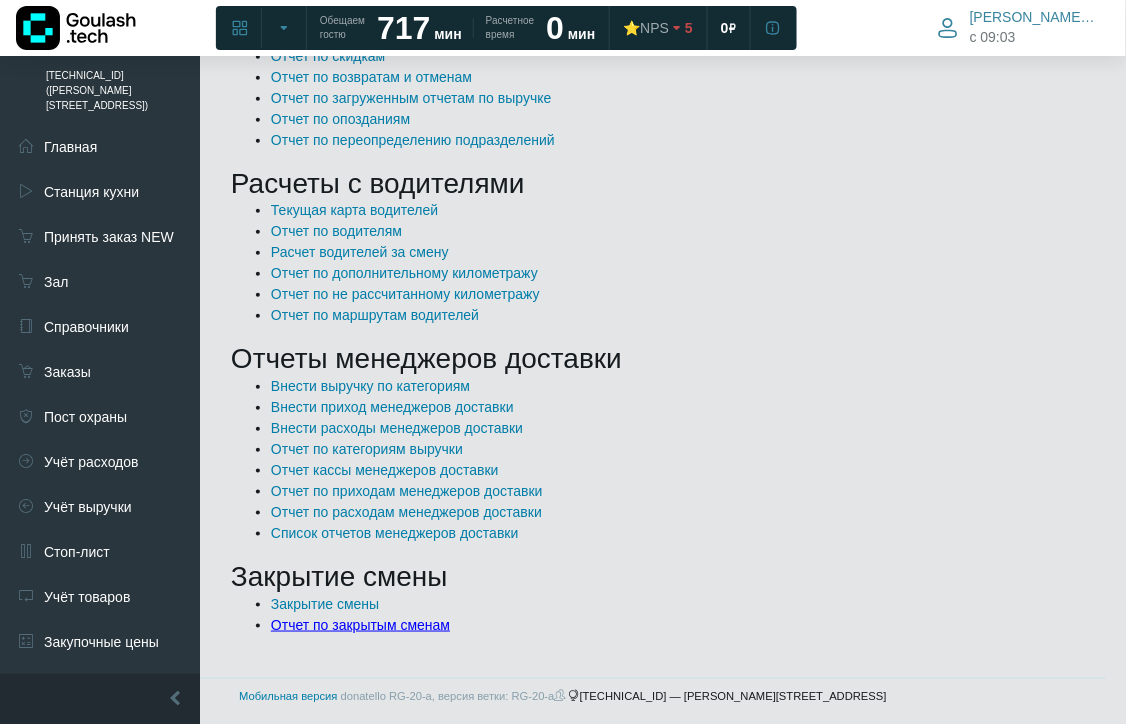 scroll, scrollTop: 0, scrollLeft: 0, axis: both 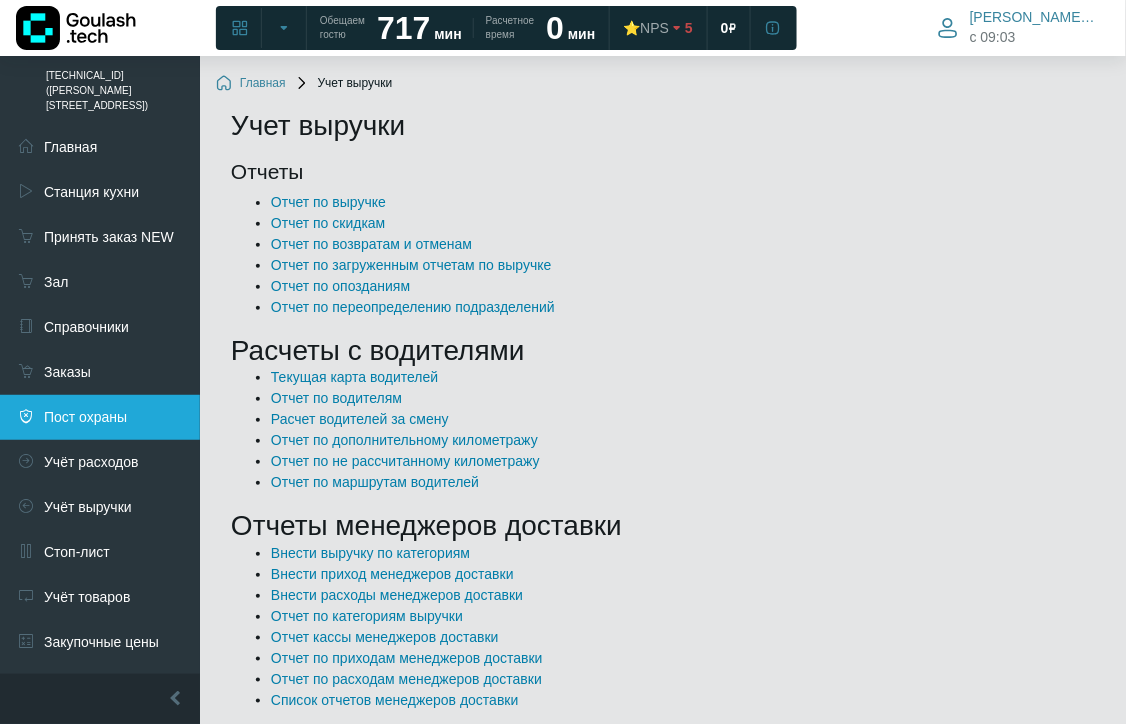 click on "Пост охраны" at bounding box center [100, 417] 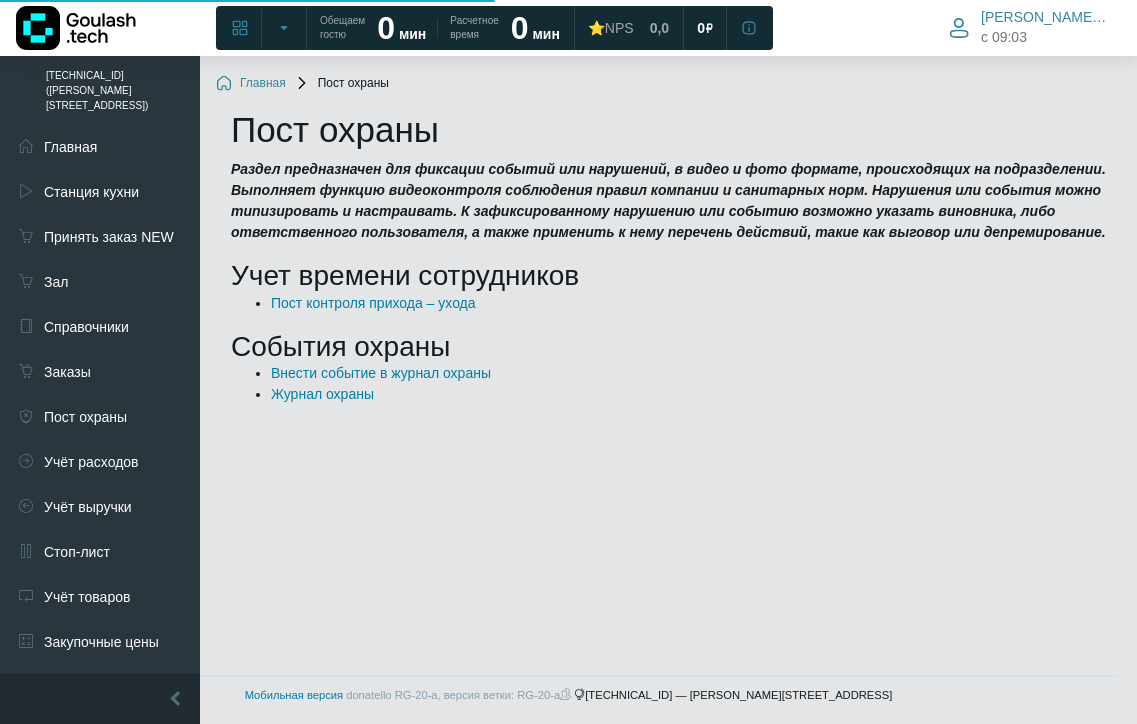 scroll, scrollTop: 0, scrollLeft: 0, axis: both 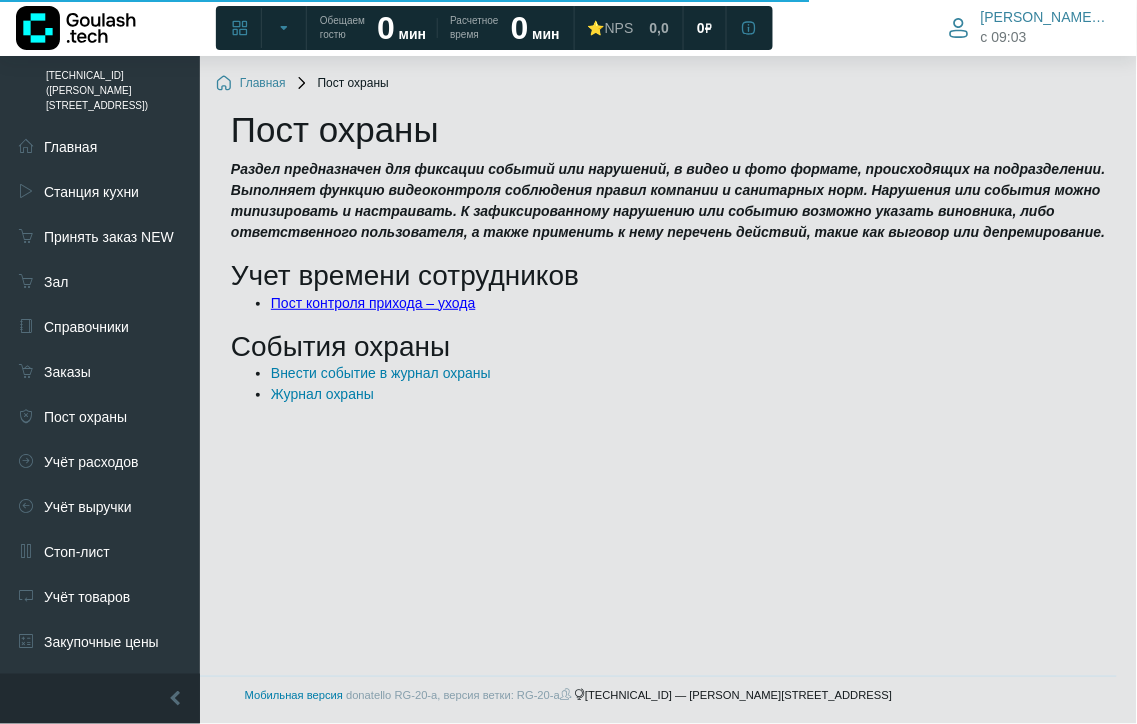 click on "Пост контроля прихода – ухода" at bounding box center (373, 303) 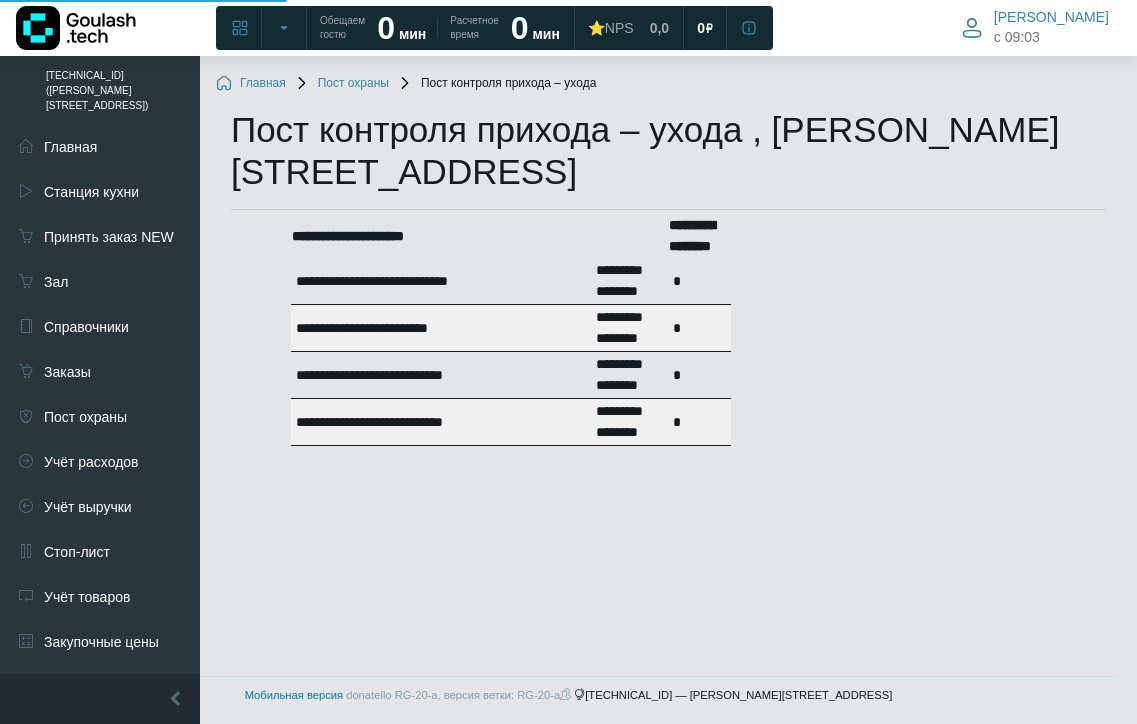 scroll, scrollTop: 0, scrollLeft: 0, axis: both 